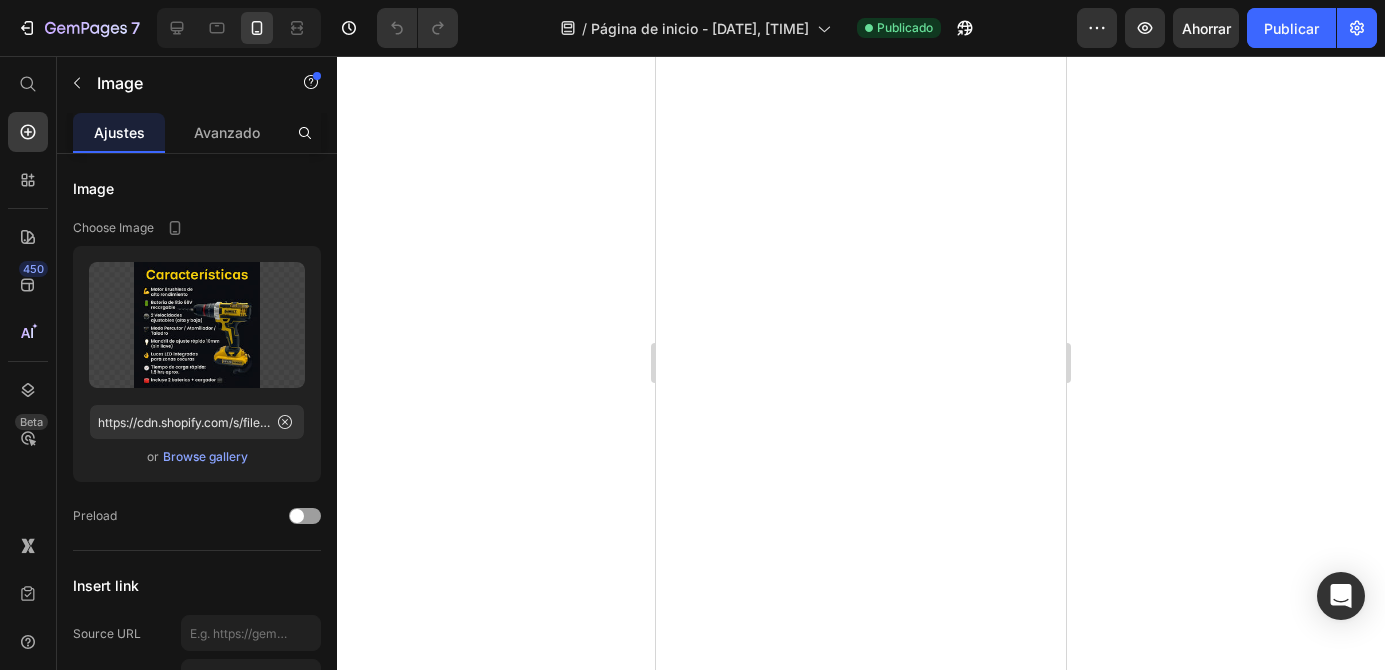 scroll, scrollTop: 0, scrollLeft: 0, axis: both 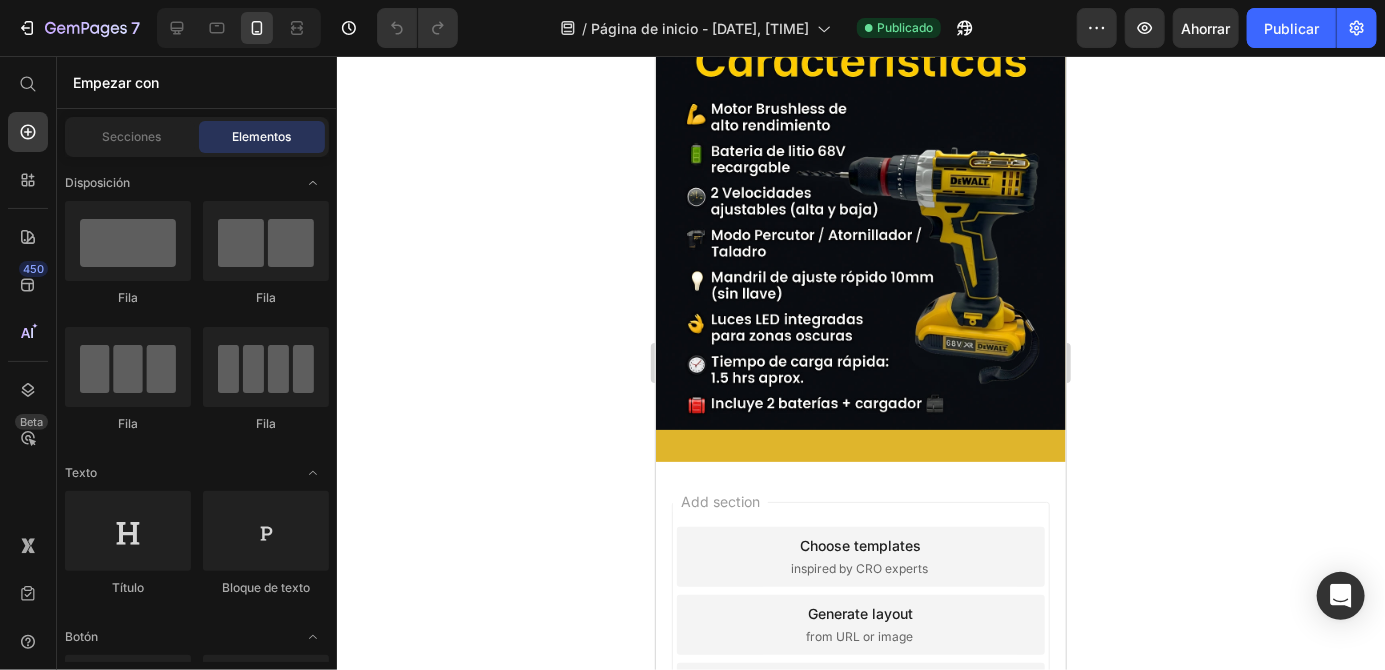 click on "Add blank section then drag & drop elements" at bounding box center [860, 692] 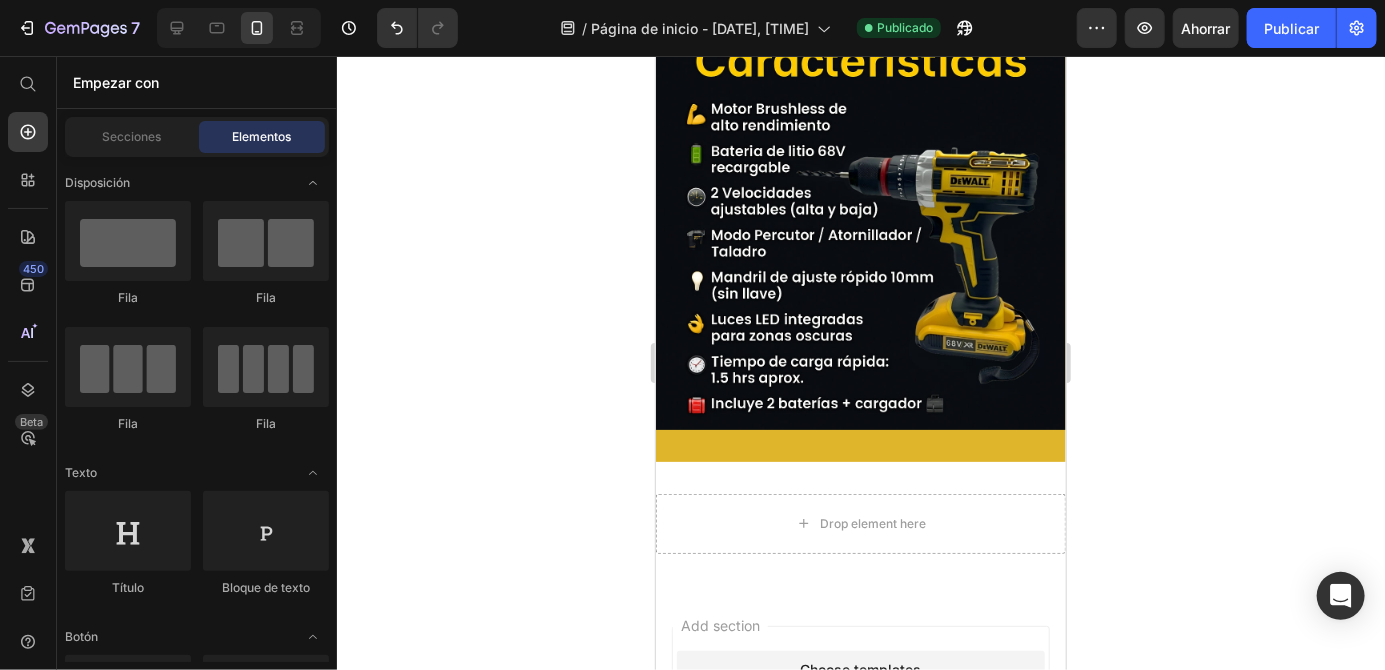 click on "Drop element here" at bounding box center [872, 523] 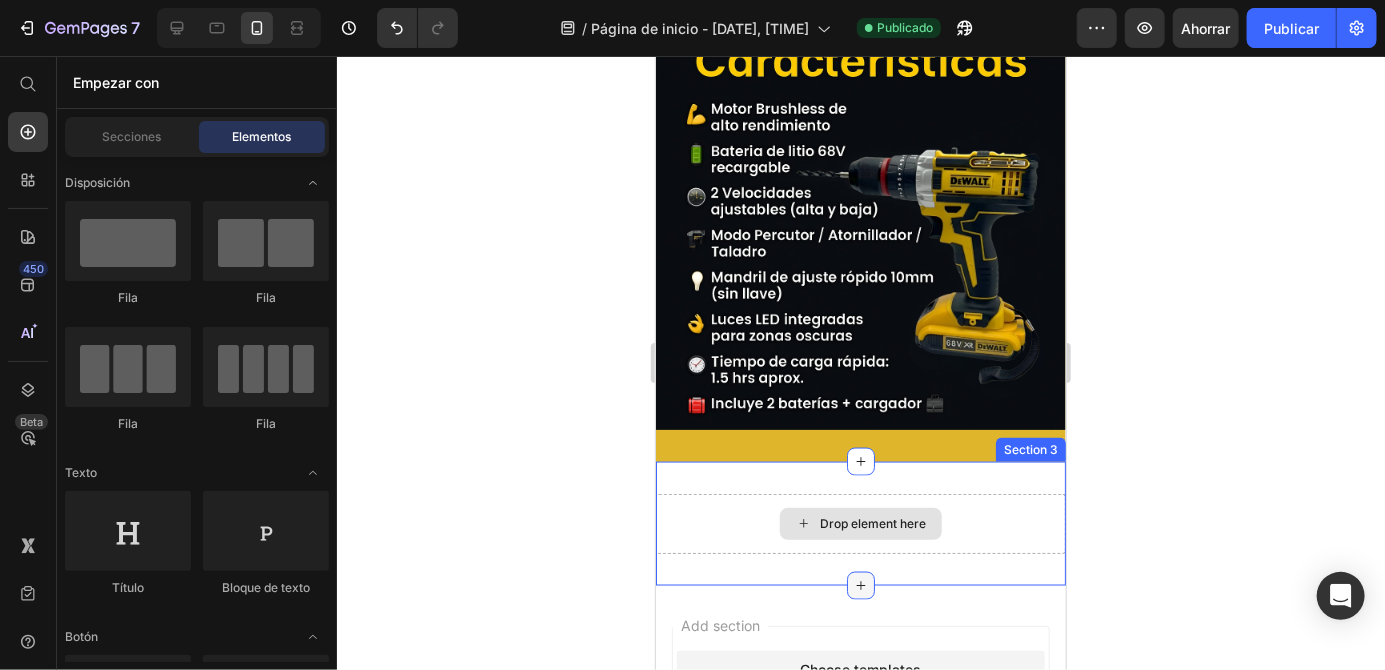 click at bounding box center [860, 585] 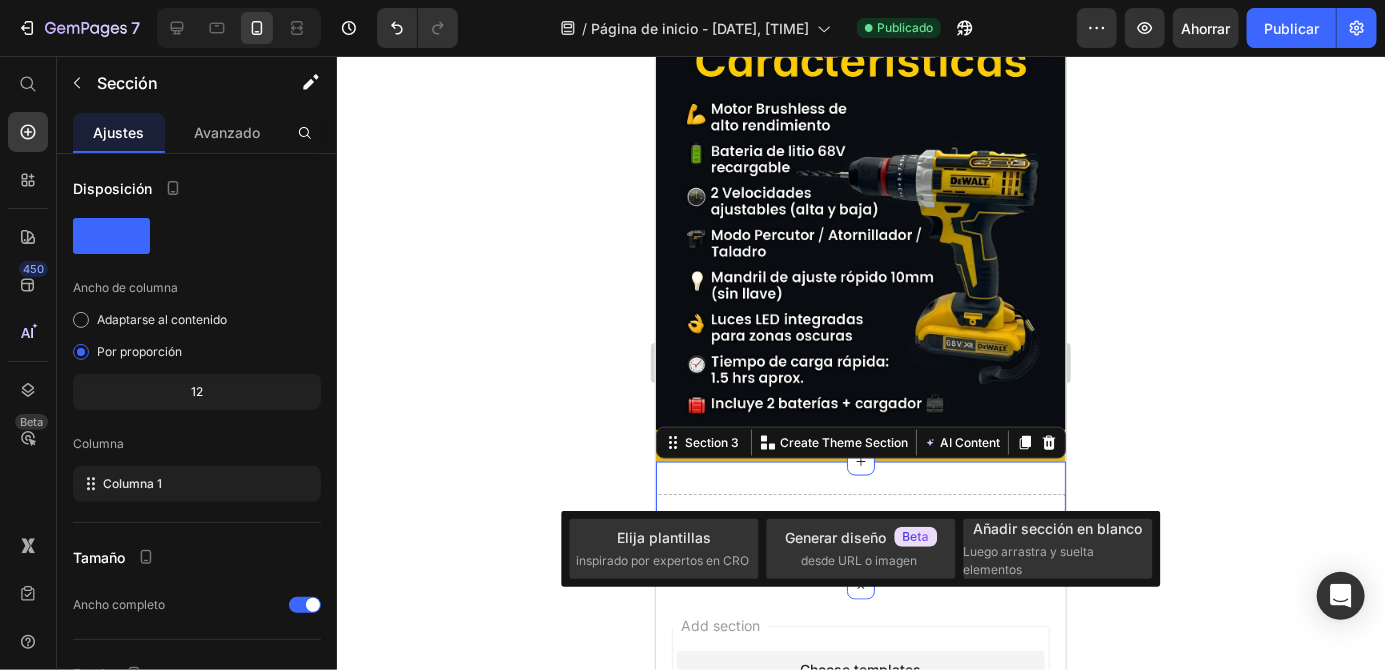 click on "Drop element here" at bounding box center [860, 523] 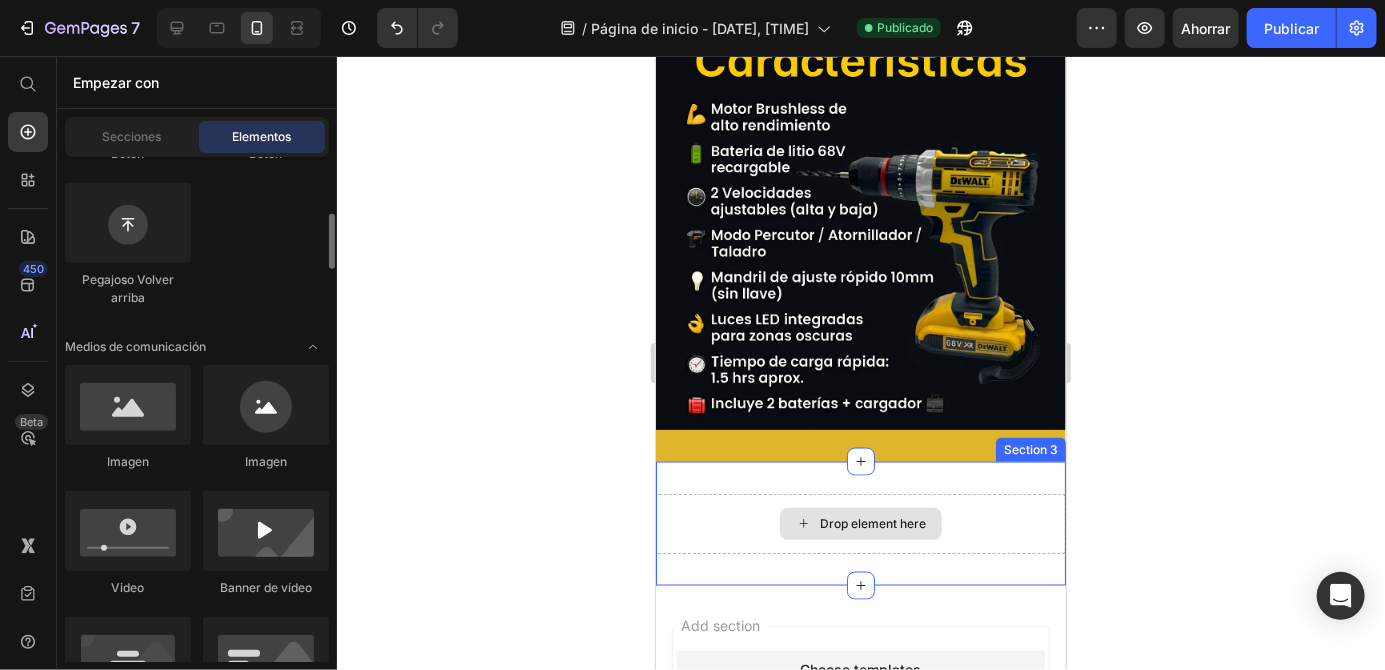 scroll, scrollTop: 600, scrollLeft: 0, axis: vertical 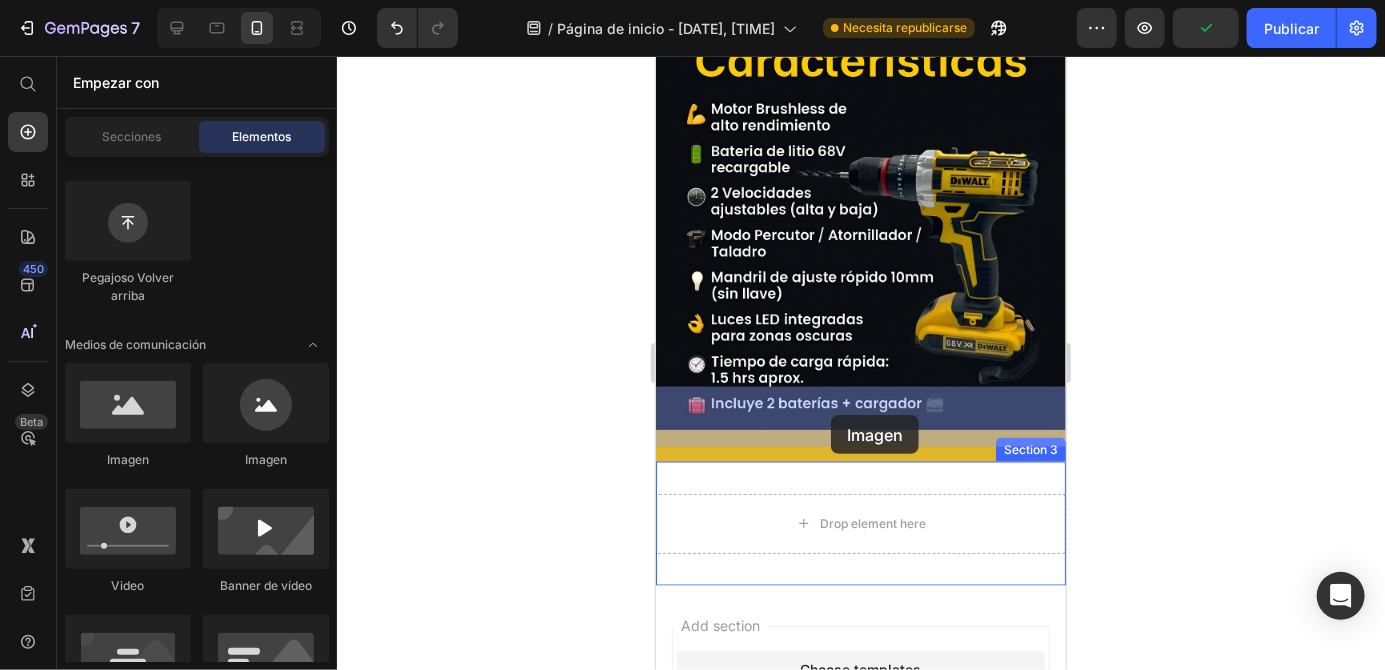 drag, startPoint x: 776, startPoint y: 462, endPoint x: 829, endPoint y: 416, distance: 70.178345 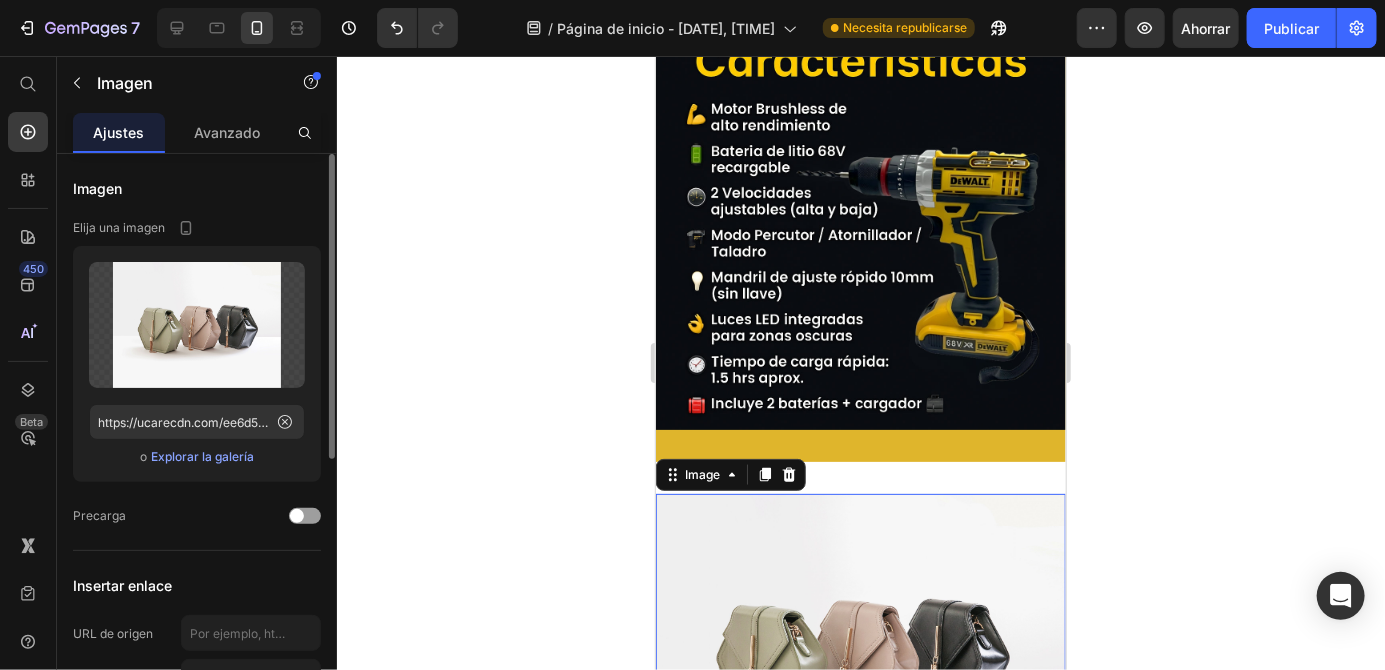 click on "Explorar la galería" at bounding box center (202, 456) 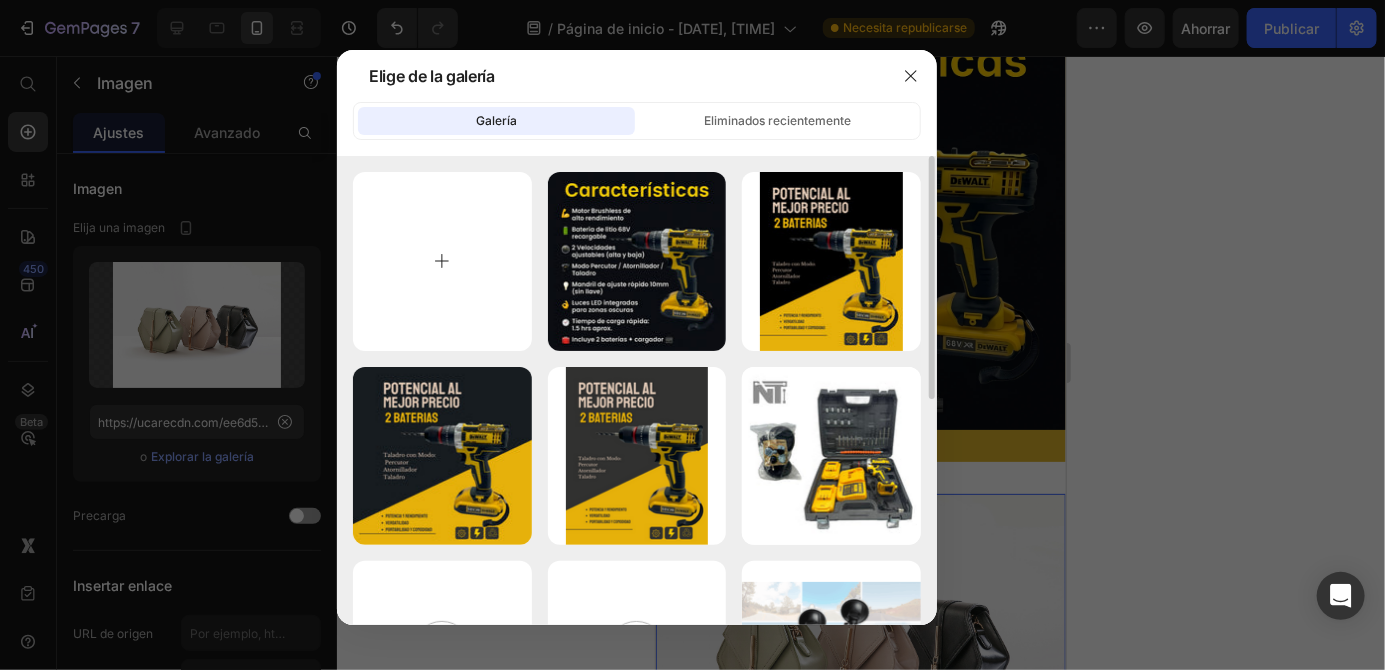 click at bounding box center [442, 261] 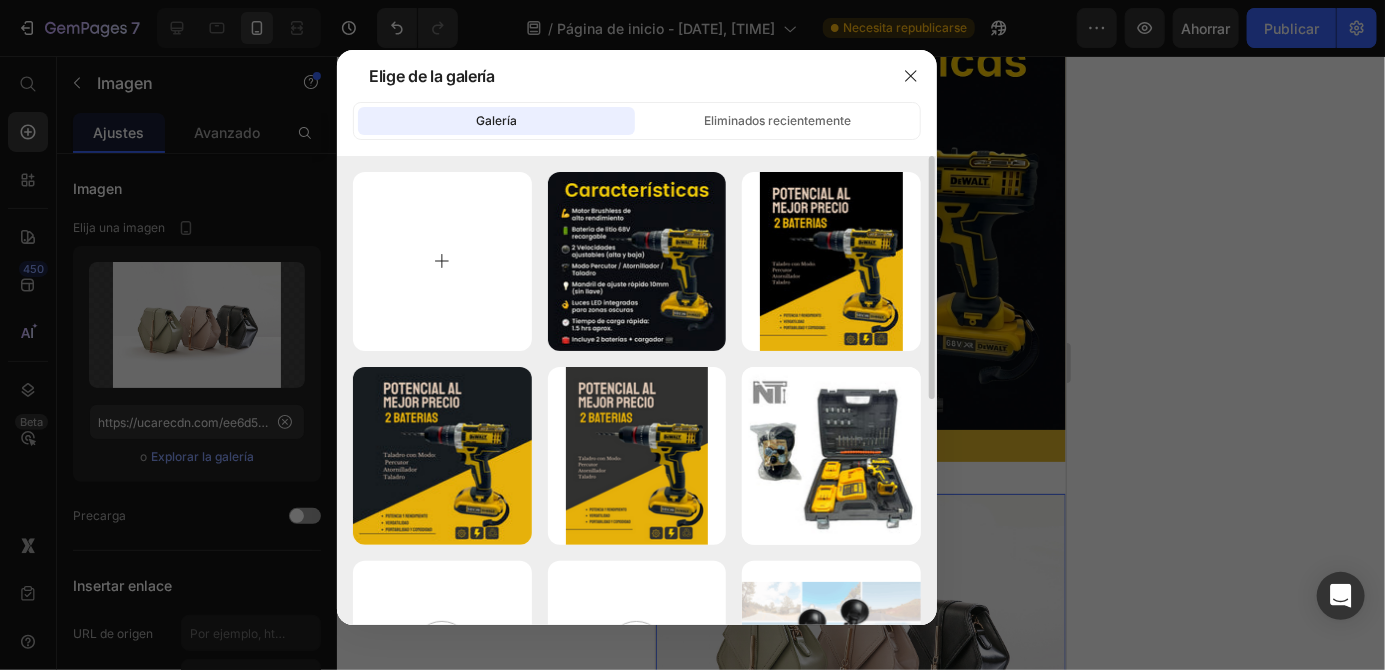 type on "C:\fakepath\1000002589.jpg" 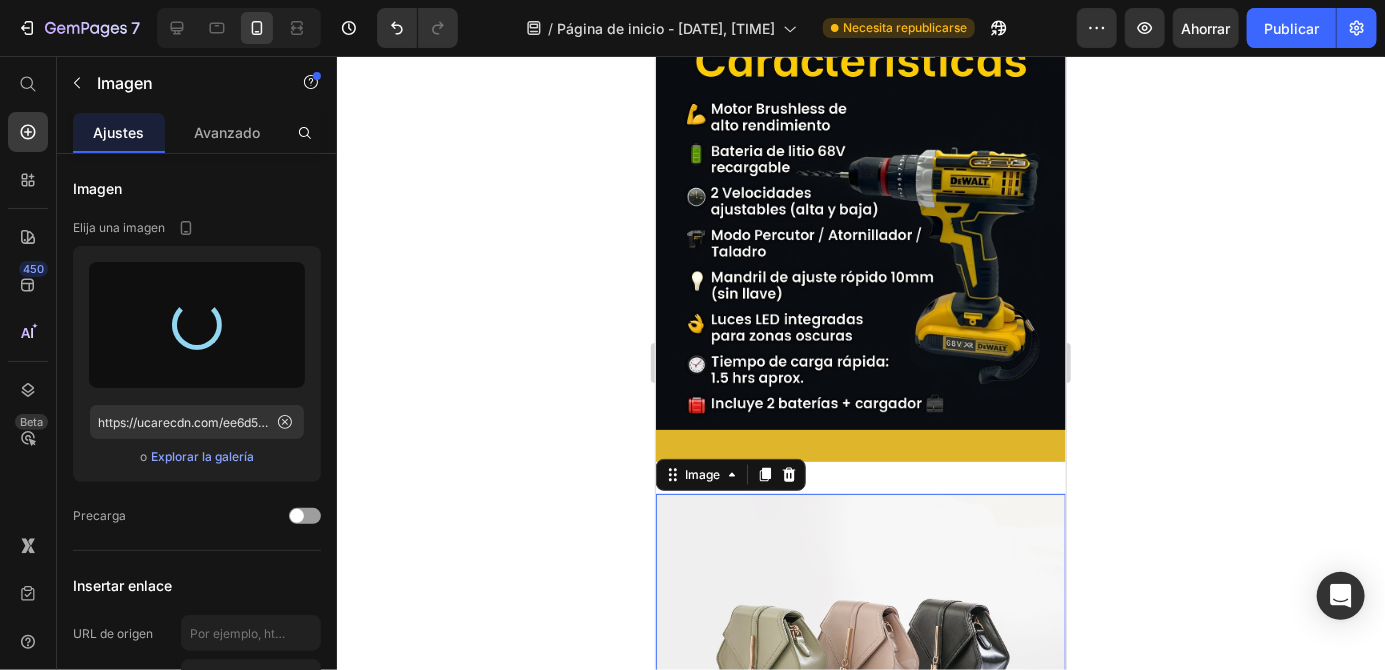 type on "https://cdn.shopify.com/s/files/1/0939/0053/8136/files/gempages_574840125347857637-7e998fa8-d9d4-47b3-8e0c-cffa42ff3c29.jpg" 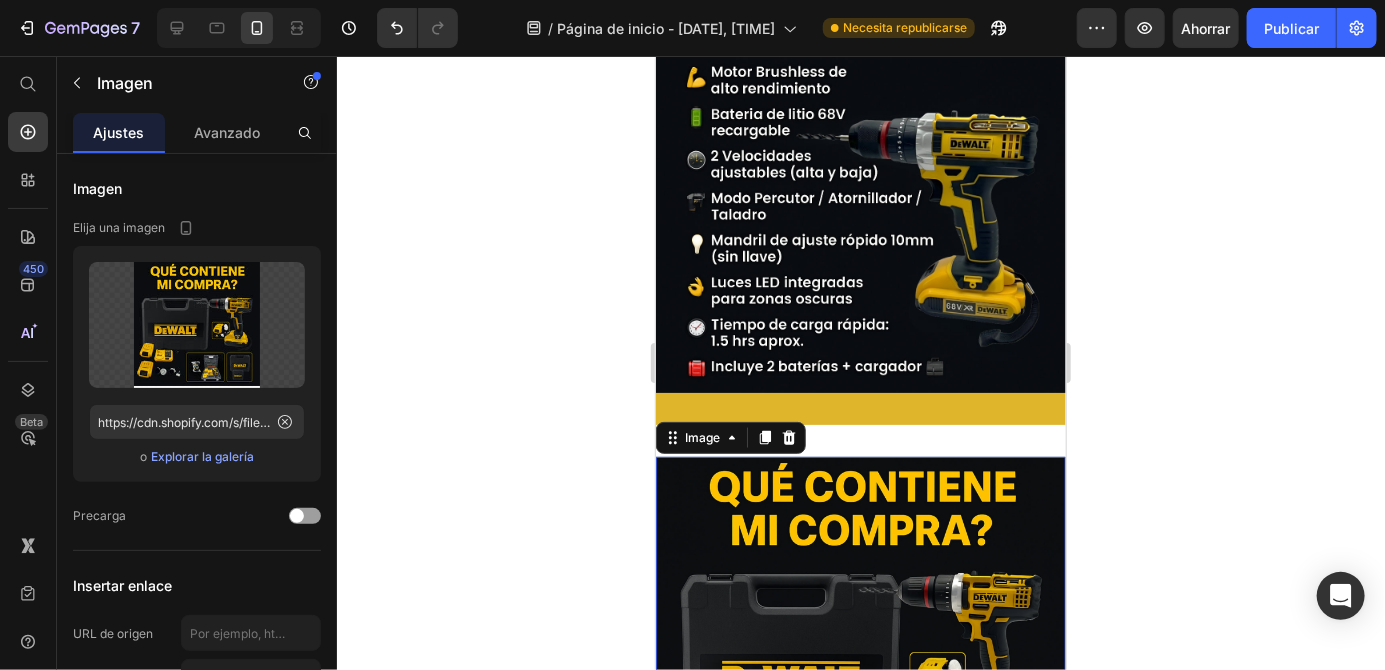 scroll, scrollTop: 1134, scrollLeft: 0, axis: vertical 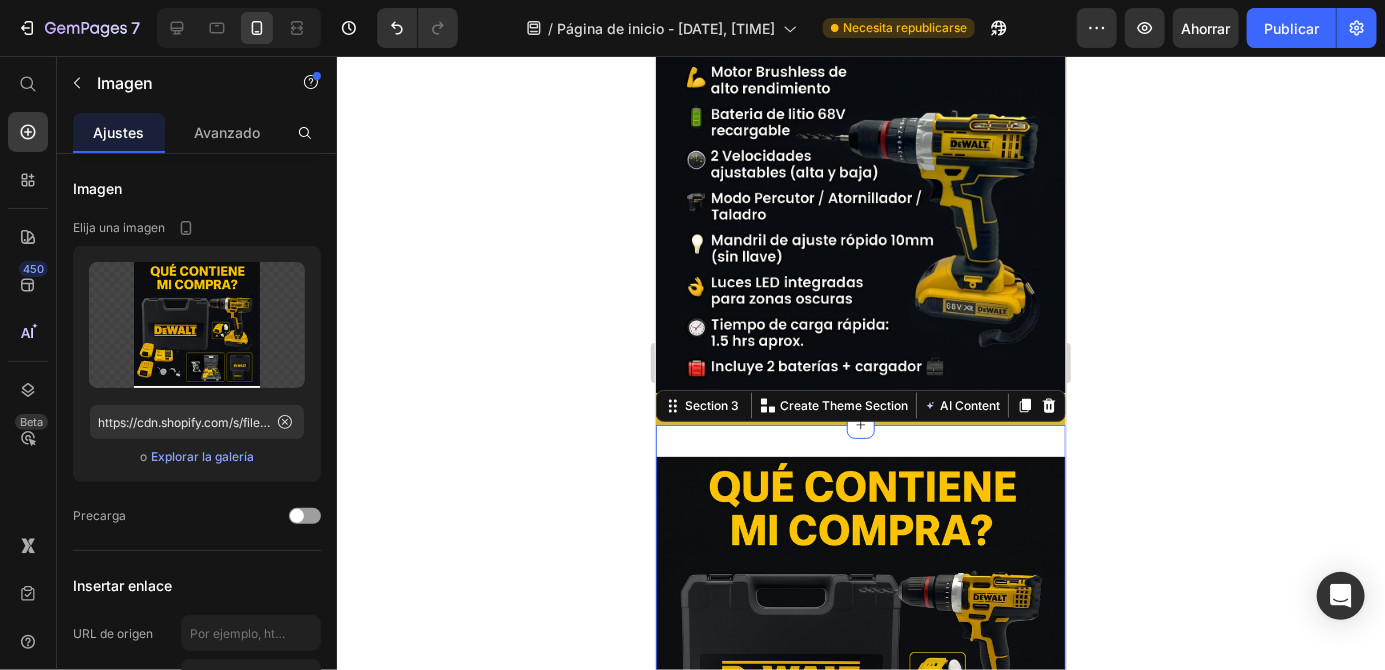 click on "Image Section 3   You can create reusable sections Create Theme Section AI Content Write with GemAI What would you like to describe here? Tone and Voice Persuasive Product Show more Generate" at bounding box center [860, 661] 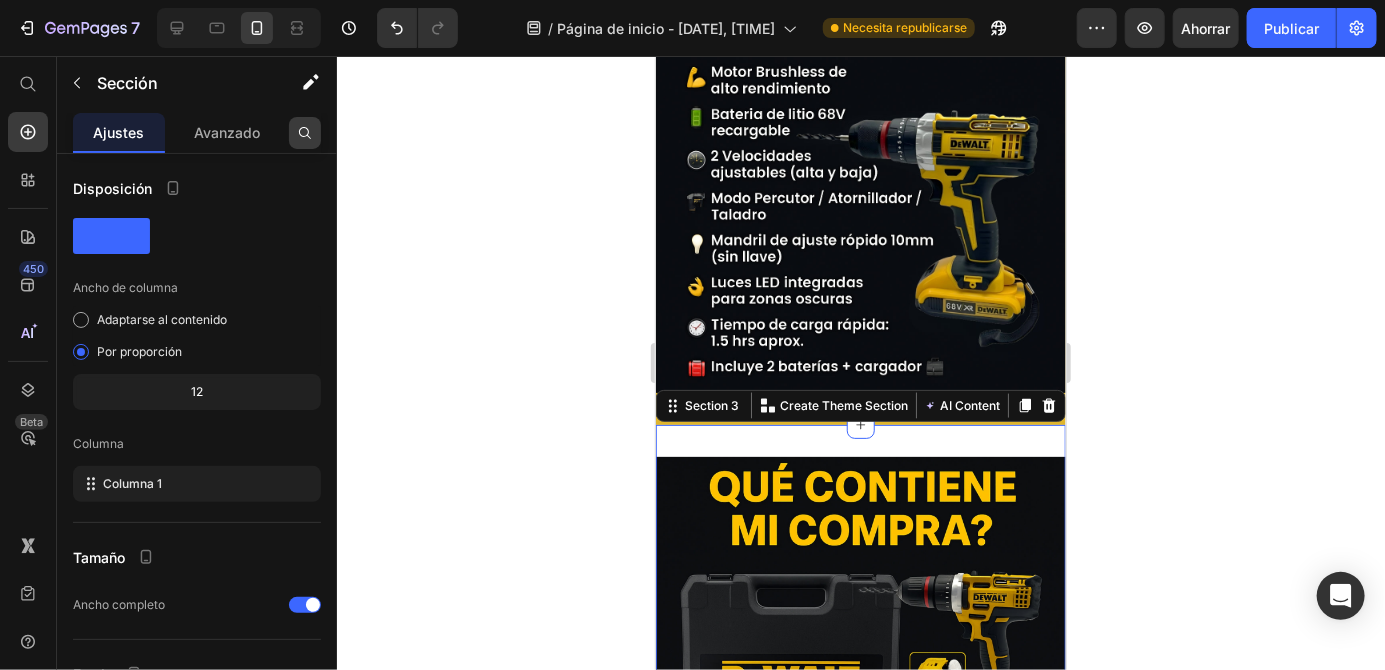 click 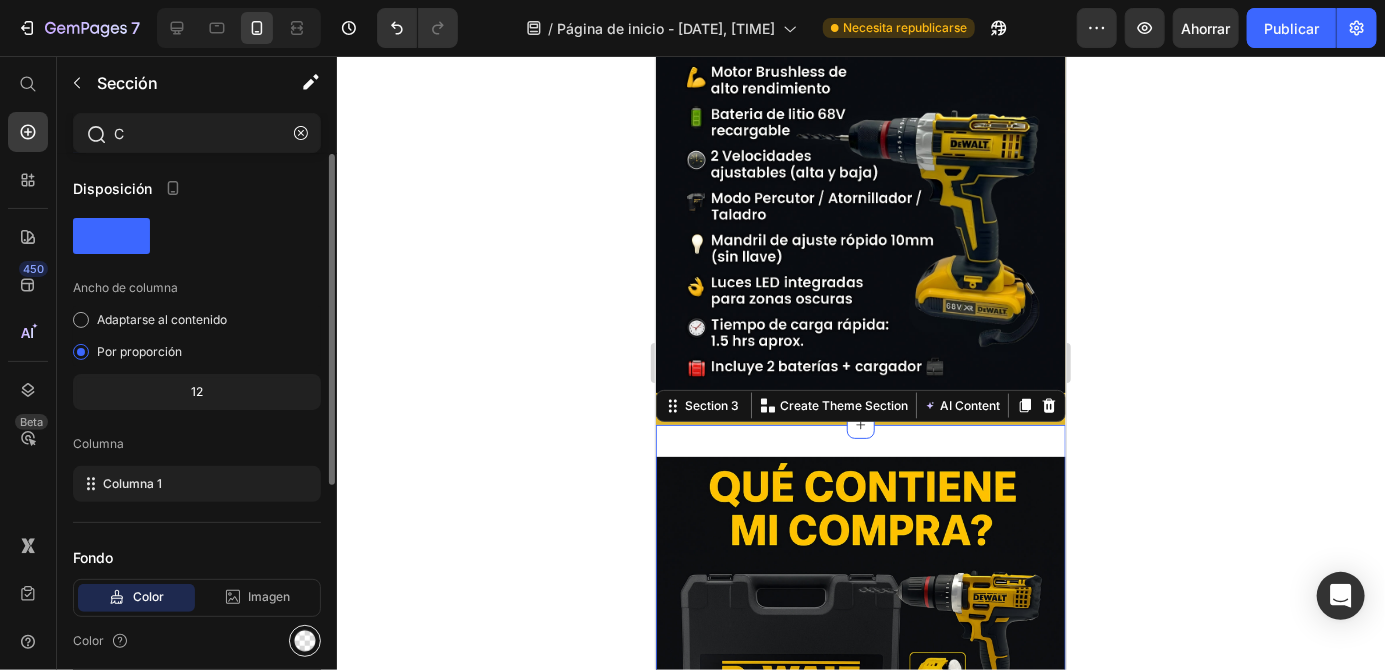 type on "C" 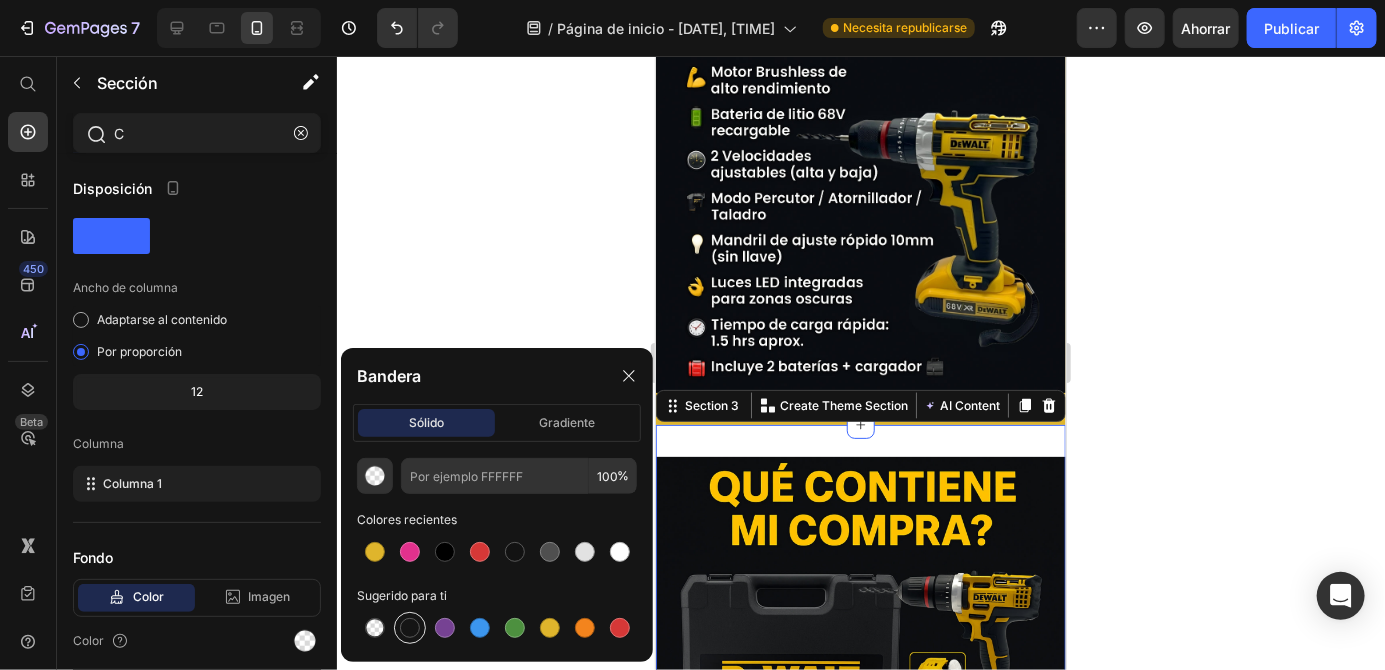 click at bounding box center (410, 628) 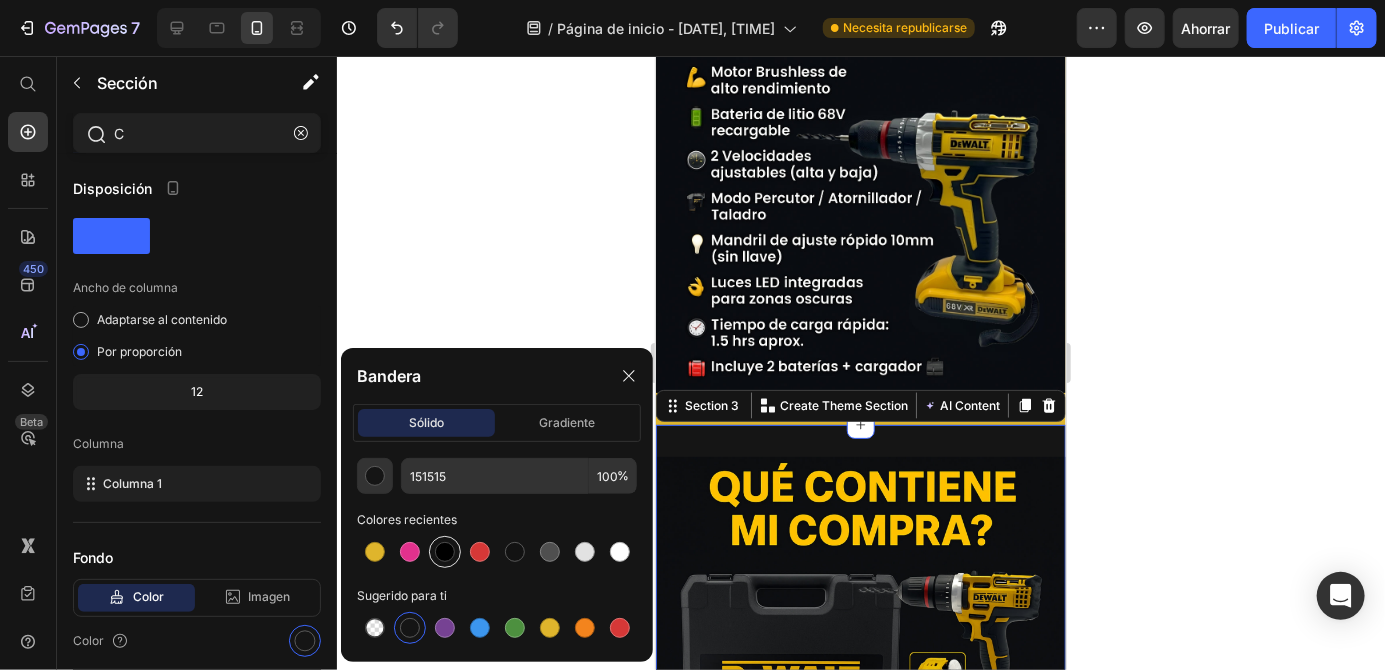 click at bounding box center (445, 552) 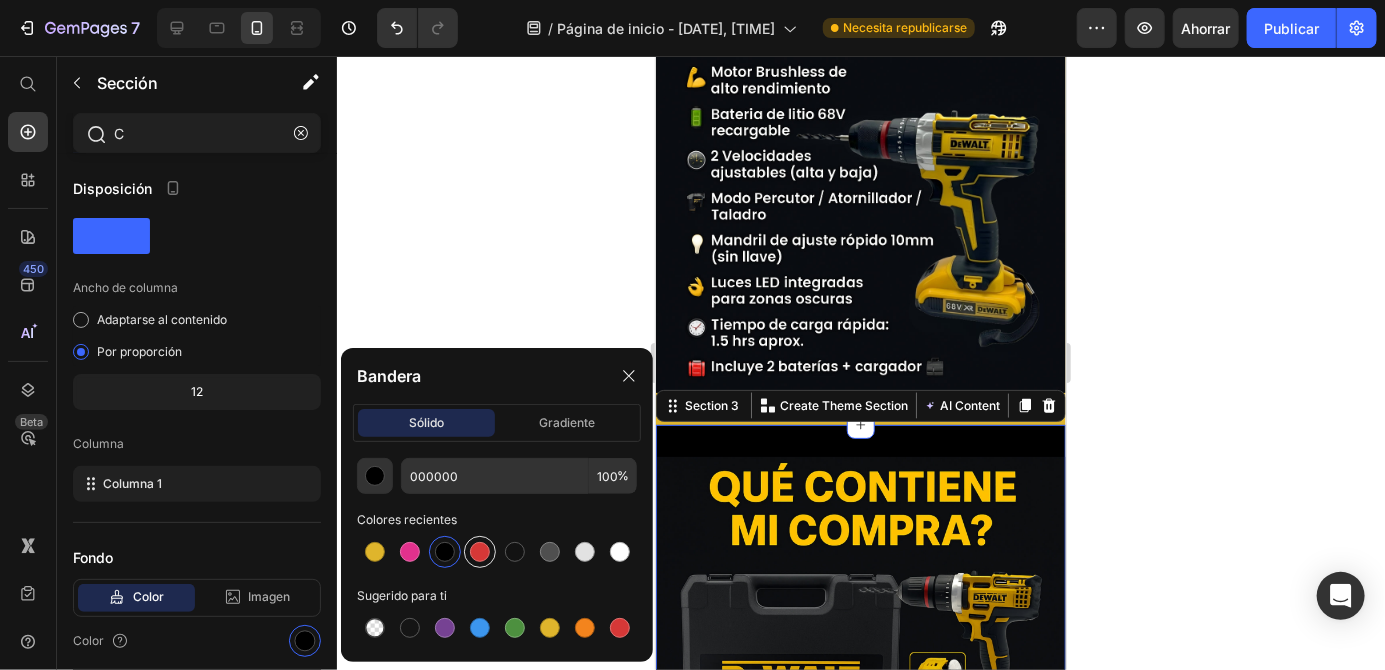 click at bounding box center [480, 552] 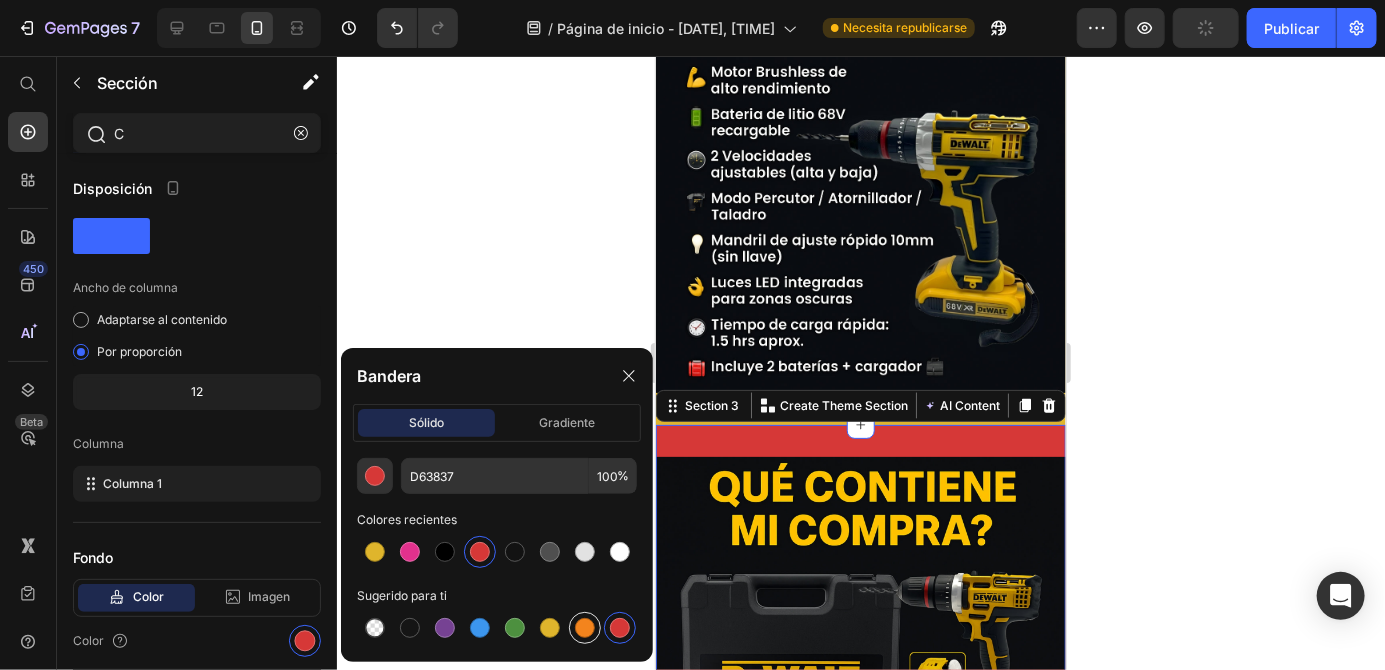 click at bounding box center (585, 628) 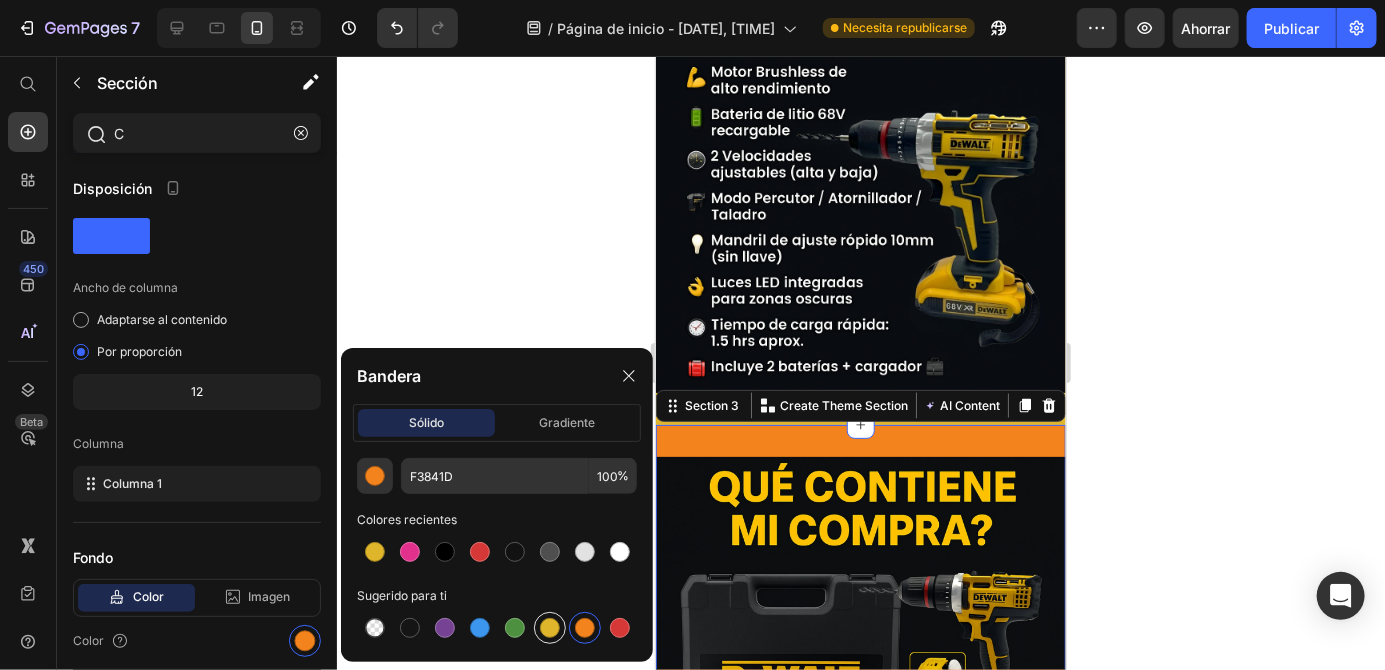 click at bounding box center [550, 628] 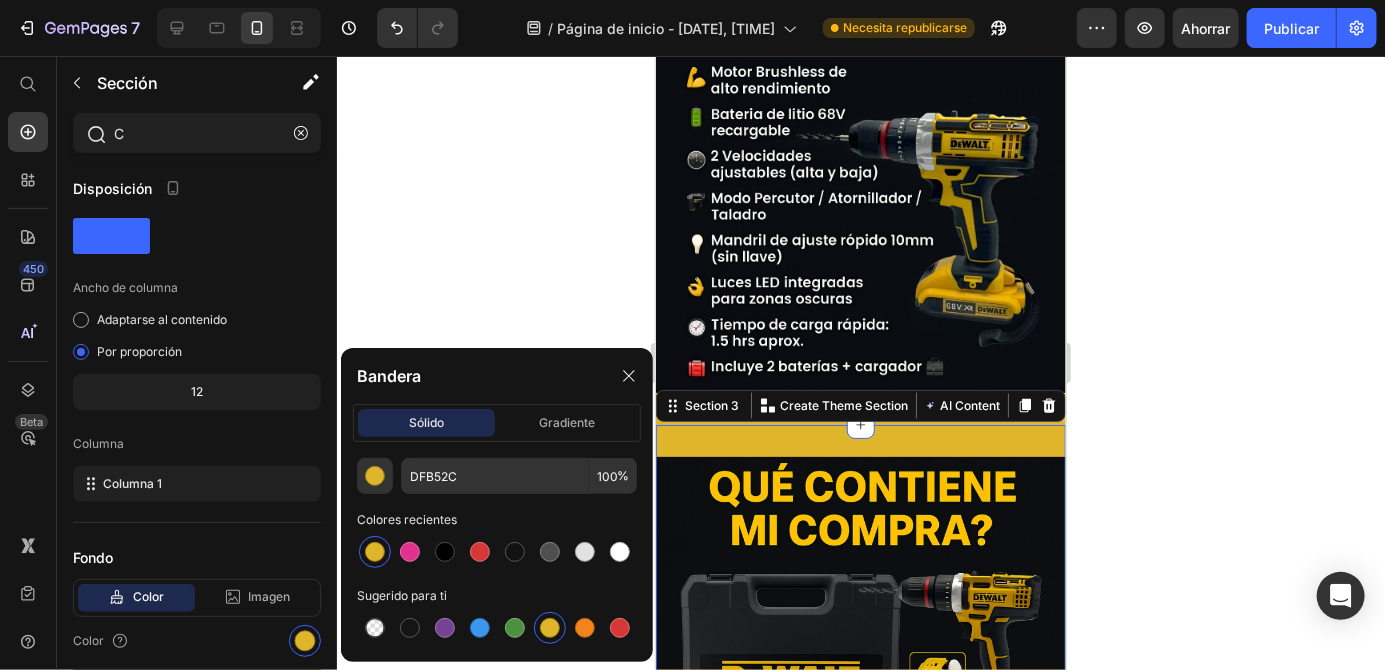 click 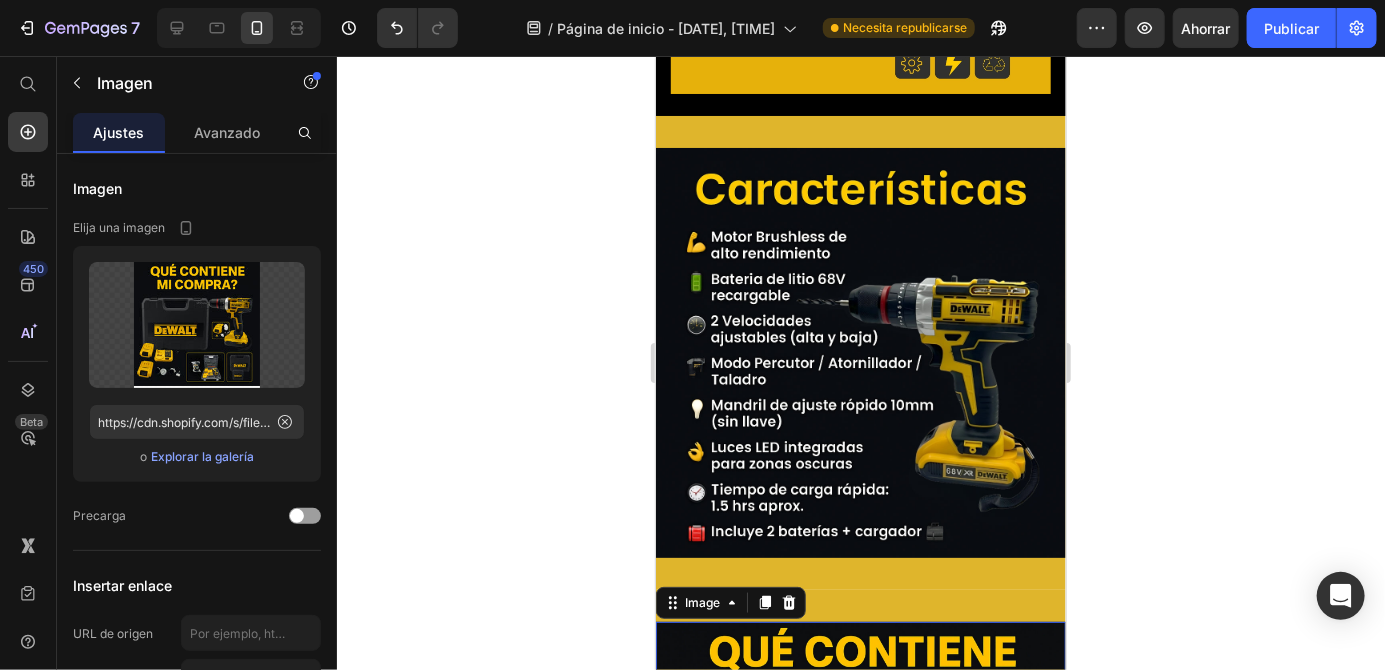 scroll, scrollTop: 967, scrollLeft: 0, axis: vertical 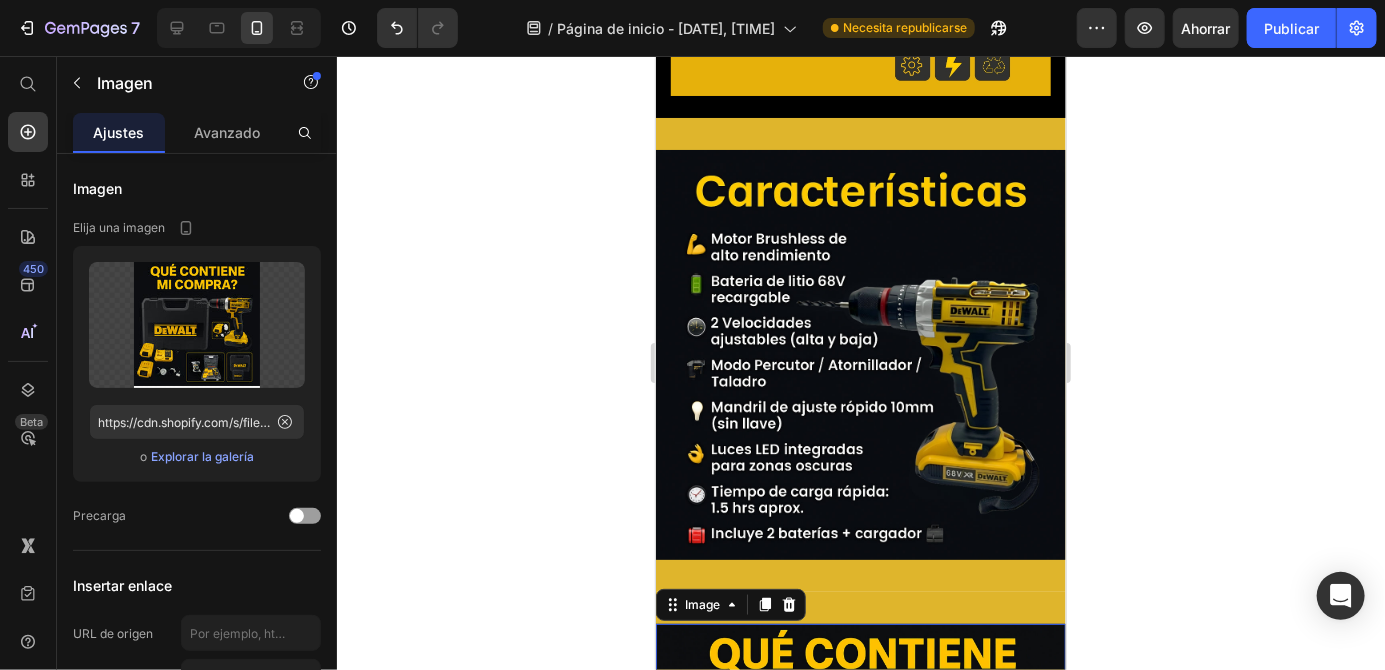 click on "Image   0 Section 3" at bounding box center (860, 828) 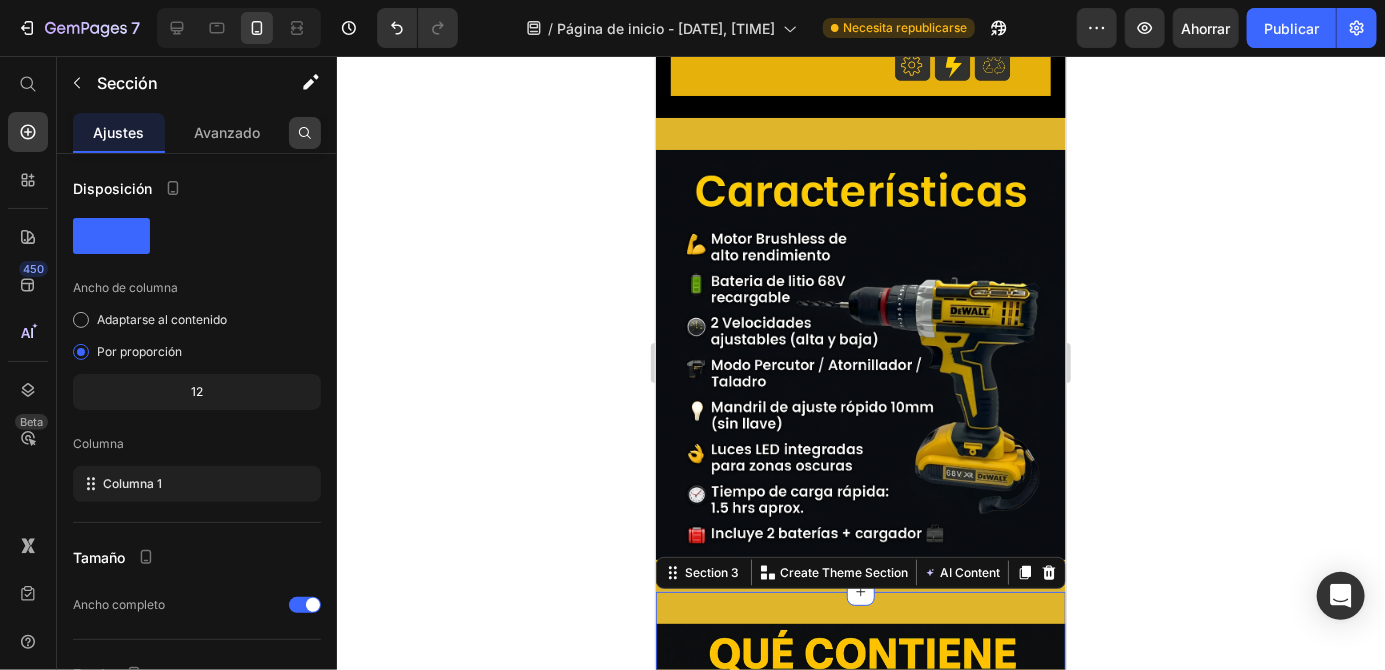 click at bounding box center (305, 133) 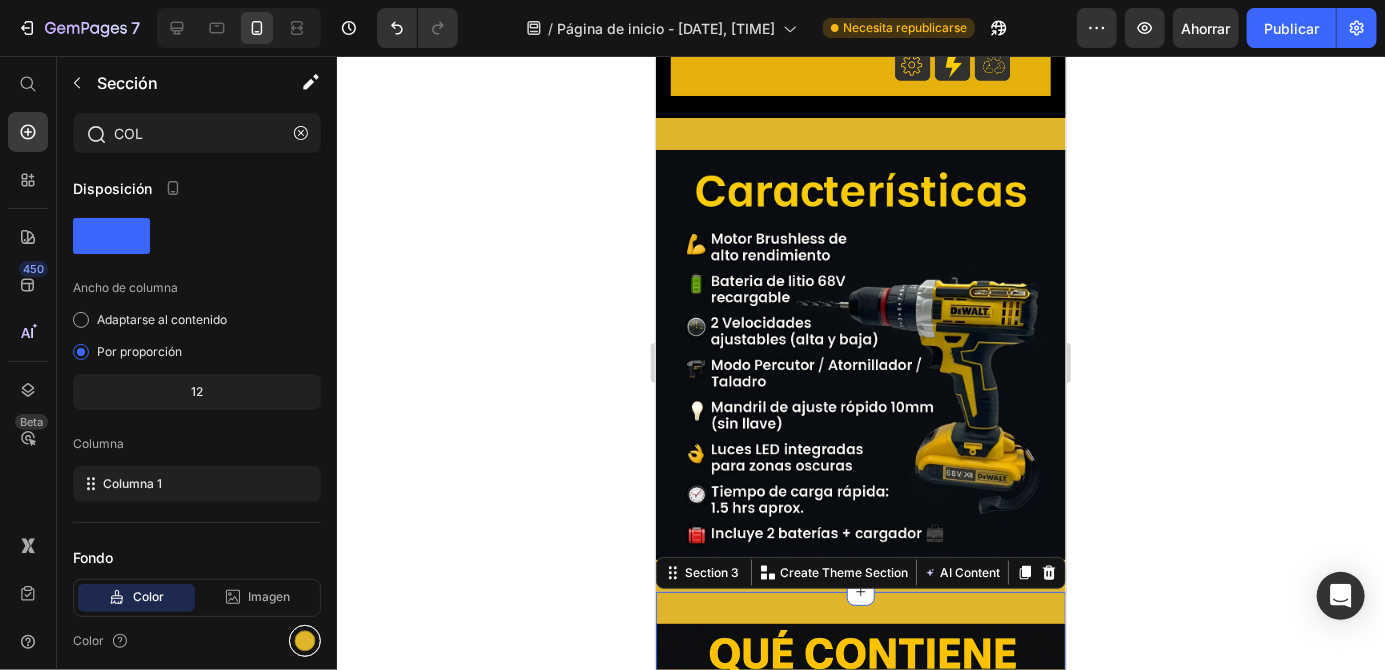type on "COL" 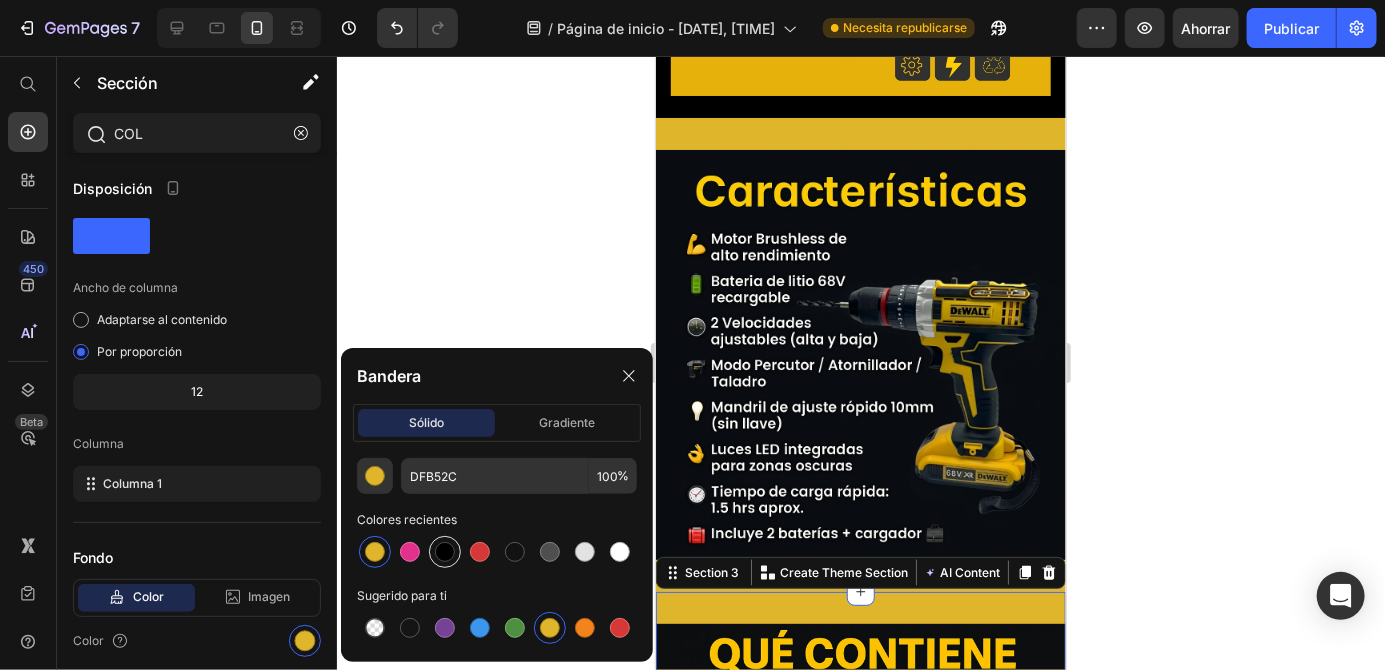 click at bounding box center (445, 552) 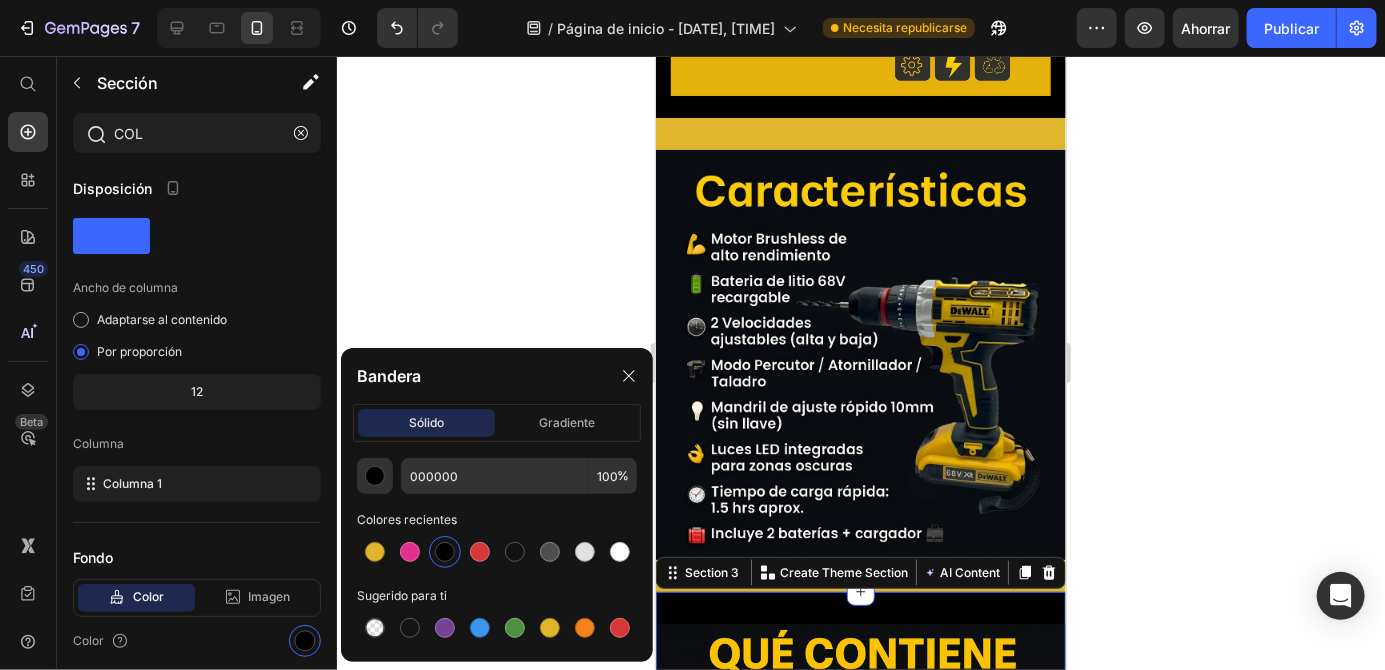 click 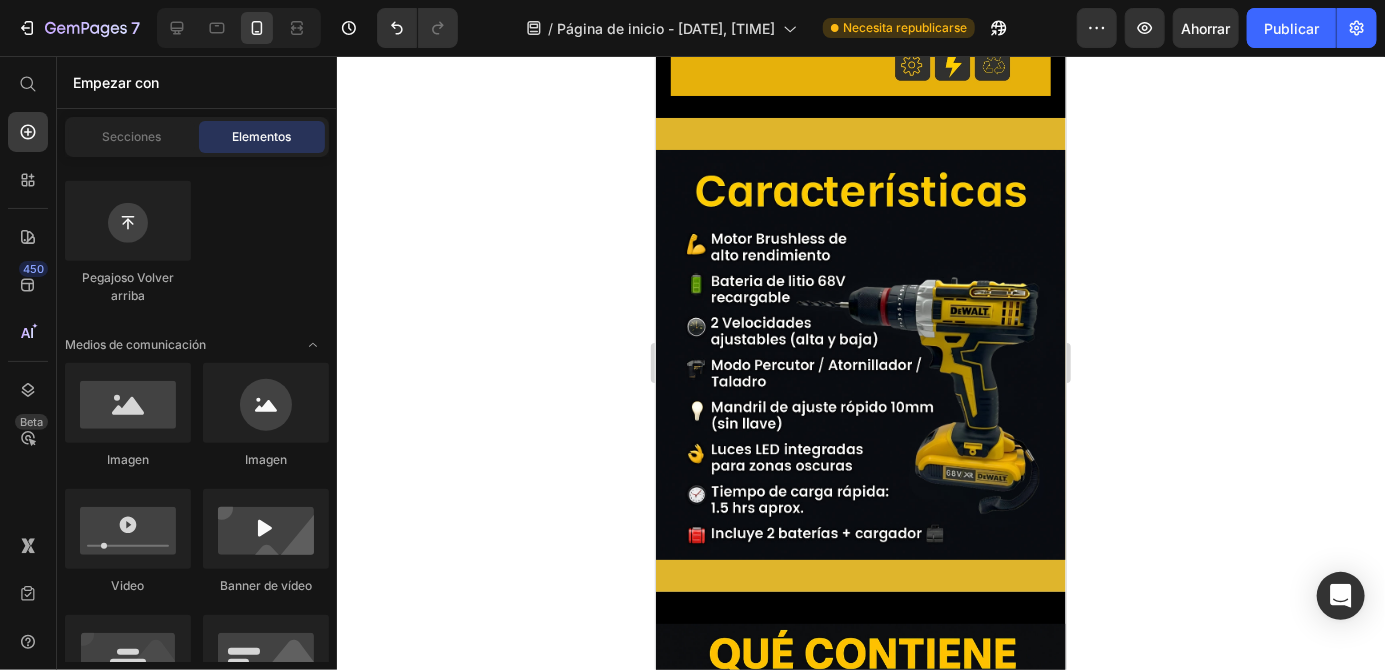 click 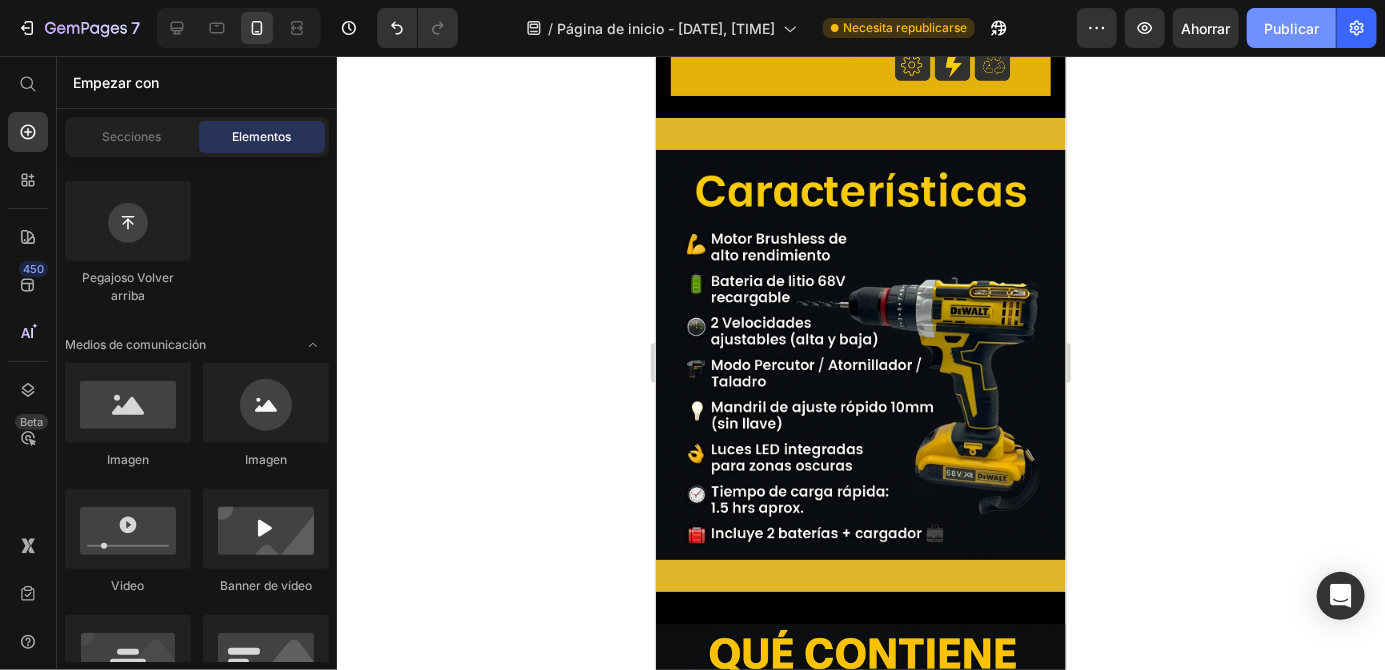 click on "Publicar" at bounding box center (1291, 28) 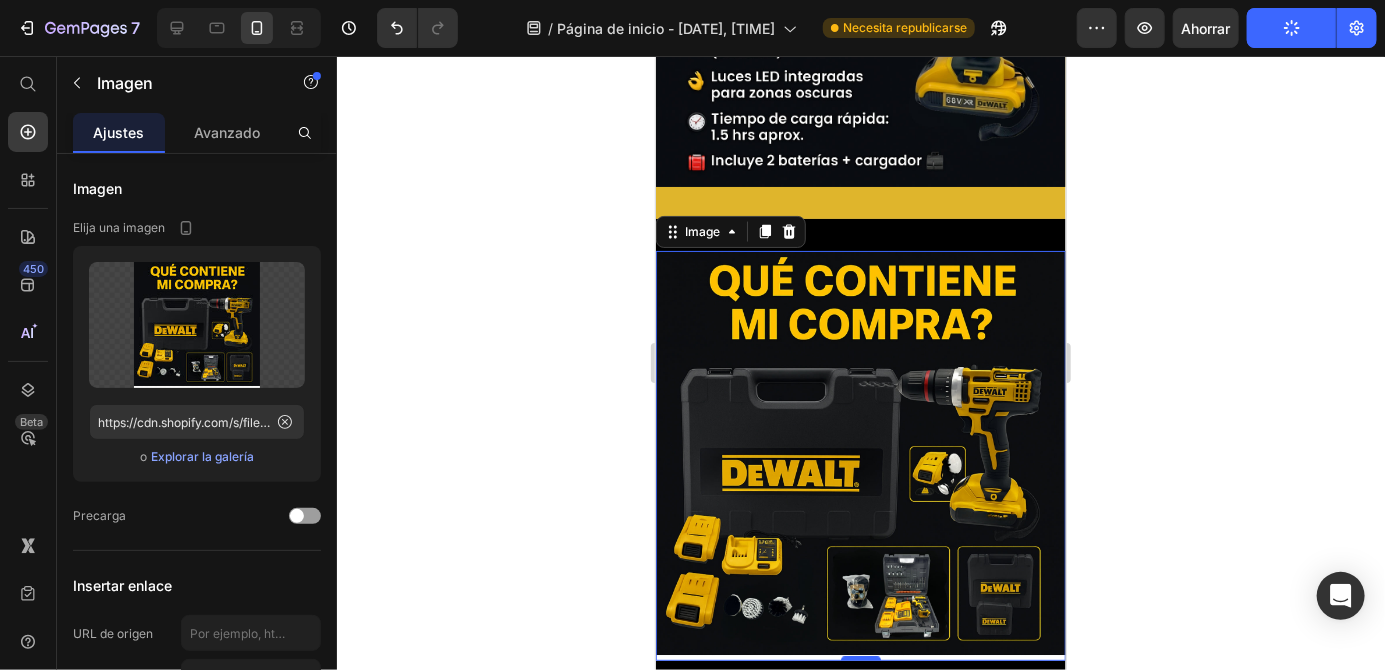 scroll, scrollTop: 1337, scrollLeft: 0, axis: vertical 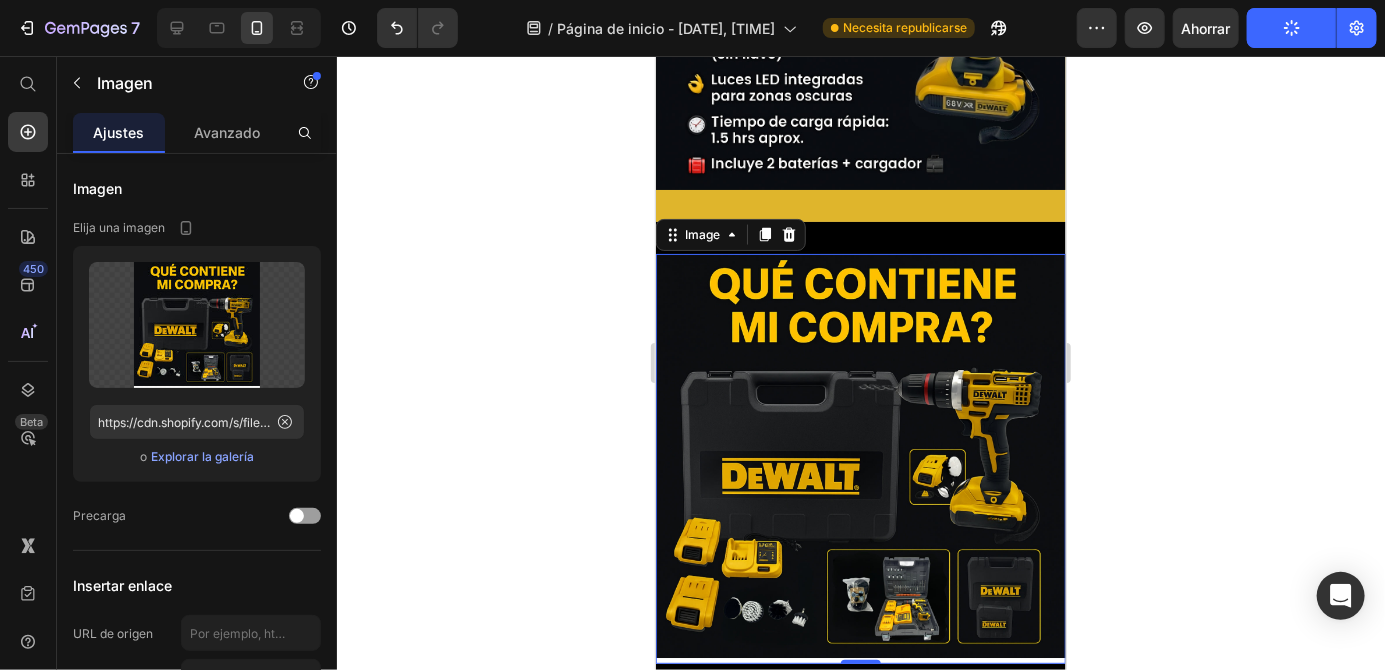 click 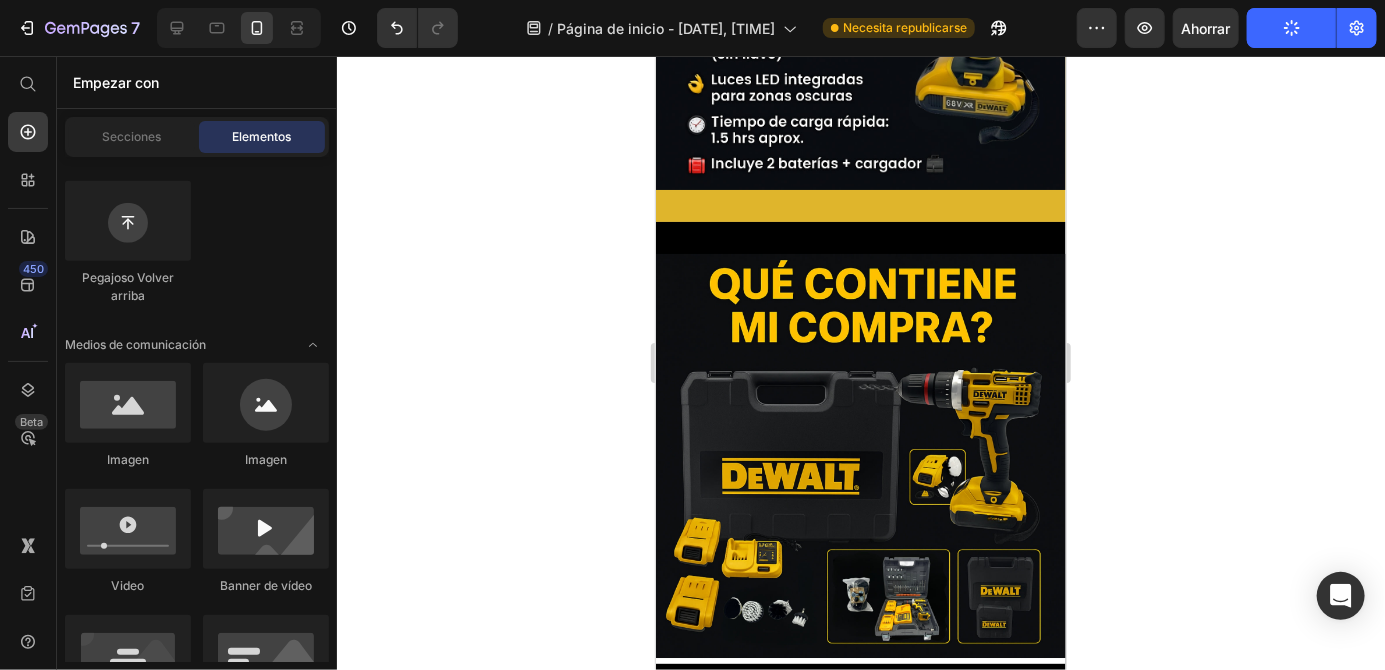 click at bounding box center (860, 458) 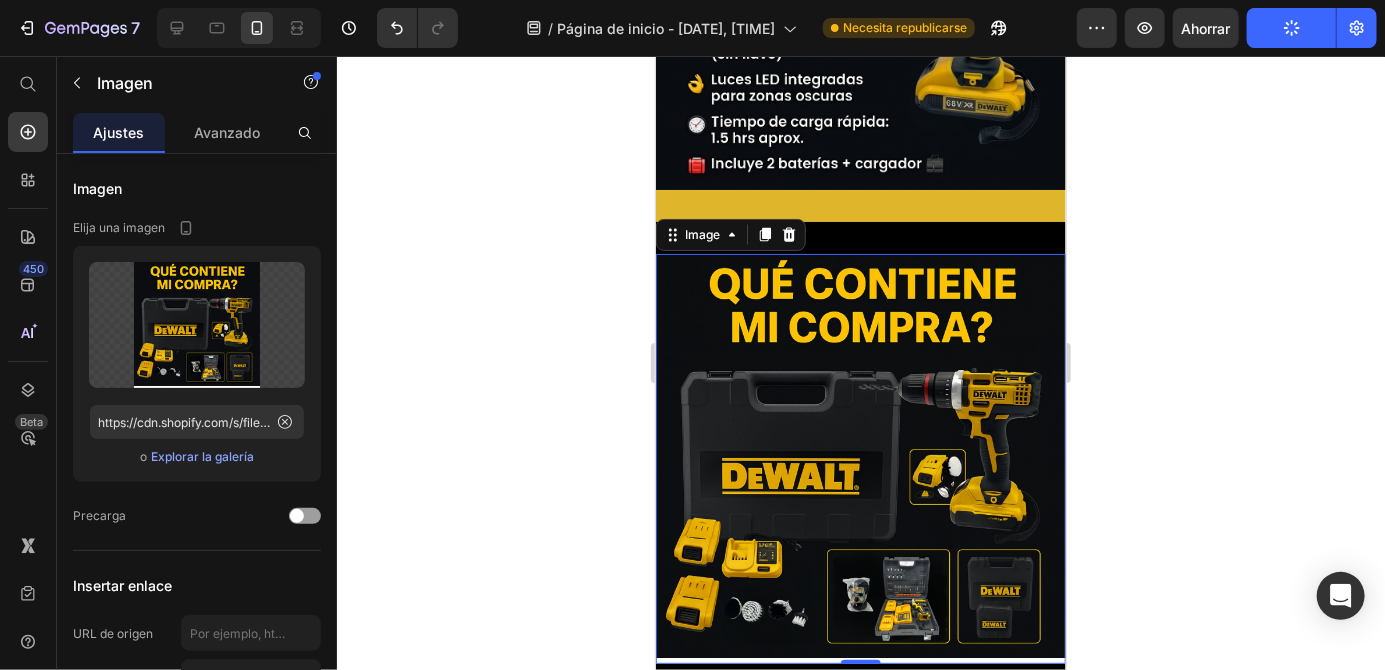 click at bounding box center (860, 458) 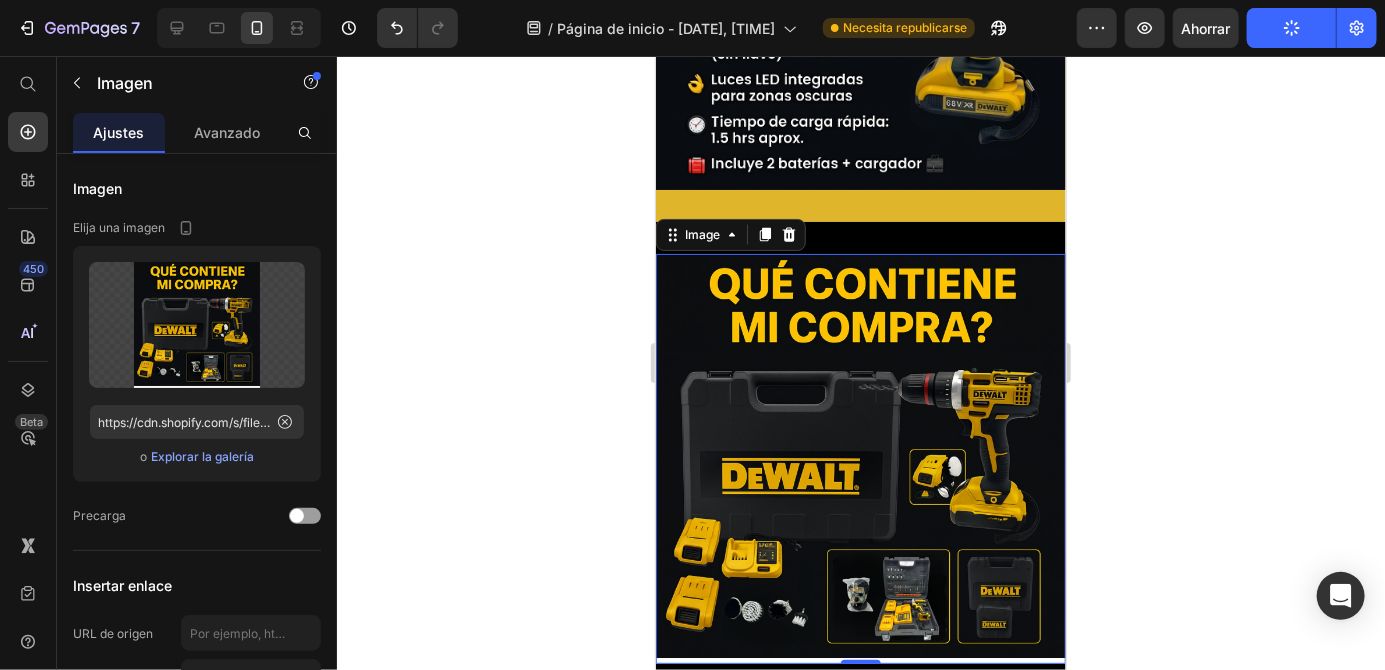 click 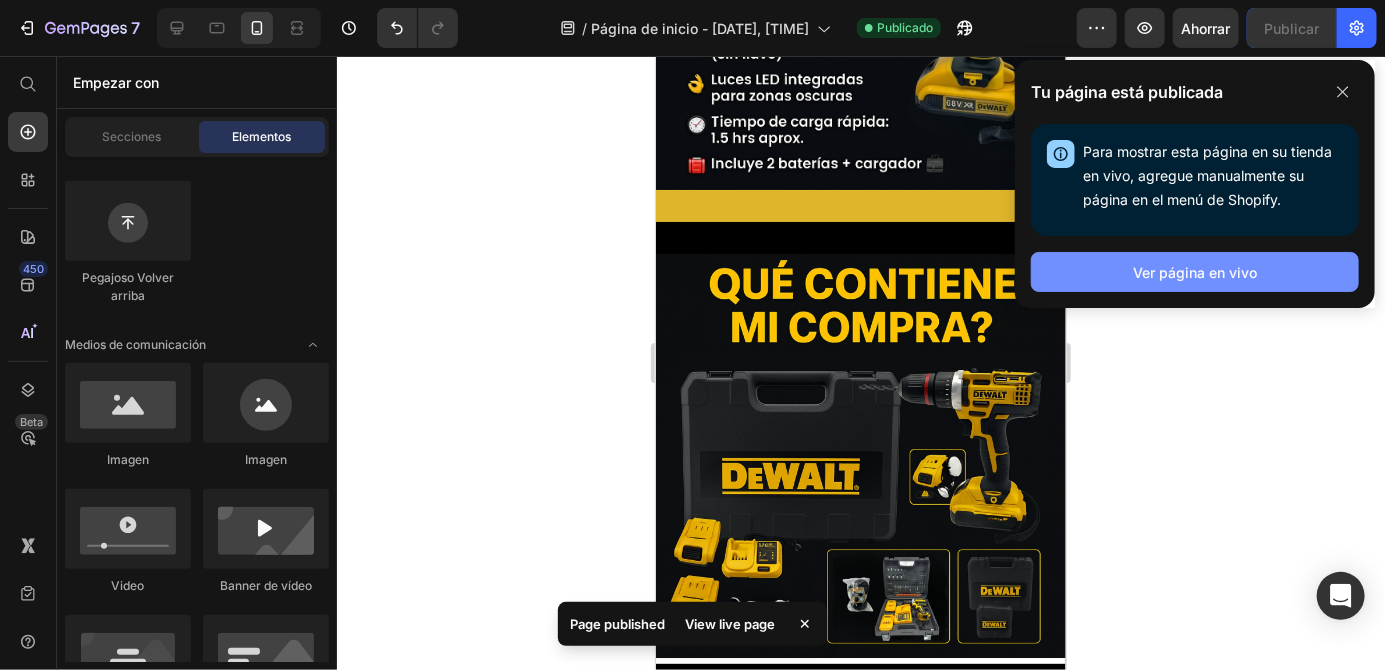 click on "Ver página en vivo" at bounding box center (1195, 272) 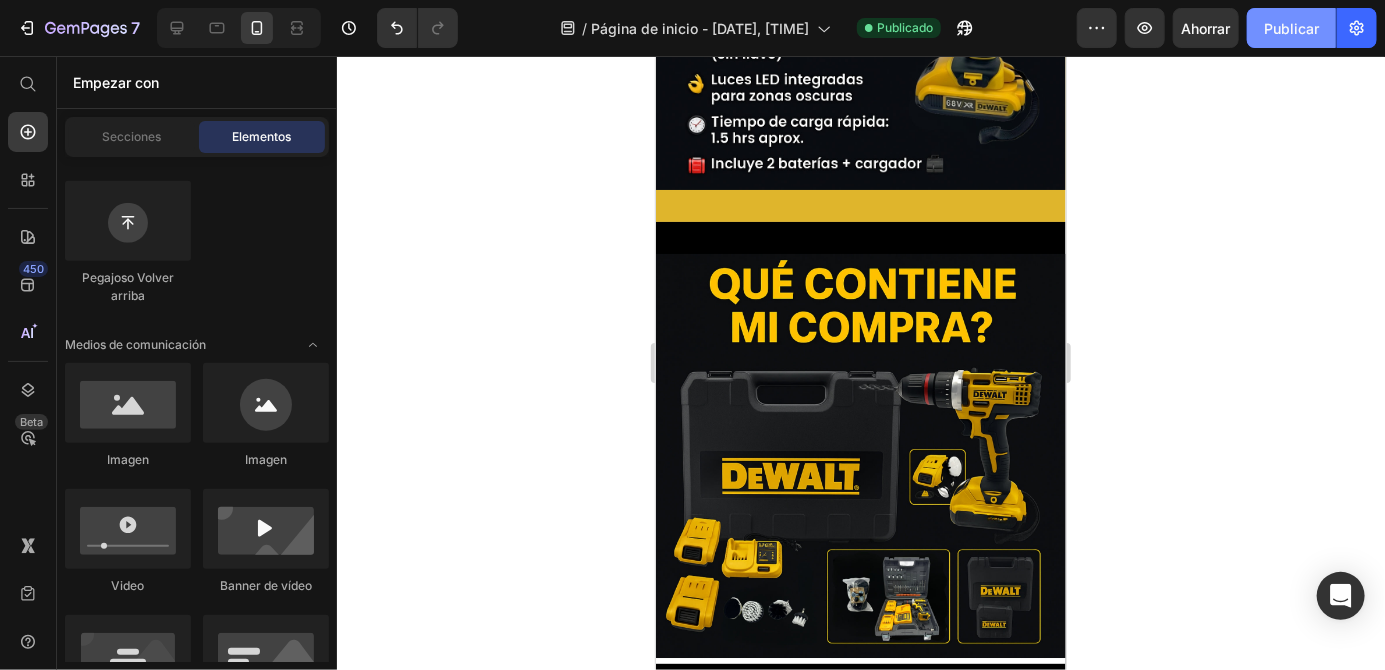 click on "Publicar" at bounding box center (1291, 28) 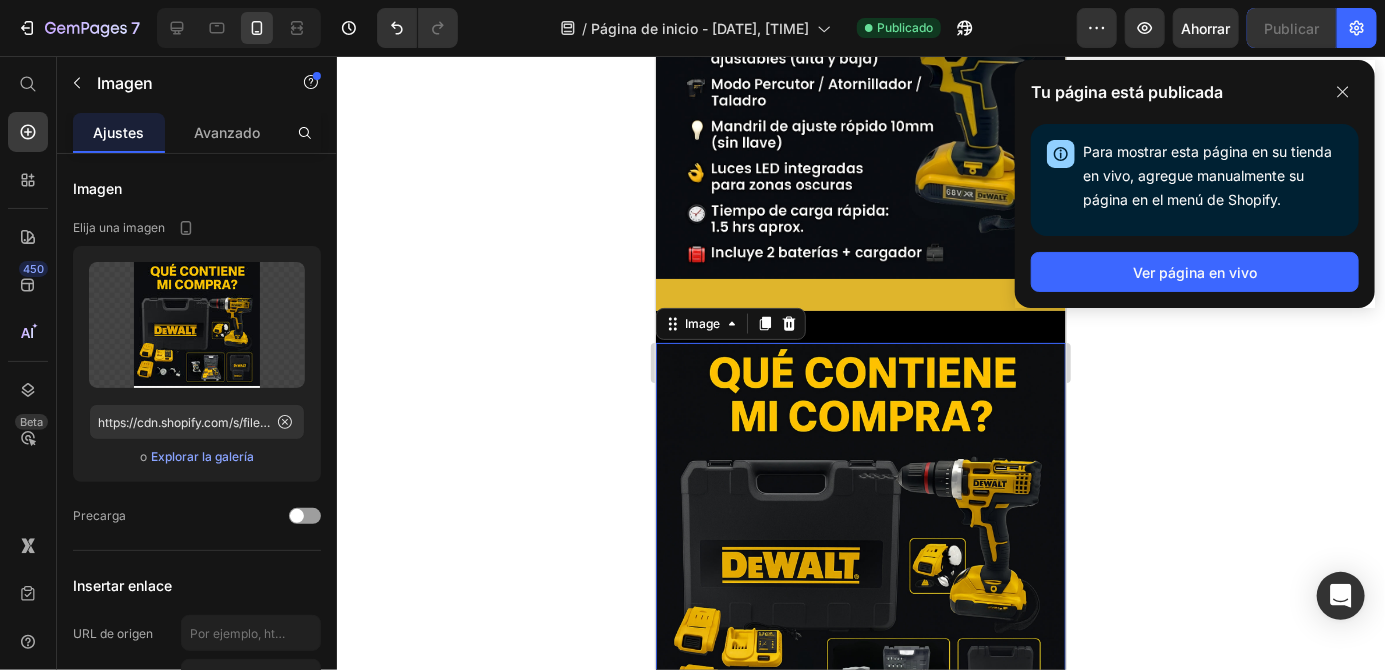 scroll, scrollTop: 1255, scrollLeft: 0, axis: vertical 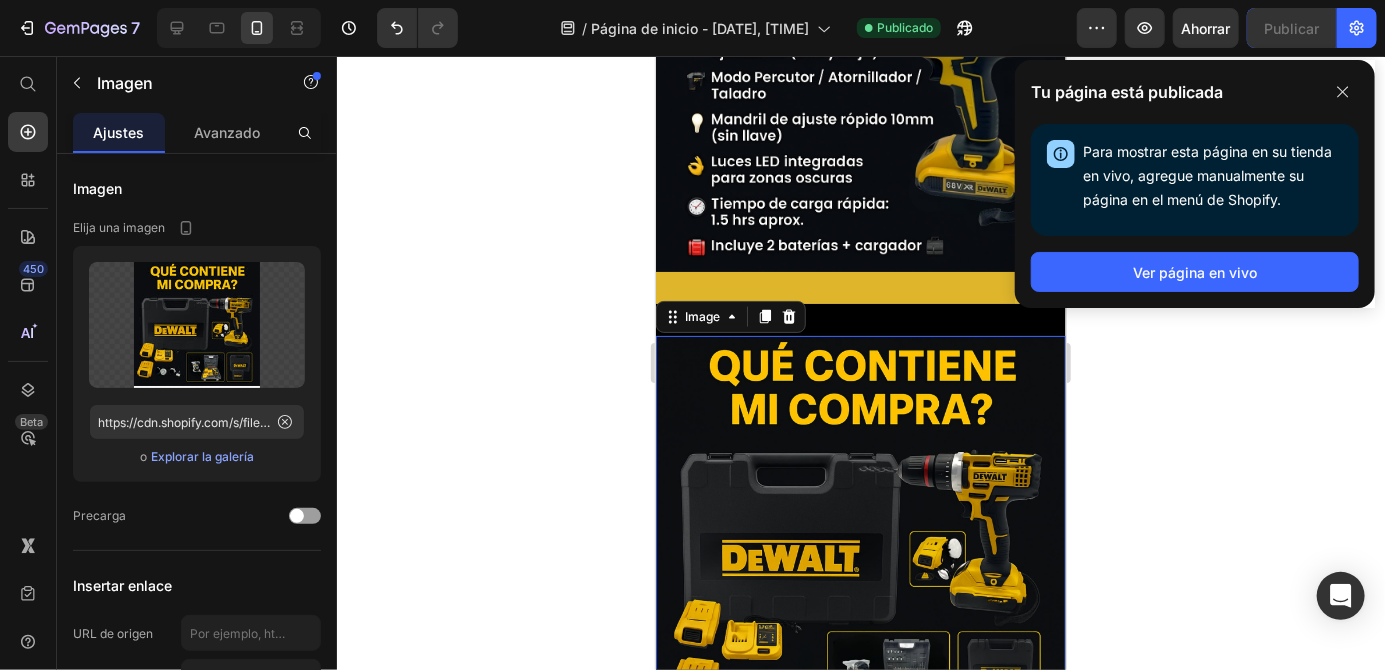 click at bounding box center (860, 540) 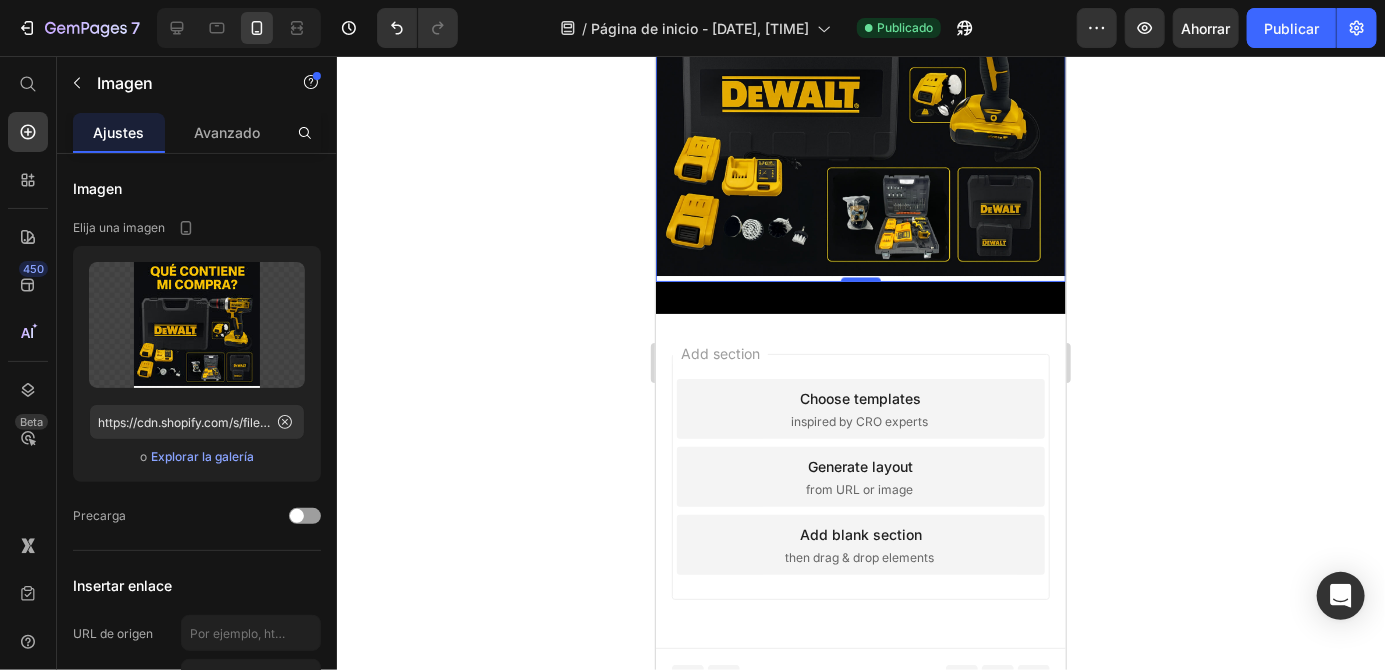 scroll, scrollTop: 1631, scrollLeft: 0, axis: vertical 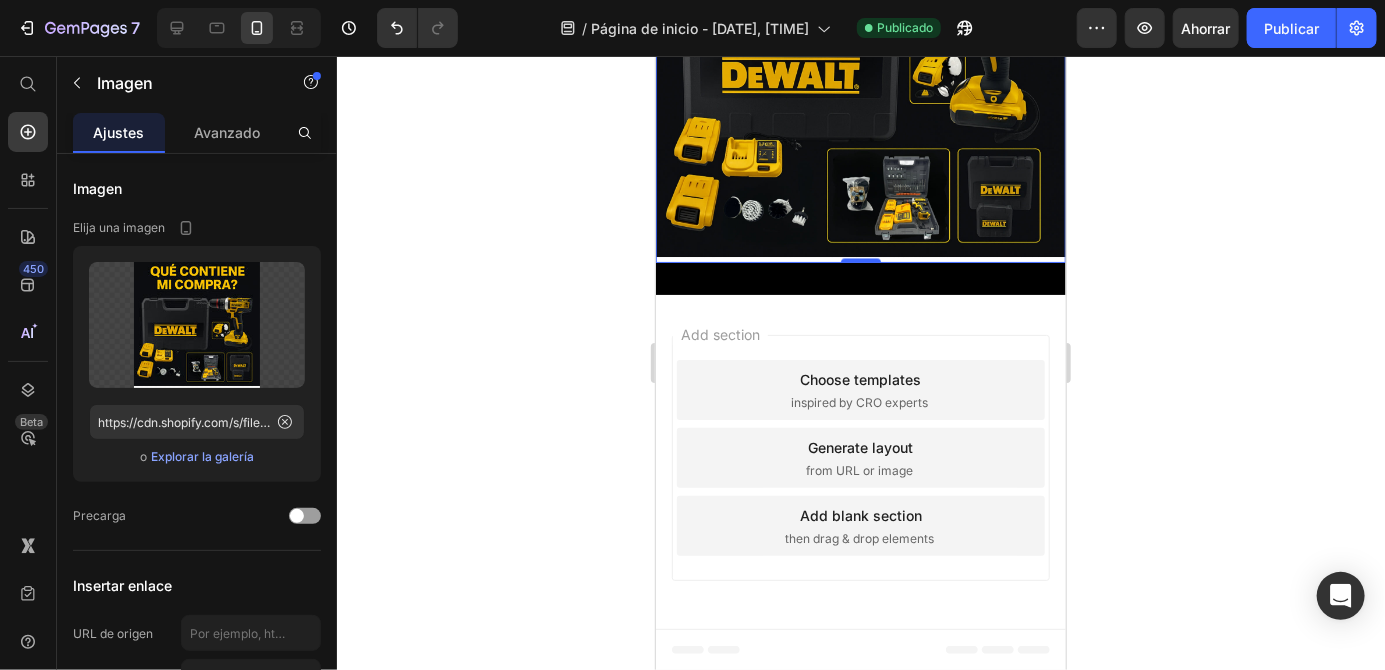 click on "Choose templates inspired by CRO experts" at bounding box center (860, 389) 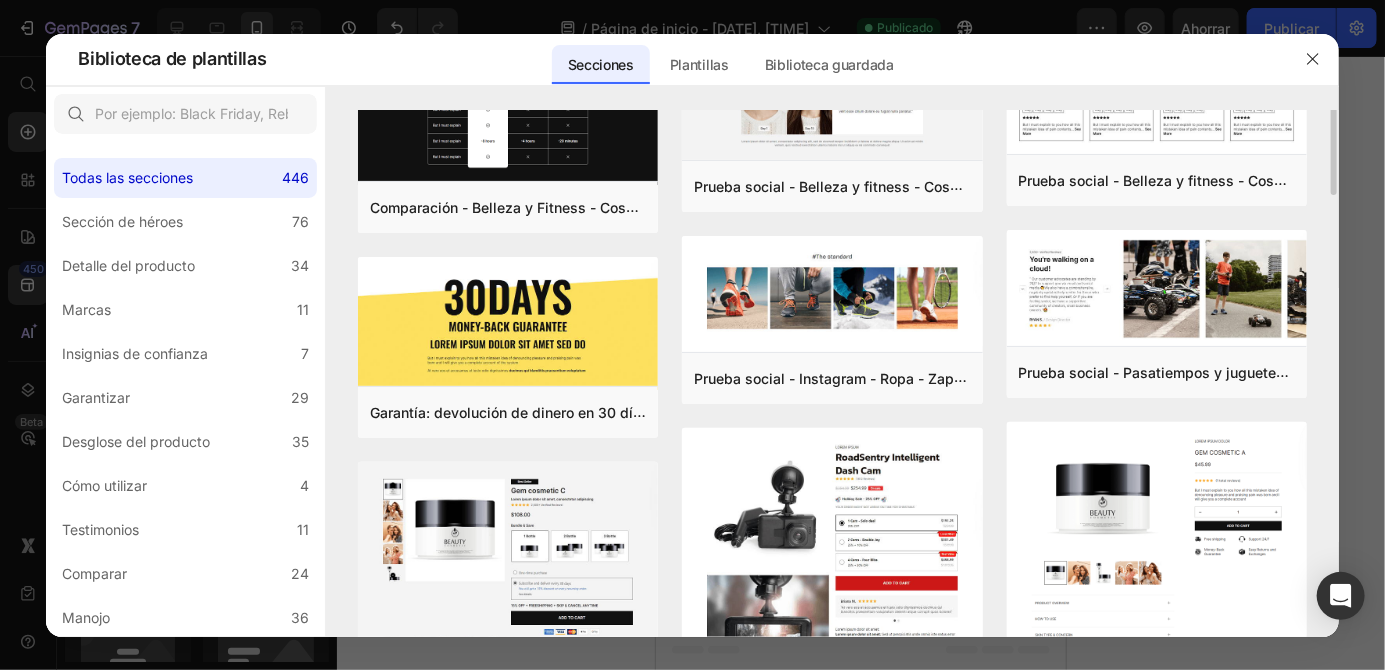 scroll, scrollTop: 0, scrollLeft: 0, axis: both 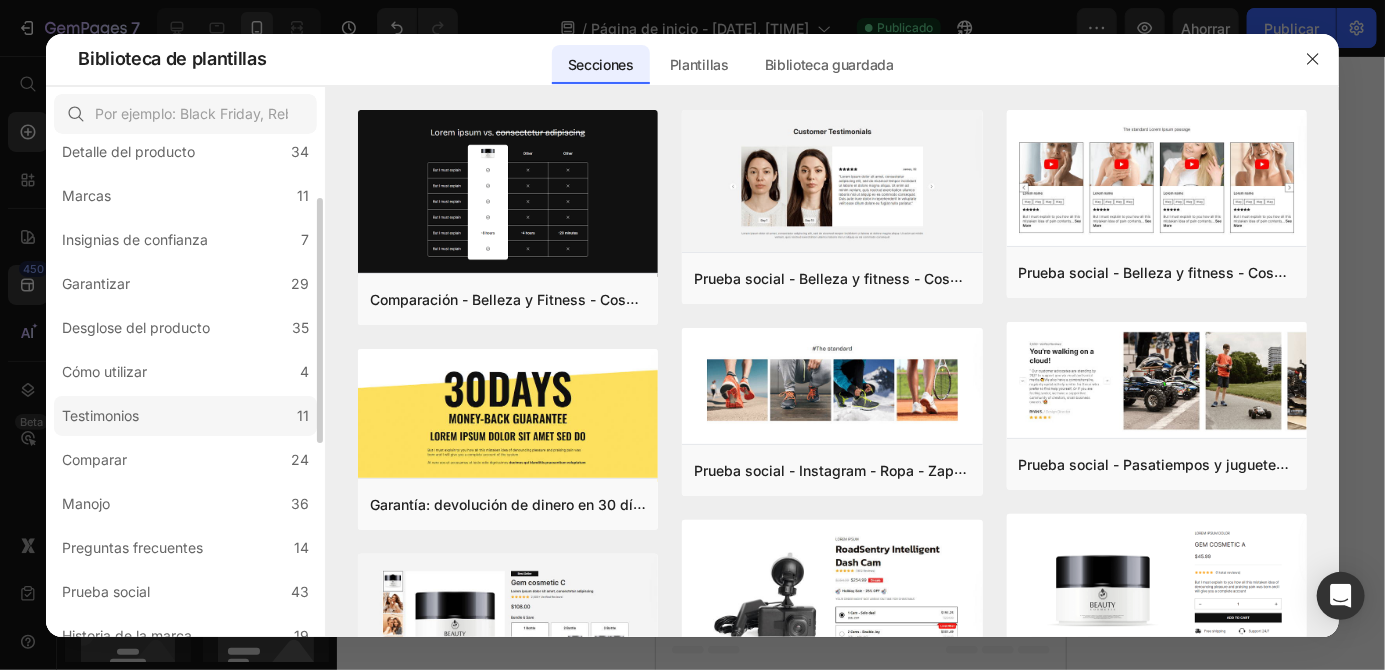 click on "Testimonios" at bounding box center [100, 415] 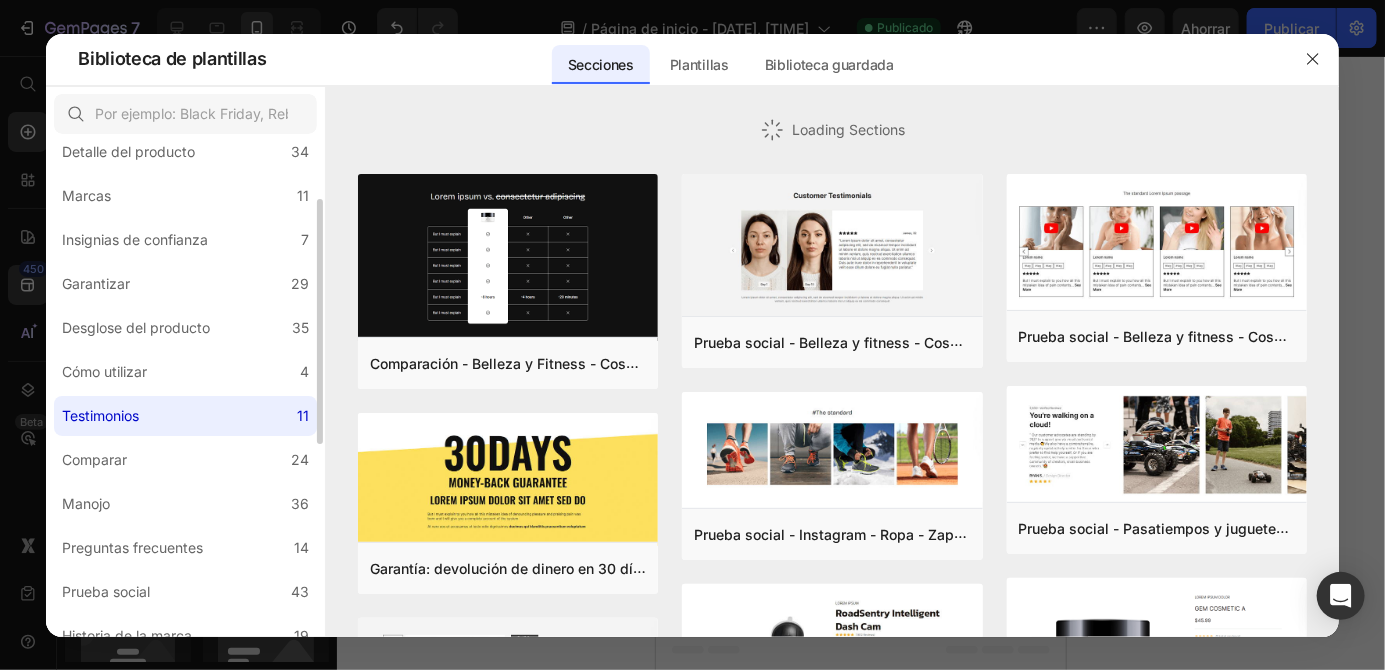 scroll, scrollTop: 115, scrollLeft: 0, axis: vertical 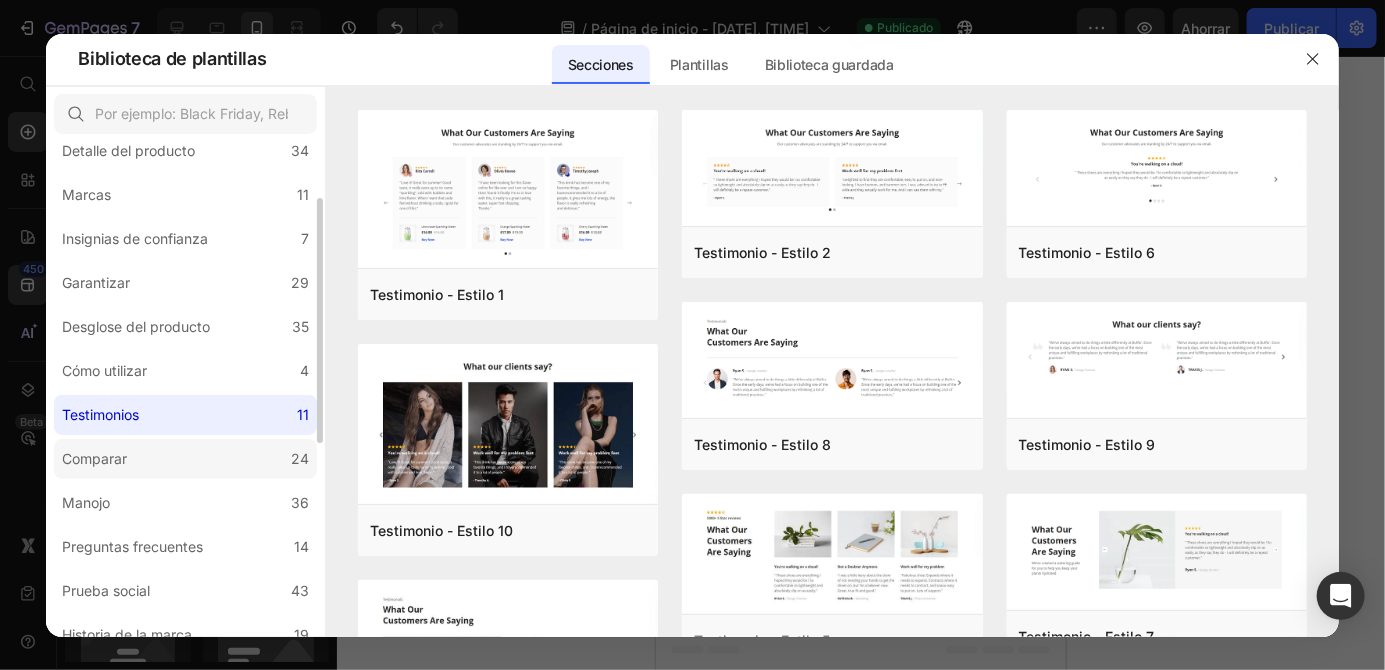 click on "Comparar" at bounding box center [94, 458] 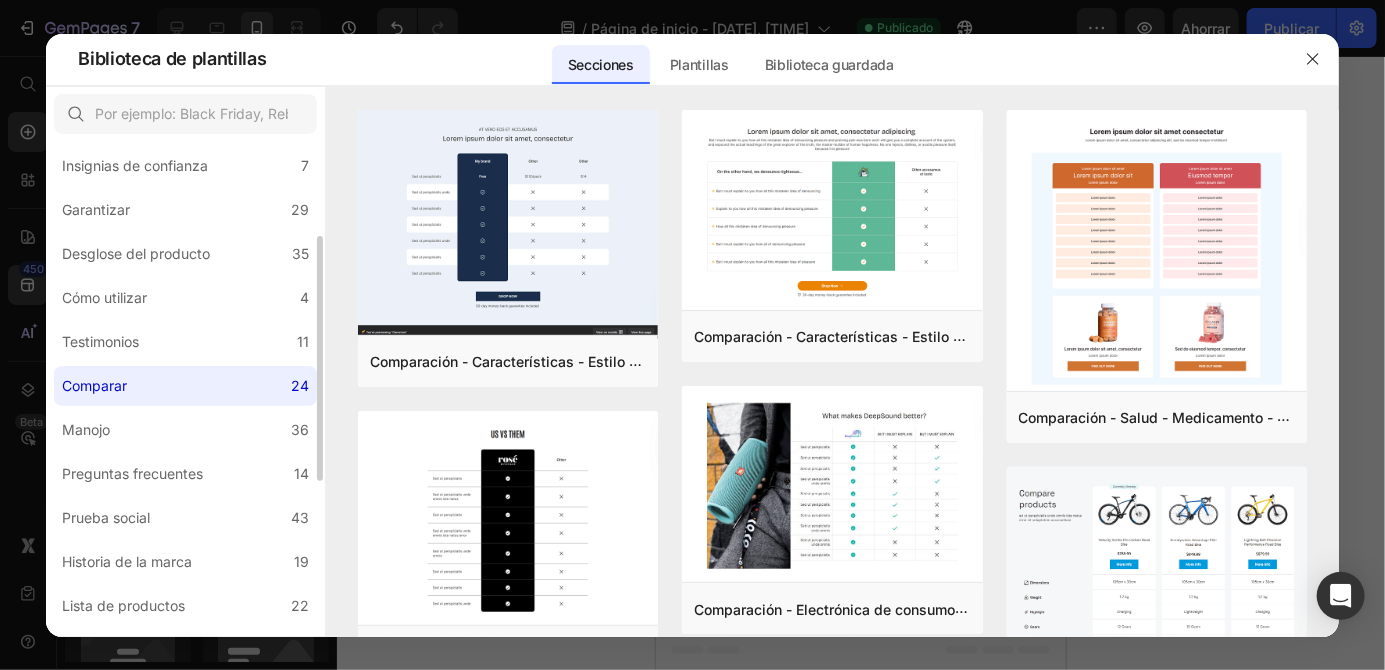 scroll, scrollTop: 189, scrollLeft: 0, axis: vertical 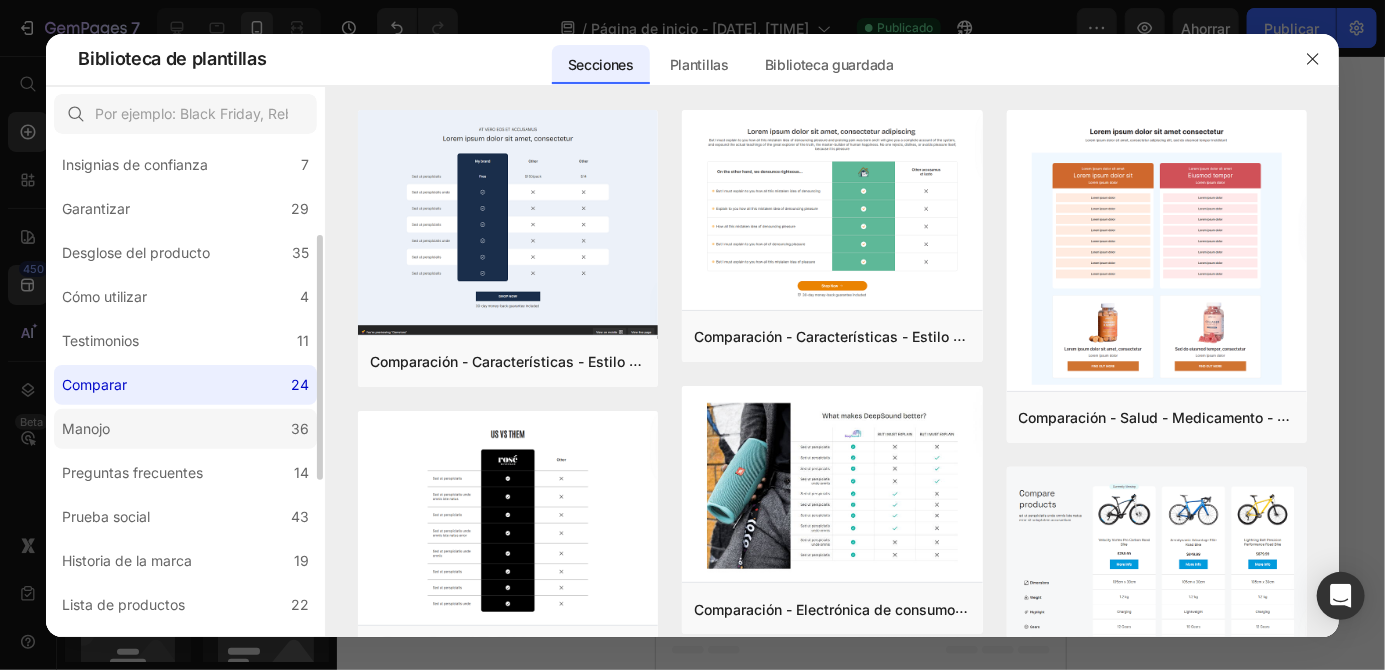 click on "Manojo 36" 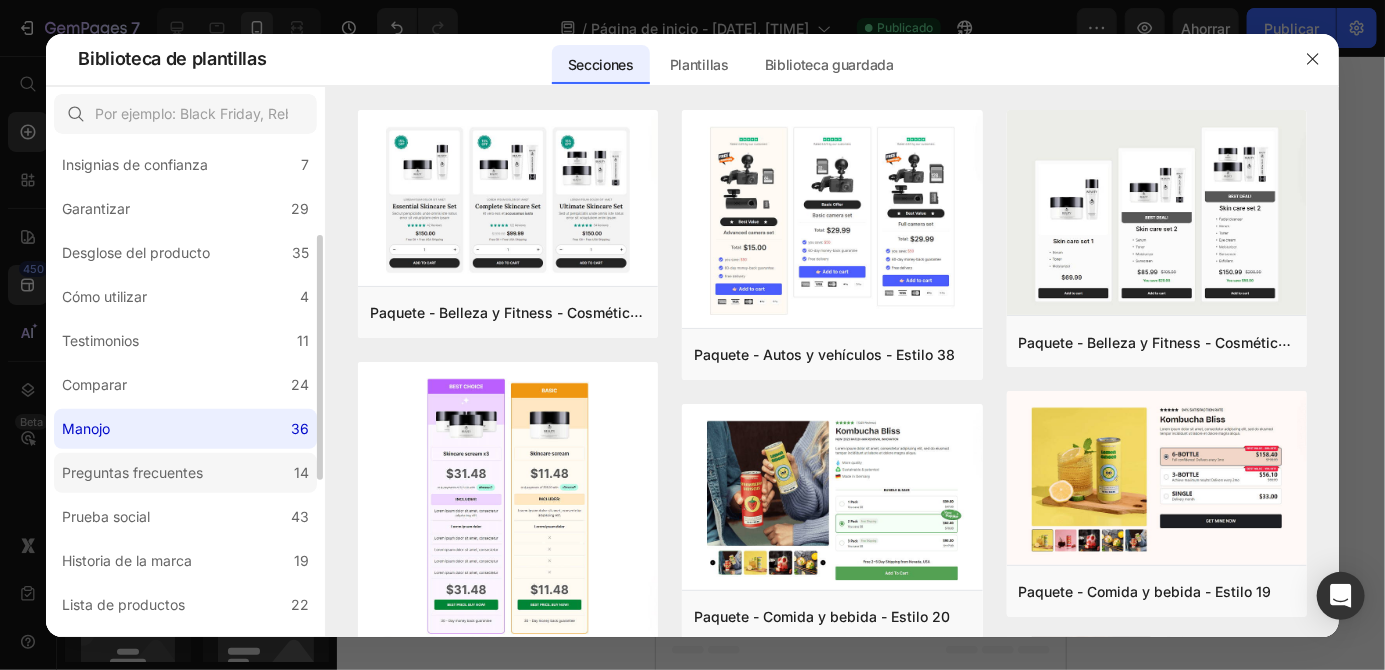 click on "Preguntas frecuentes" at bounding box center (132, 472) 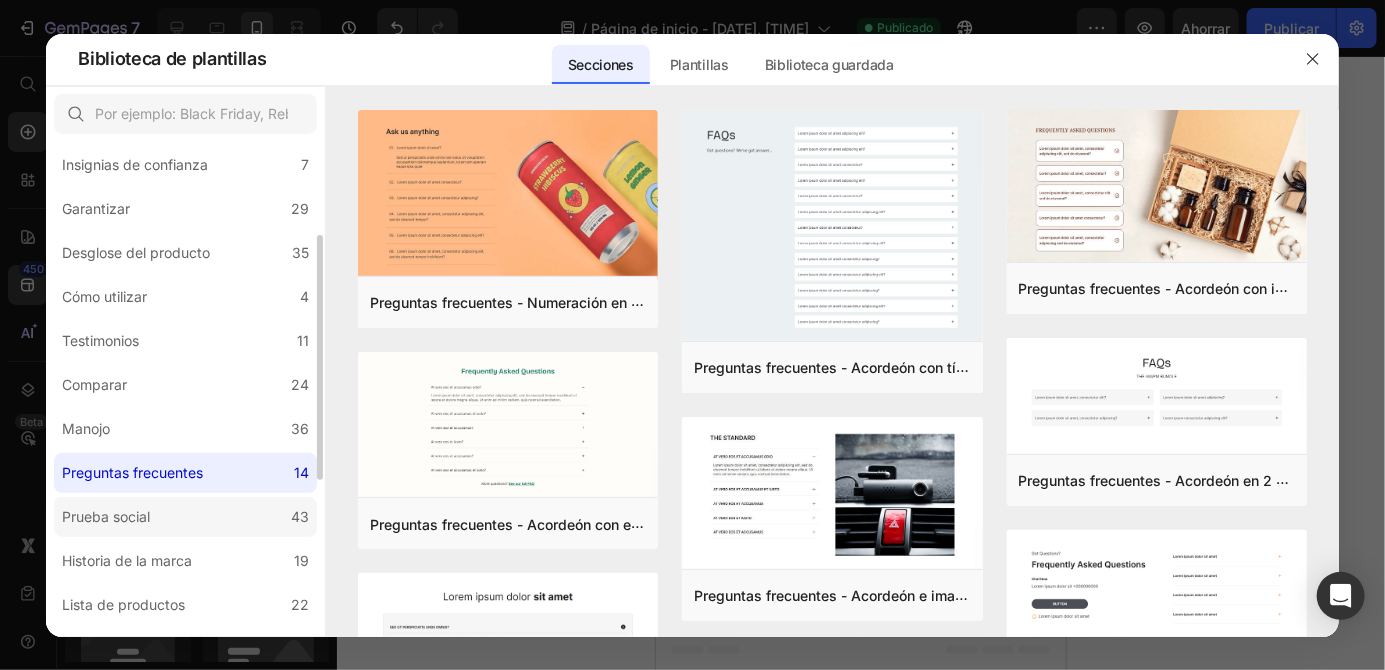 click on "Prueba social" at bounding box center (106, 517) 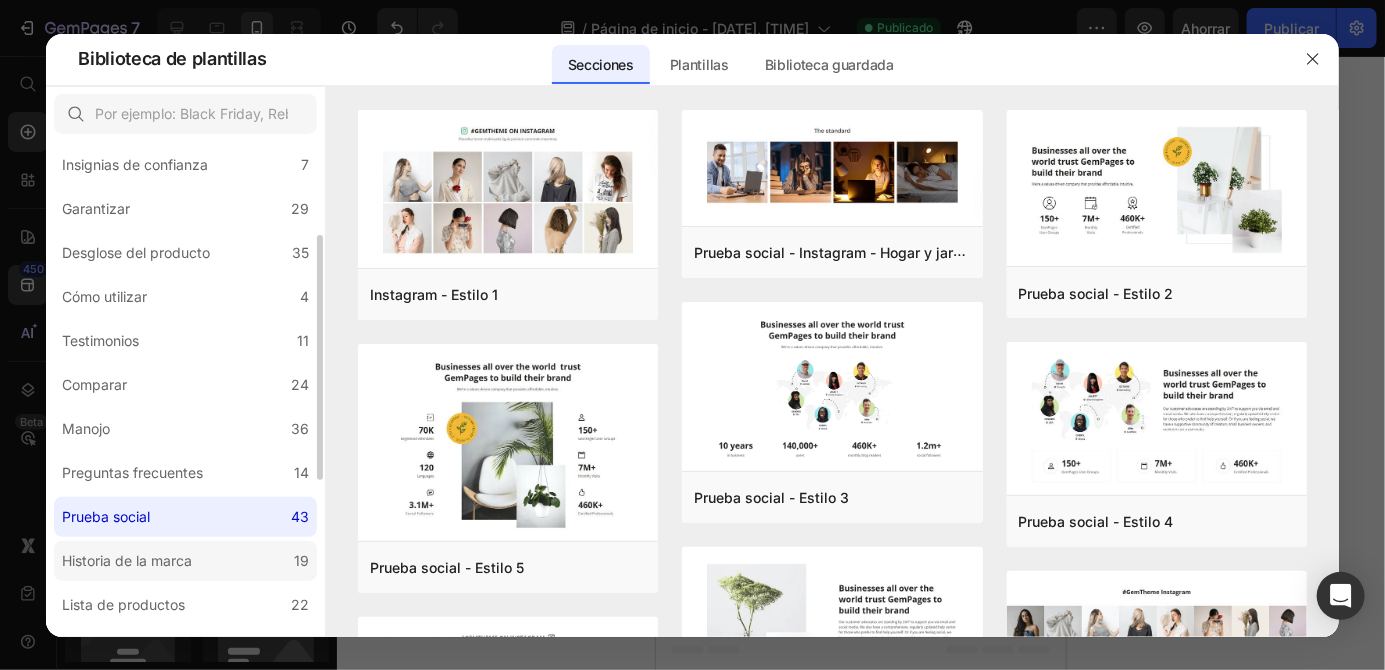 click on "Historia de la marca" at bounding box center [127, 560] 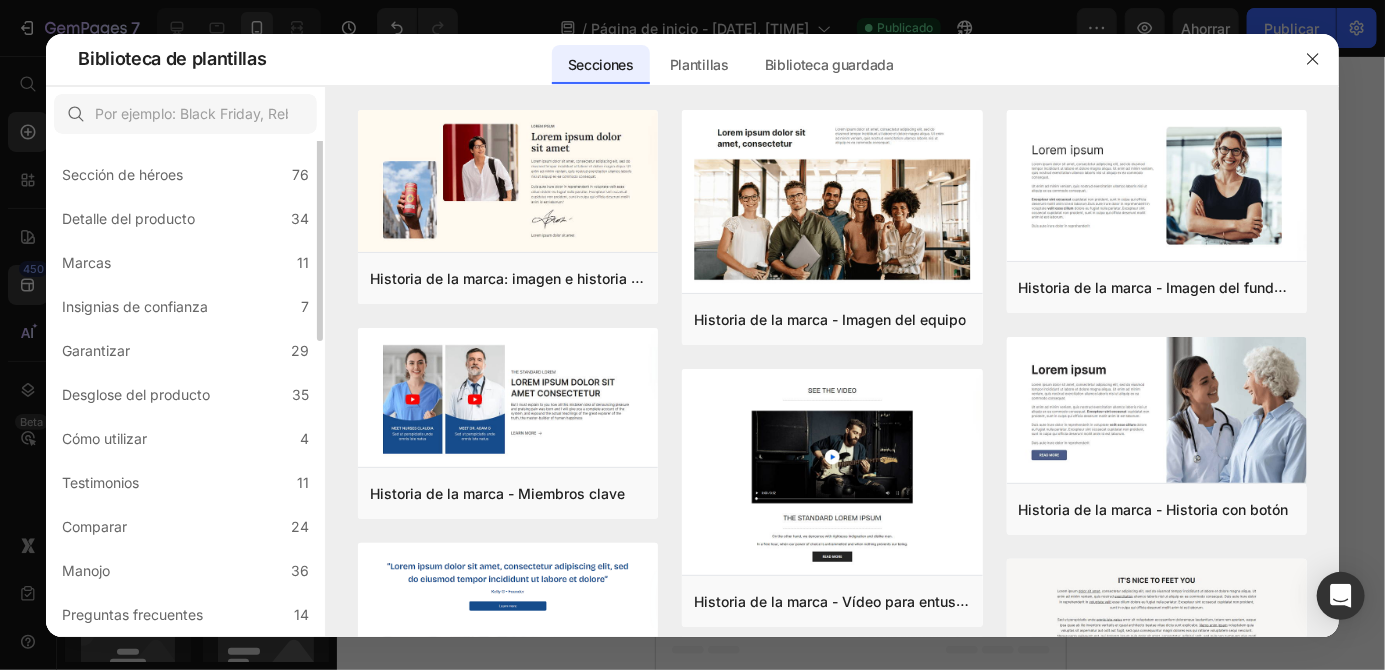scroll, scrollTop: 0, scrollLeft: 0, axis: both 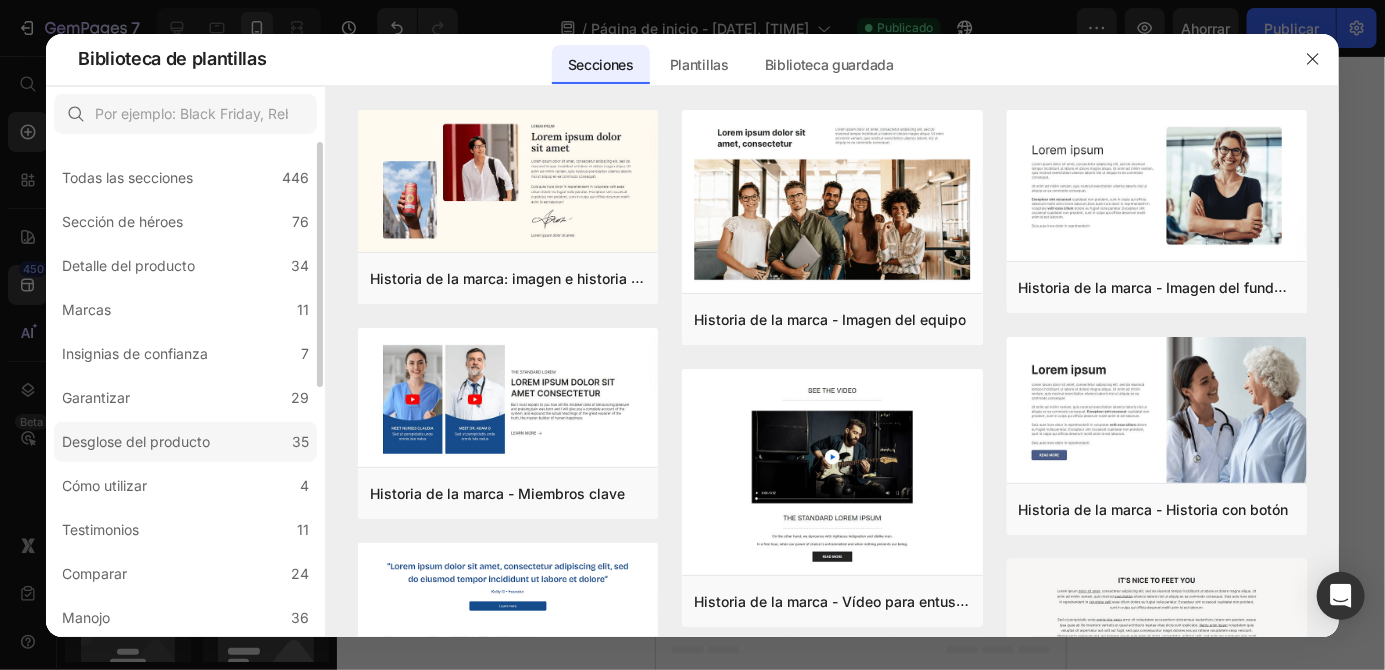 click on "Desglose del producto" at bounding box center (136, 442) 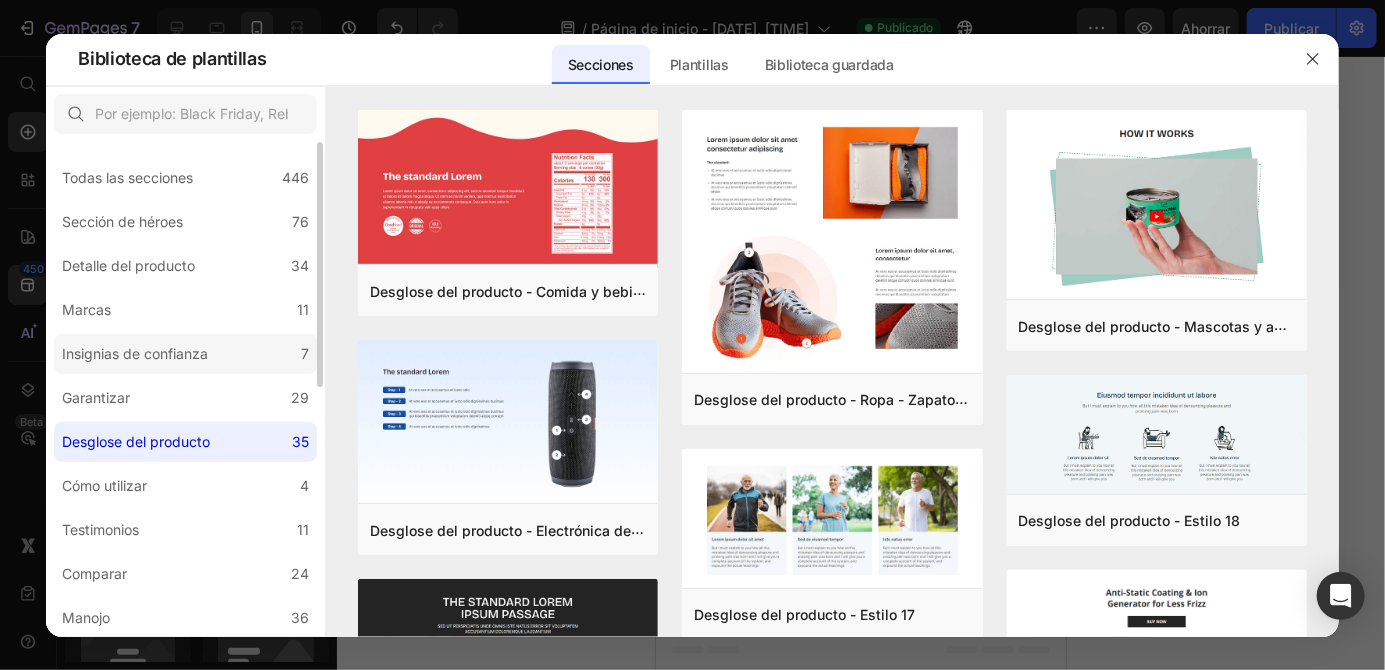 click on "Insignias de confianza" at bounding box center (135, 354) 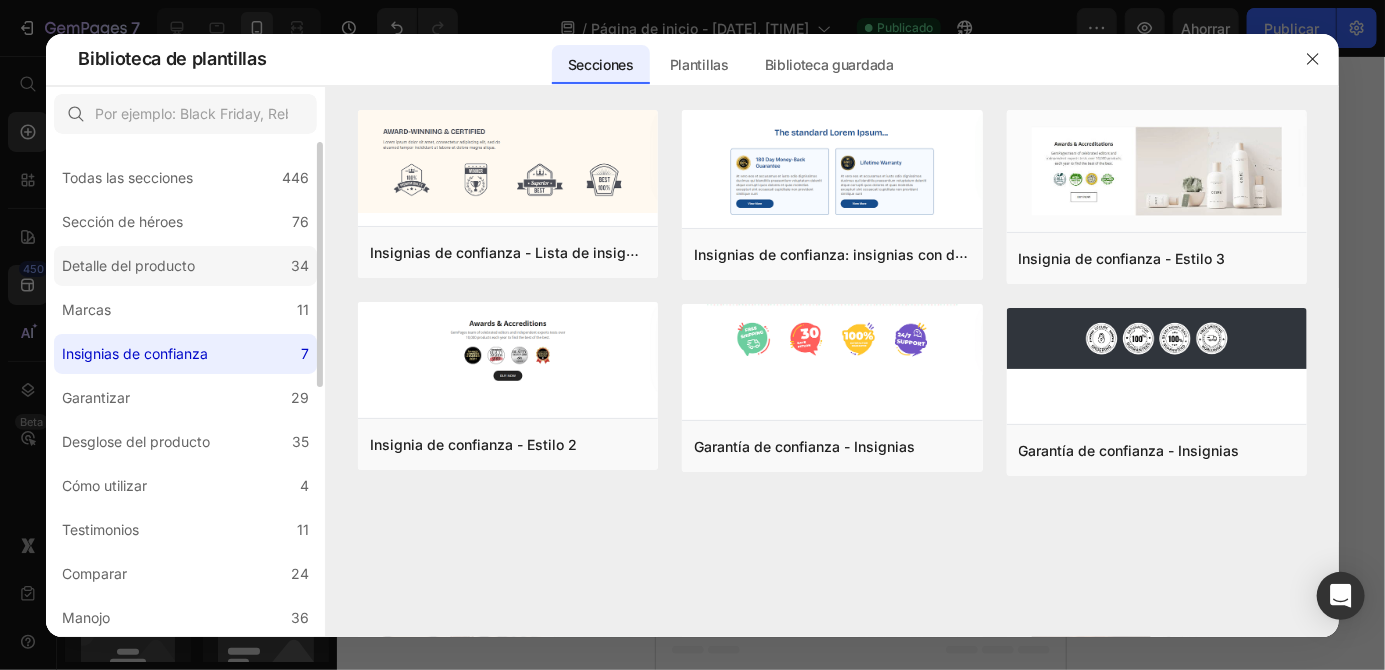 click on "Detalle del producto" at bounding box center [128, 265] 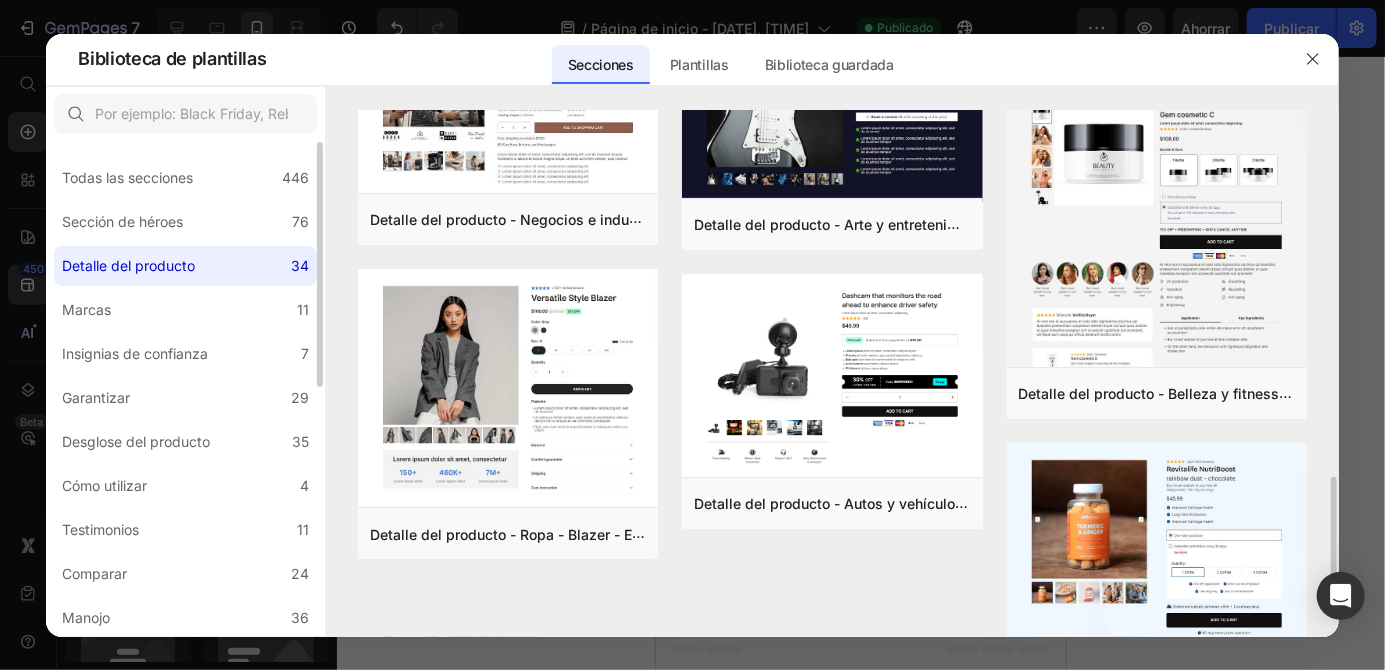 scroll, scrollTop: 1292, scrollLeft: 0, axis: vertical 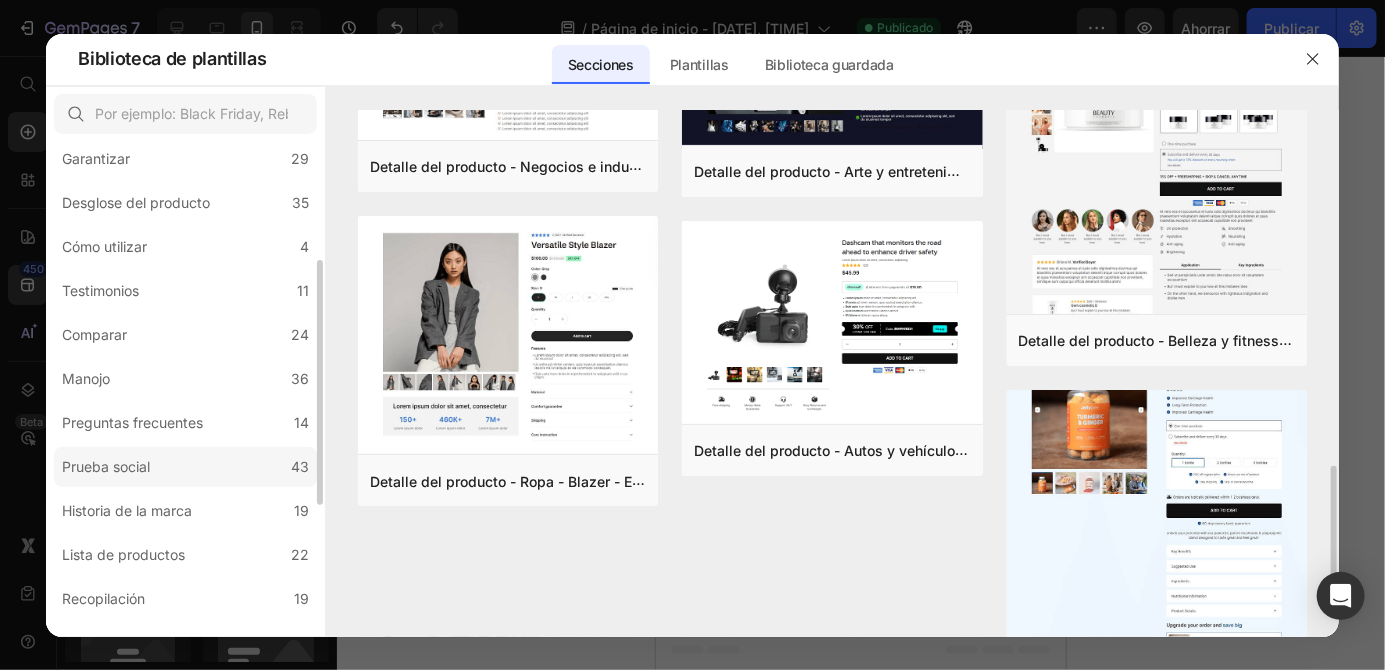 click on "Prueba social" at bounding box center [106, 467] 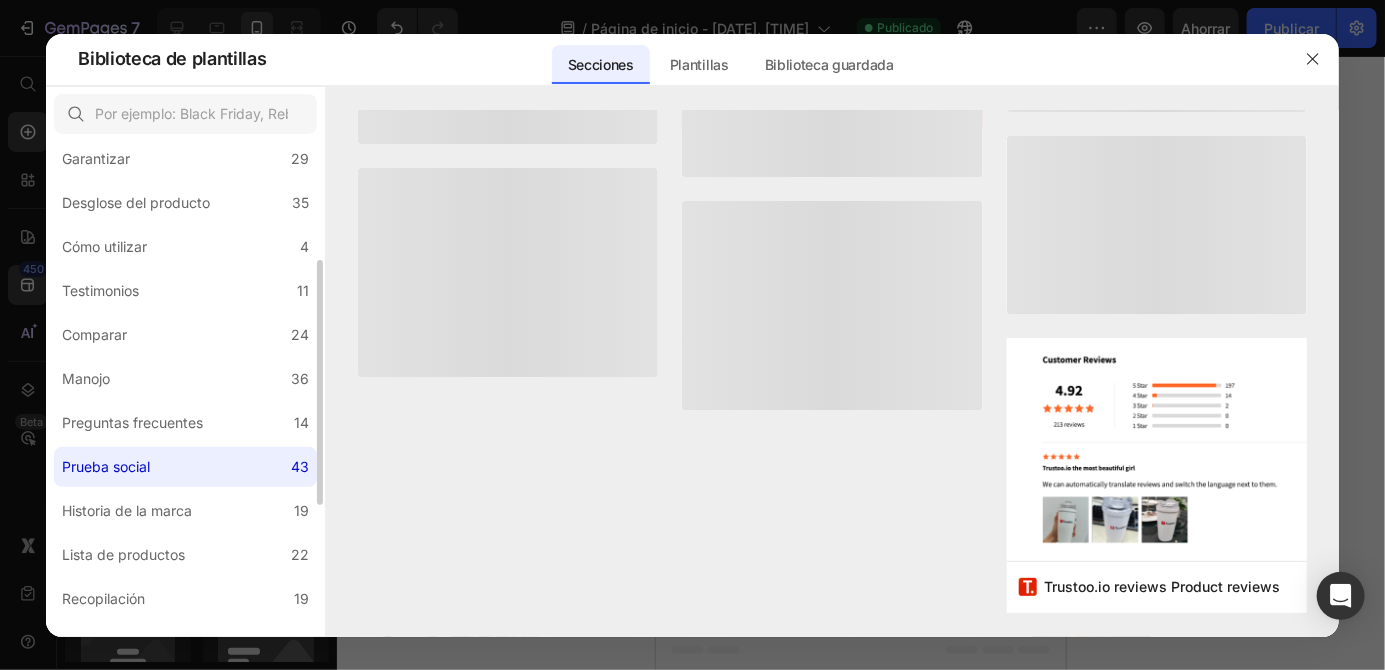 scroll, scrollTop: 239, scrollLeft: 0, axis: vertical 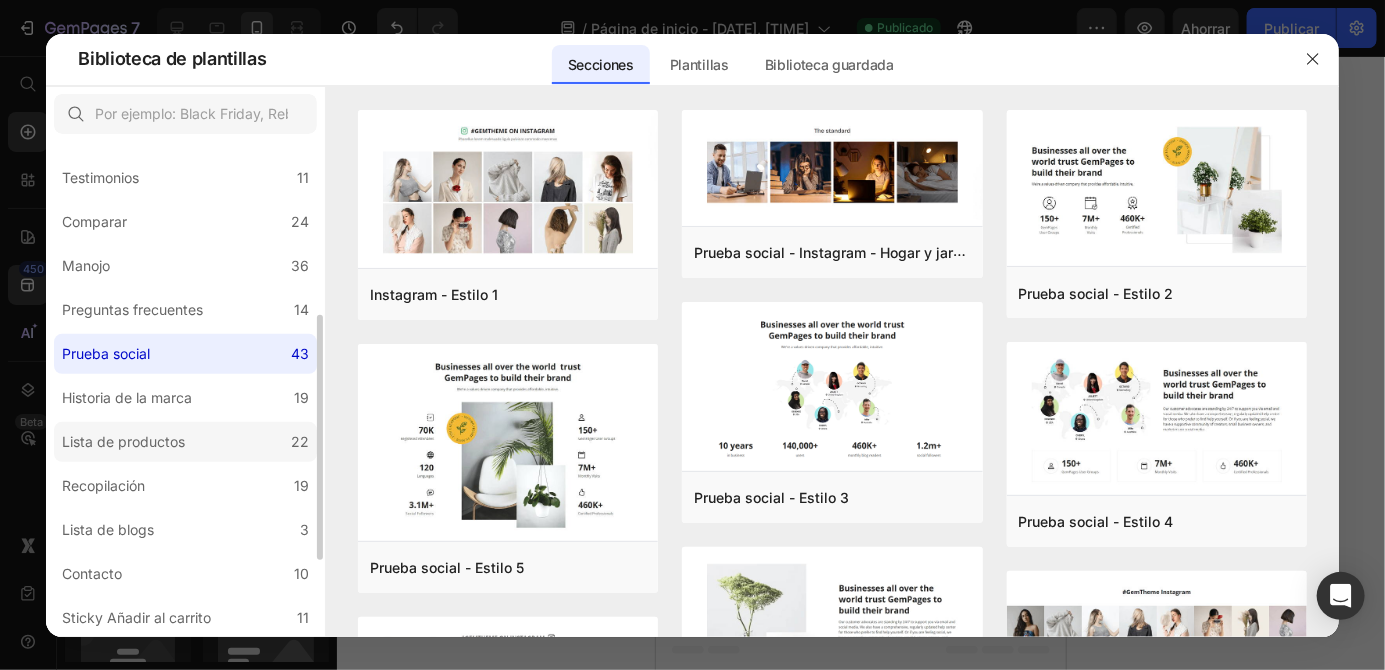 click on "Lista de productos" at bounding box center (123, 441) 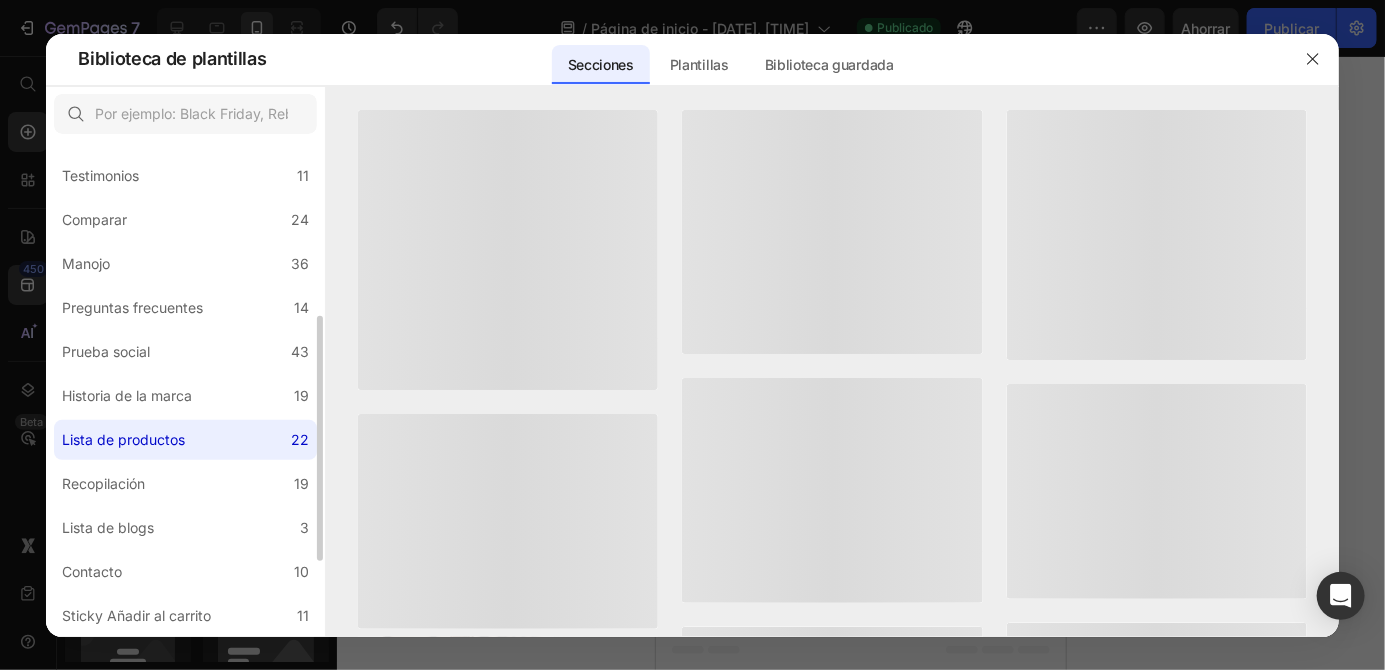 scroll, scrollTop: 354, scrollLeft: 0, axis: vertical 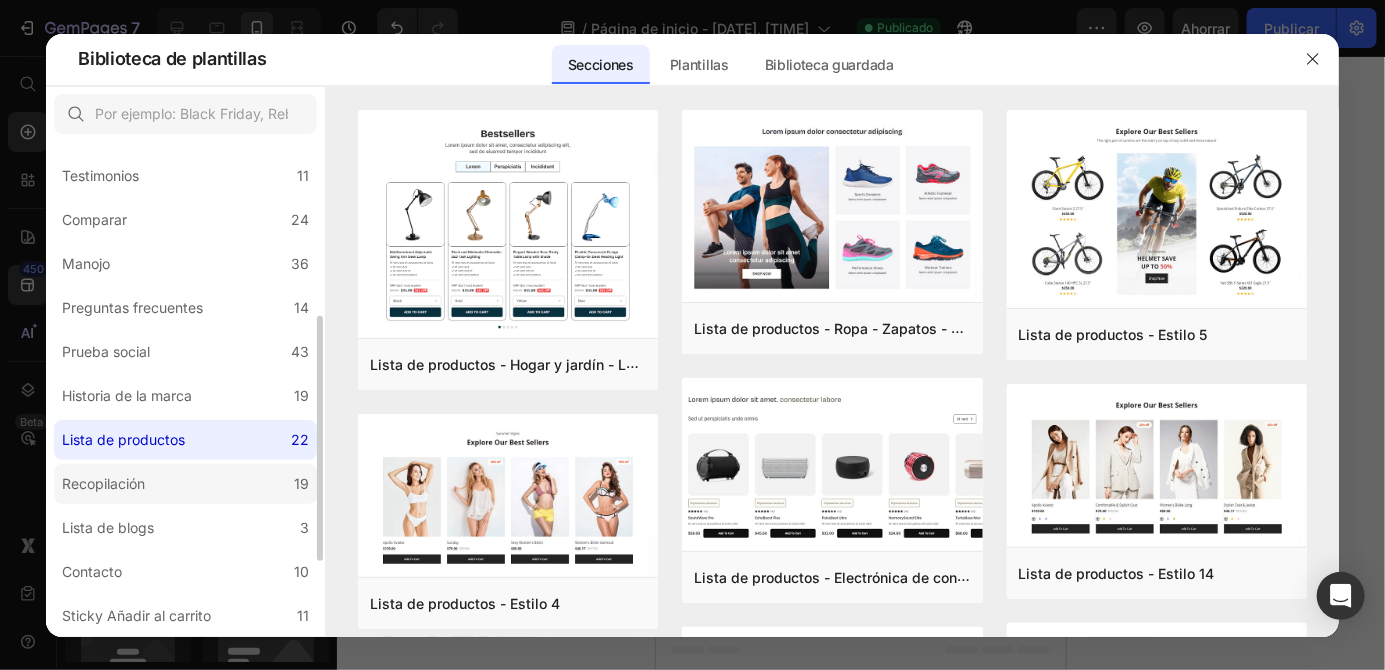 click on "Recopilación" at bounding box center [103, 483] 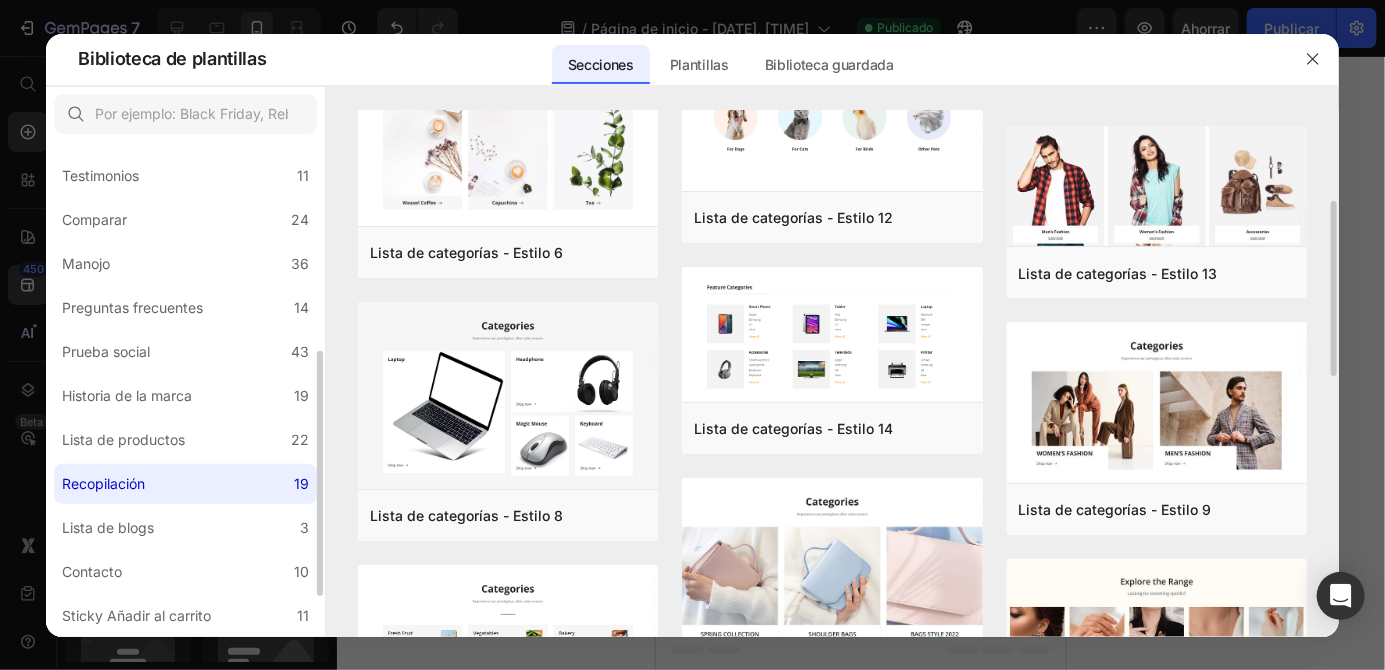 scroll, scrollTop: 272, scrollLeft: 0, axis: vertical 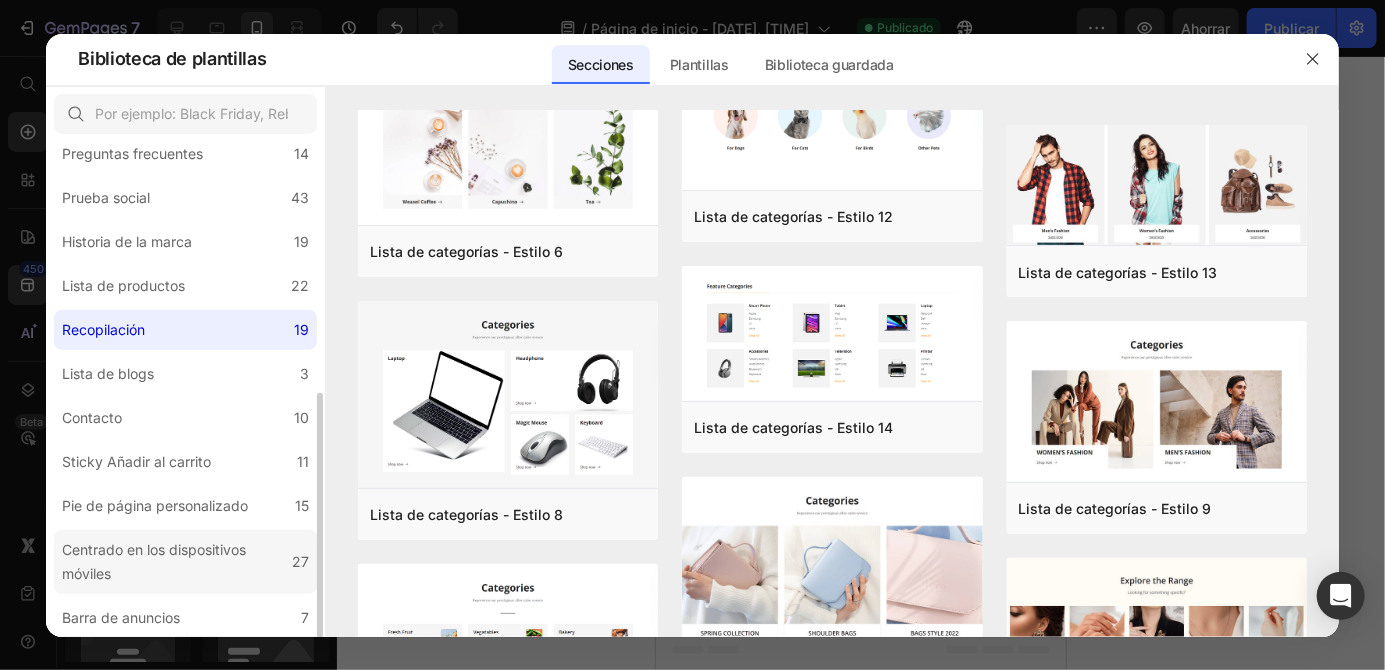 click on "Centrado en los dispositivos móviles" at bounding box center [154, 561] 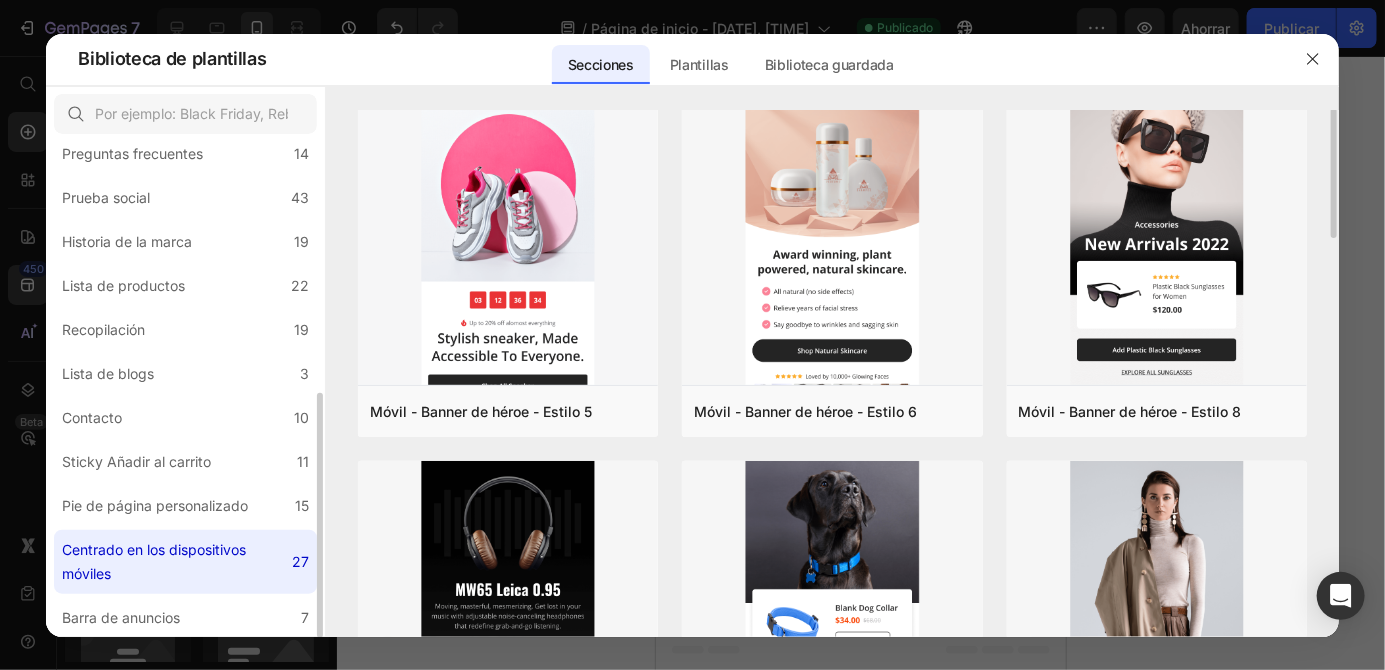scroll, scrollTop: 290, scrollLeft: 0, axis: vertical 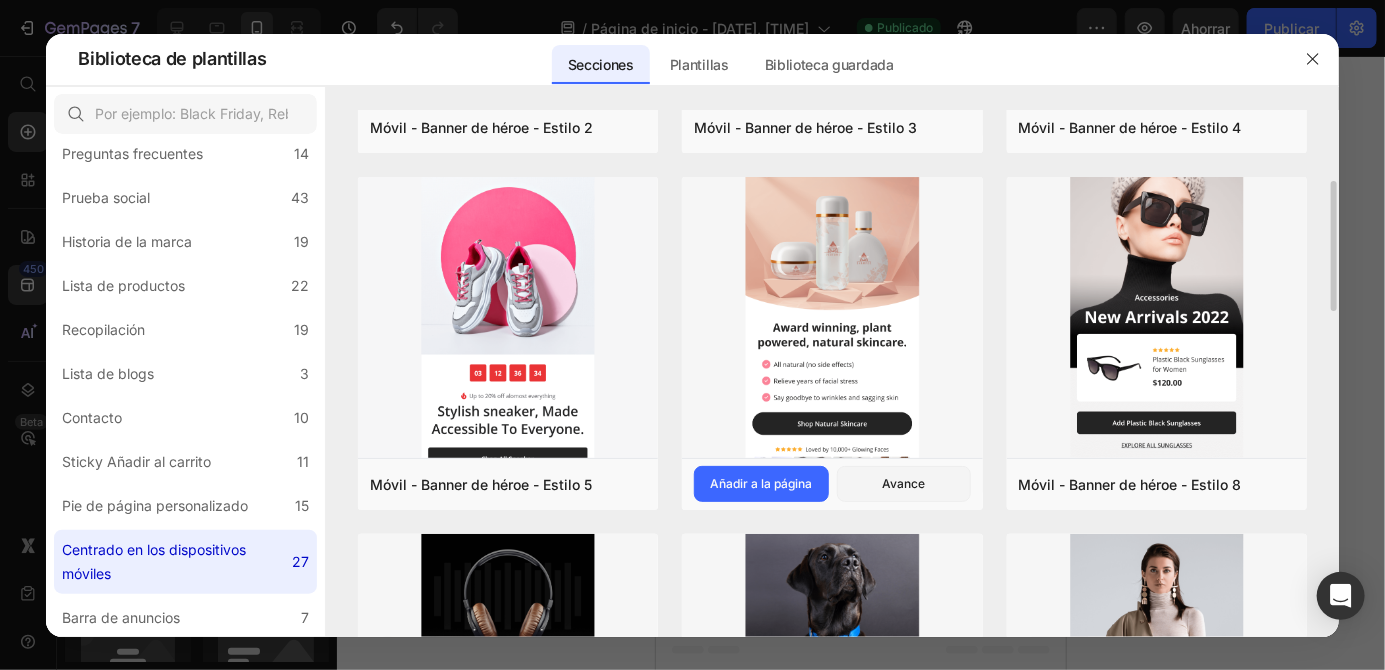 click at bounding box center [832, 335] 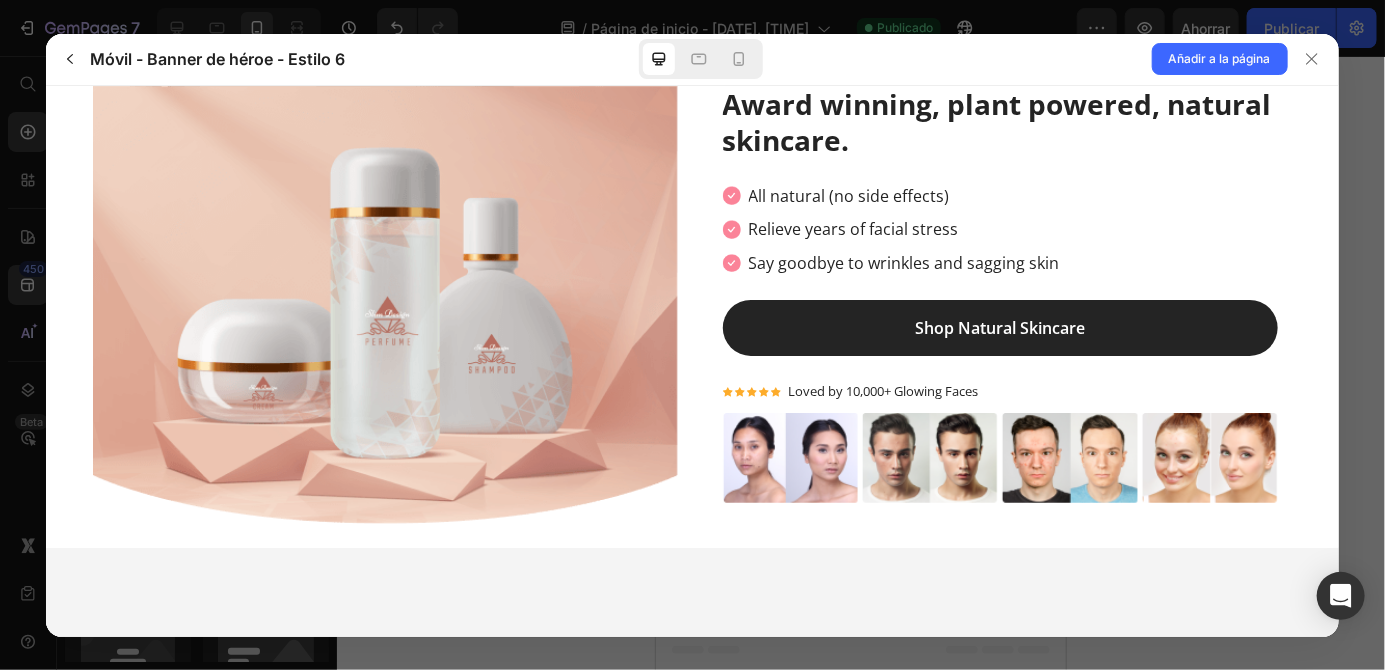 scroll, scrollTop: 0, scrollLeft: 0, axis: both 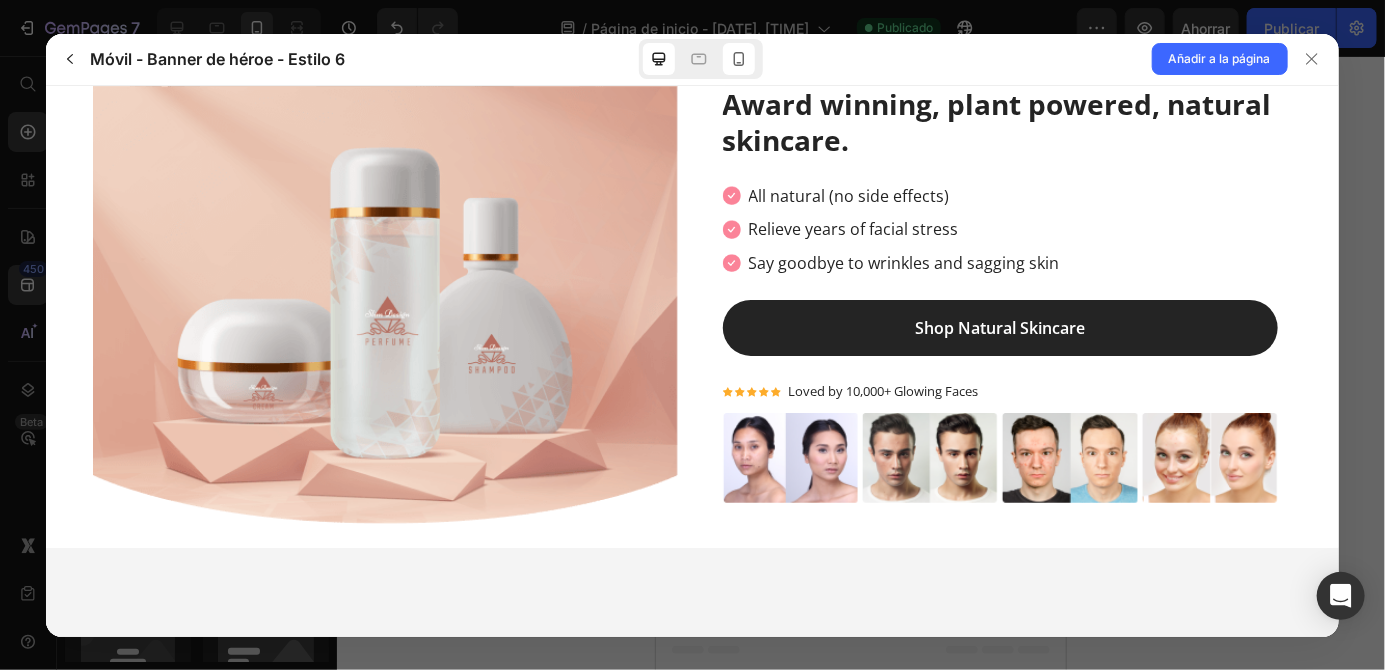 click 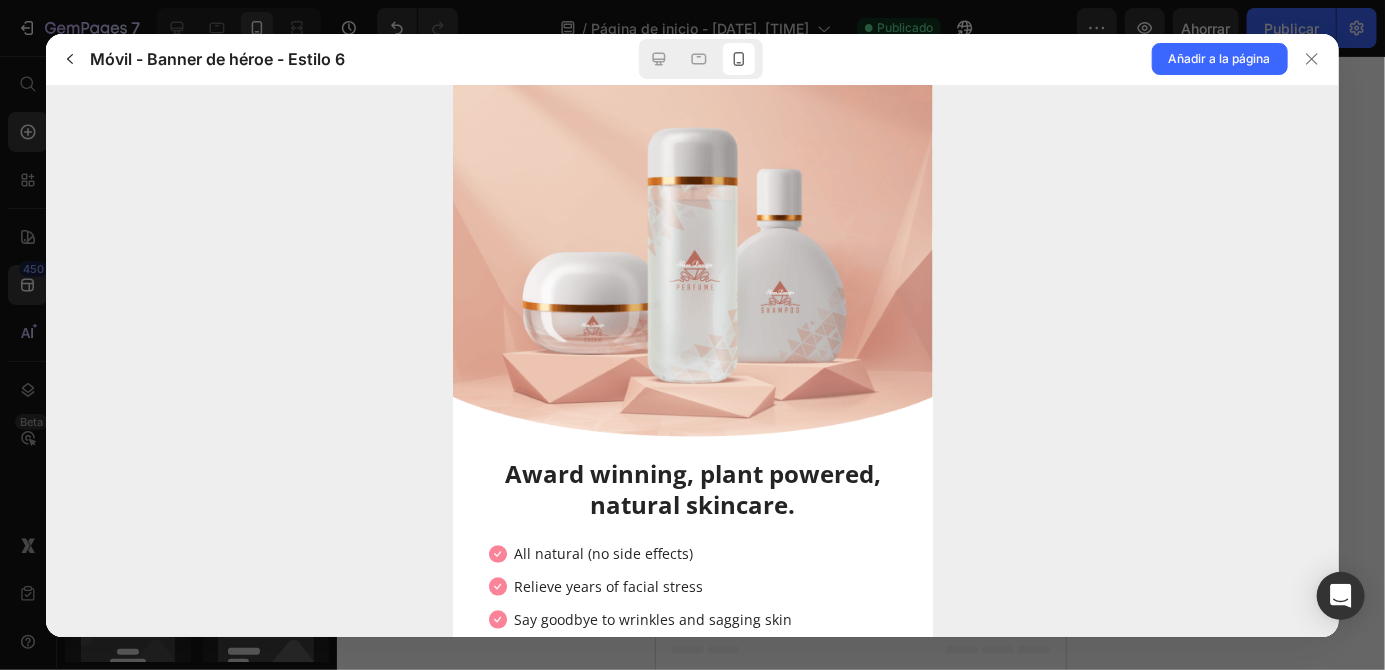 scroll, scrollTop: 0, scrollLeft: 0, axis: both 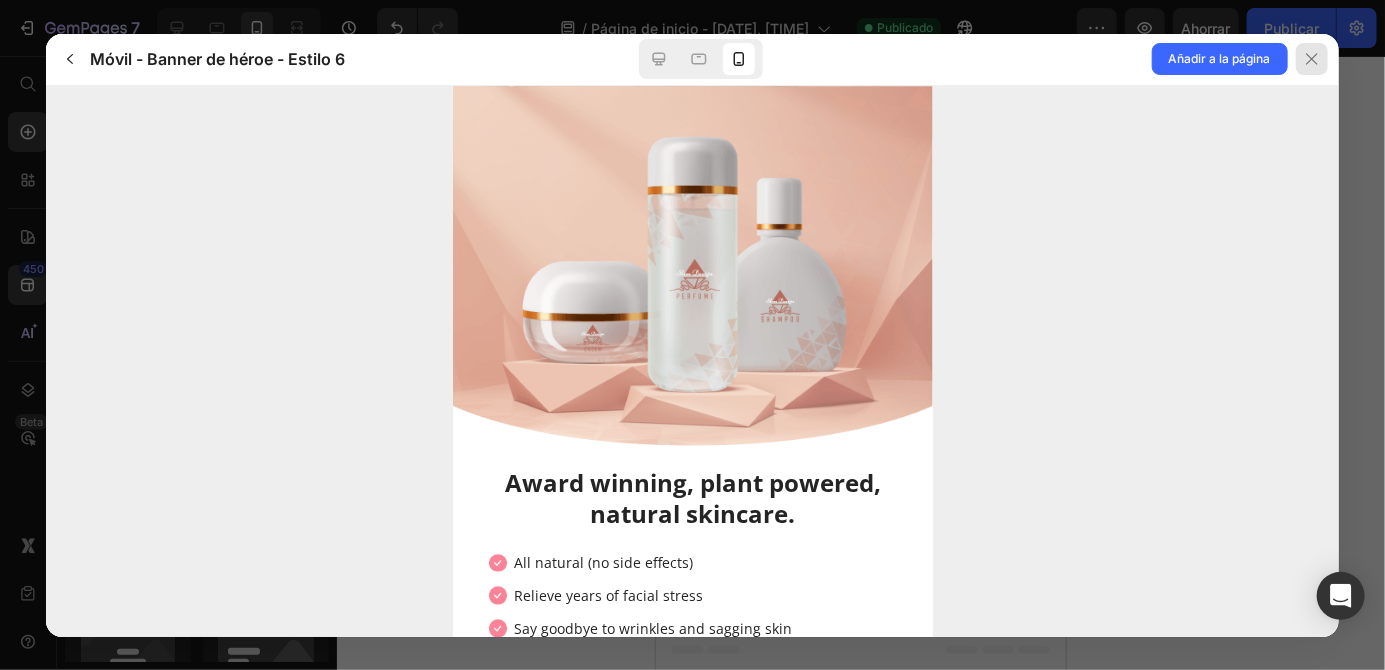 click at bounding box center [1312, 59] 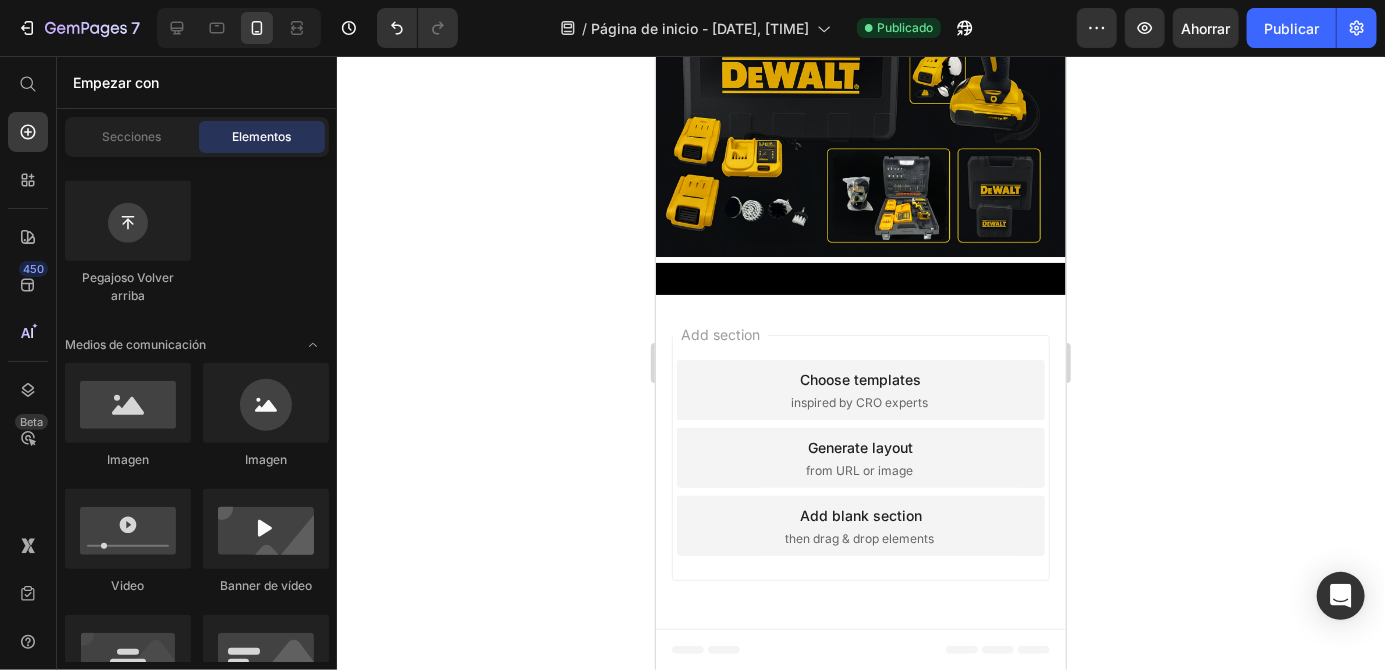 click on "Choose templates inspired by CRO experts" at bounding box center [860, 389] 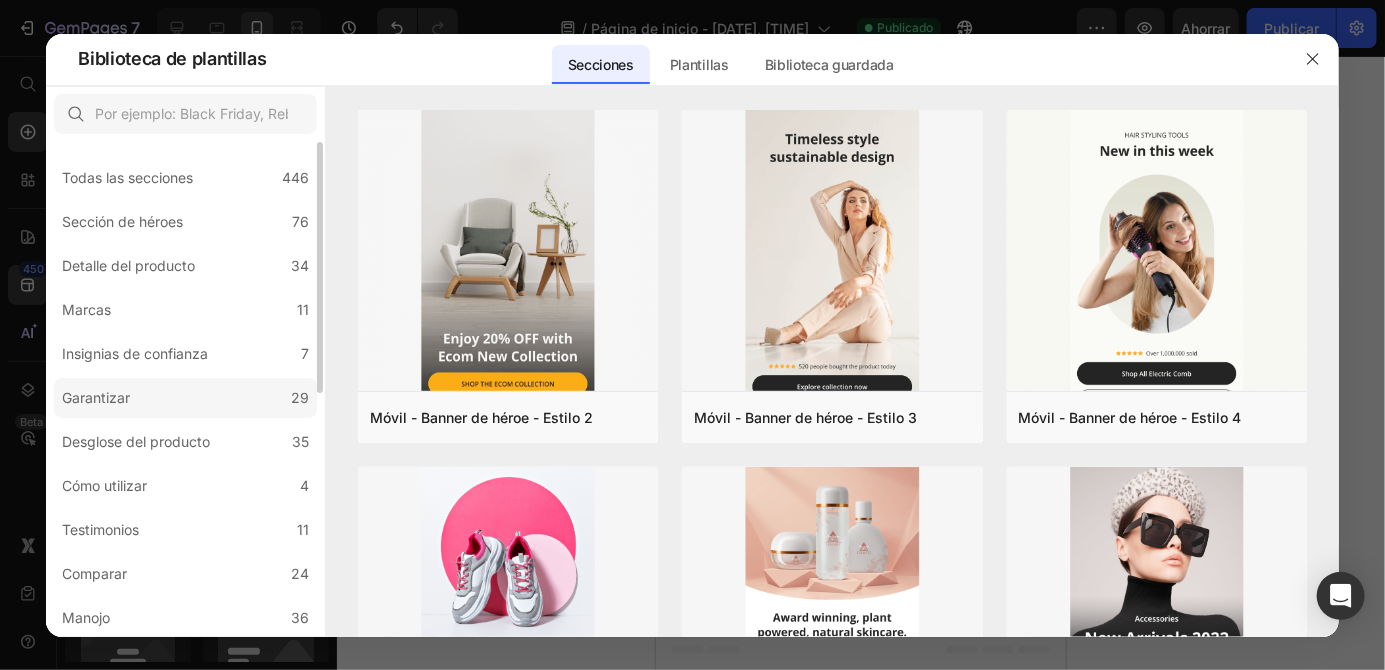 click on "Garantizar" at bounding box center (96, 397) 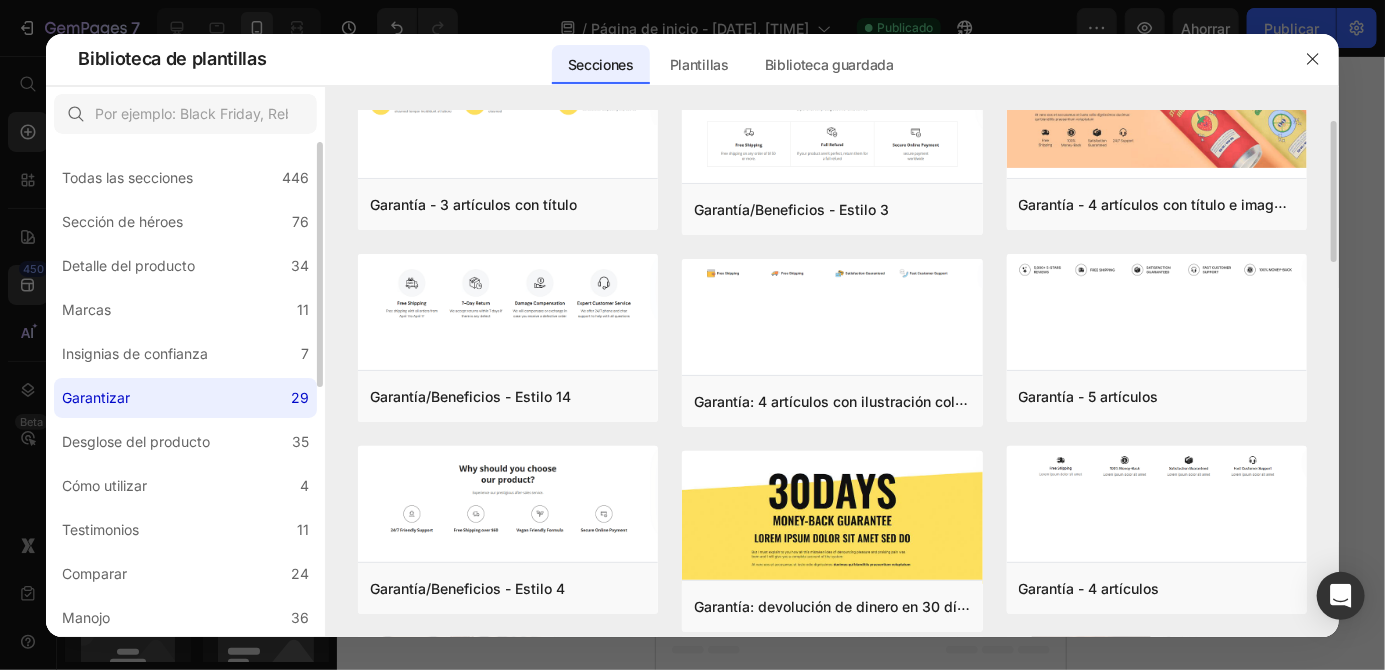 scroll, scrollTop: 46, scrollLeft: 0, axis: vertical 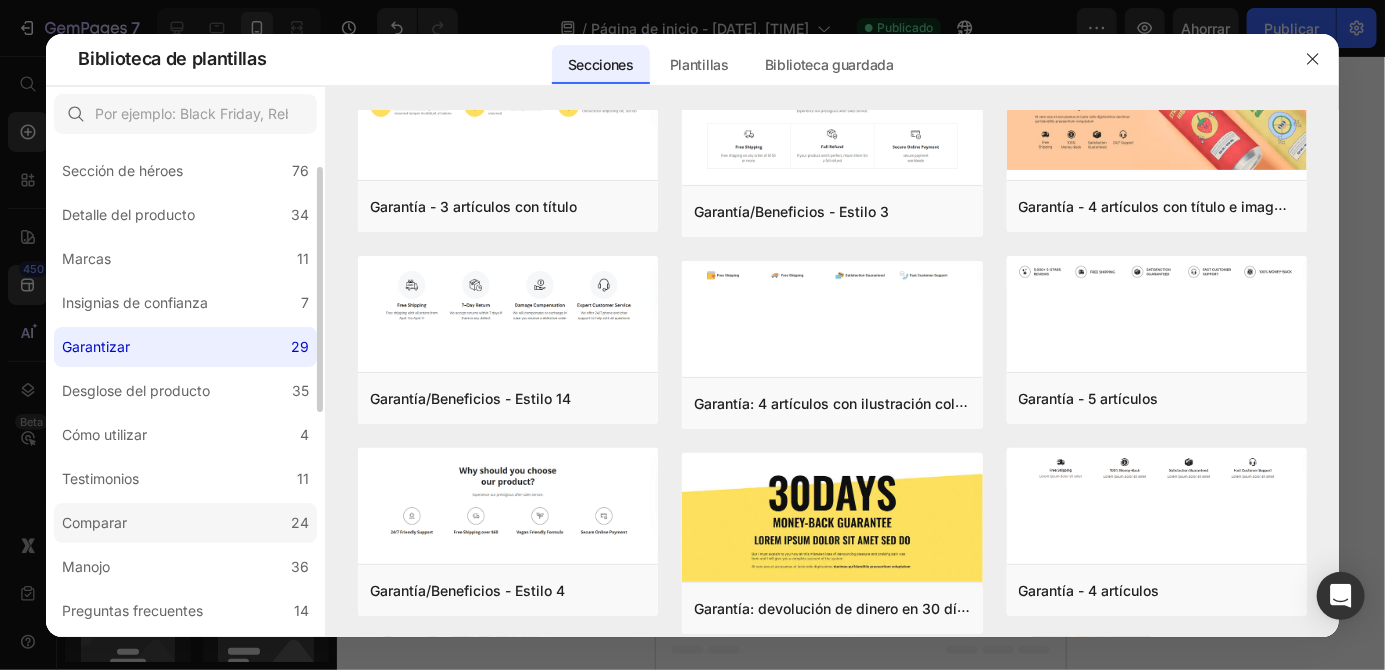 click on "Comparar" at bounding box center [94, 522] 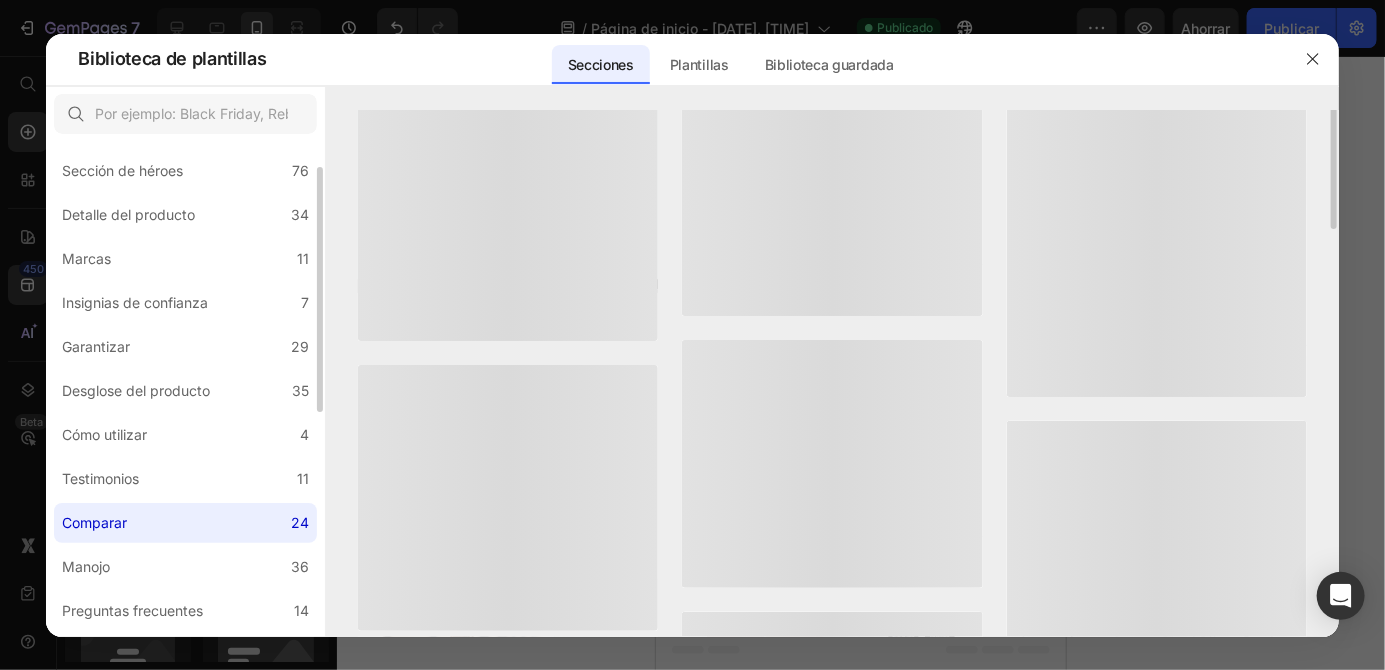 scroll, scrollTop: 0, scrollLeft: 0, axis: both 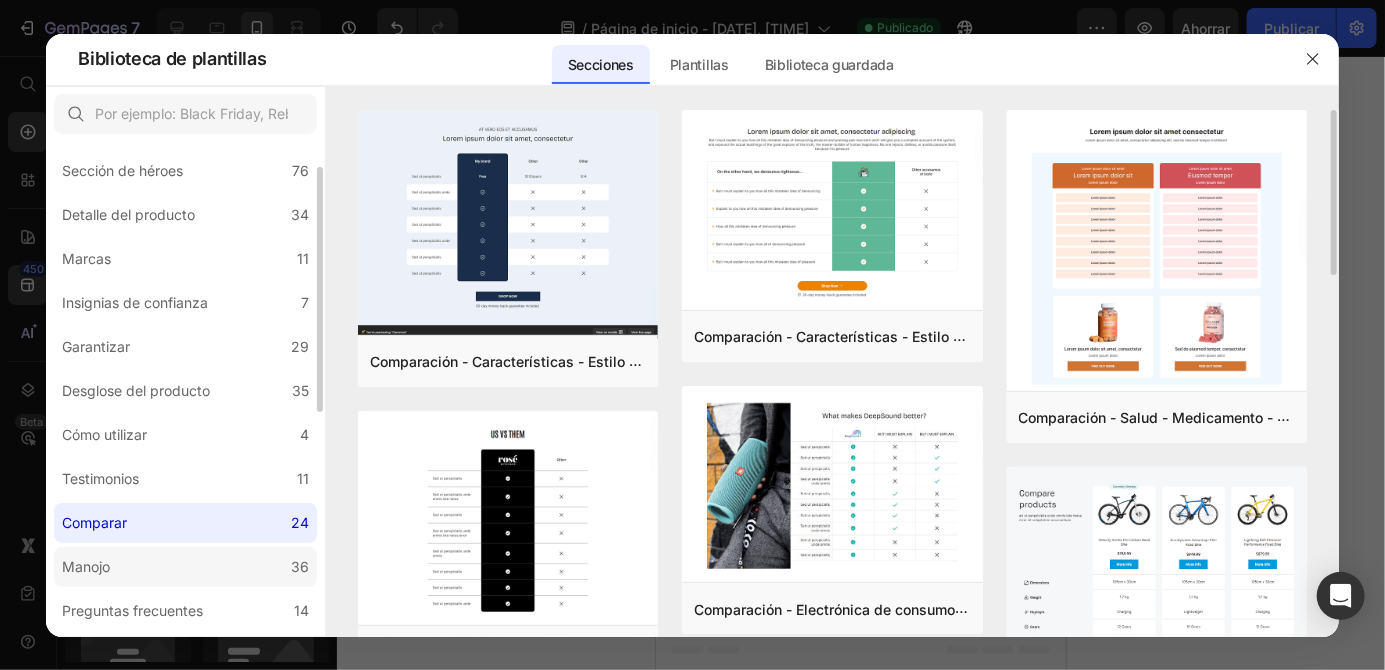 click on "Manojo" at bounding box center [86, 566] 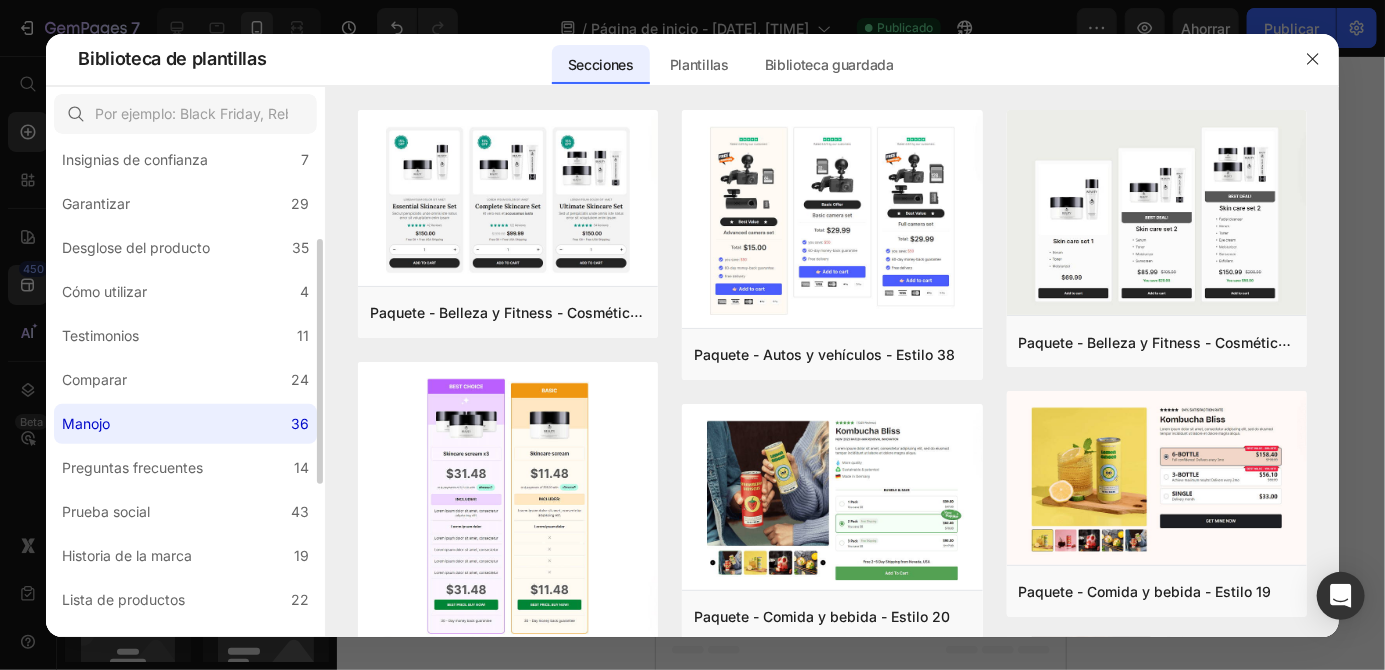 scroll, scrollTop: 195, scrollLeft: 0, axis: vertical 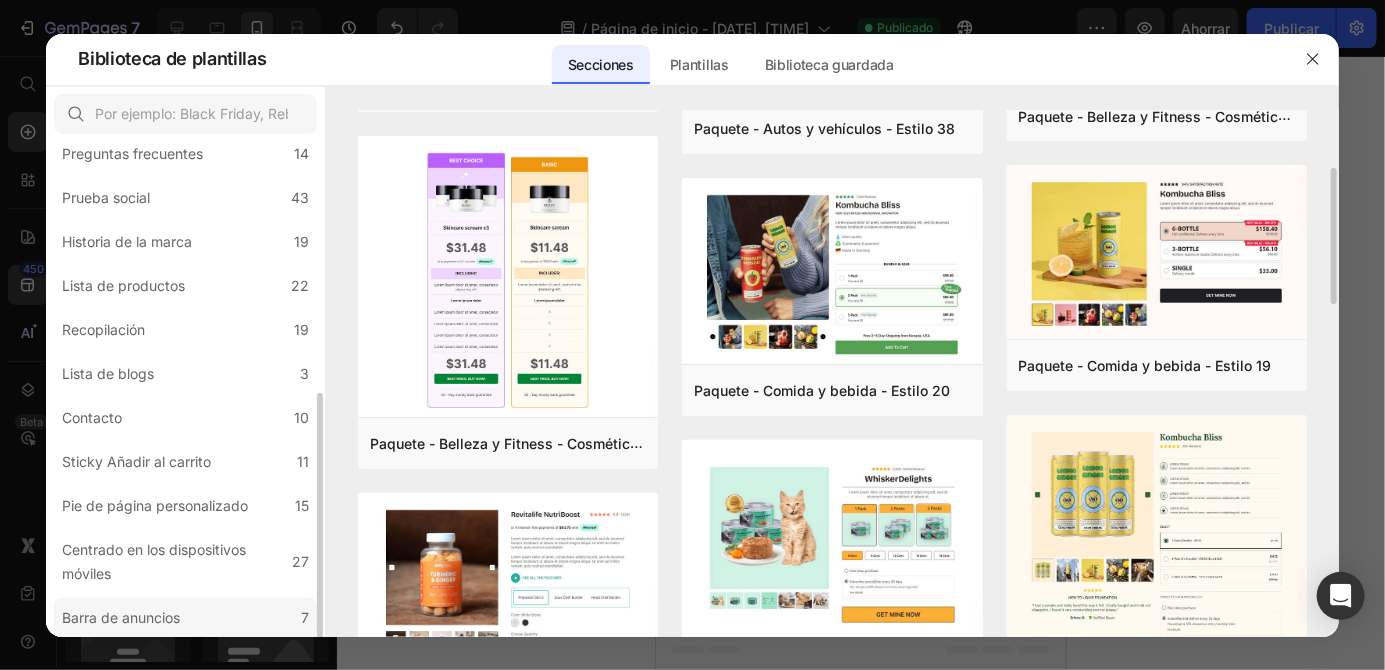 click on "Barra de anuncios" at bounding box center [121, 617] 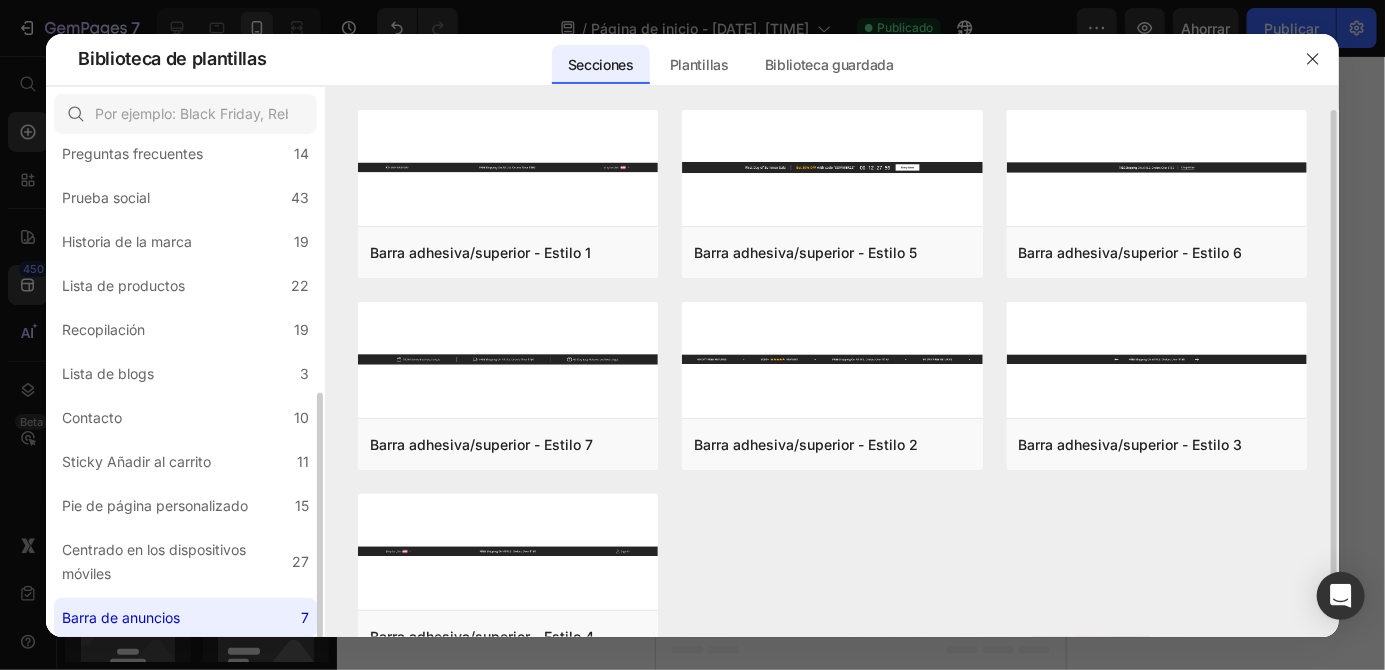 scroll, scrollTop: 0, scrollLeft: 0, axis: both 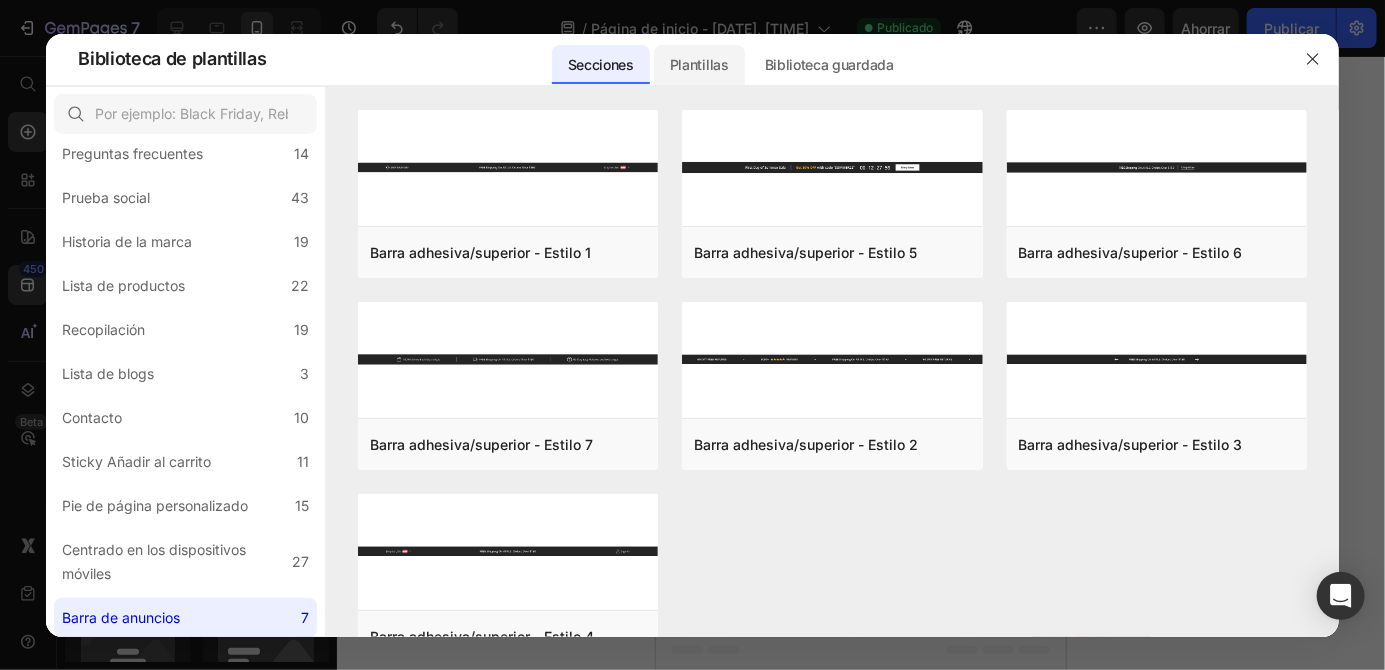click on "Plantillas" at bounding box center (699, 64) 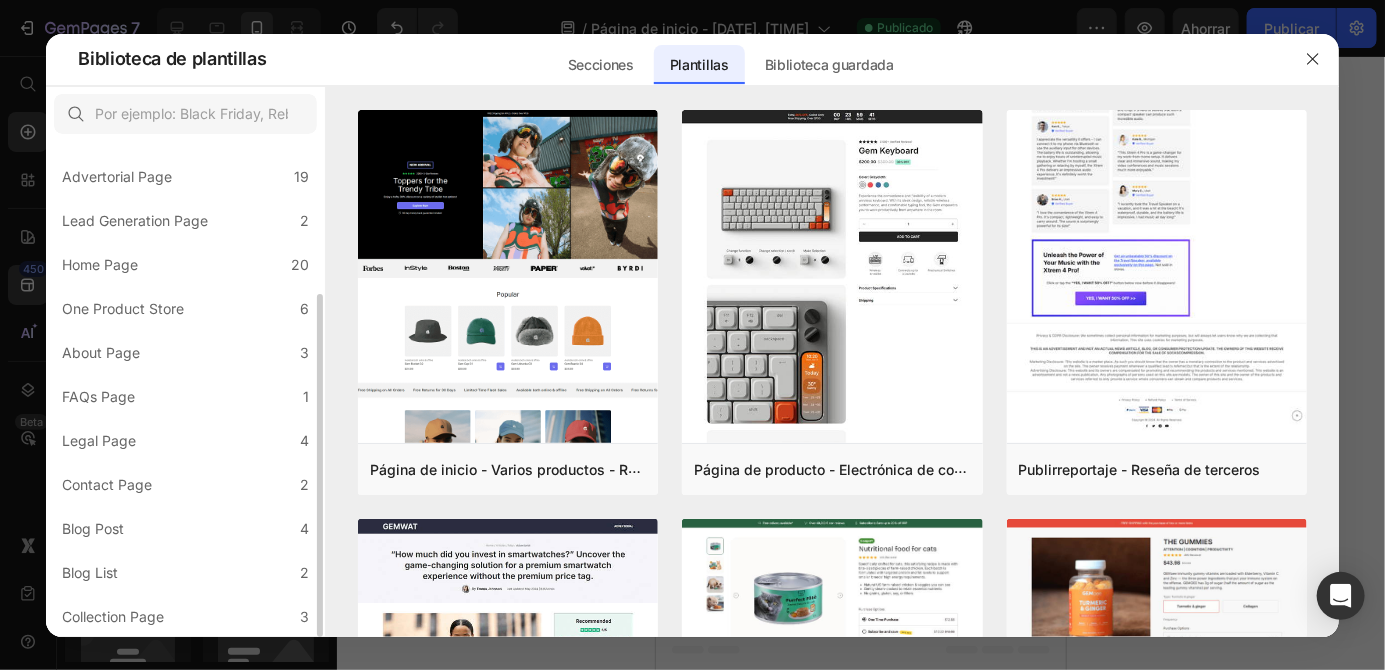 scroll, scrollTop: 0, scrollLeft: 0, axis: both 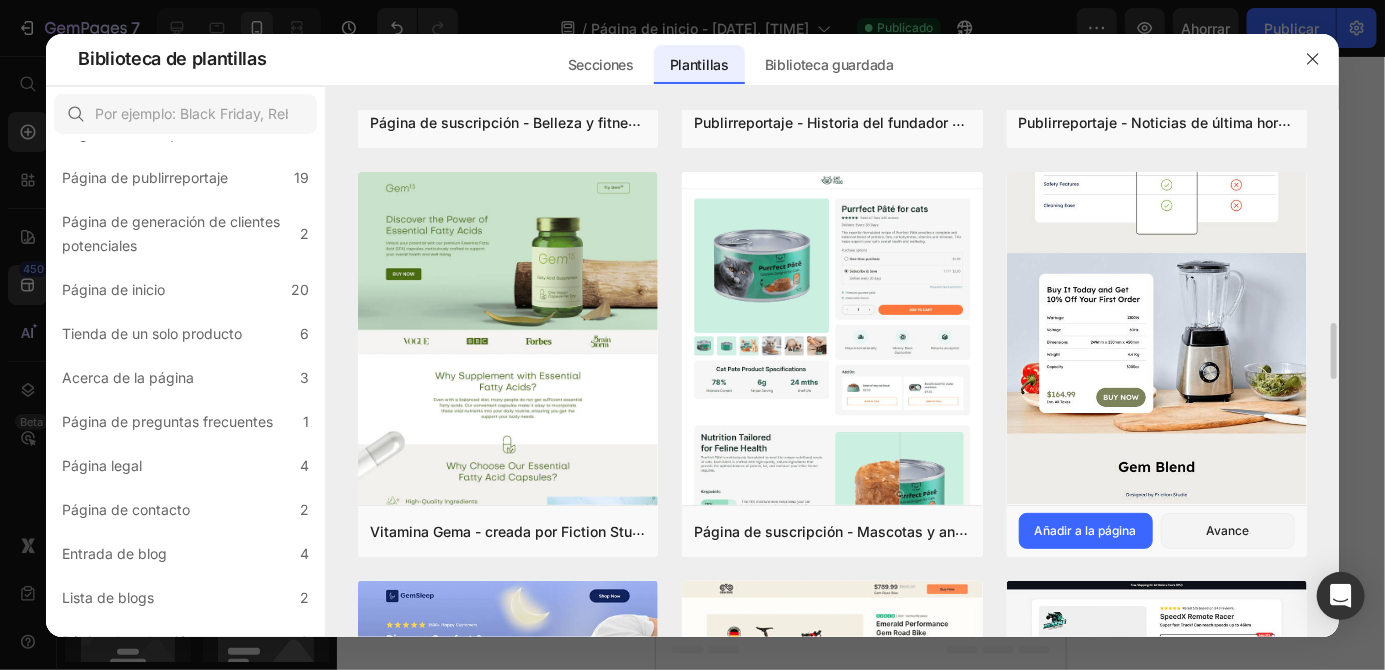 click at bounding box center (1157, -272) 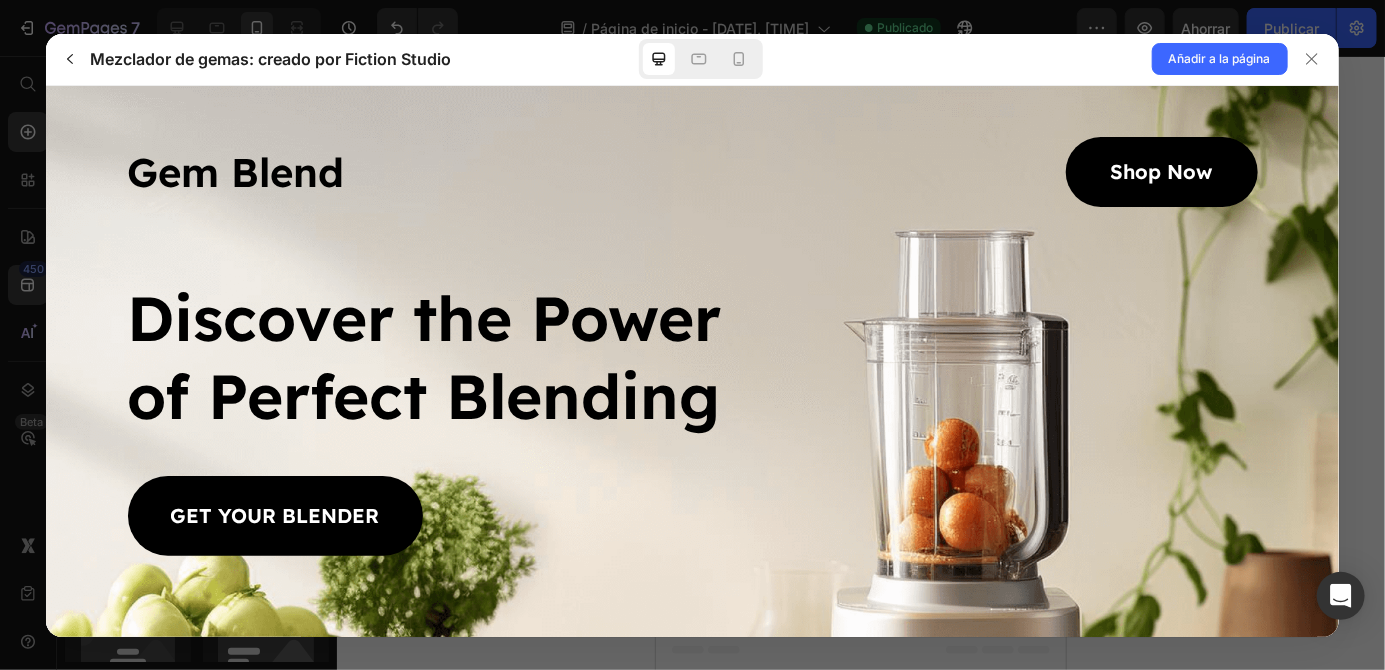 scroll, scrollTop: 0, scrollLeft: 0, axis: both 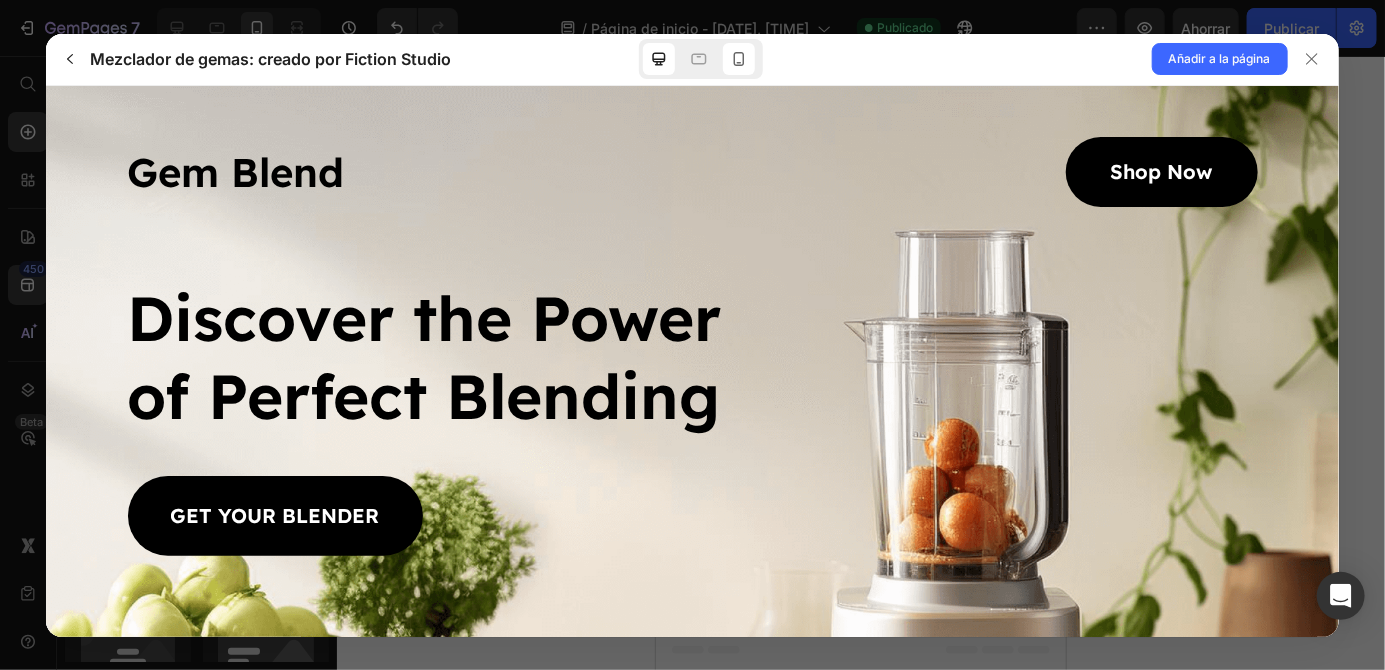 click 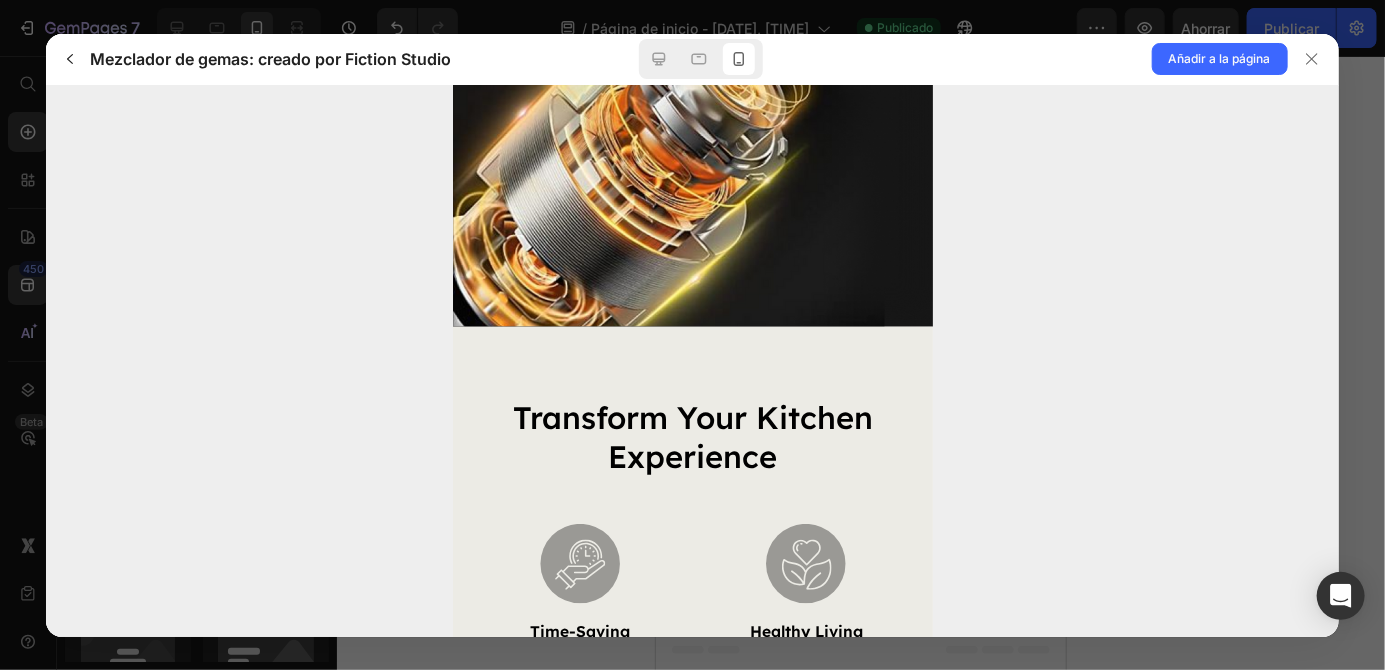 scroll, scrollTop: 4282, scrollLeft: 0, axis: vertical 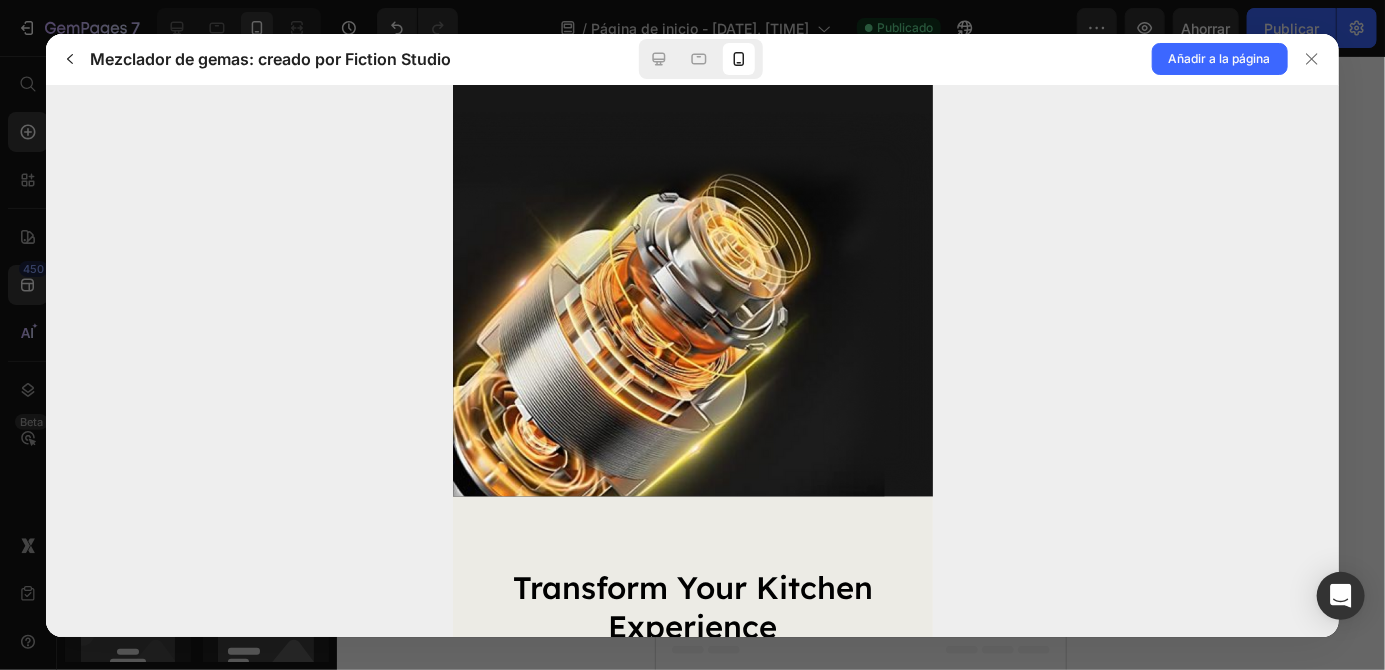 click at bounding box center (692, 180) 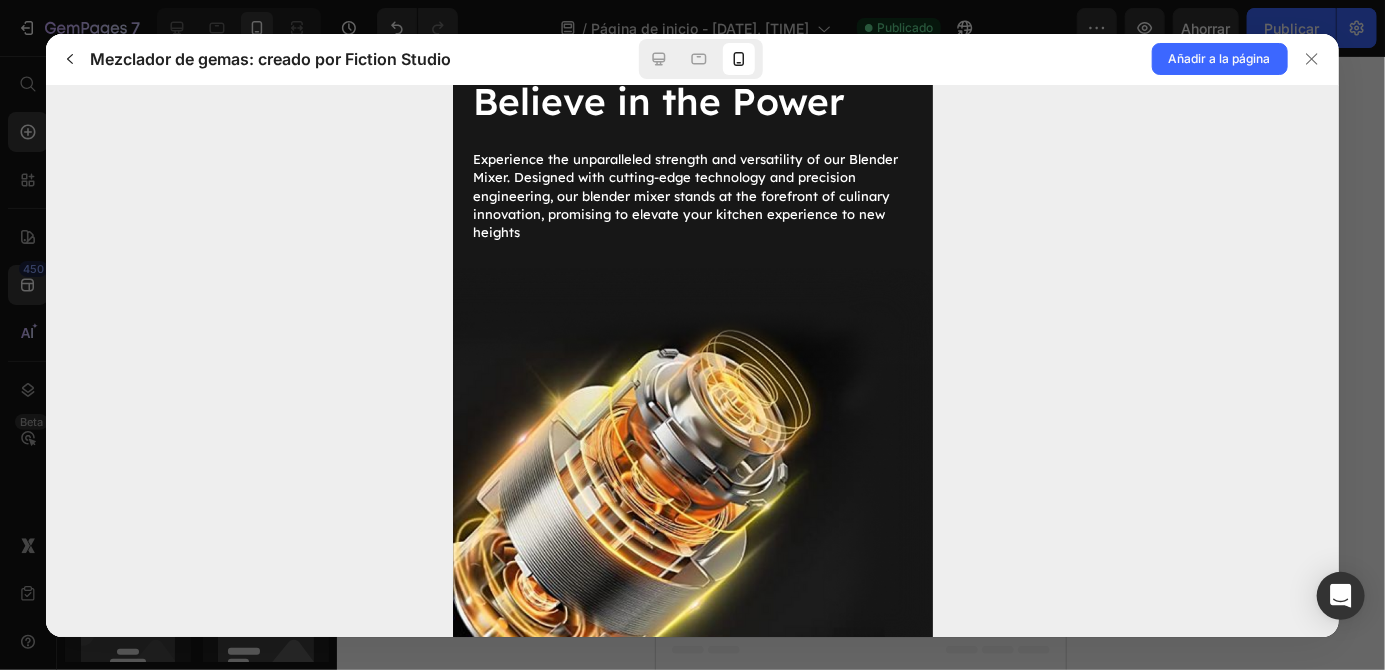 scroll, scrollTop: 3927, scrollLeft: 0, axis: vertical 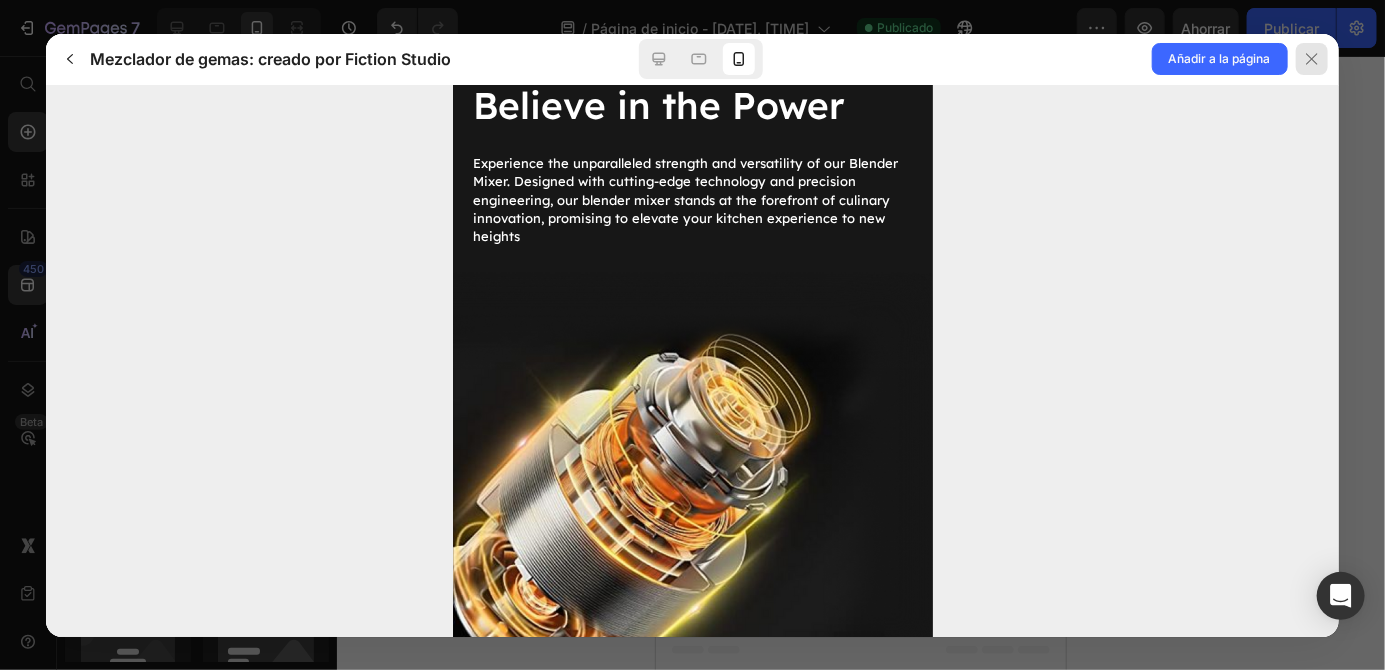 click 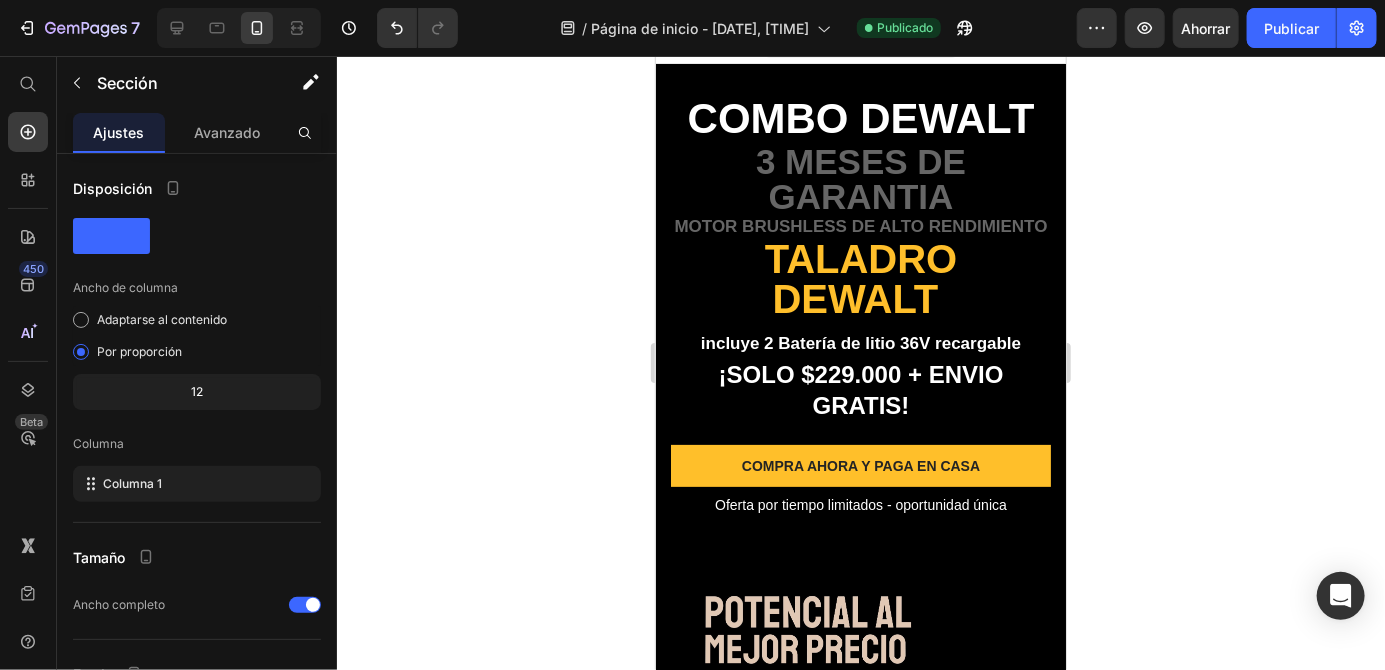scroll, scrollTop: 0, scrollLeft: 0, axis: both 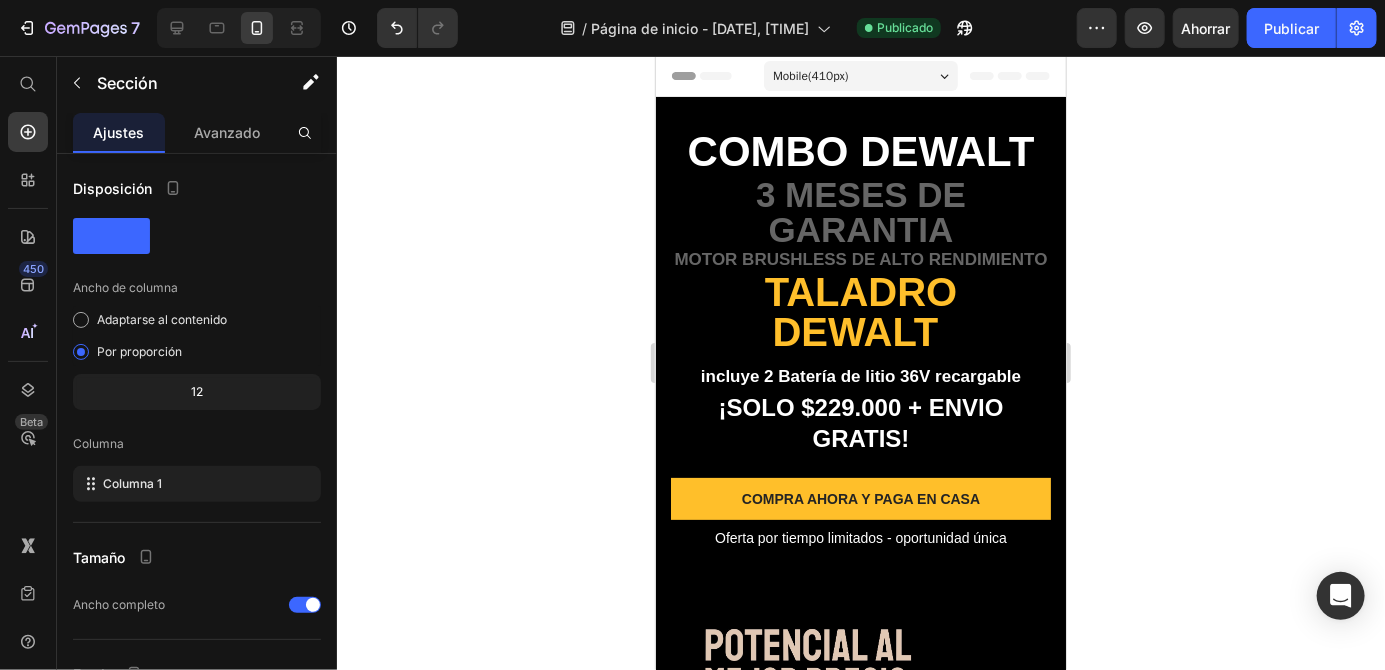 click on "incluye 2 Batería de litio 36V recargable" at bounding box center [860, 376] 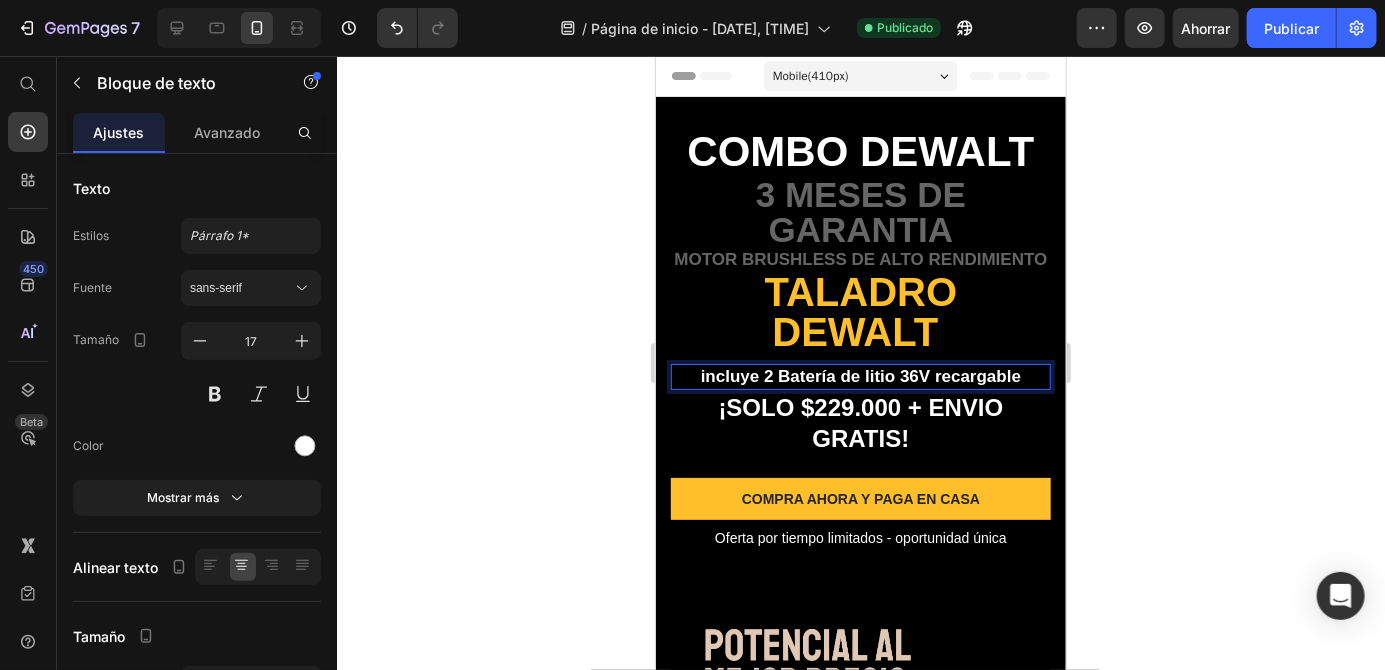 click on "incluye 2 Batería de litio 36V recargable" at bounding box center [860, 376] 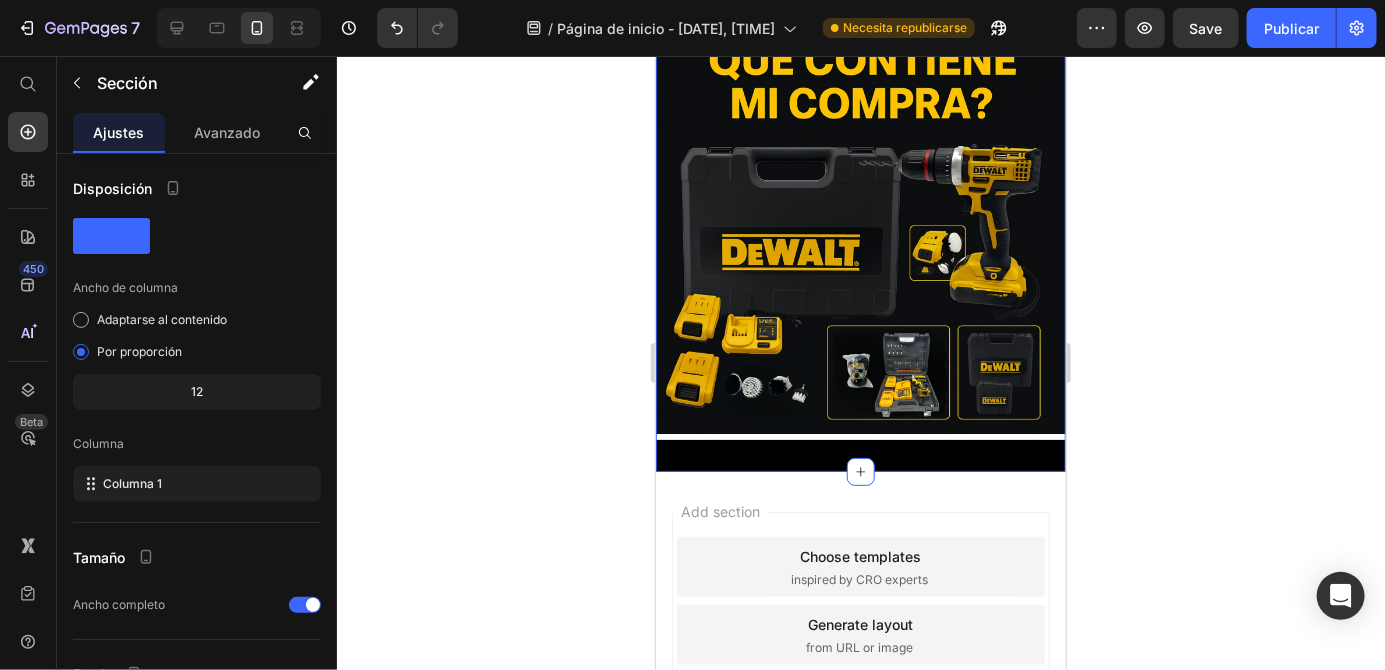 scroll, scrollTop: 1456, scrollLeft: 0, axis: vertical 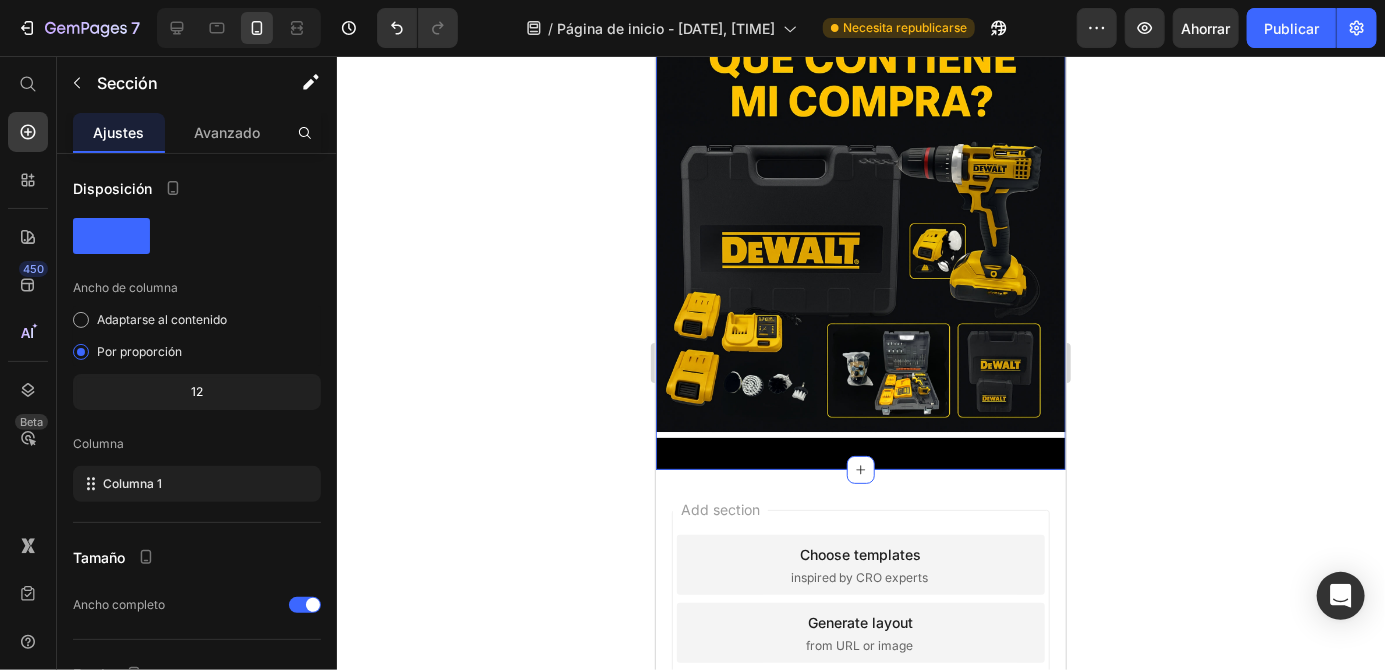 click 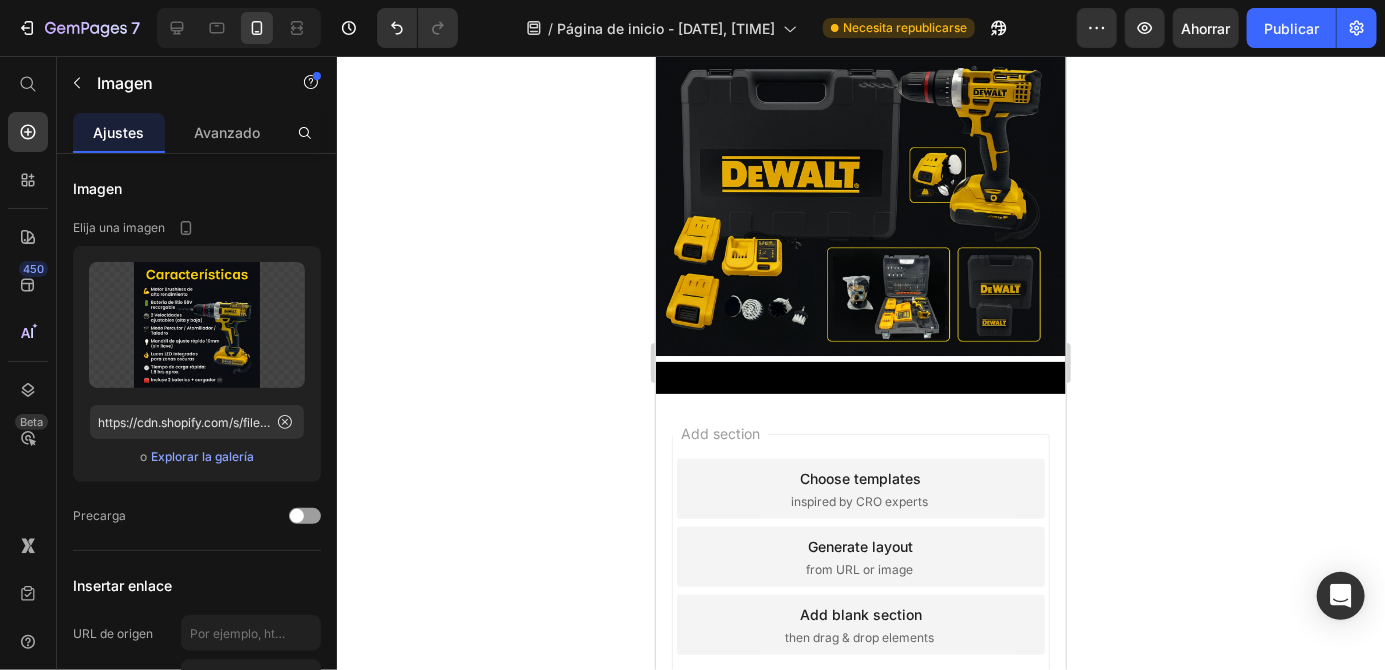 scroll, scrollTop: 1631, scrollLeft: 0, axis: vertical 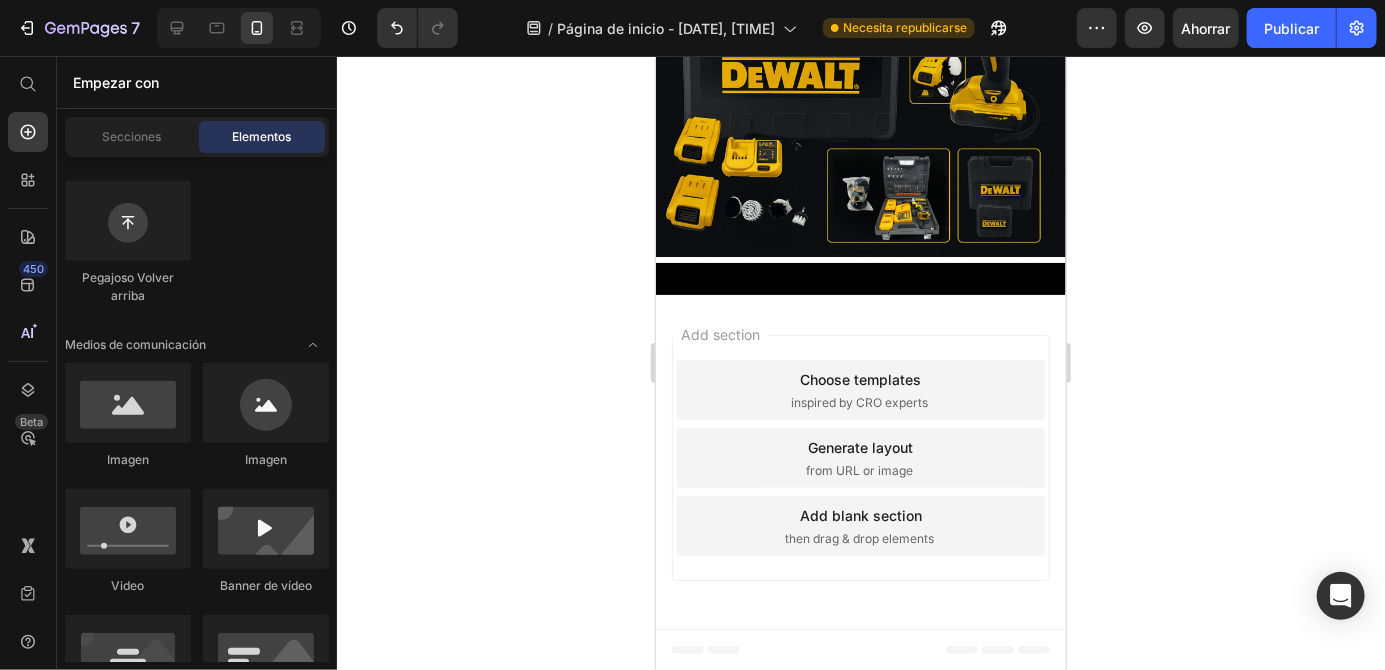 click on "Choose templates inspired by CRO experts" at bounding box center [860, 389] 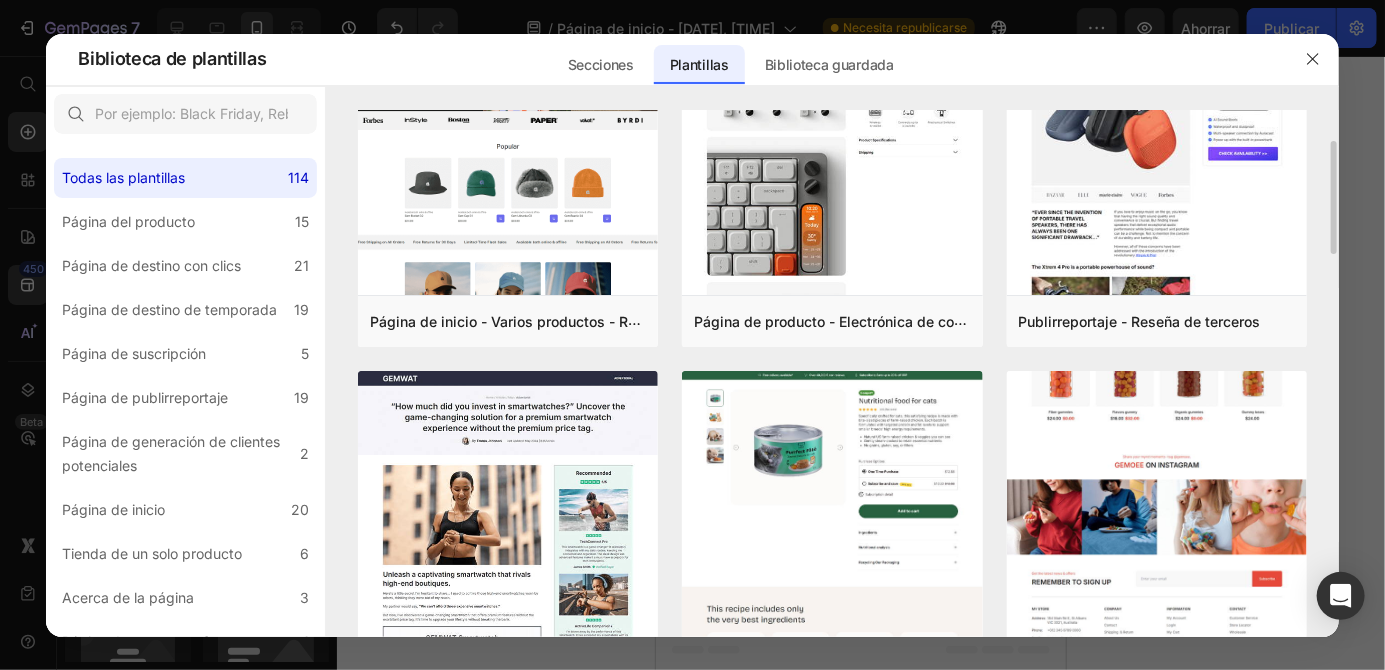 scroll, scrollTop: 148, scrollLeft: 0, axis: vertical 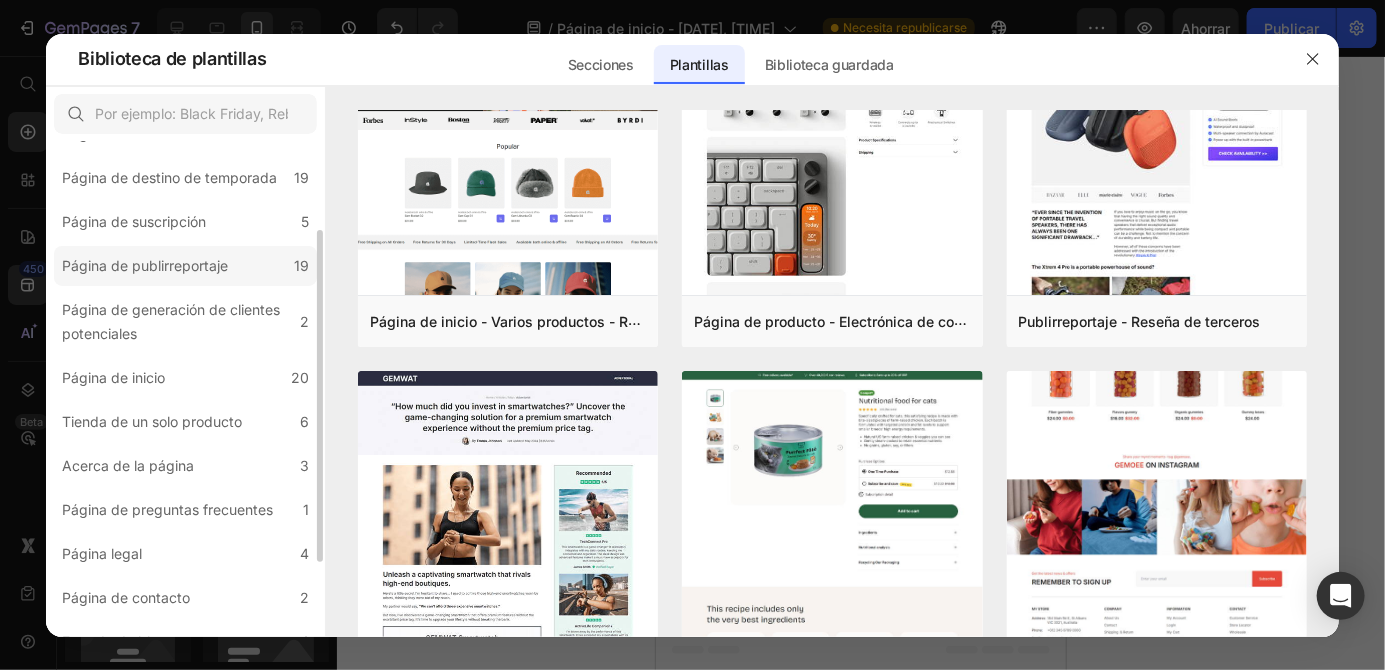 click on "Página de publirreportaje" at bounding box center (145, 266) 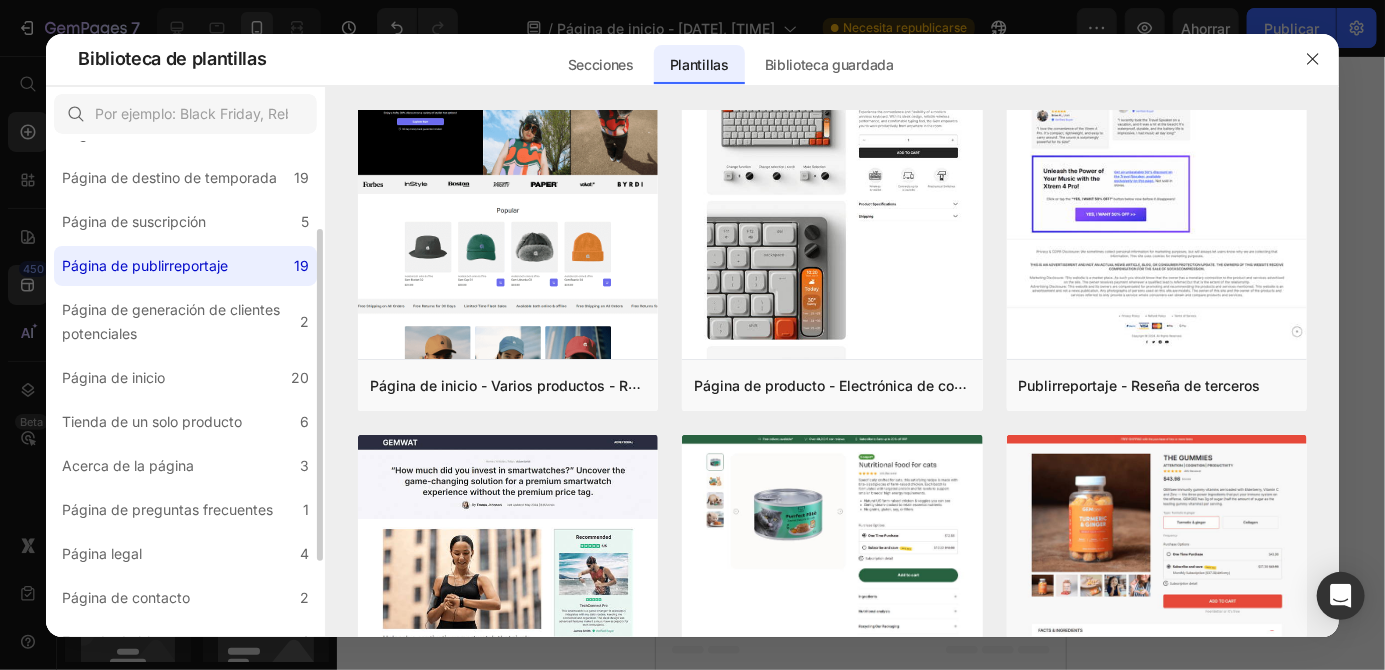 scroll, scrollTop: 131, scrollLeft: 0, axis: vertical 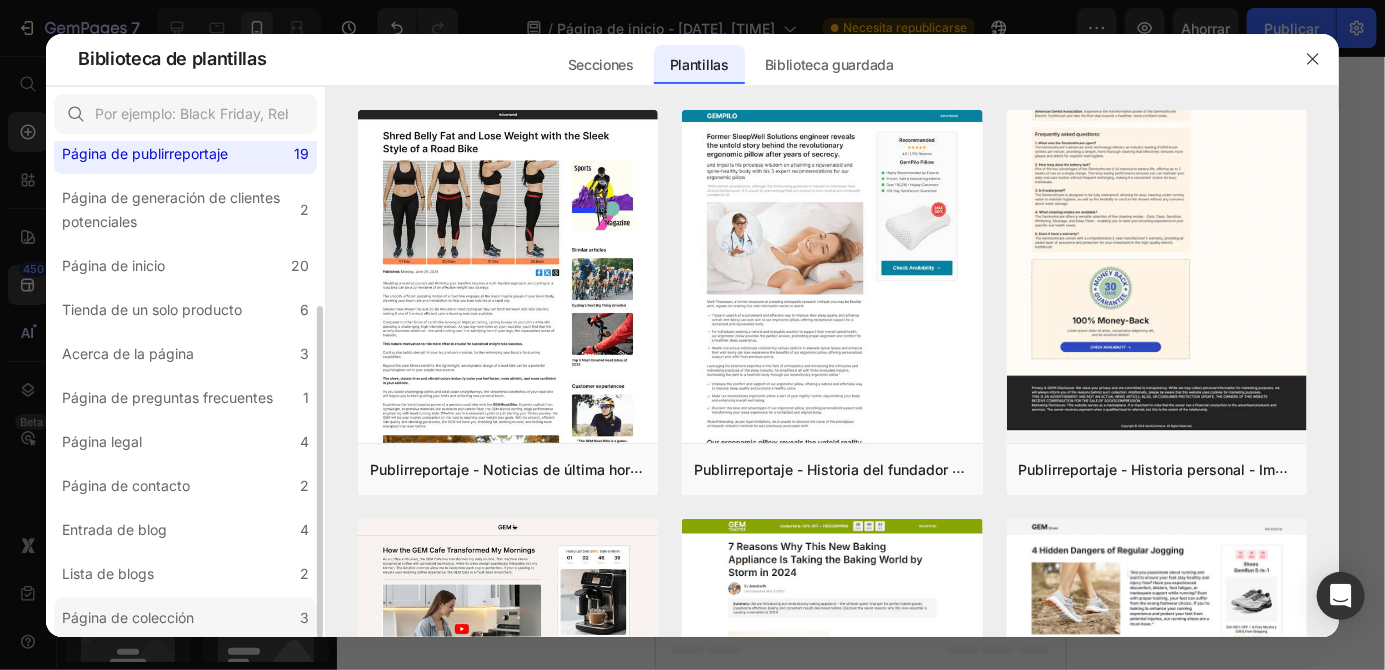 click on "Página de colección" at bounding box center (128, 617) 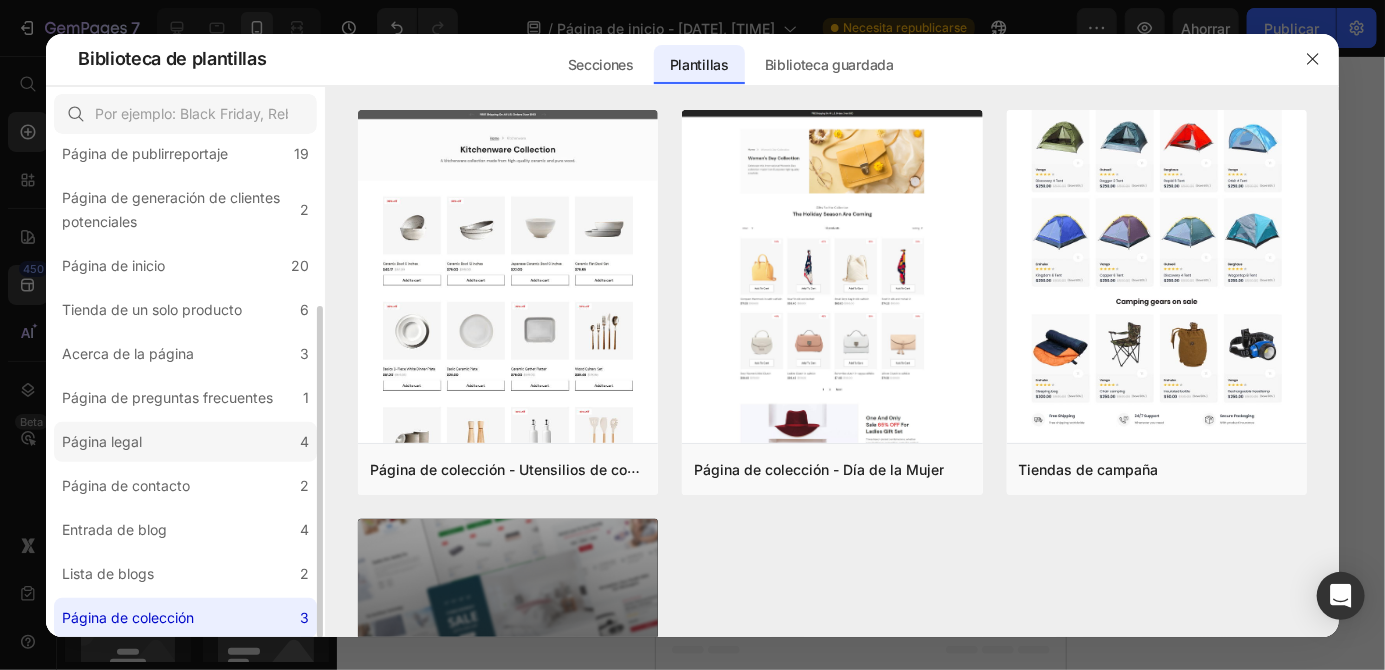 click on "Página legal 4" 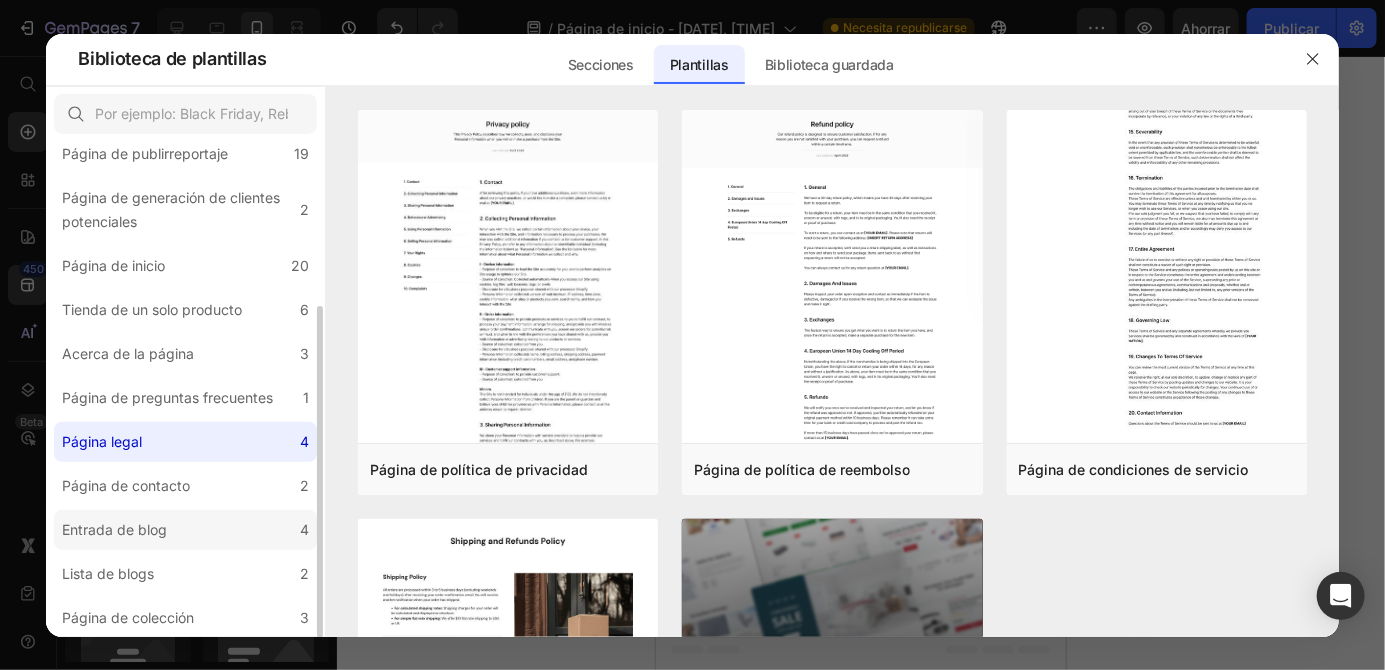 click on "Entrada de blog 4" 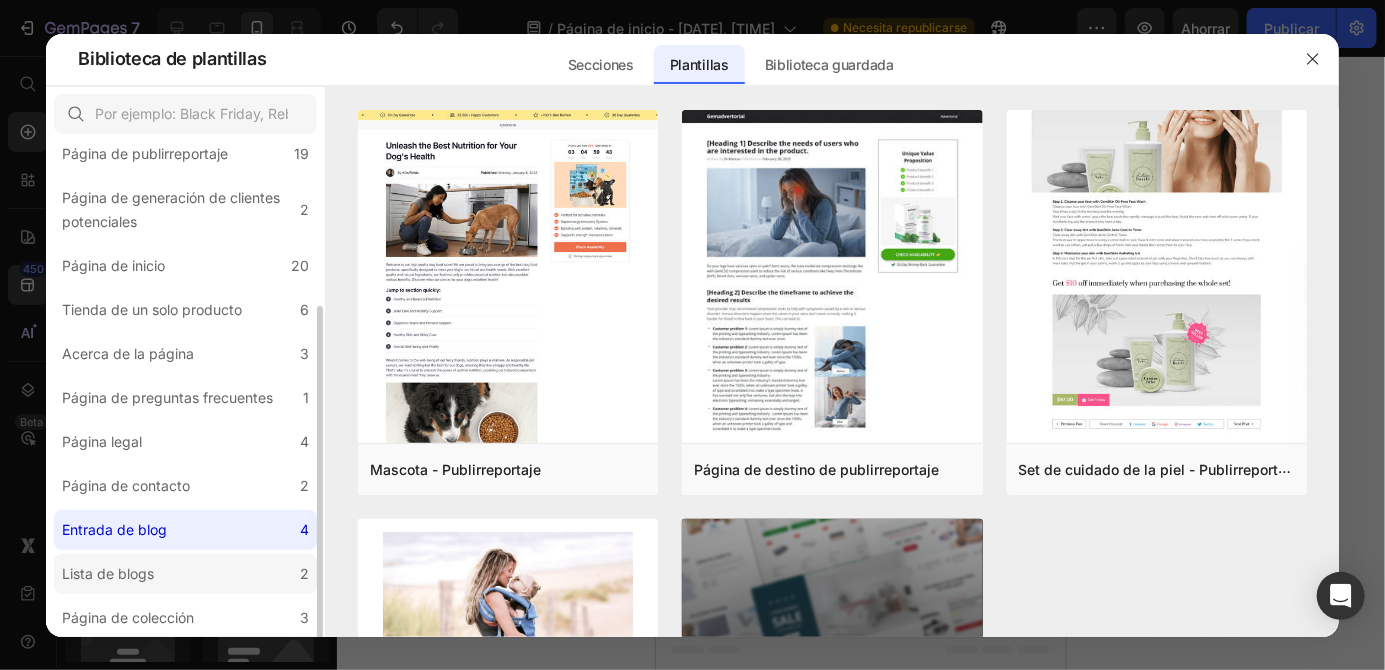 click on "Lista de blogs 2" 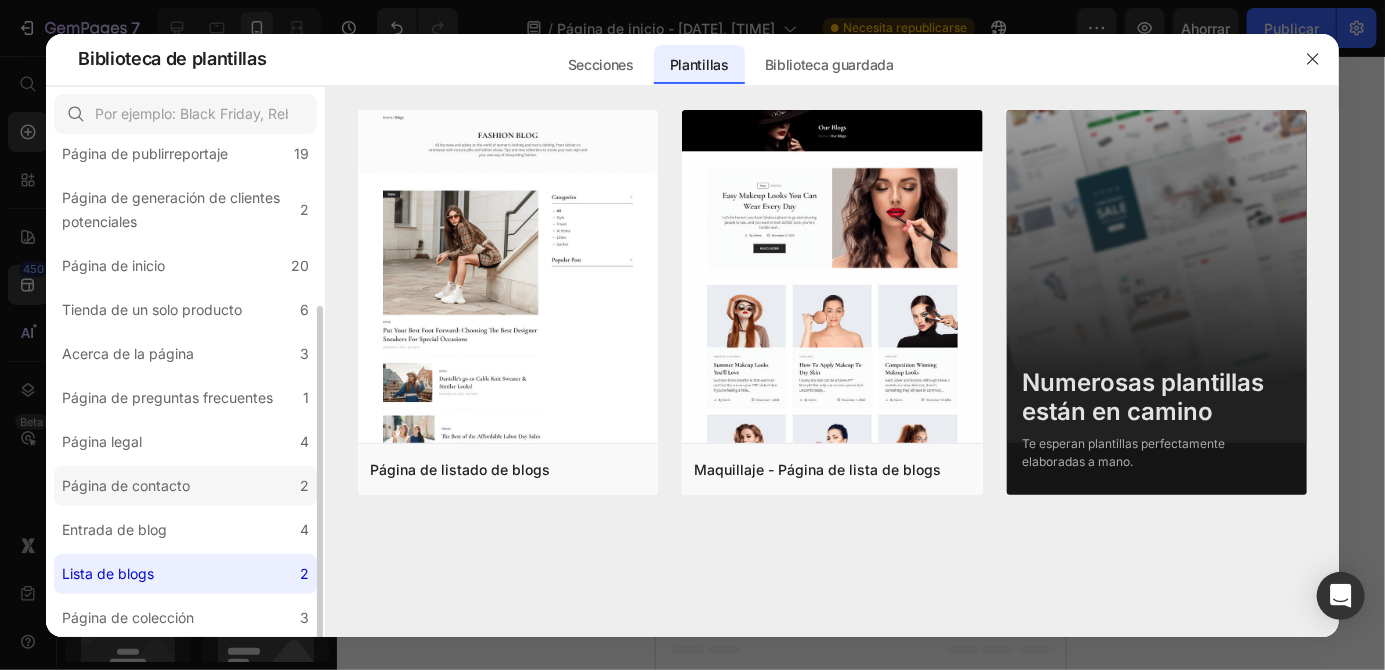 click on "Página de contacto 2" 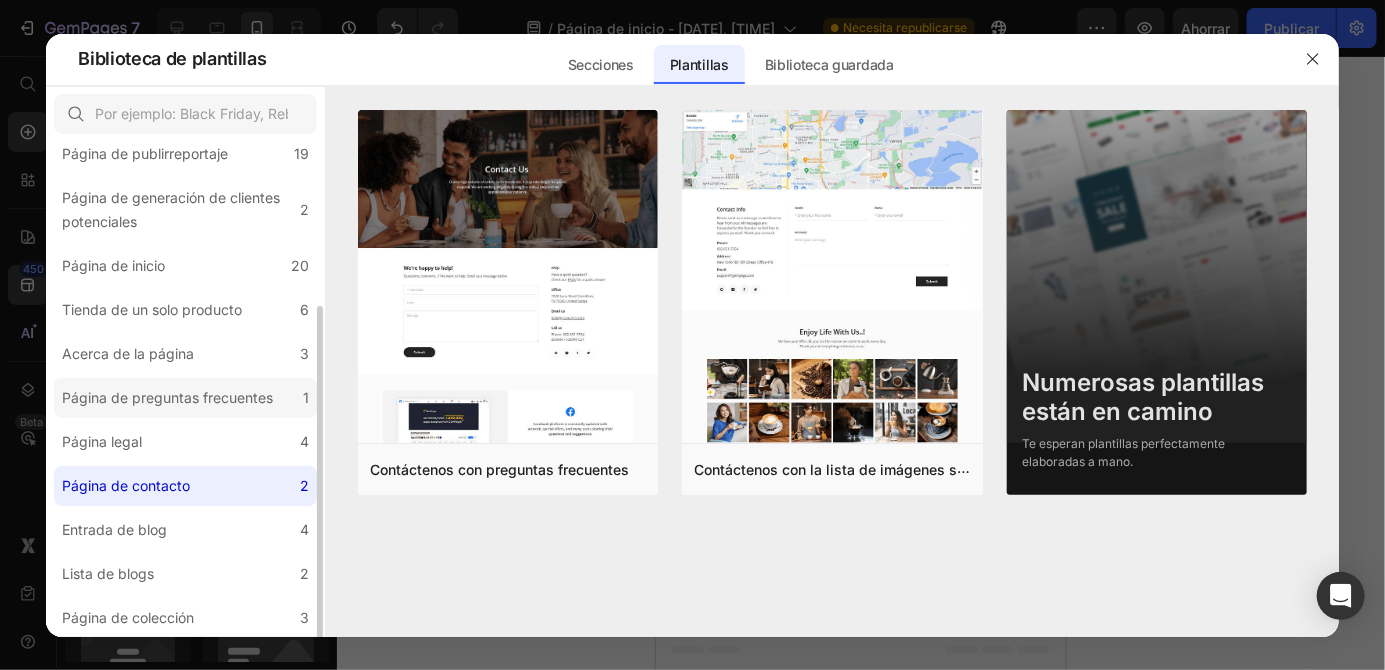 click on "Página de preguntas frecuentes 1" 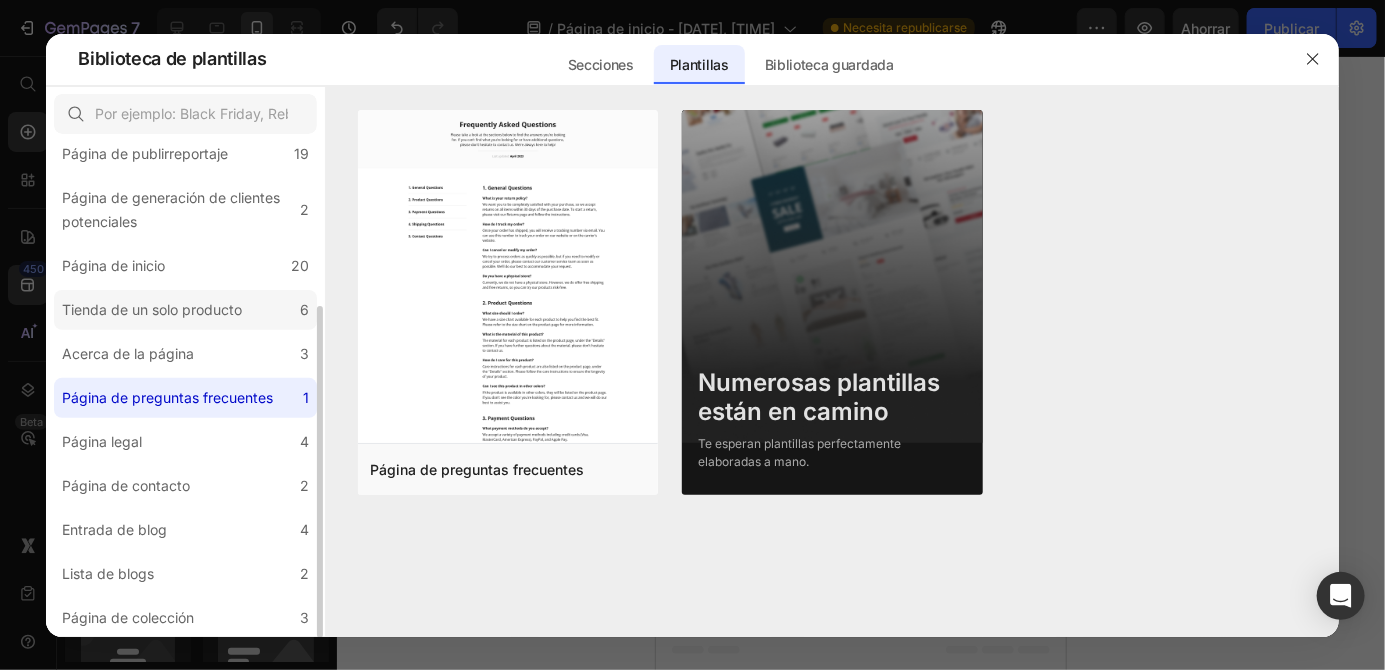click on "Tienda de un solo producto" at bounding box center (152, 309) 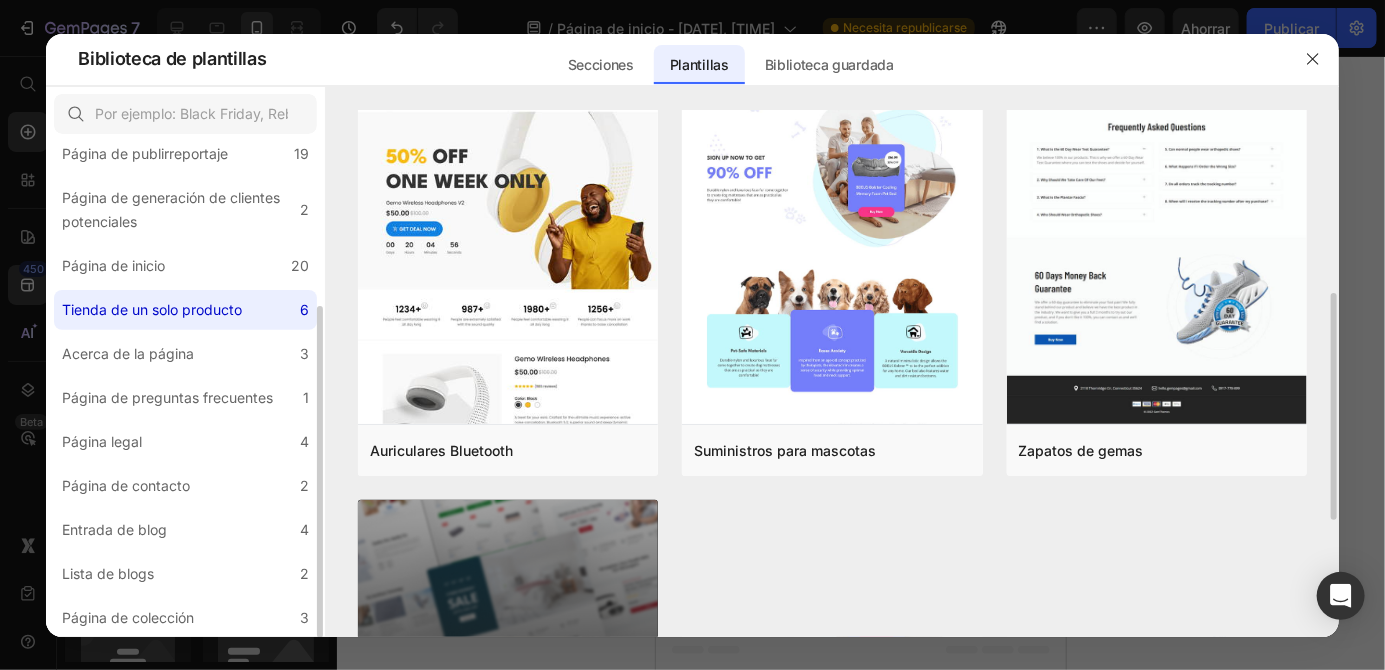 scroll, scrollTop: 426, scrollLeft: 0, axis: vertical 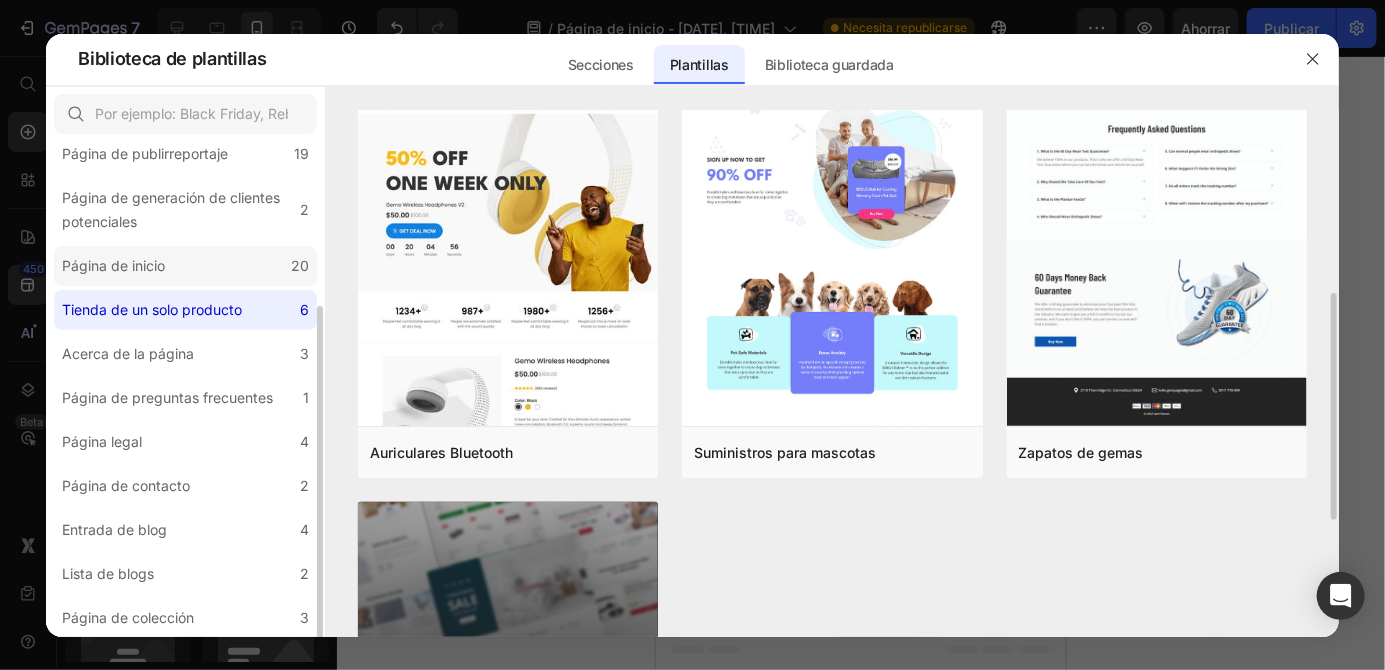 click on "Página de inicio" at bounding box center [113, 265] 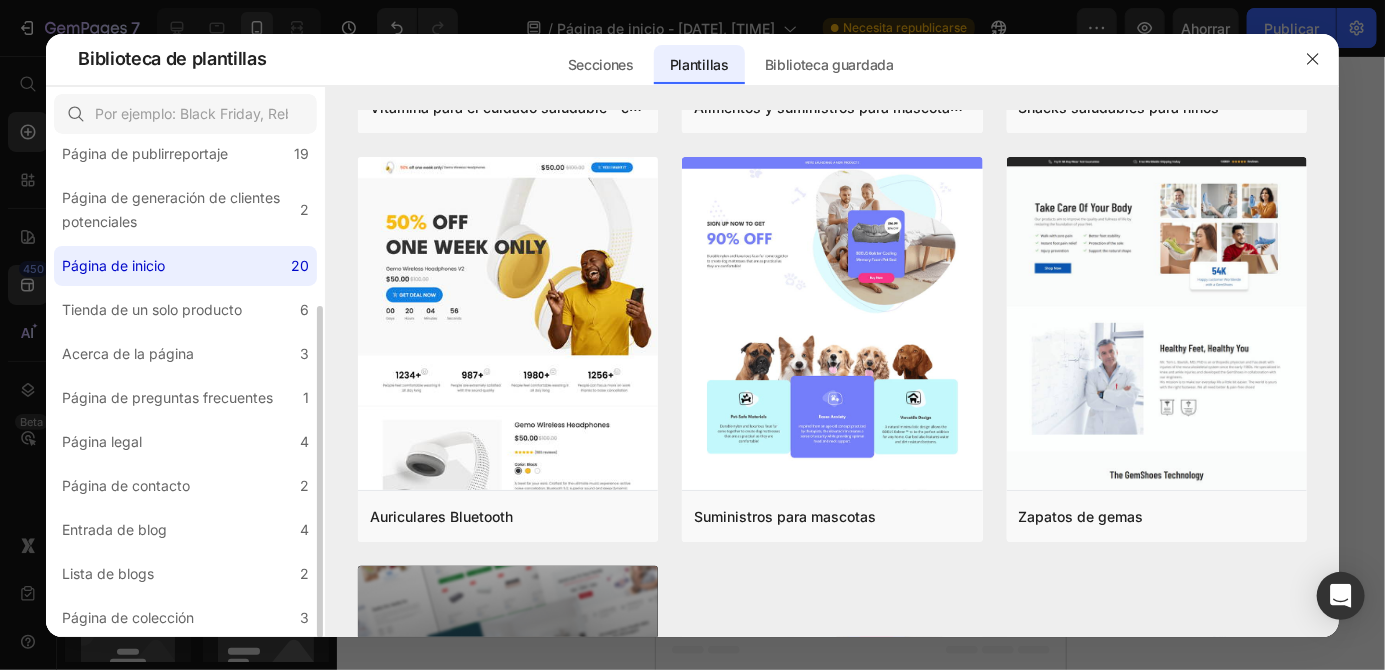 scroll, scrollTop: 0, scrollLeft: 0, axis: both 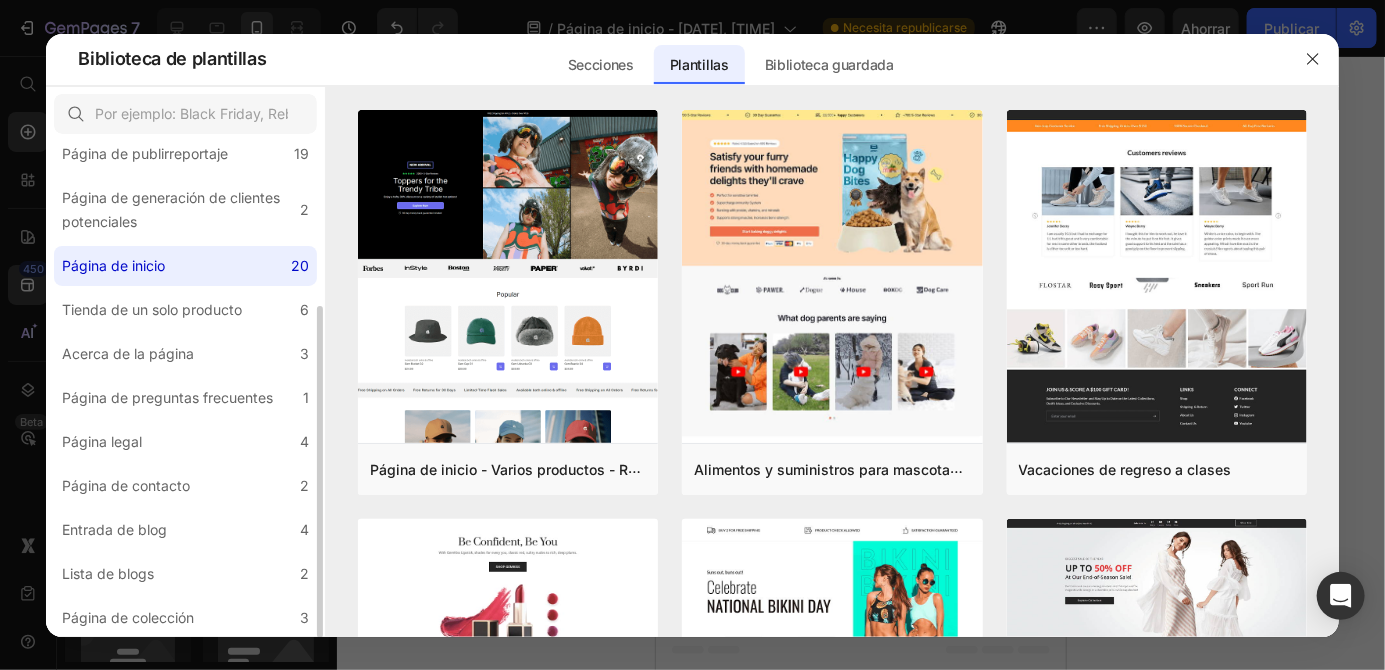click on "Página de inicio 20" 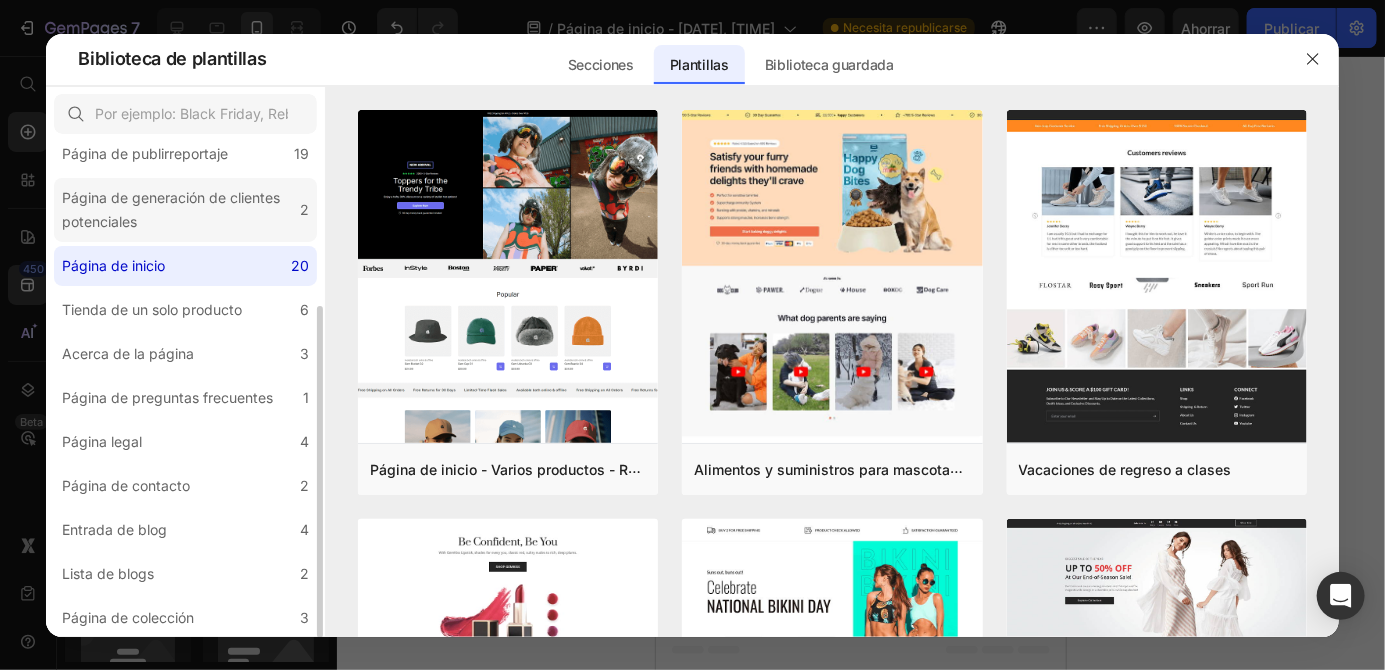 click on "Página de generación de clientes potenciales" at bounding box center (171, 209) 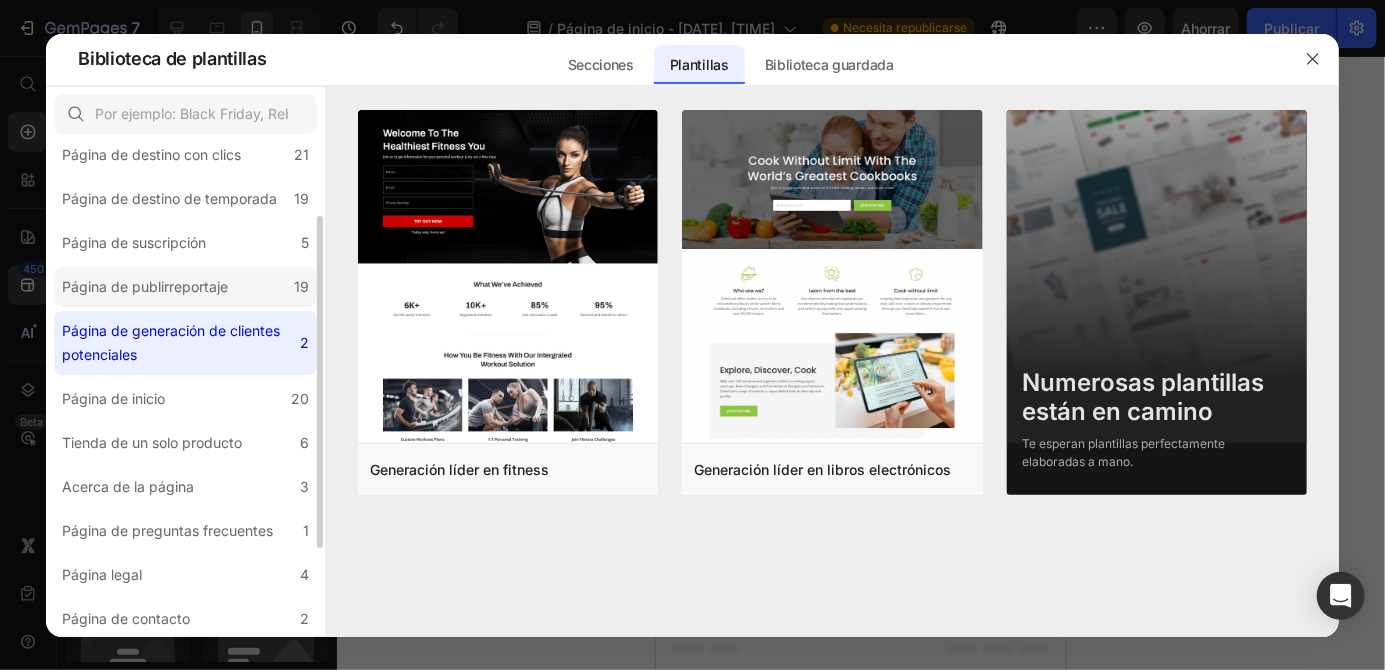 click on "Página de publirreportaje" at bounding box center (145, 286) 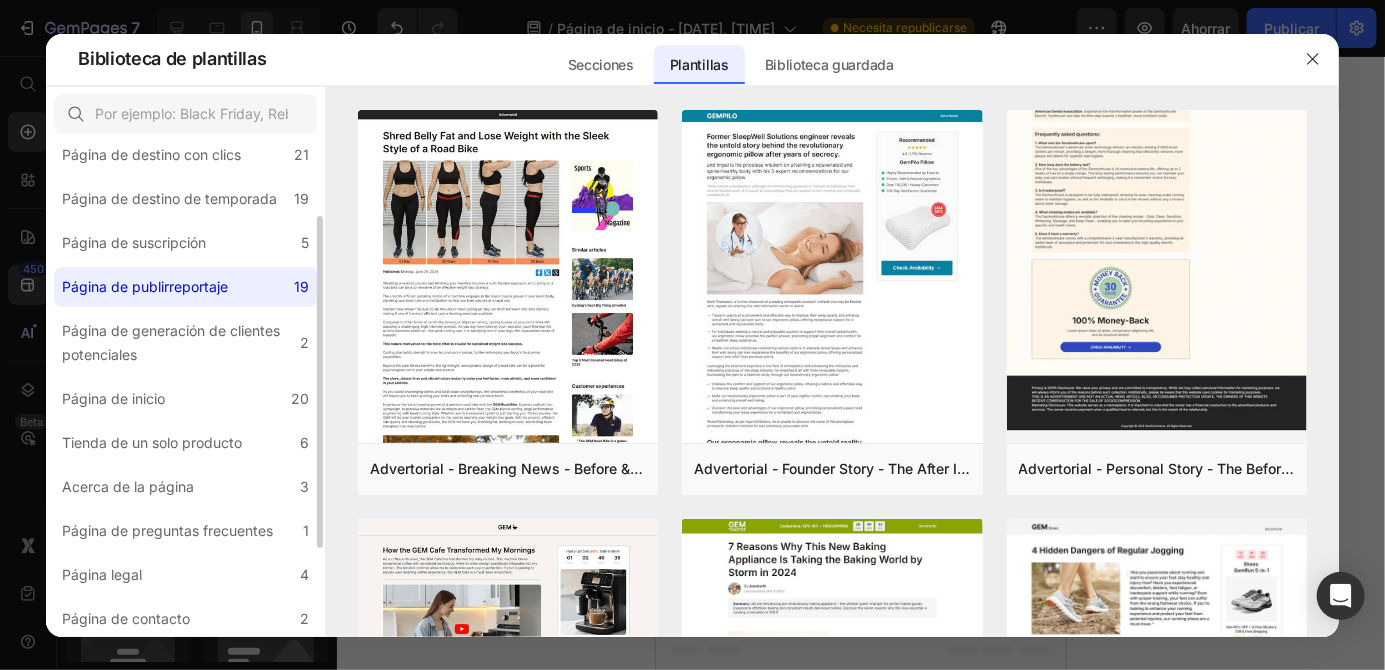 scroll, scrollTop: 110, scrollLeft: 0, axis: vertical 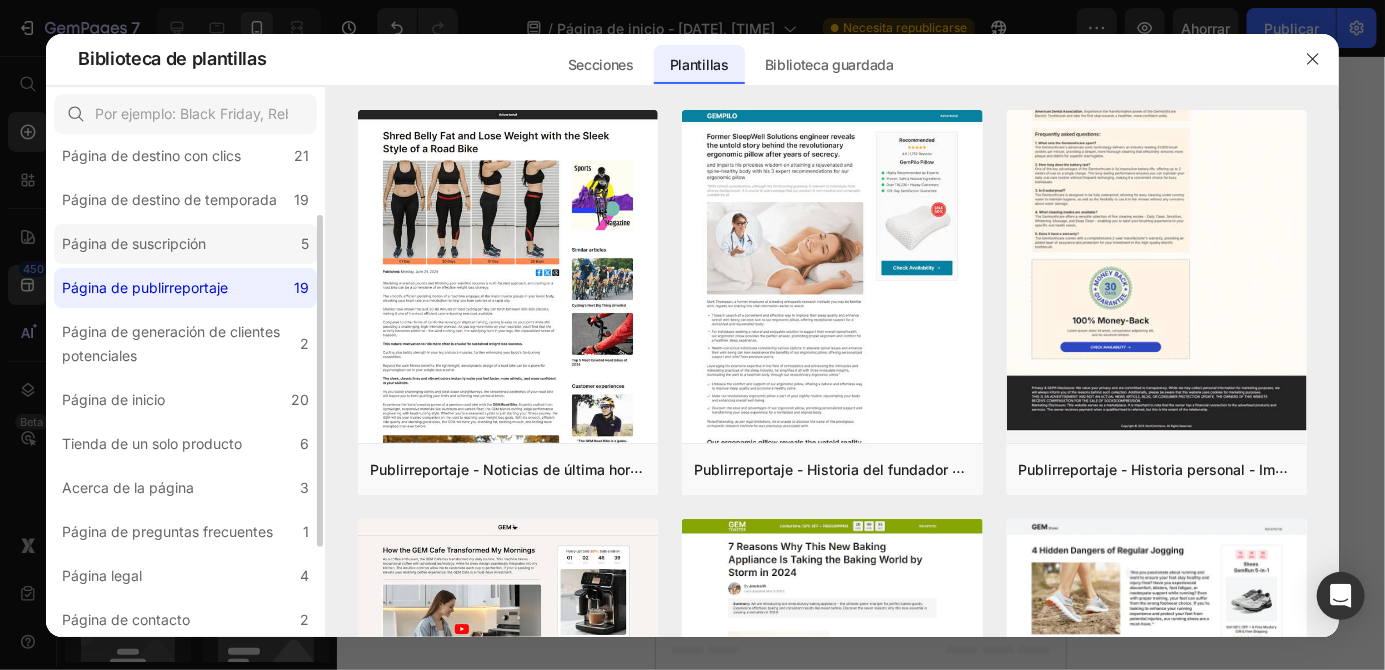 click on "Página de suscripción" at bounding box center [134, 244] 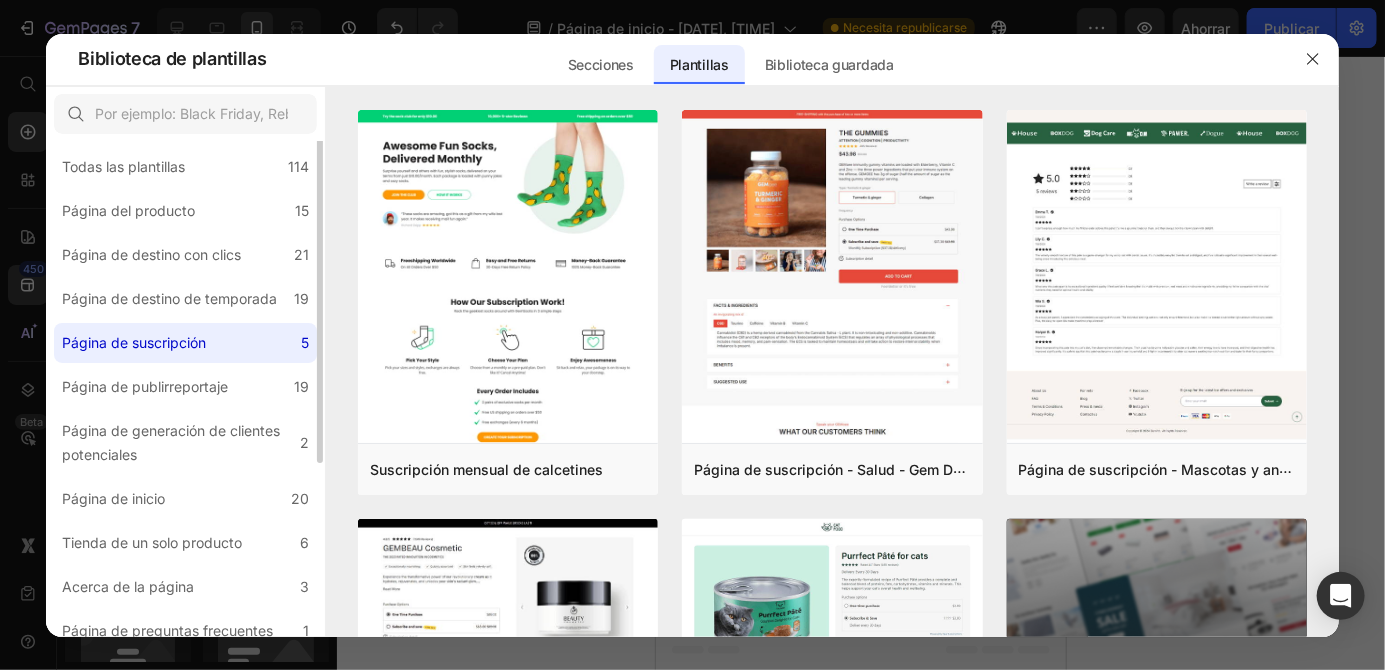 scroll, scrollTop: 0, scrollLeft: 0, axis: both 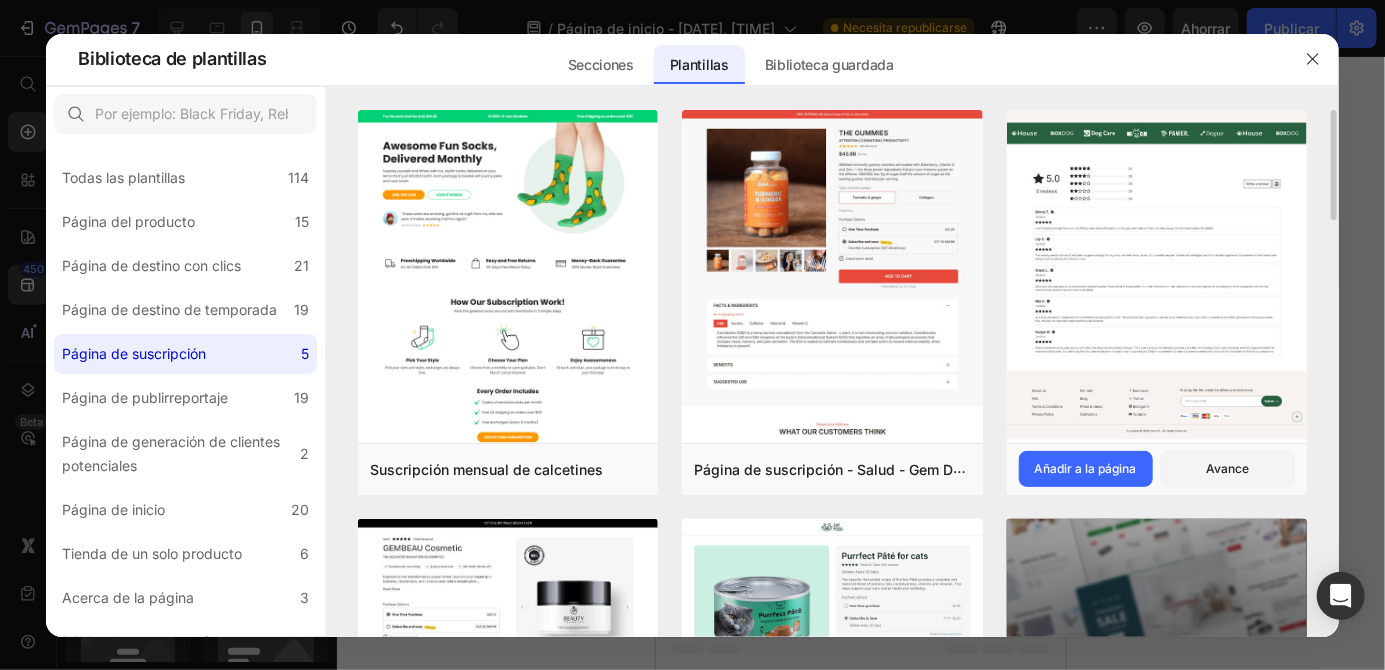click at bounding box center (1157, -217) 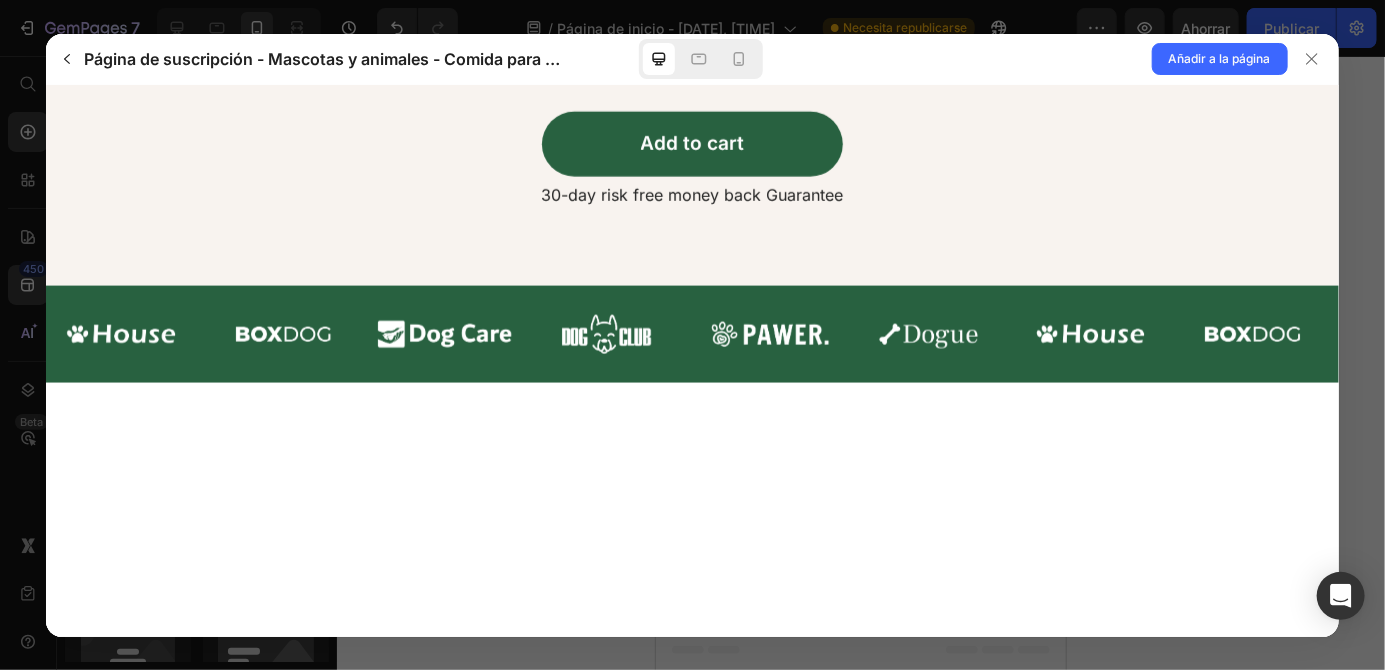 scroll, scrollTop: 4583, scrollLeft: 0, axis: vertical 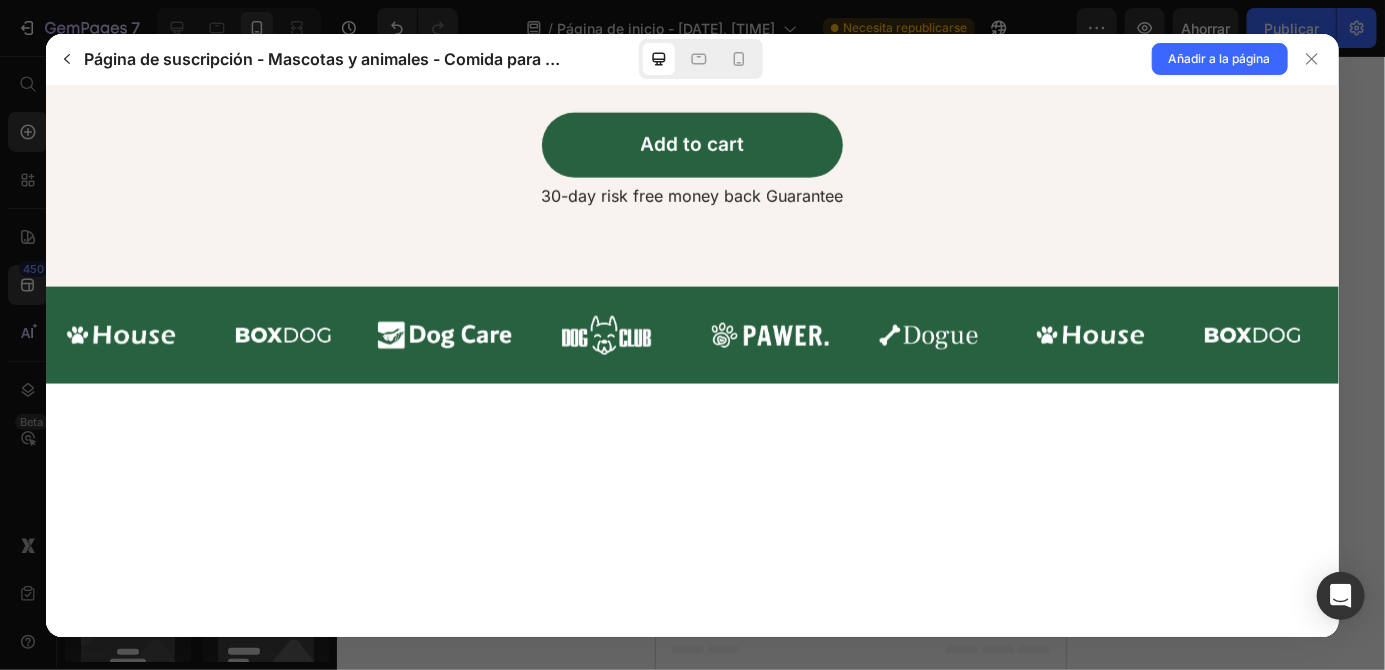 click on "FAQs
What should I feed my cat for optimal nutrition?
It is recommended to feed your cat a balanced diet that consists of high-quality cat food specifically formulated to meet their nutritional needs.
Can I feed my cat a vegetarian or vegan diet?" at bounding box center (692, -125) 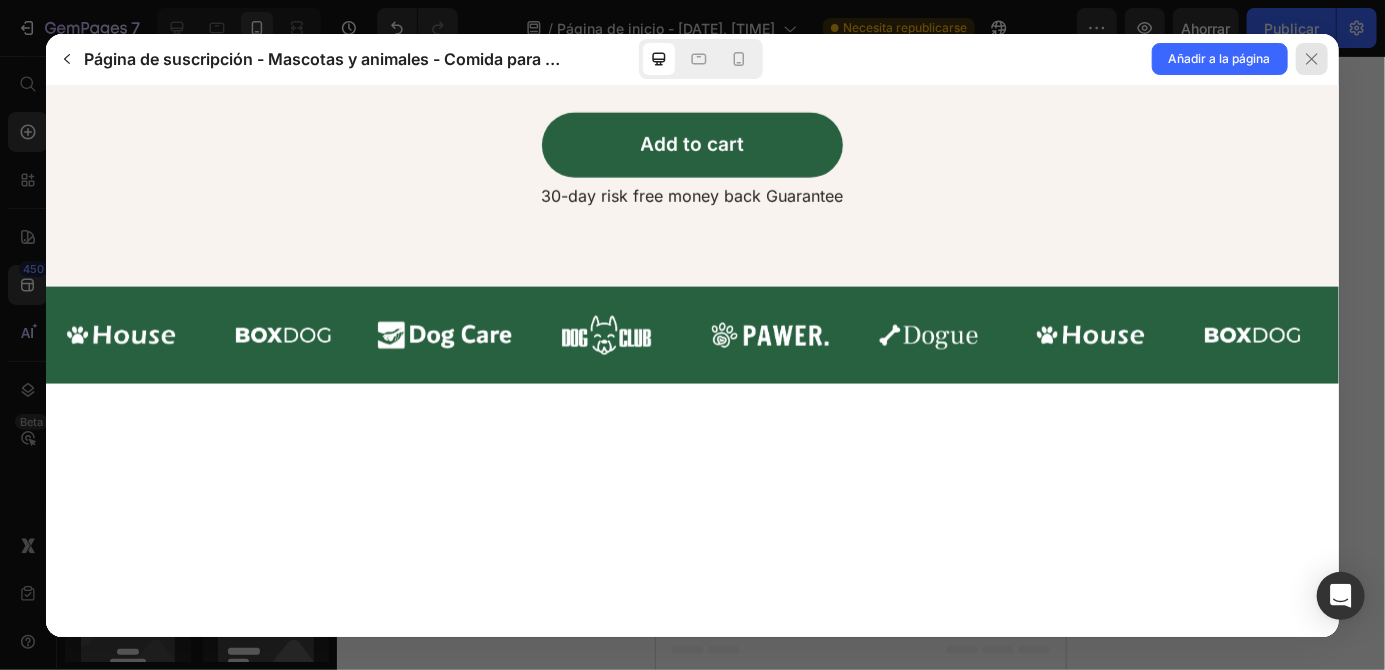click at bounding box center (1312, 59) 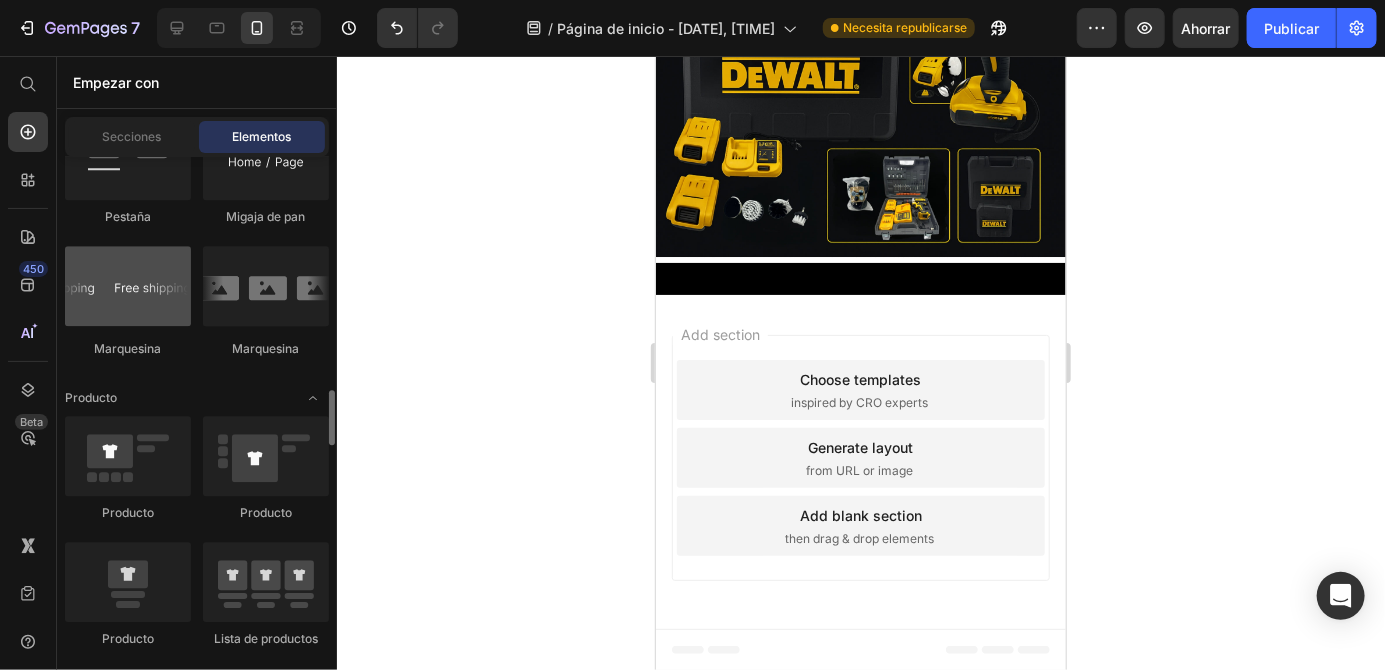 scroll, scrollTop: 2512, scrollLeft: 0, axis: vertical 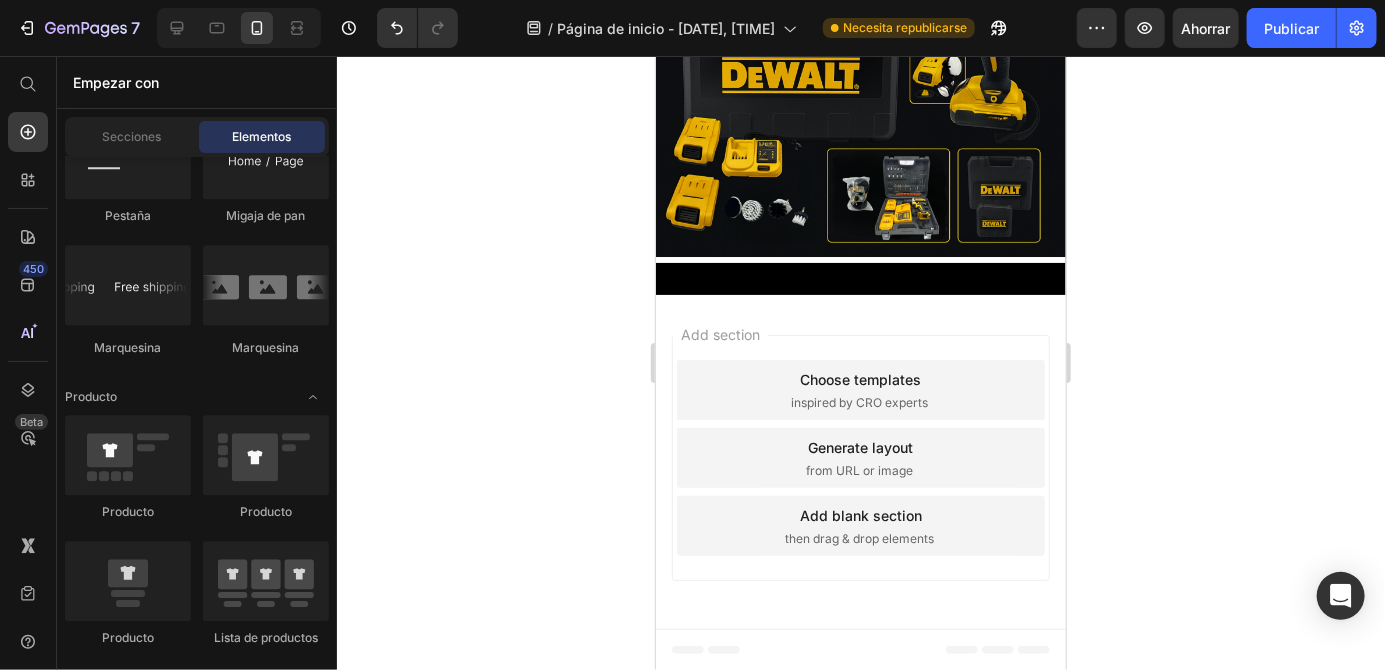 click on "then drag & drop elements" at bounding box center (858, 538) 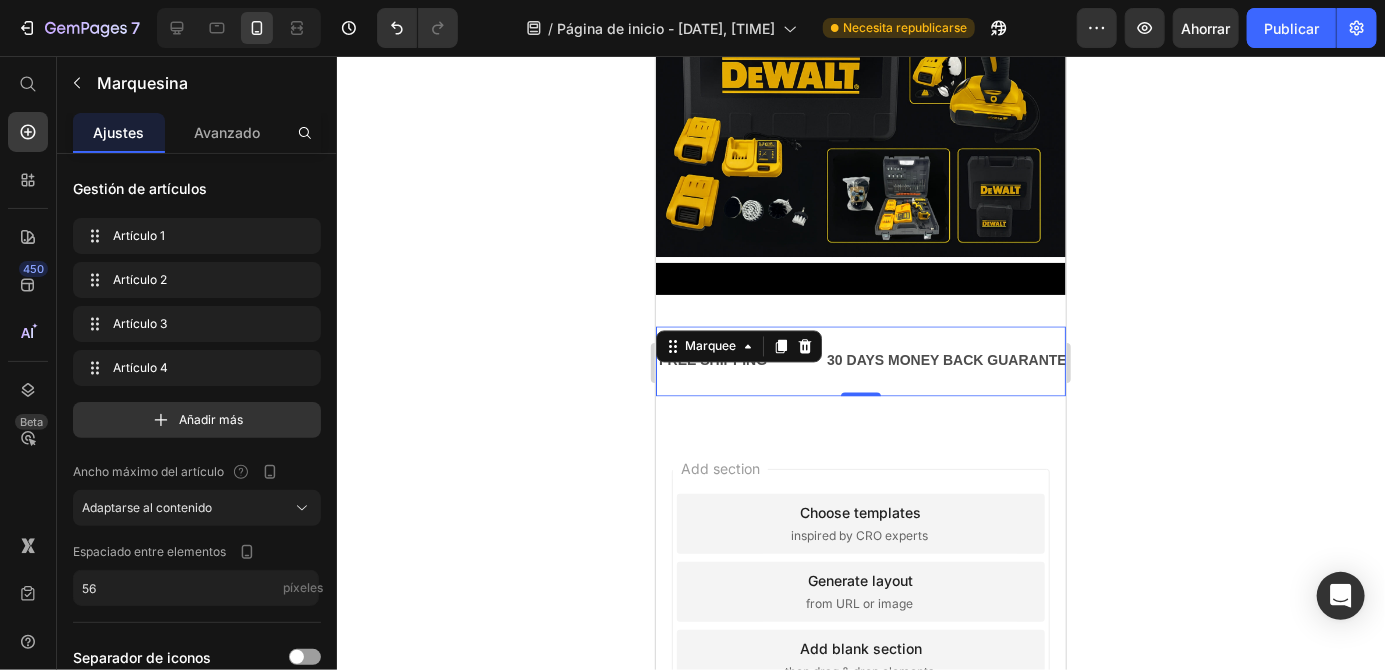 click 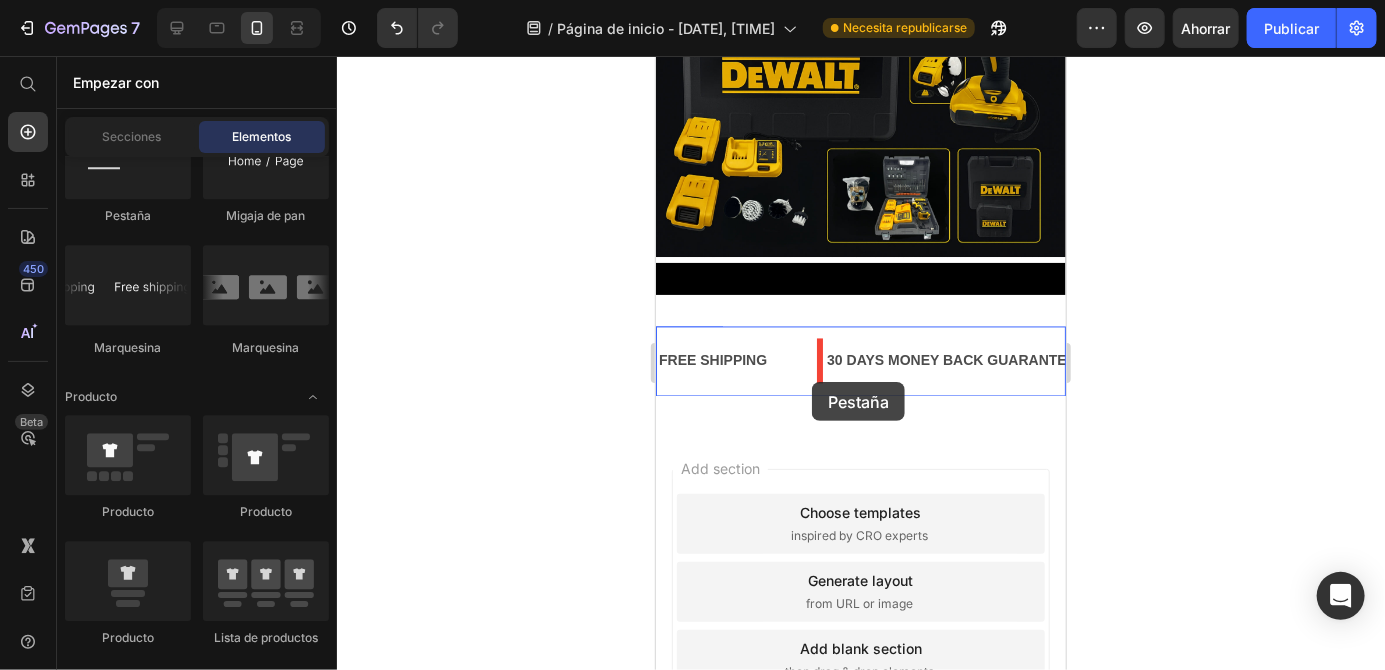 drag, startPoint x: 760, startPoint y: 236, endPoint x: 811, endPoint y: 381, distance: 153.70752 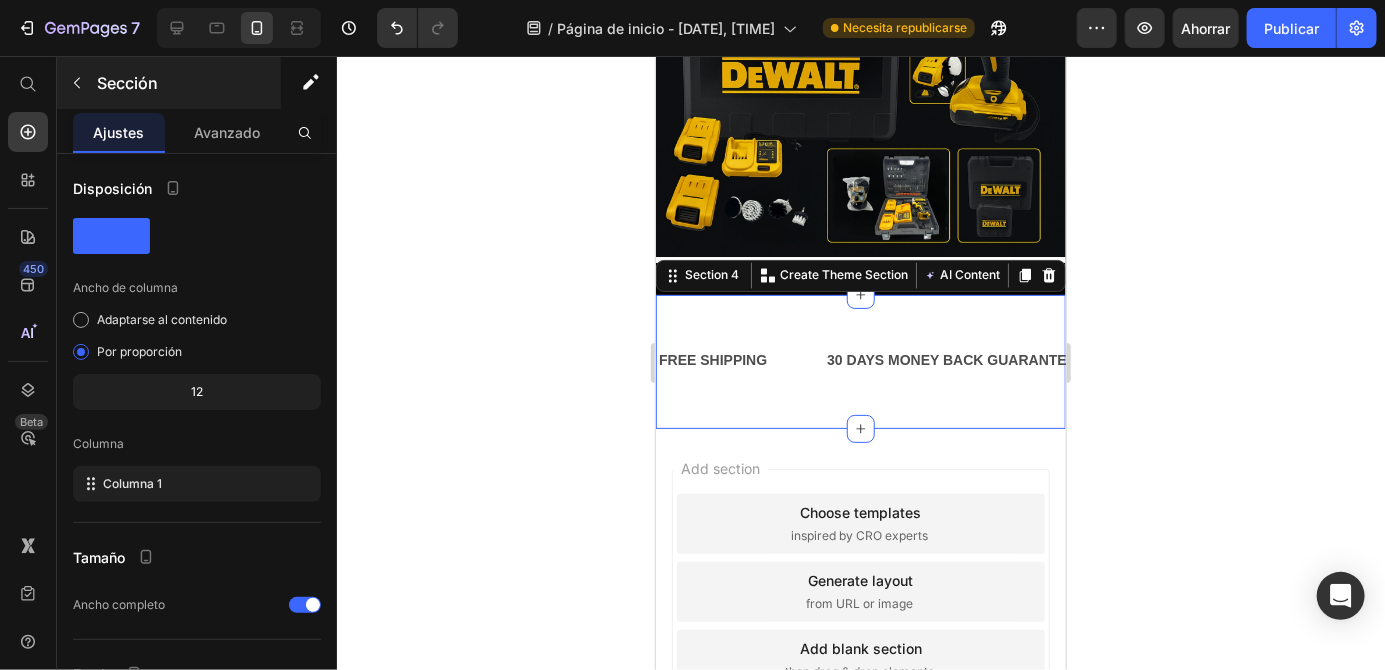 click at bounding box center (77, 83) 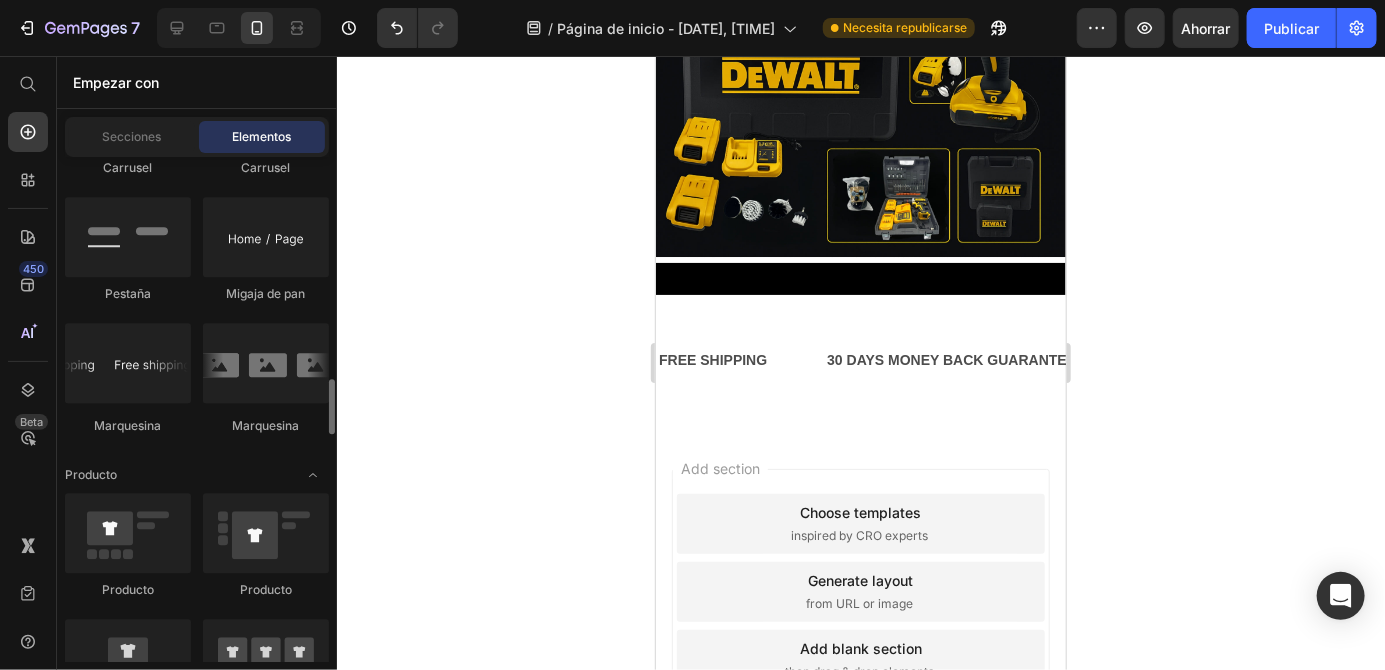 scroll, scrollTop: 2432, scrollLeft: 0, axis: vertical 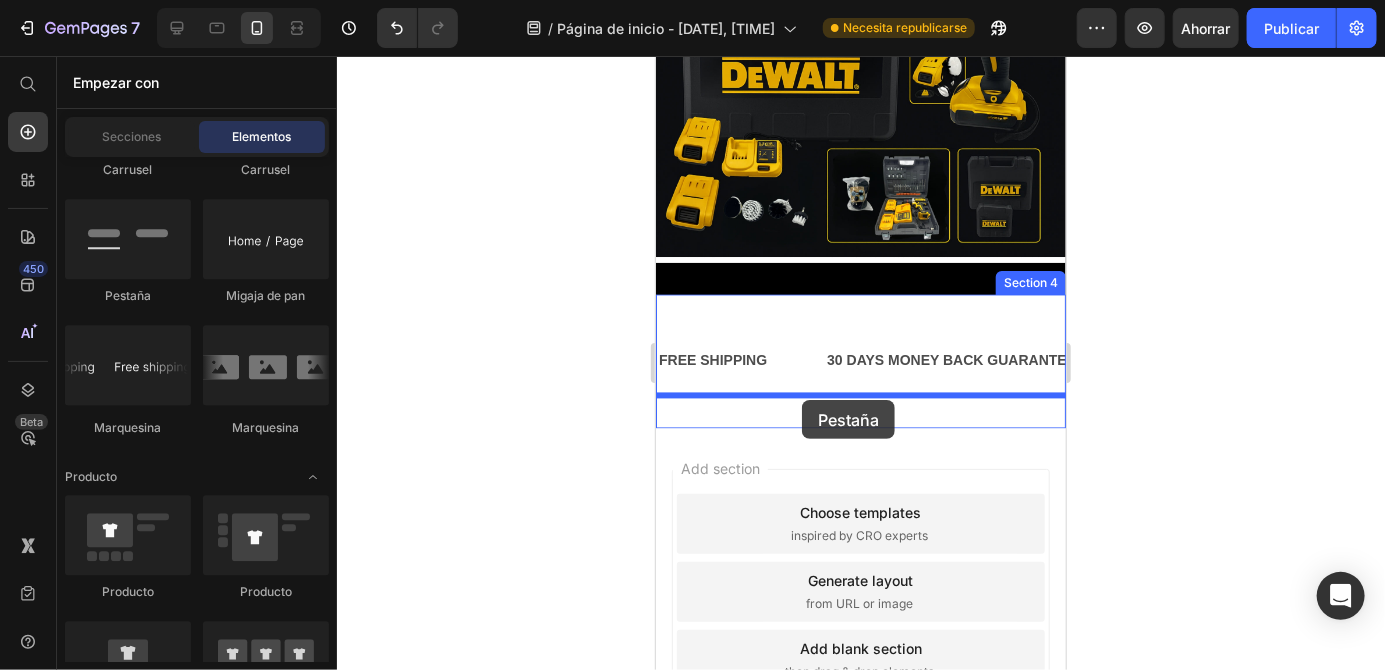 drag, startPoint x: 760, startPoint y: 273, endPoint x: 801, endPoint y: 399, distance: 132.50282 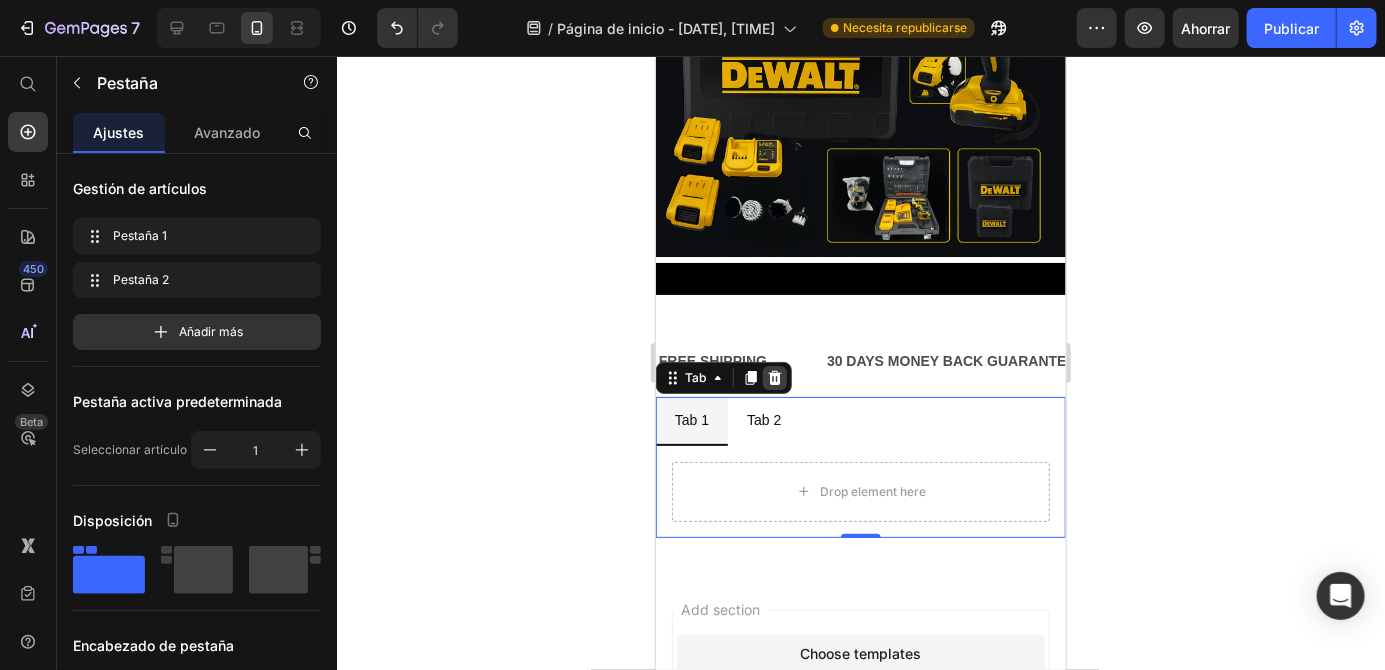 click 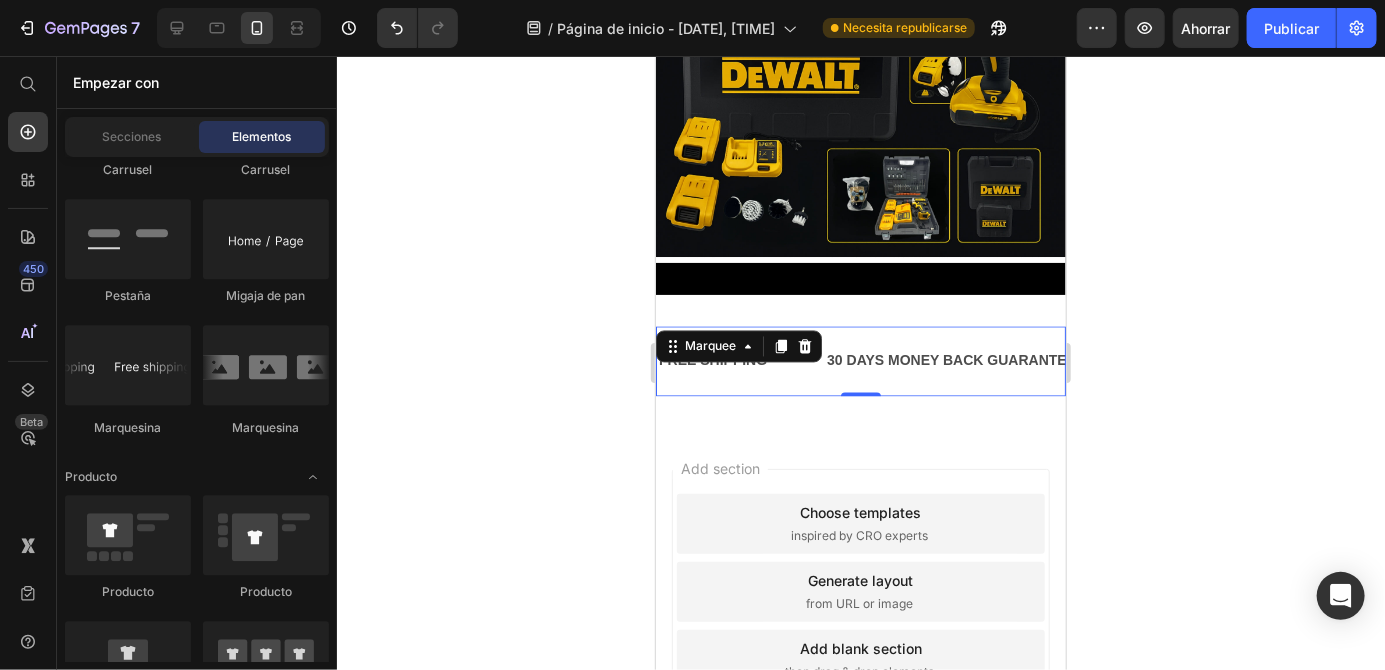 click on "FREE SHIPPING Text 30 DAYS MONEY BACK GUARANTEE Text LIMITED TIME 50% OFF SALE Text LIFE TIME WARRANTY Text FREE SHIPPING Text 30 DAYS MONEY BACK GUARANTEE Text LIMITED TIME 50% OFF SALE Text LIFE TIME WARRANTY Text Marquee   0" at bounding box center [860, 360] 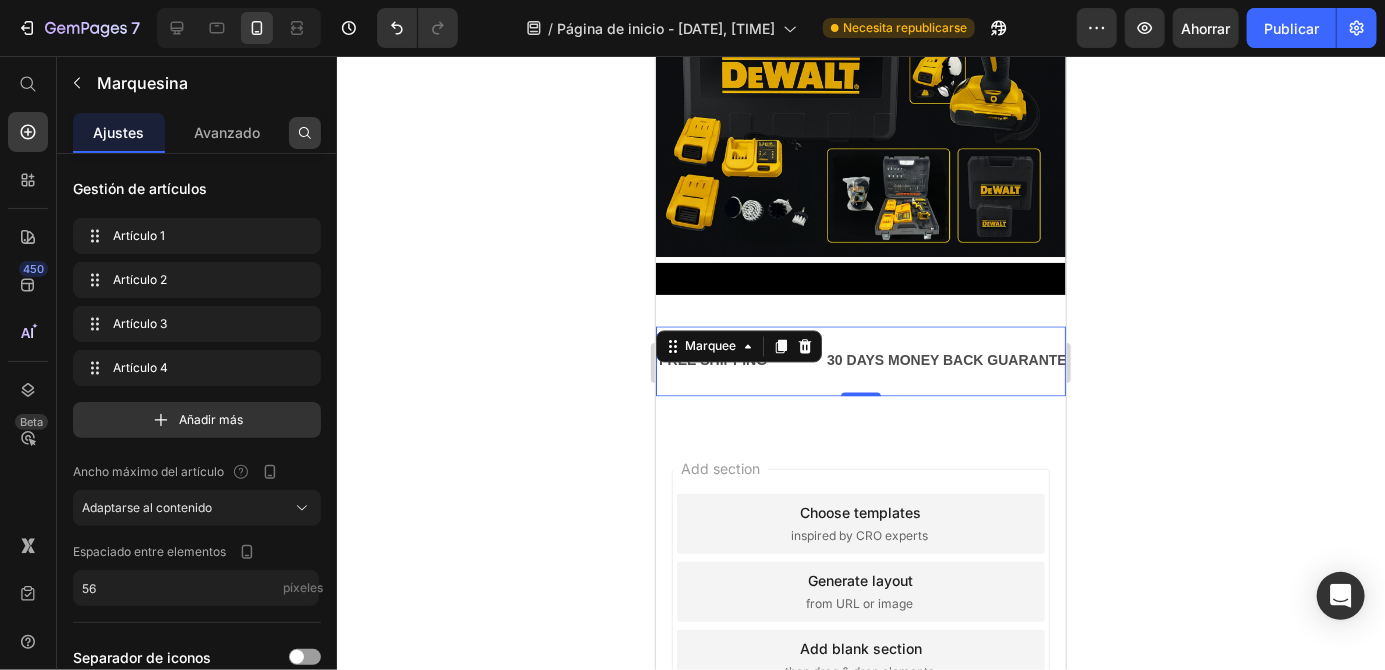click at bounding box center [305, 133] 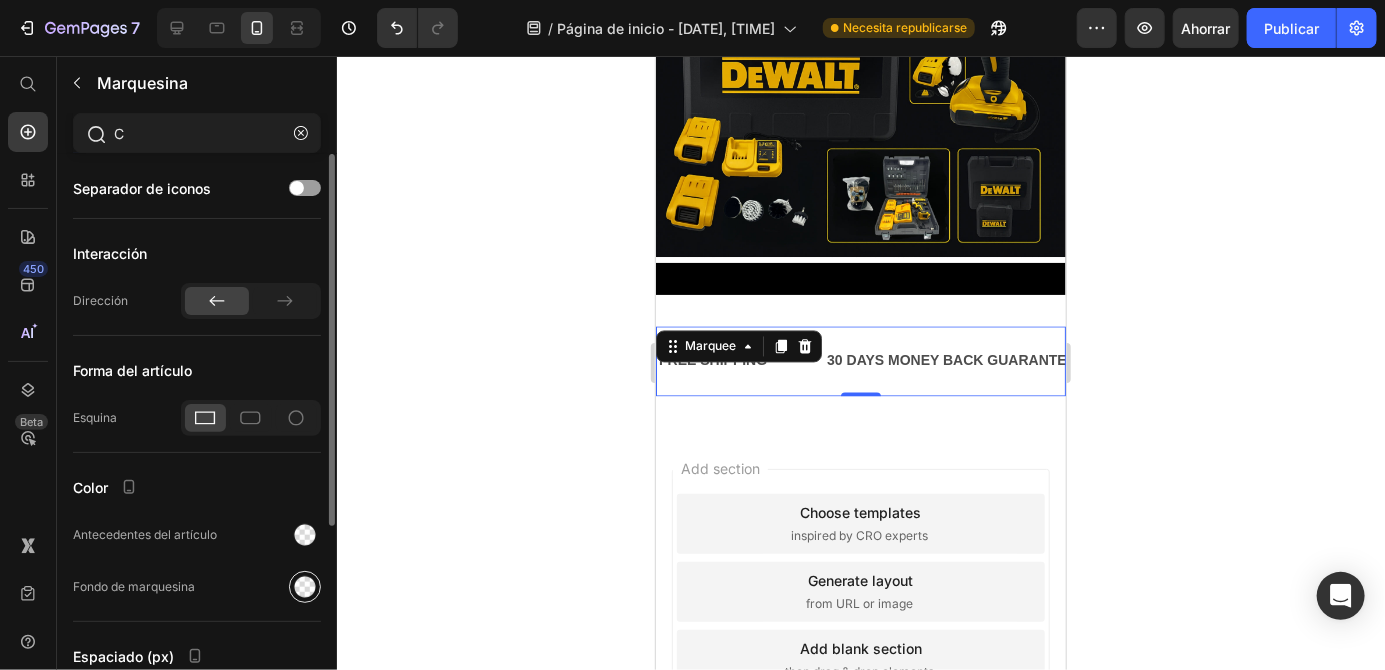 type on "C" 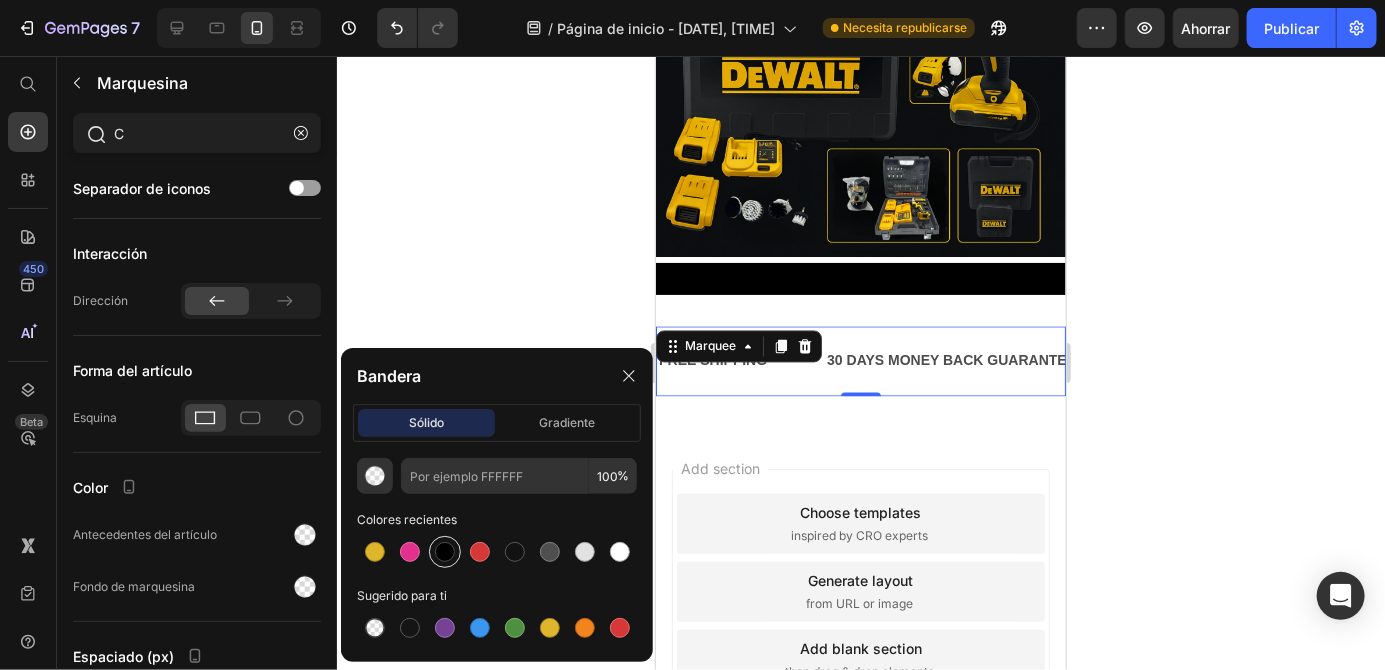 click at bounding box center [445, 552] 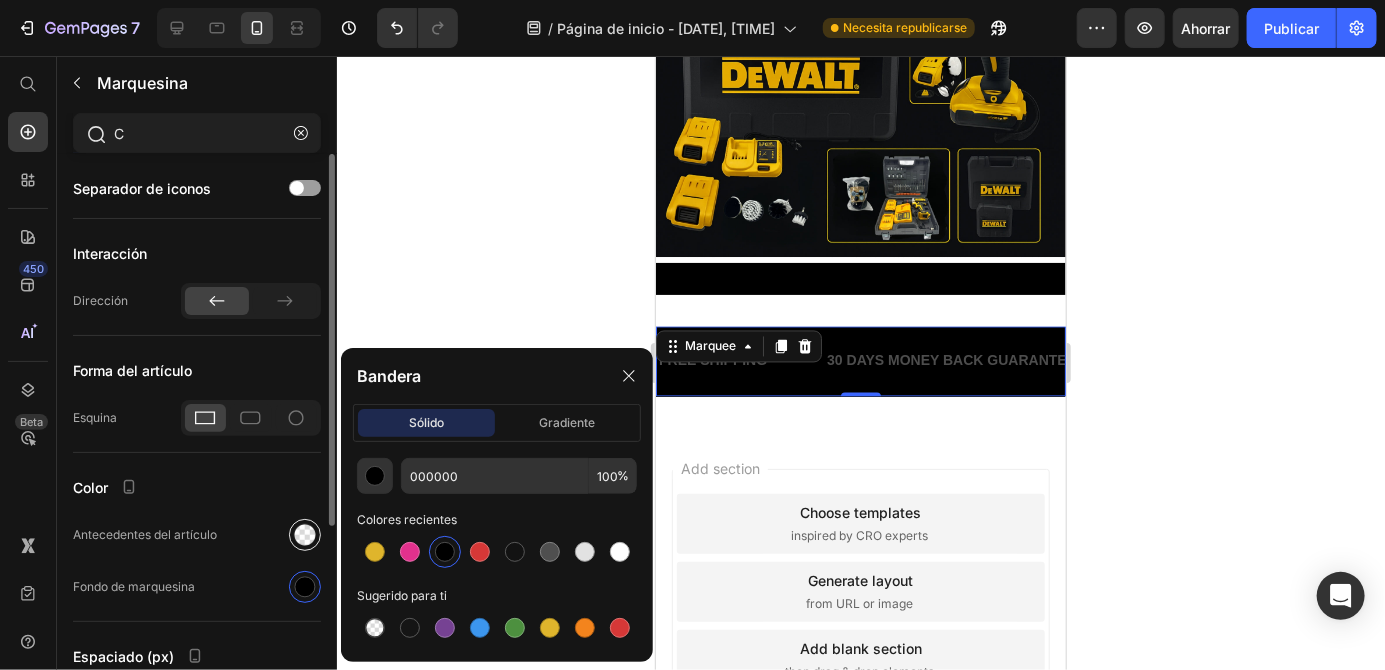 click at bounding box center (305, 535) 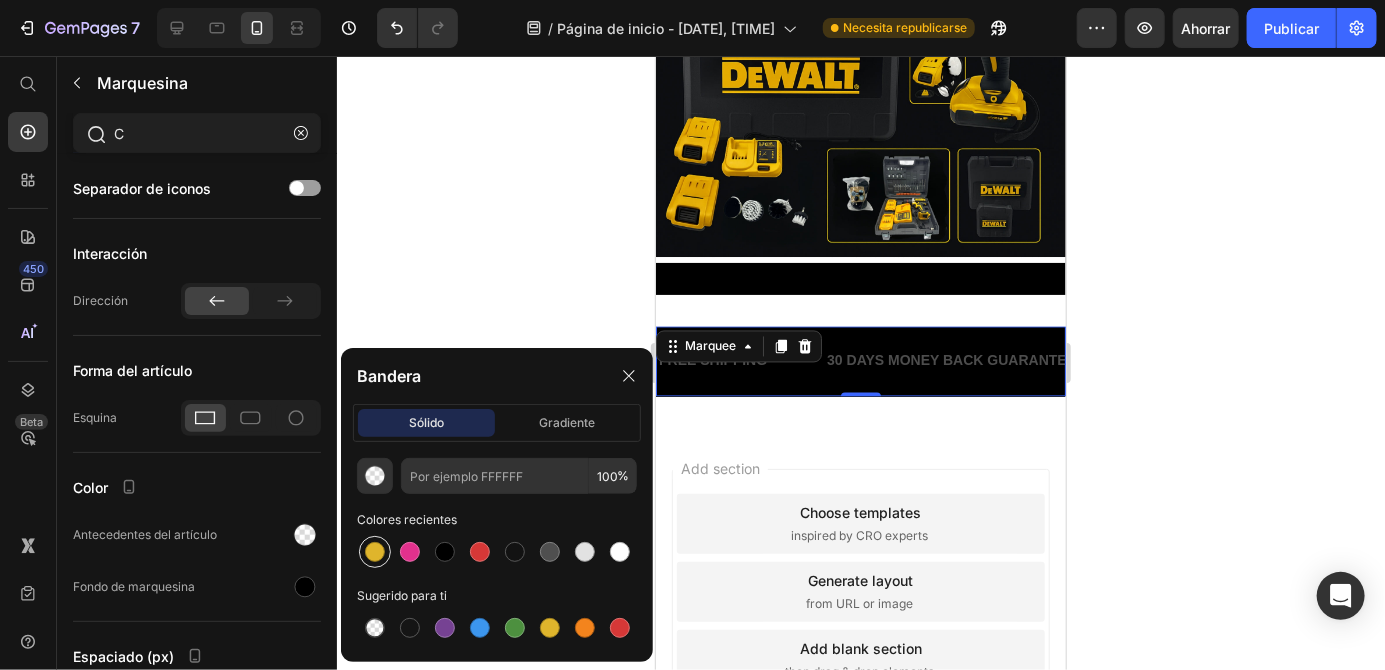 click at bounding box center [375, 552] 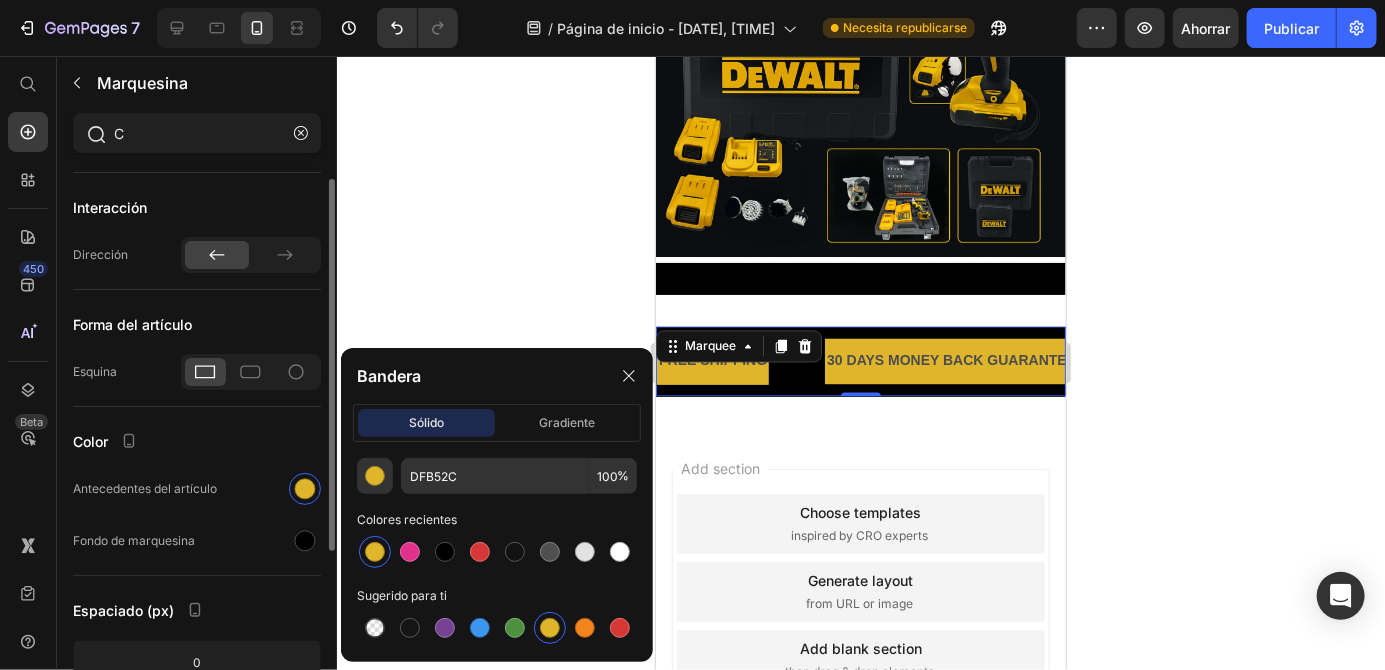 scroll, scrollTop: 0, scrollLeft: 0, axis: both 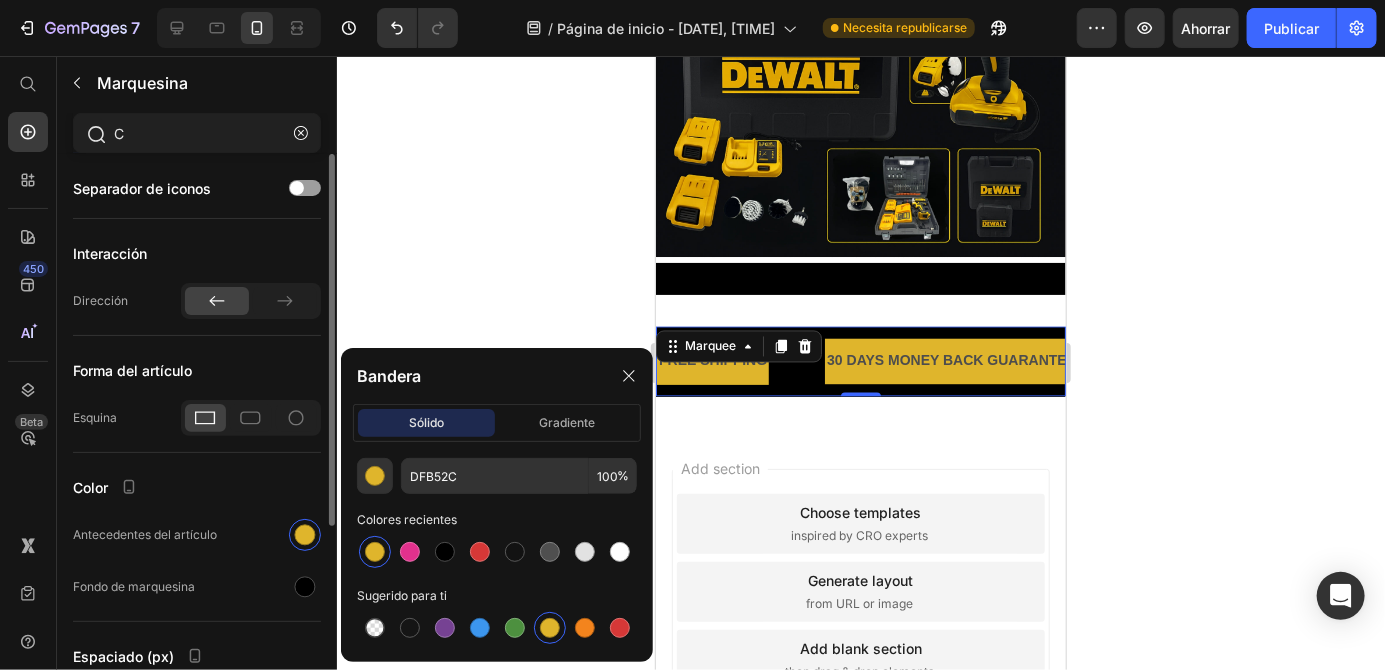 click on "30 DAYS MONEY BACK GUARANTEE" at bounding box center (950, 360) 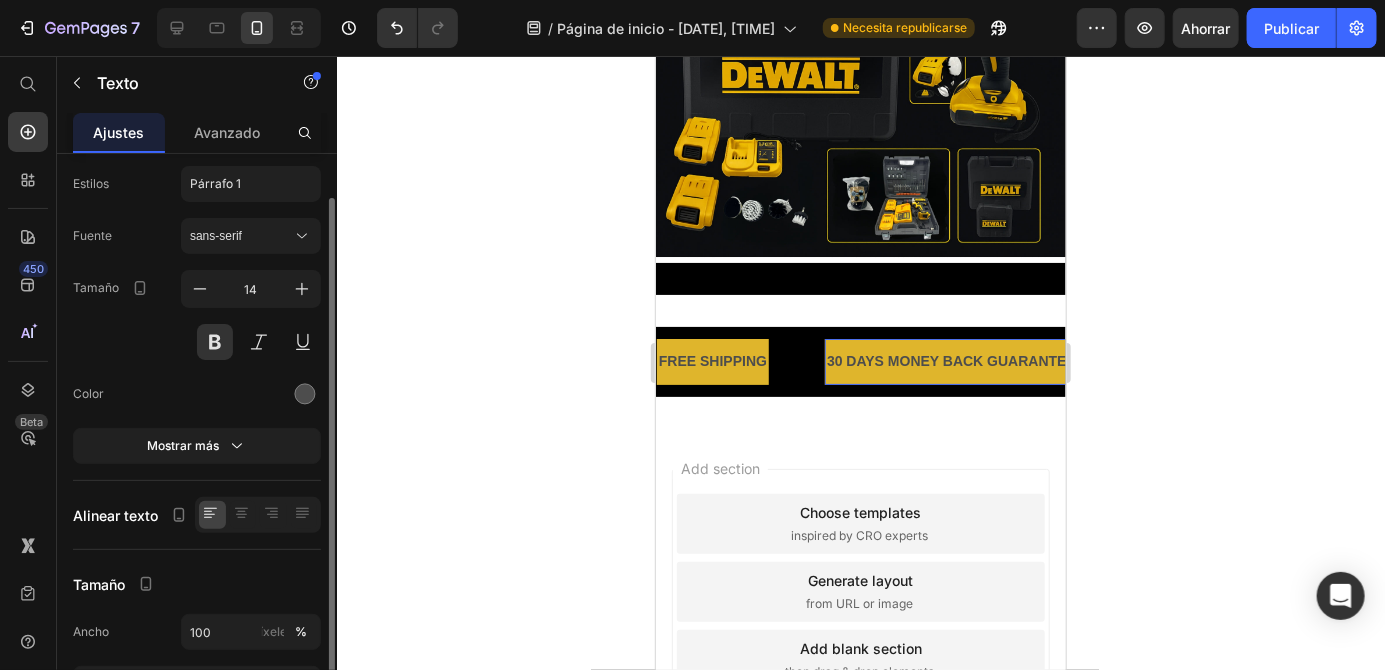 scroll, scrollTop: 55, scrollLeft: 0, axis: vertical 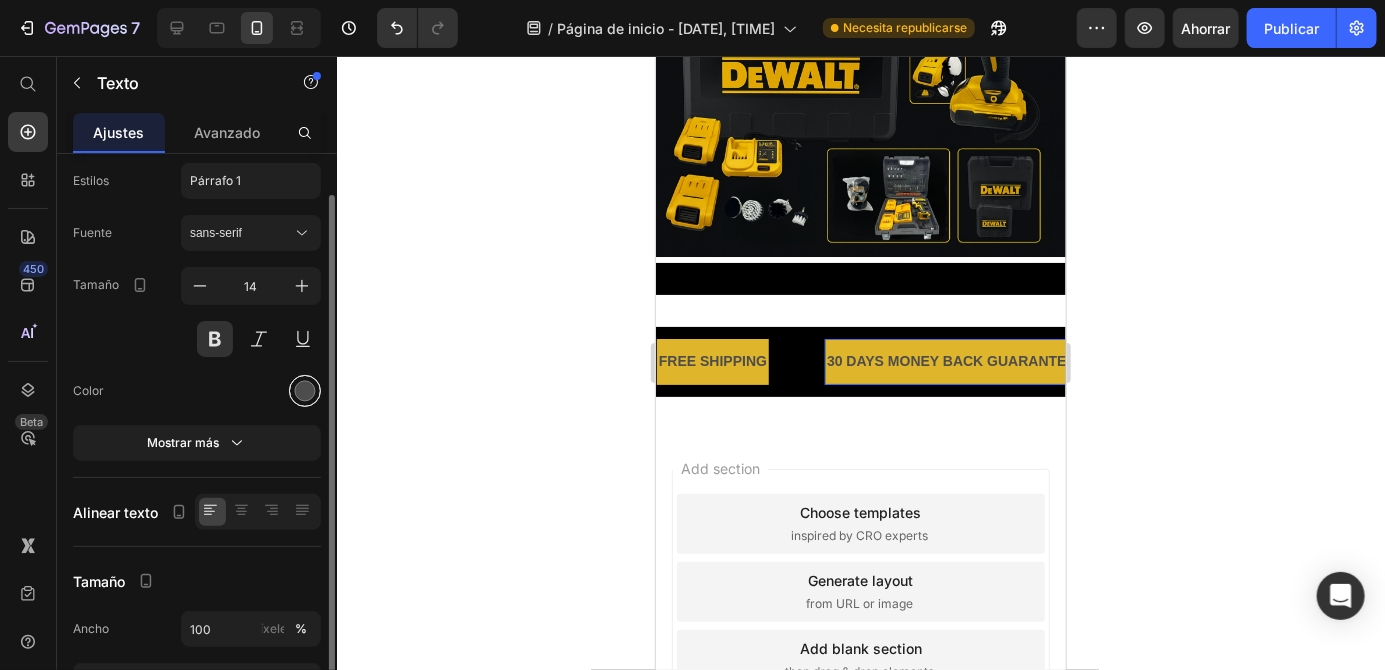 click at bounding box center [305, 391] 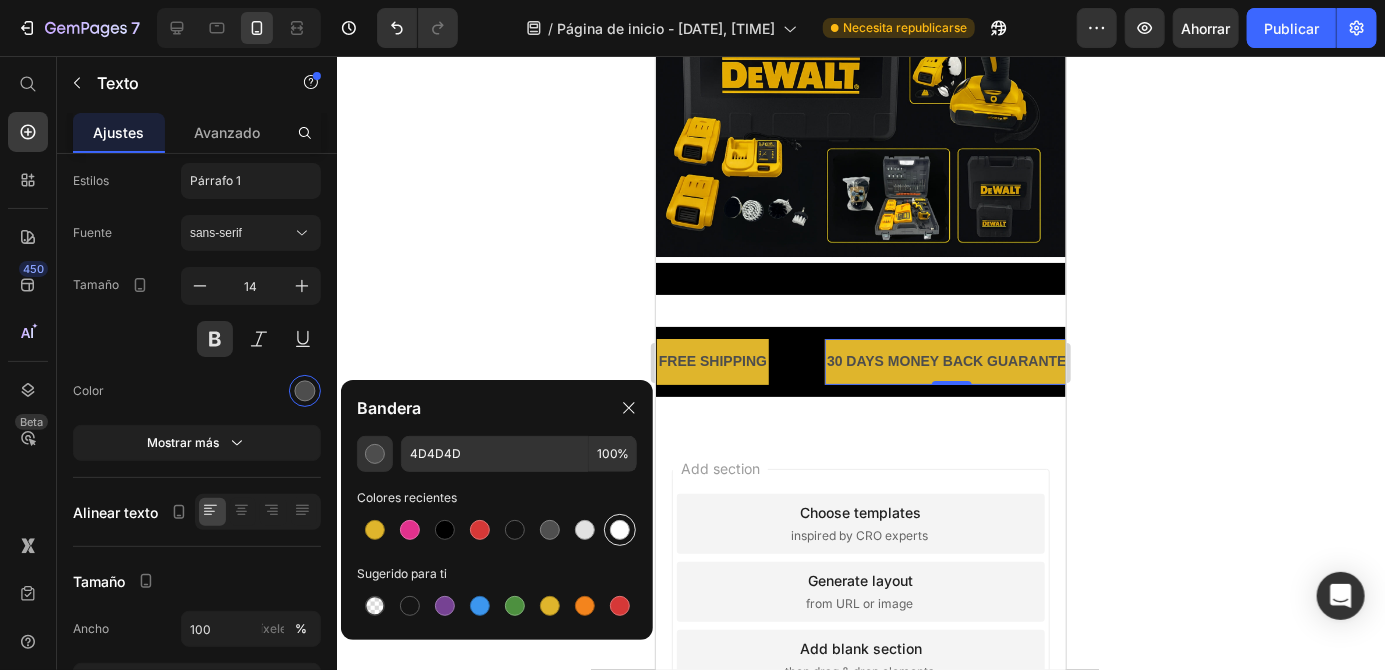 click at bounding box center (620, 530) 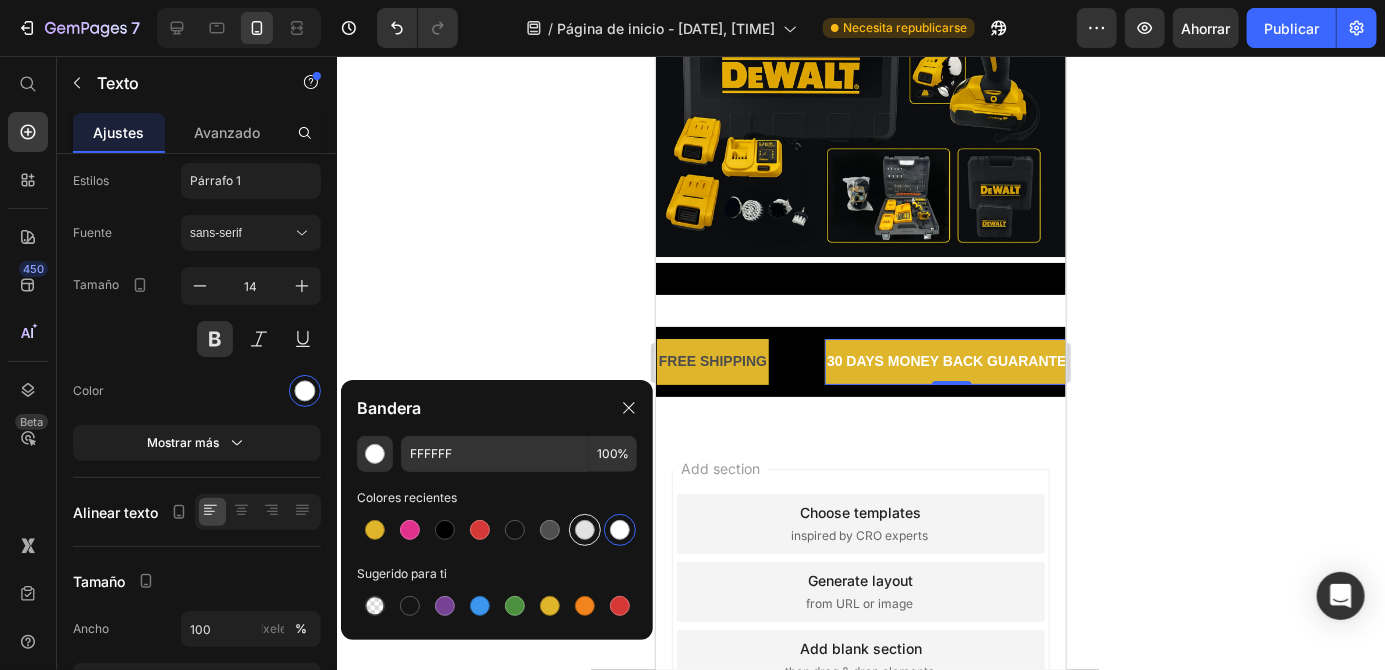 click at bounding box center [585, 530] 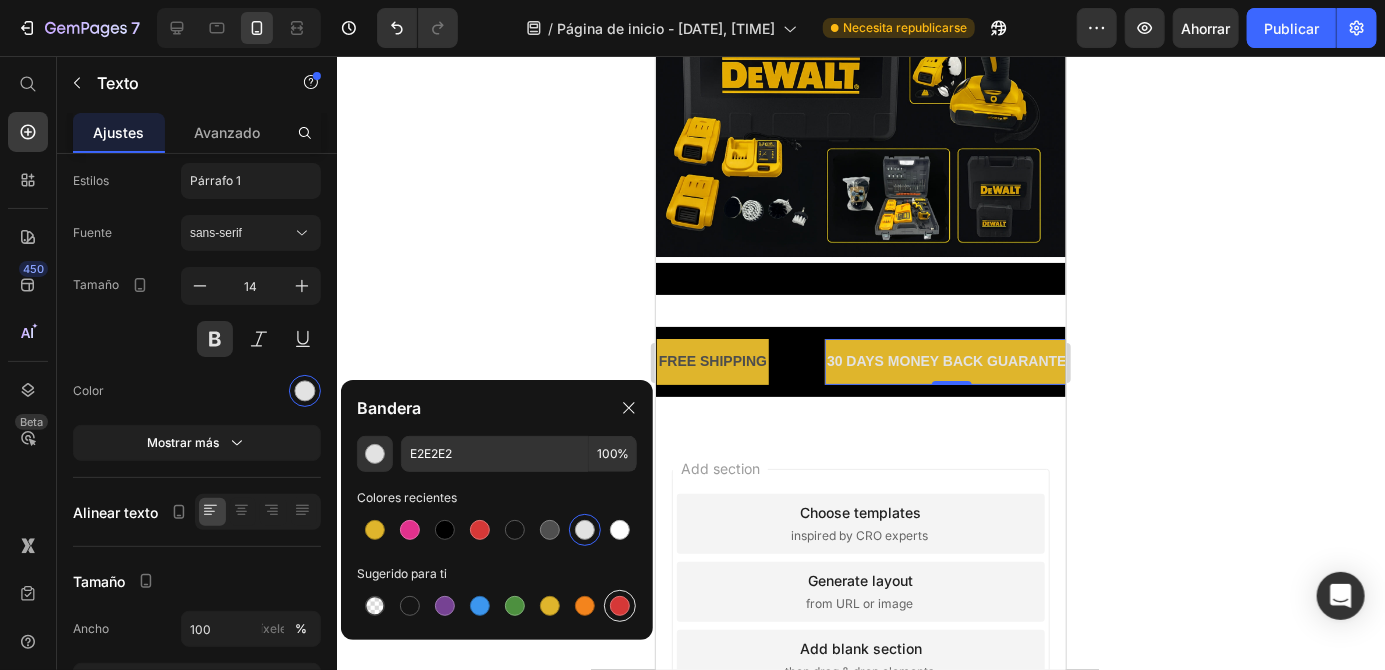 click at bounding box center (620, 606) 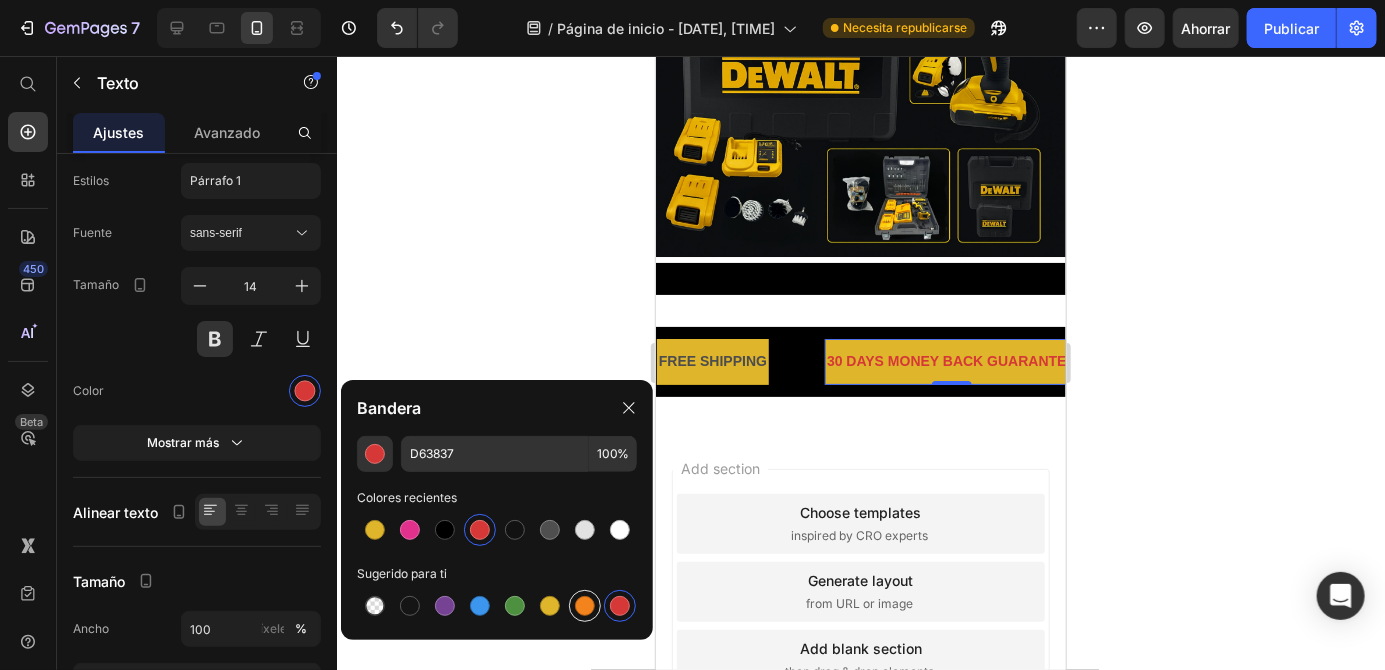 click at bounding box center [585, 606] 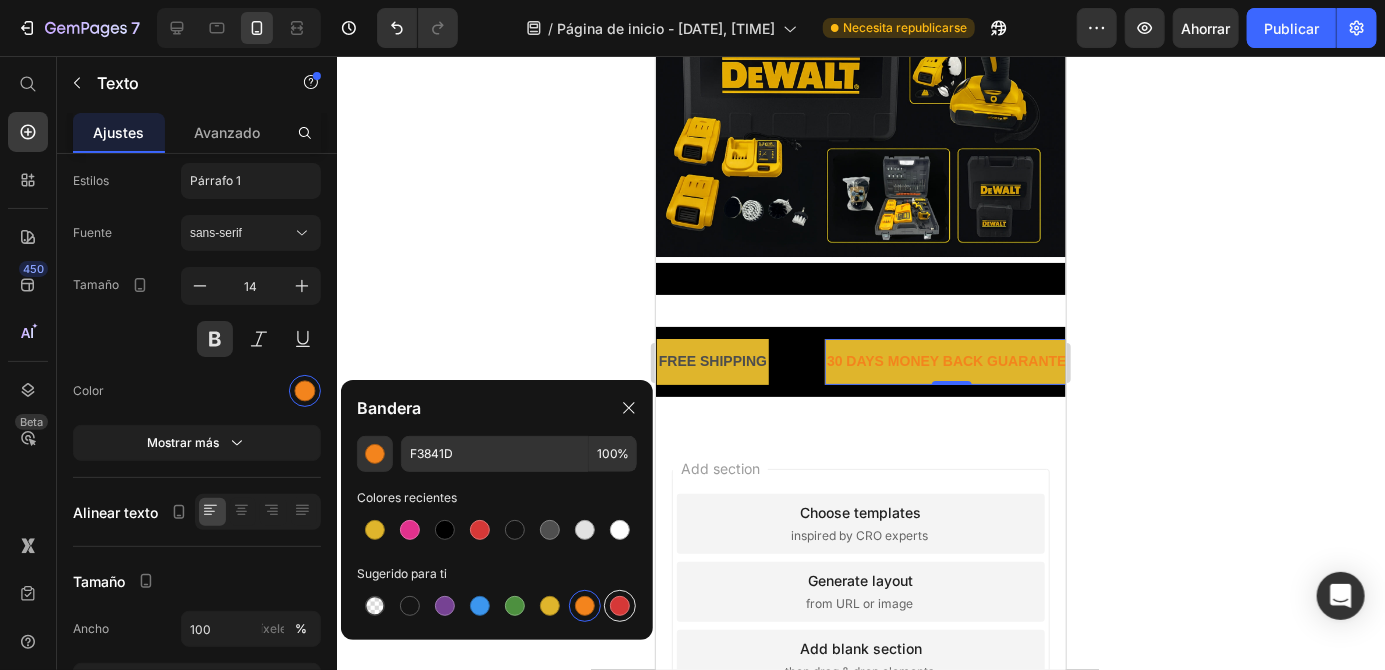 click at bounding box center [620, 606] 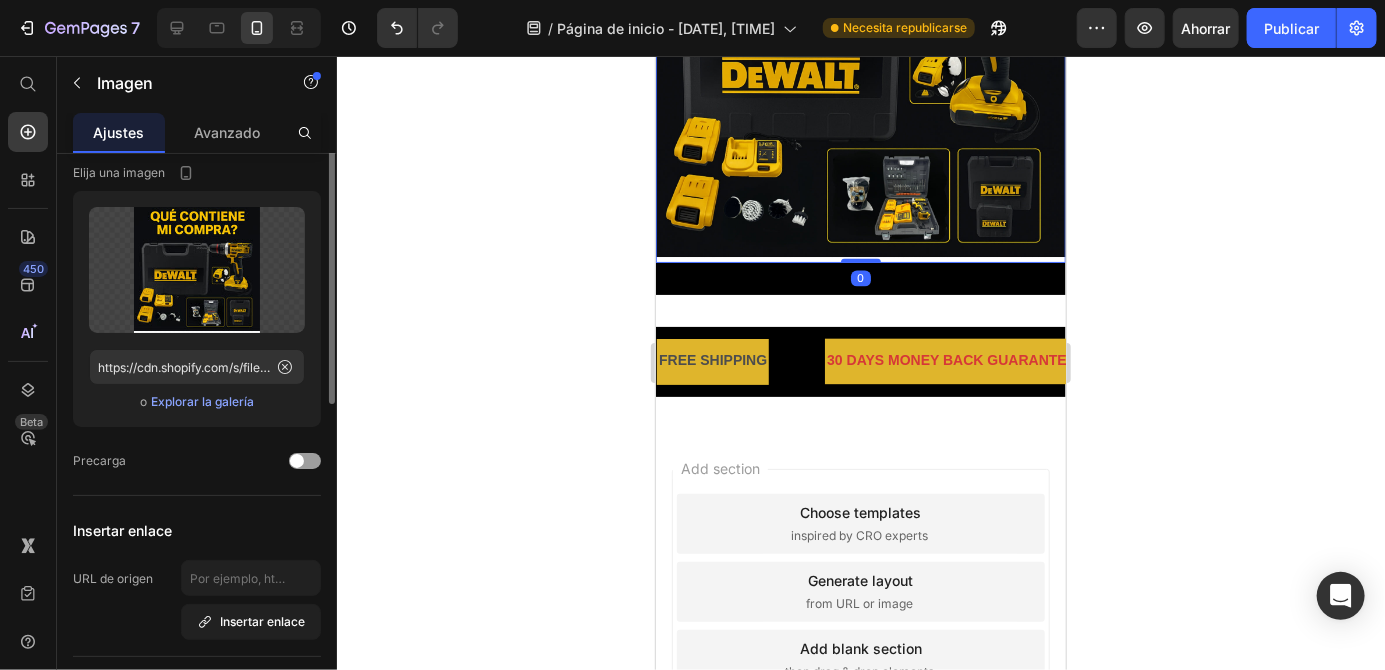 scroll, scrollTop: 0, scrollLeft: 0, axis: both 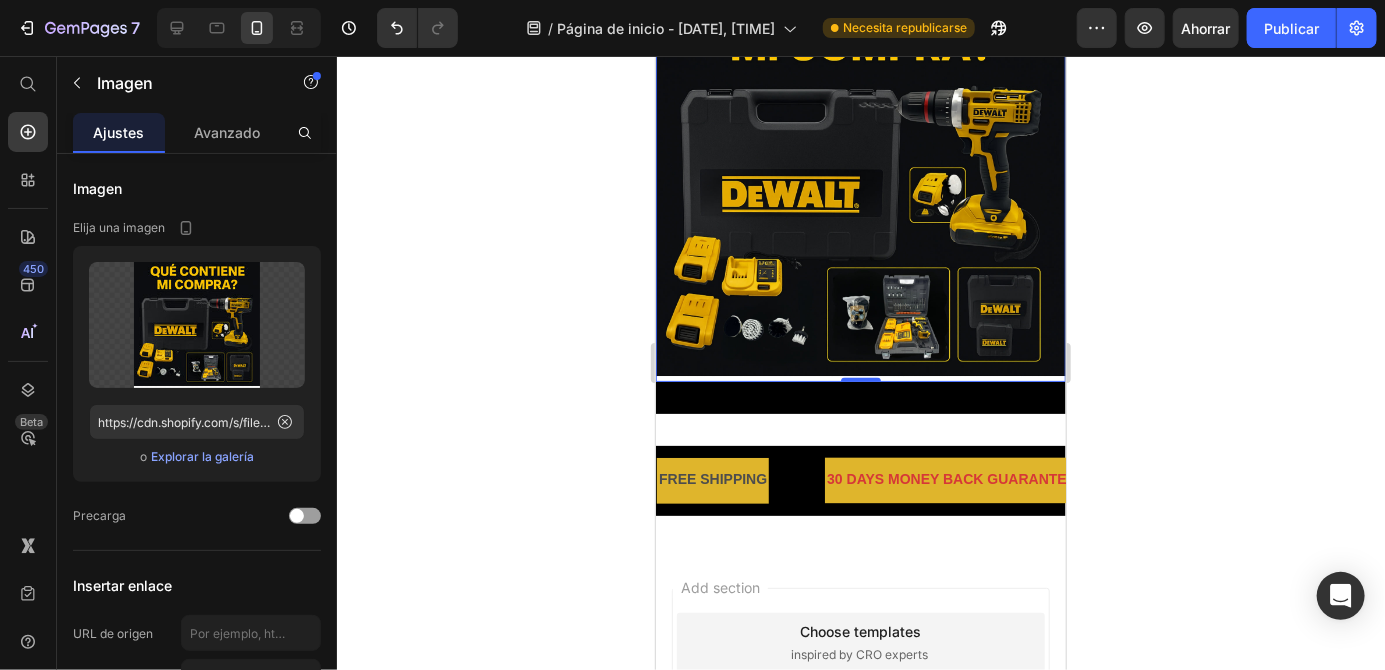 click on "FREE SHIPPING" at bounding box center [712, 479] 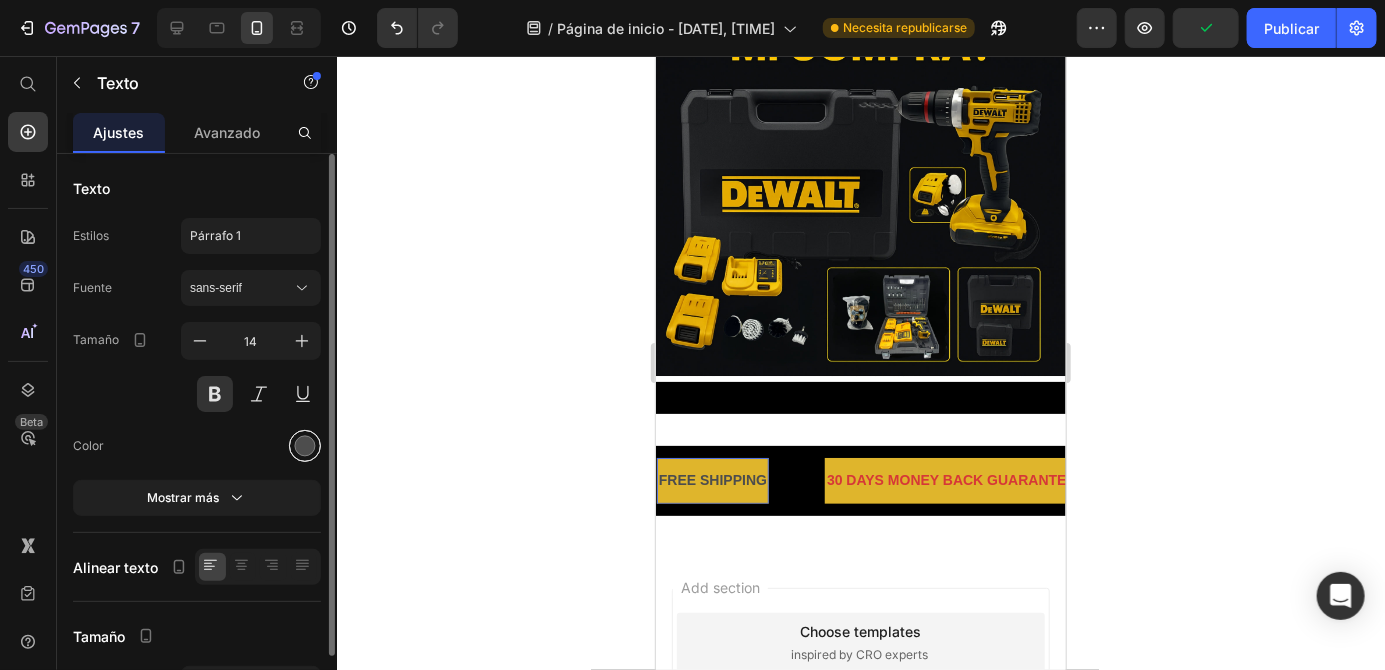 click at bounding box center [305, 446] 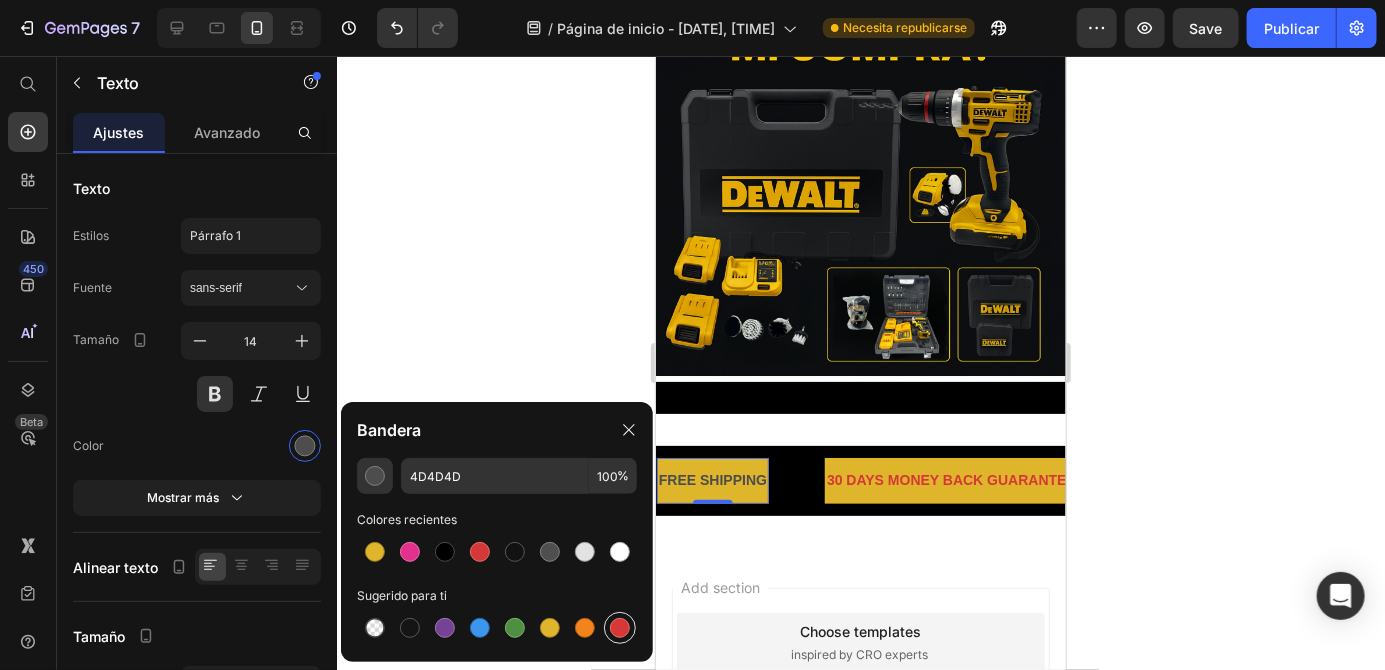 click at bounding box center [620, 628] 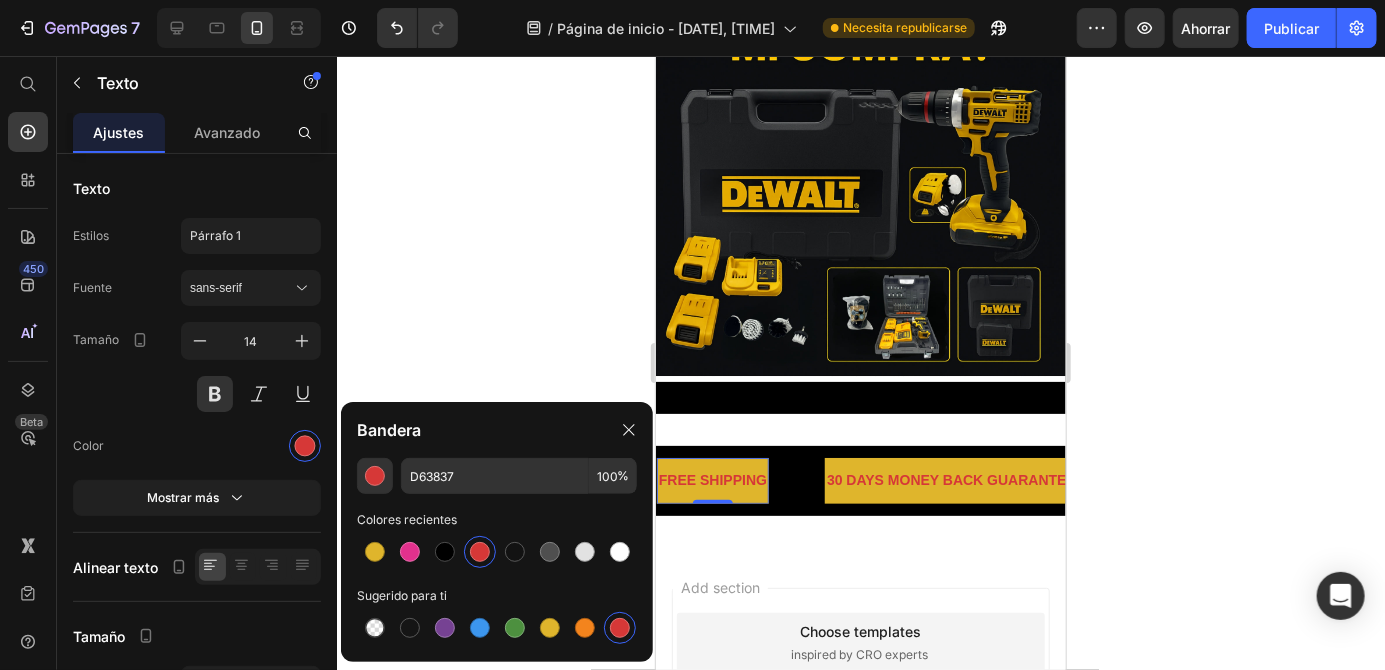 click 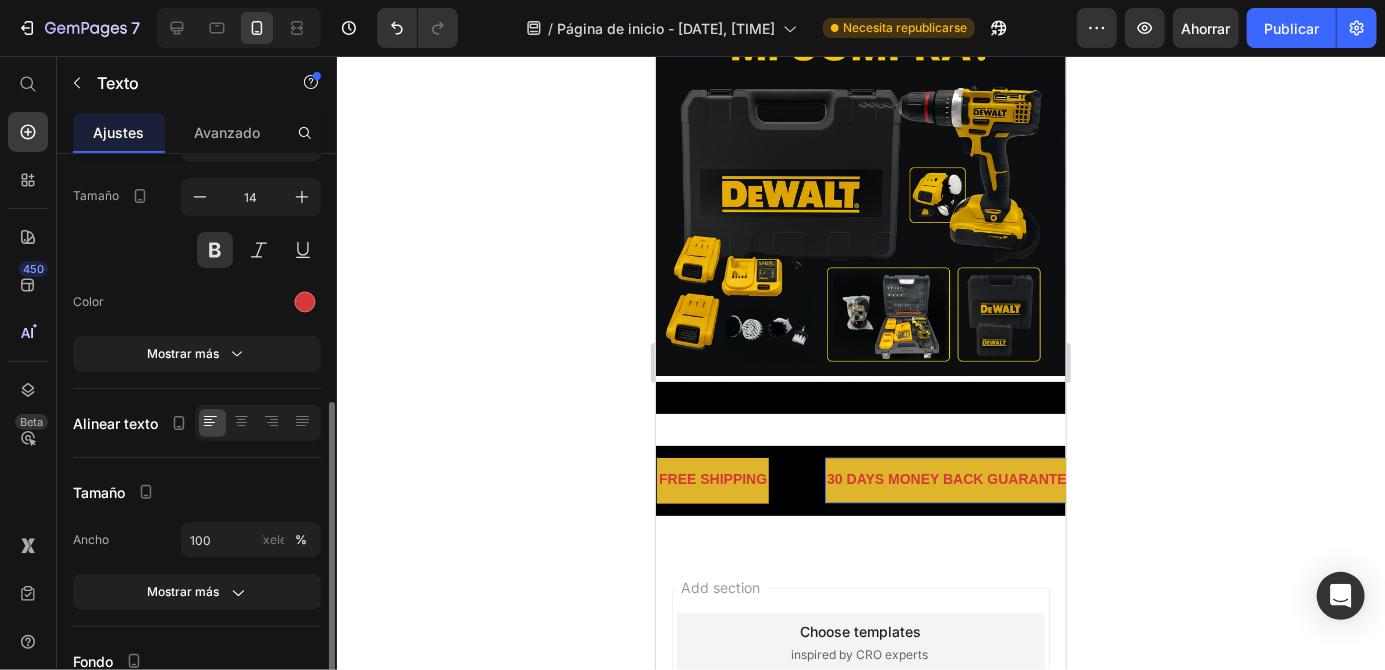 scroll, scrollTop: 224, scrollLeft: 0, axis: vertical 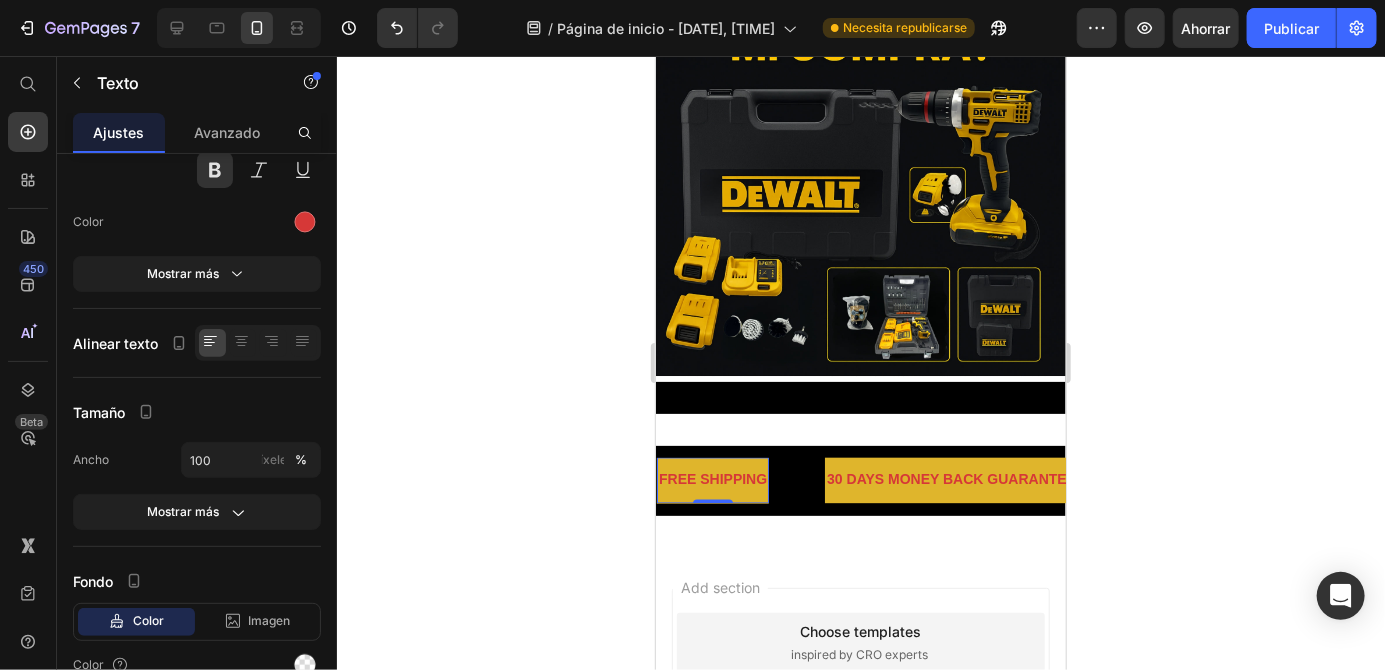 click on "FREE SHIPPING" at bounding box center (712, 479) 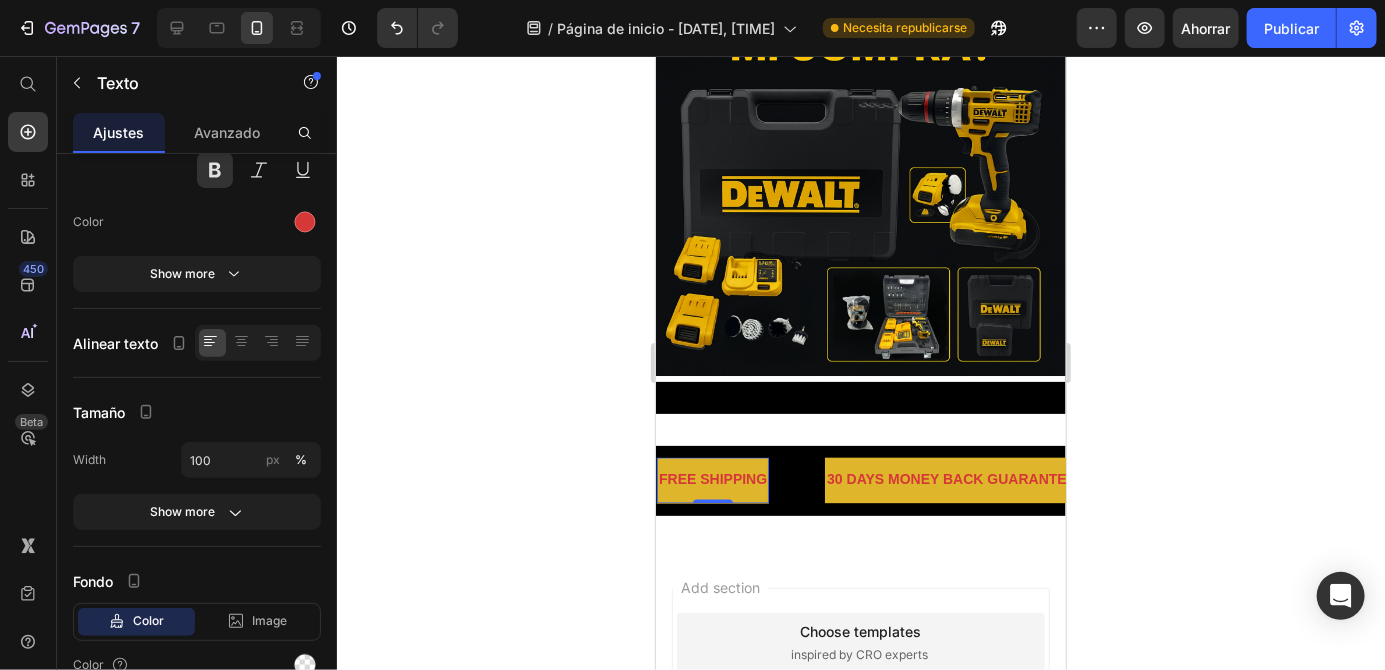 scroll, scrollTop: 224, scrollLeft: 0, axis: vertical 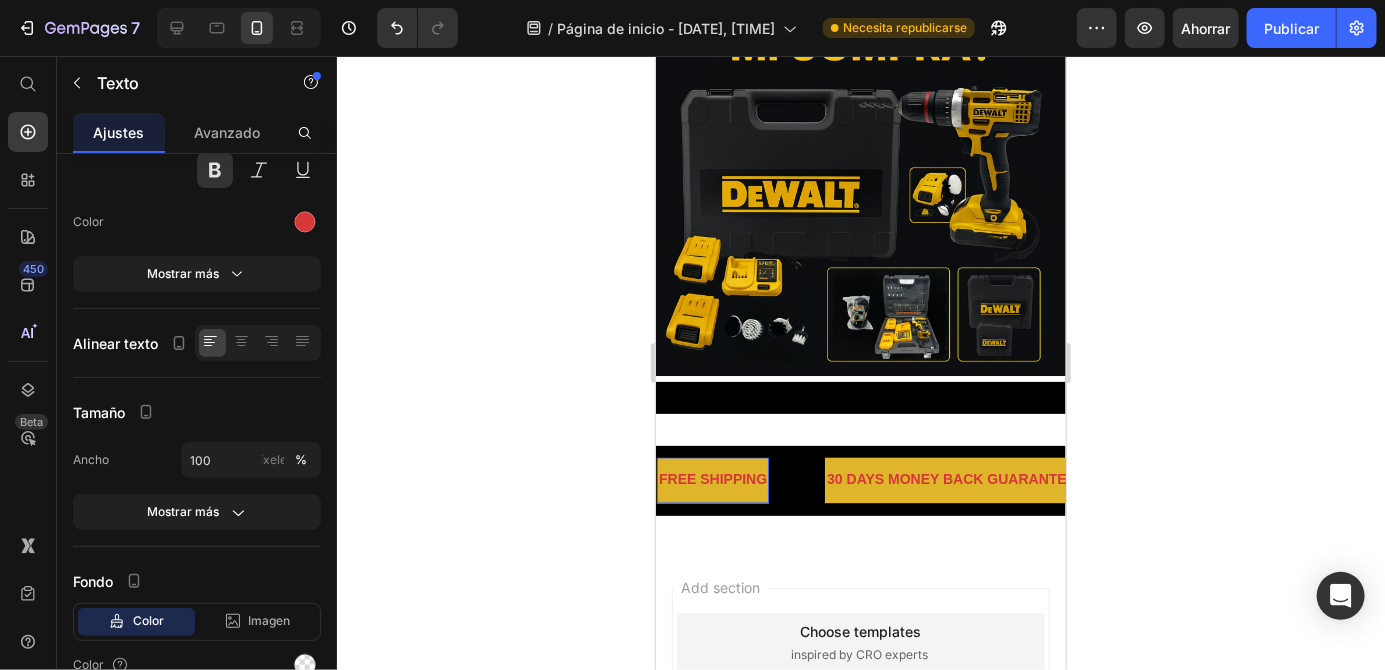 click on "FREE SHIPPING" at bounding box center (712, 479) 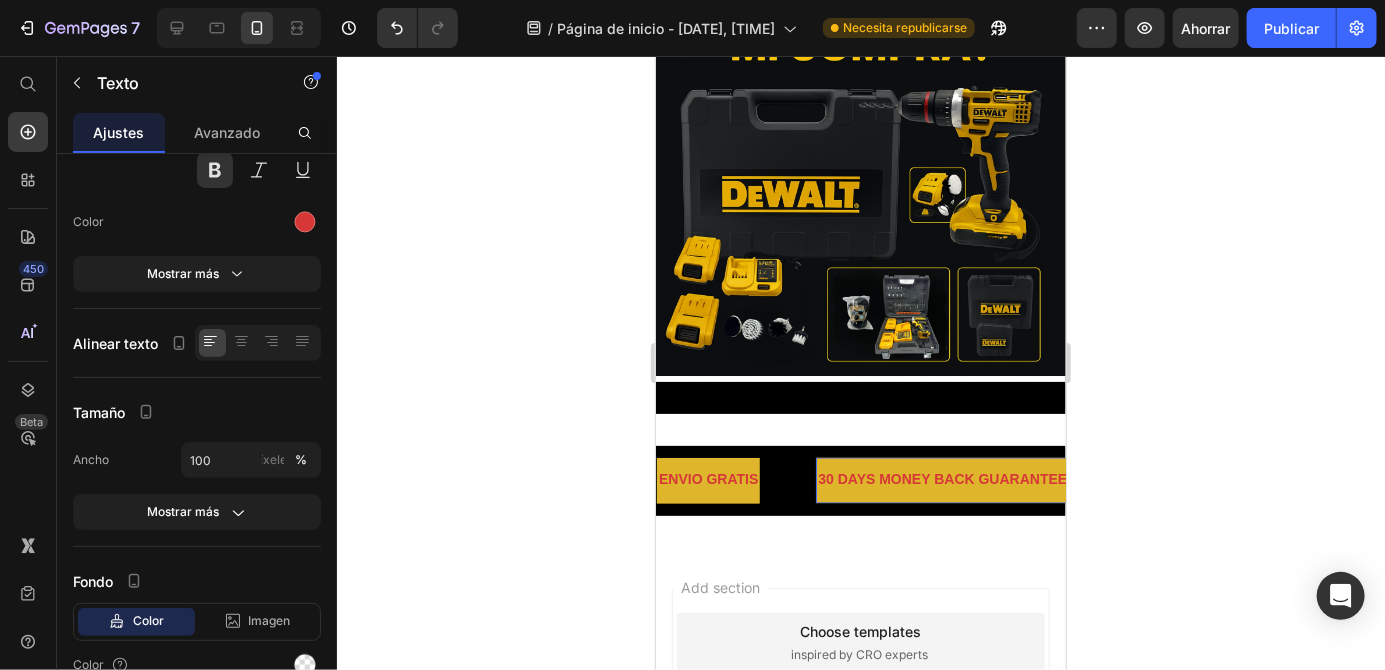 click on "30 DAYS MONEY BACK GUARANTEE" at bounding box center [941, 479] 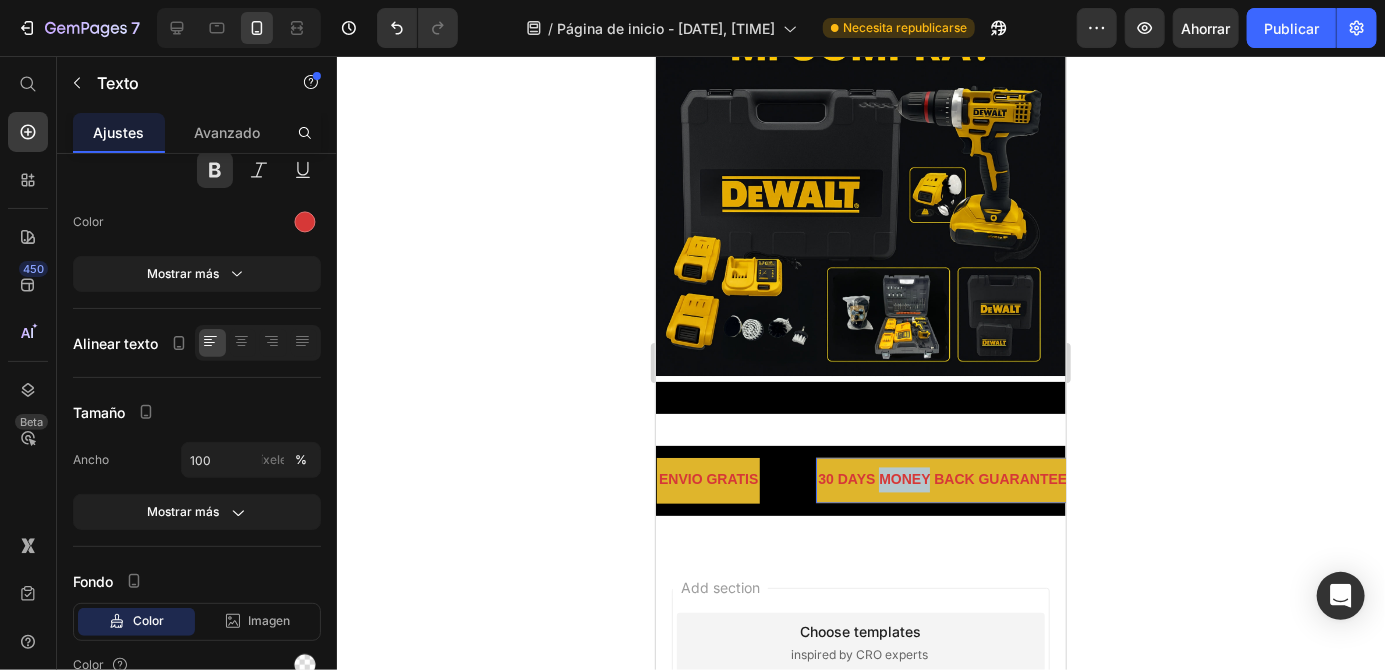 click on "30 DAYS MONEY BACK GUARANTEE" at bounding box center [941, 479] 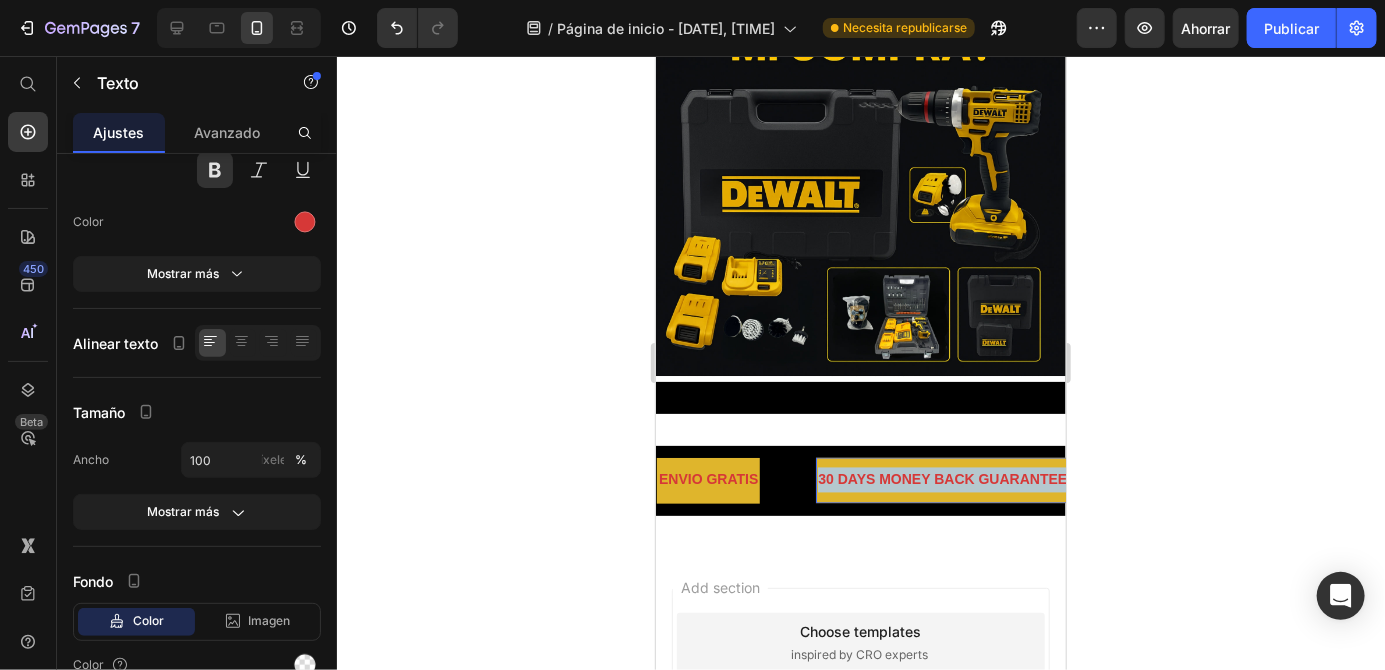 click on "30 DAYS MONEY BACK GUARANTEE" at bounding box center [941, 479] 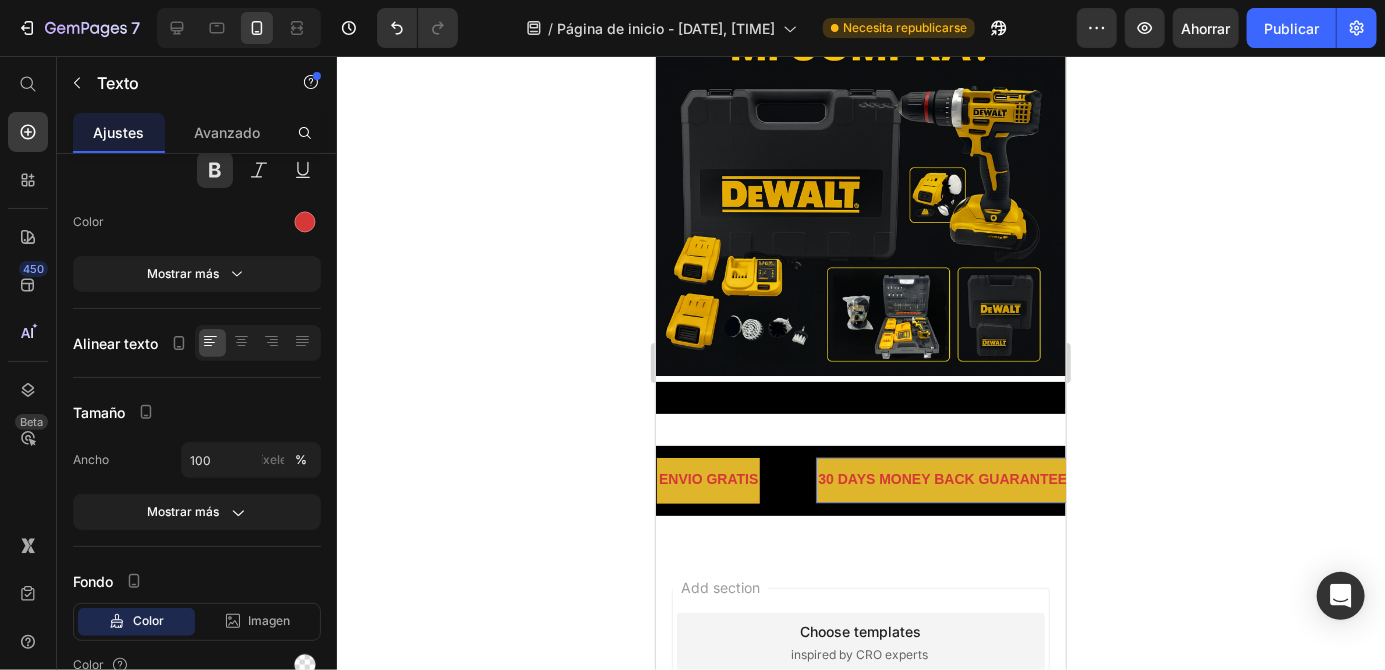 click on "30 DAYS MONEY BACK GUARANTEE" at bounding box center [941, 479] 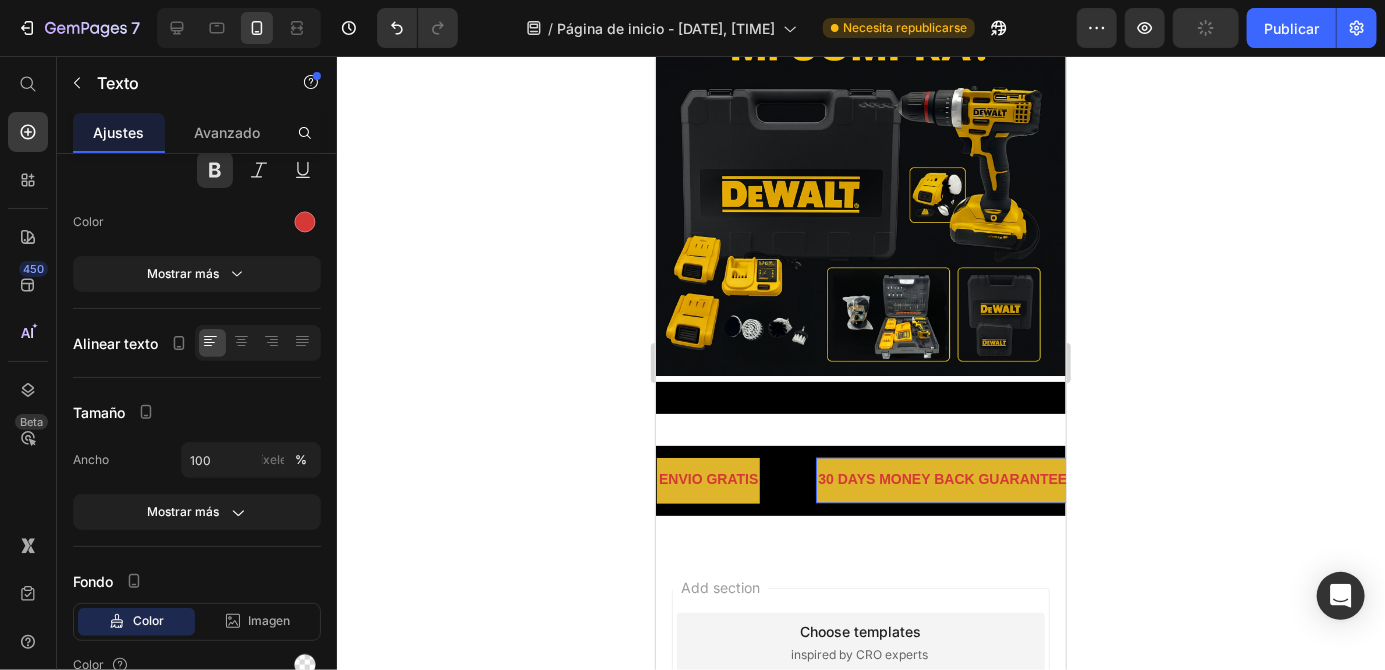 click on "30 DAYS MONEY BACK GUARANTEE" at bounding box center [941, 479] 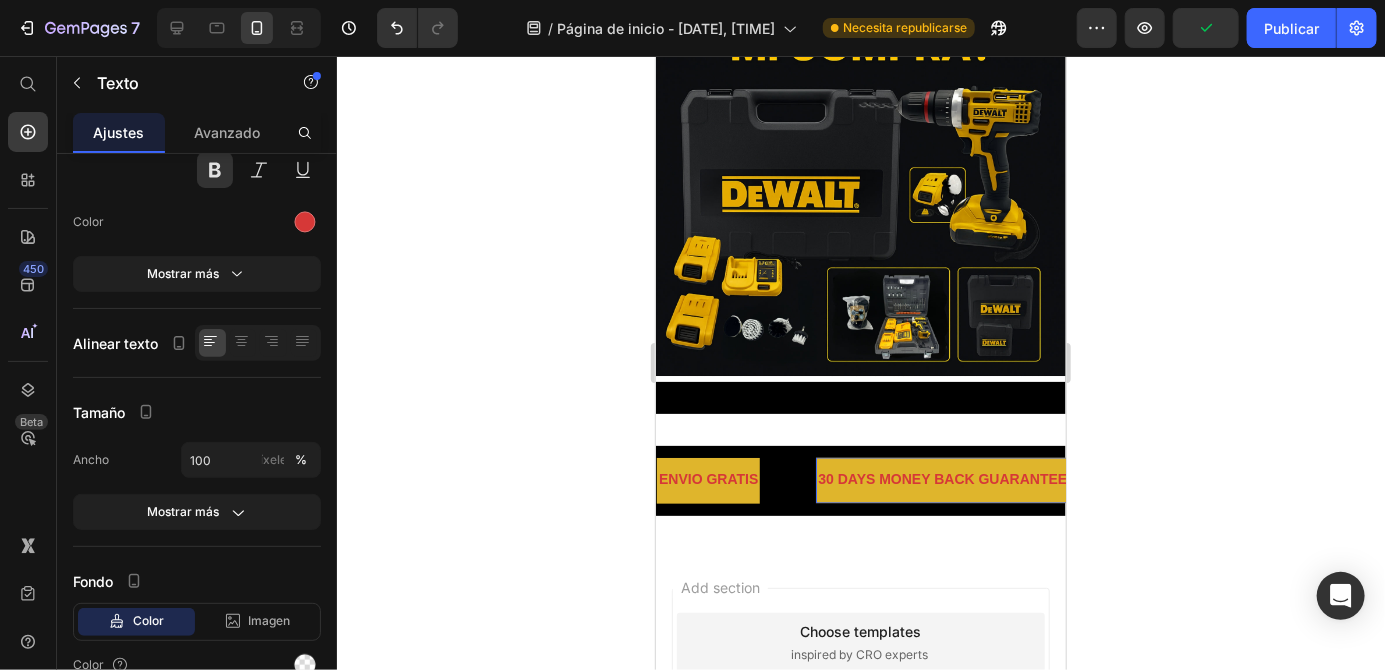 click on "30 DAYS MONEY BACK GUARANTEE" at bounding box center (941, 479) 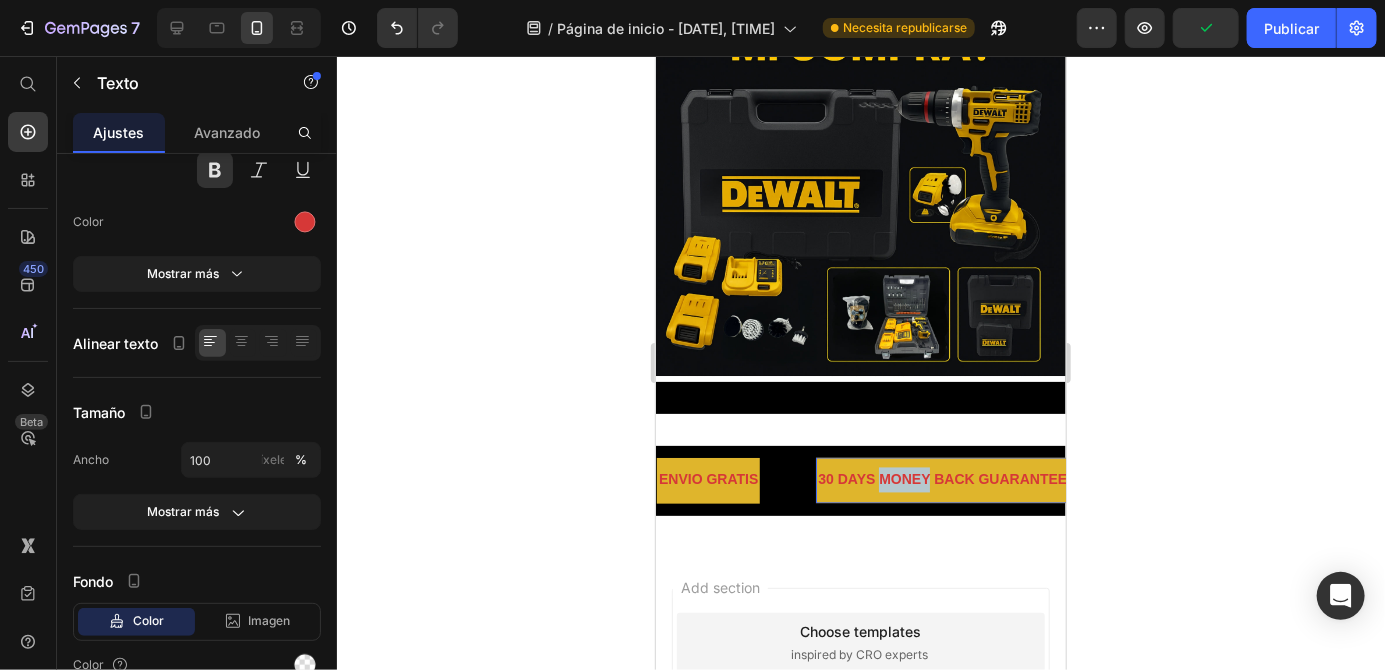 click on "30 DAYS MONEY BACK GUARANTEE" at bounding box center (941, 479) 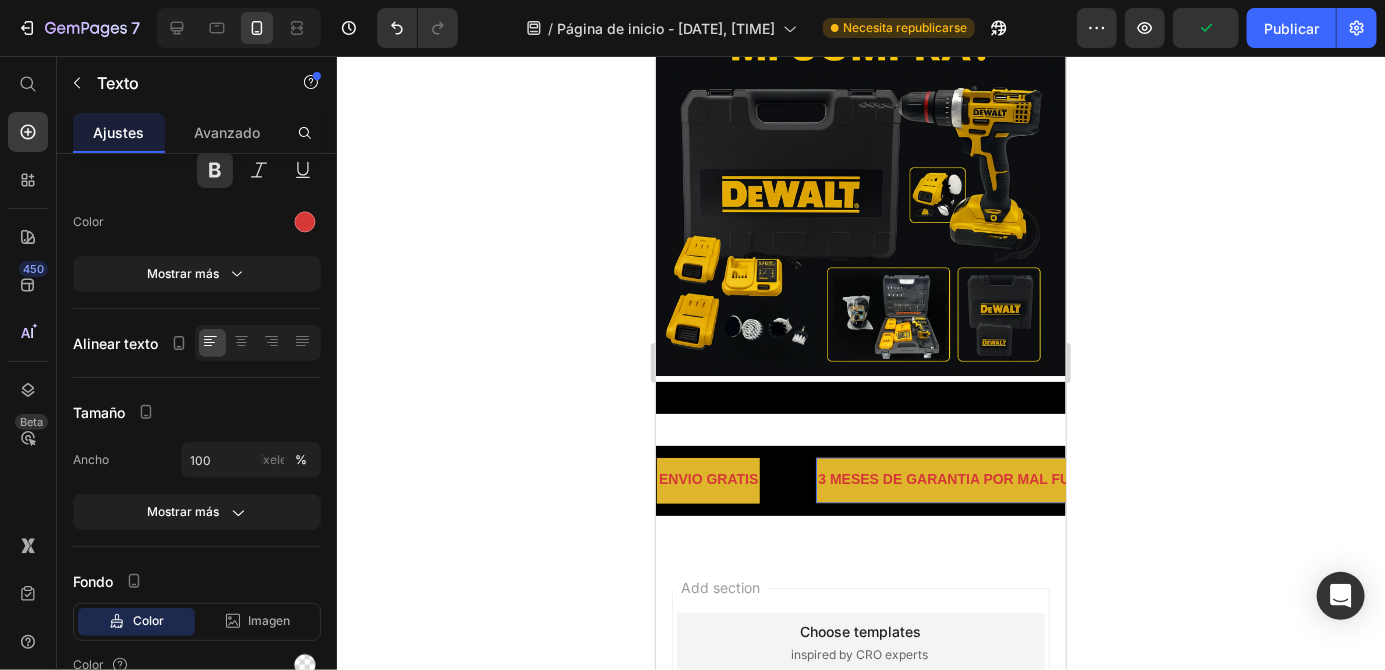 click 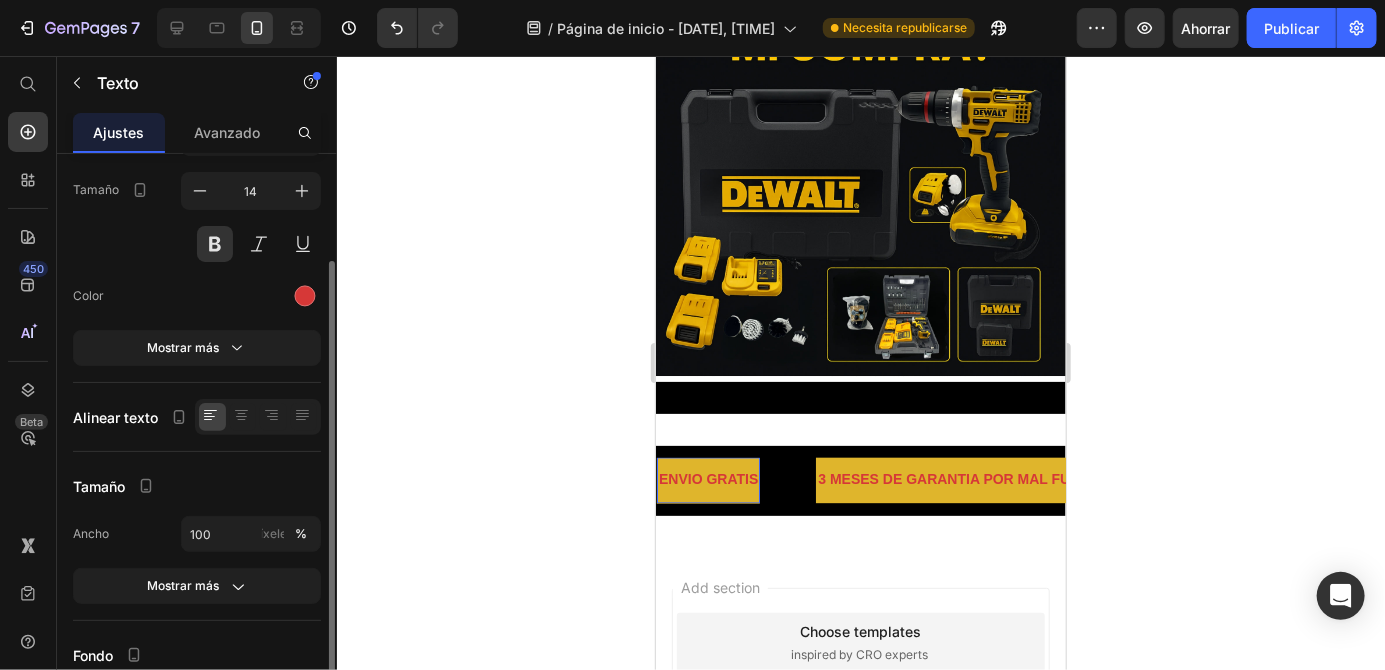 scroll, scrollTop: 147, scrollLeft: 0, axis: vertical 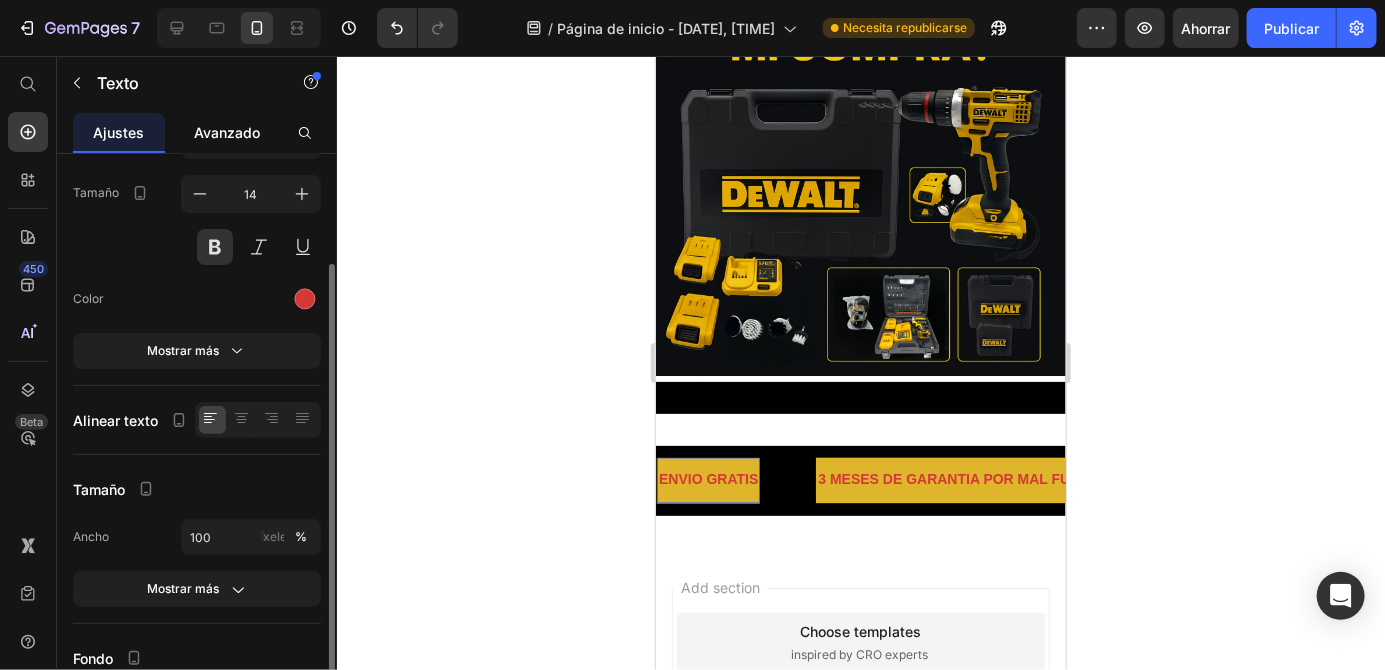 click on "Avanzado" at bounding box center (227, 132) 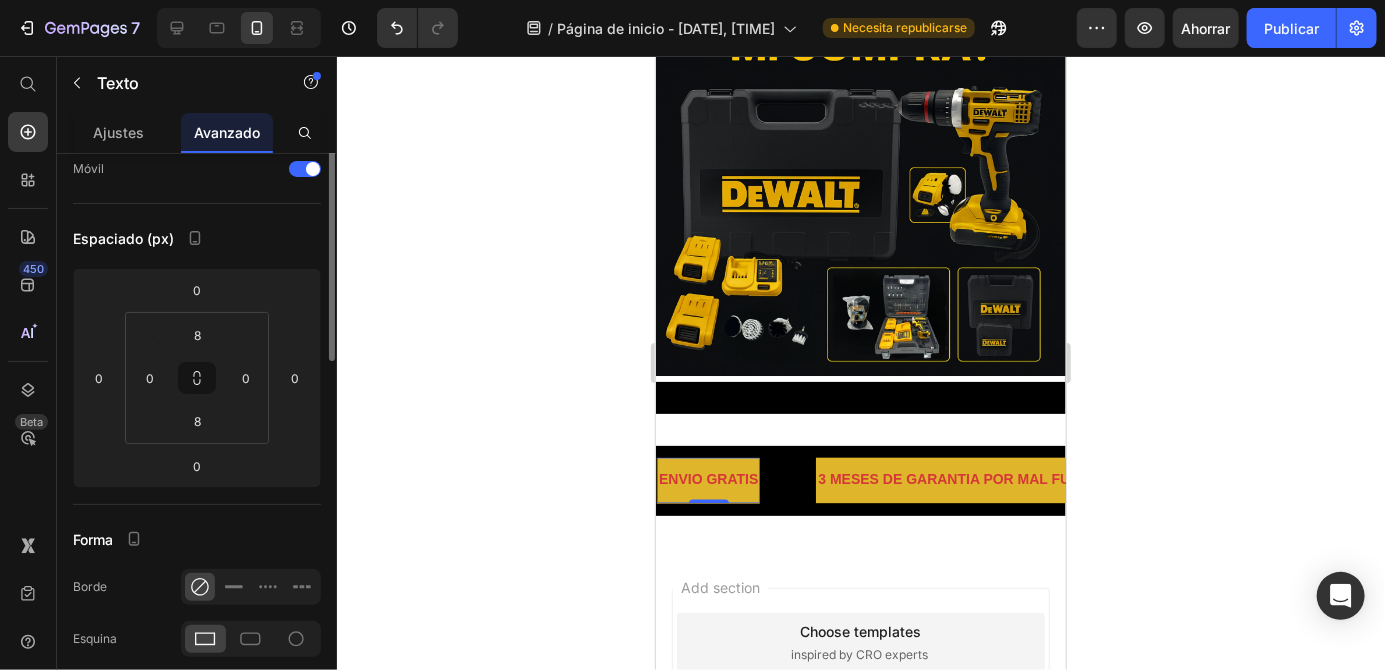 scroll, scrollTop: 0, scrollLeft: 0, axis: both 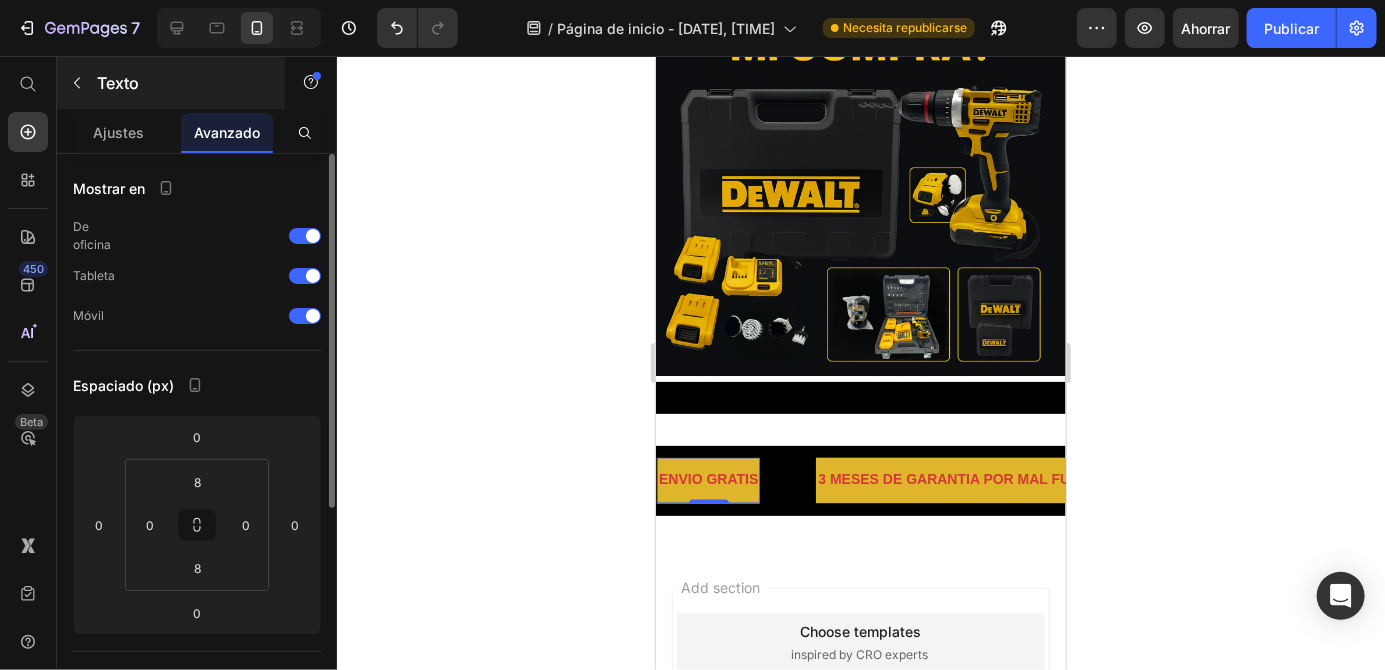 click on "Texto" at bounding box center (171, 83) 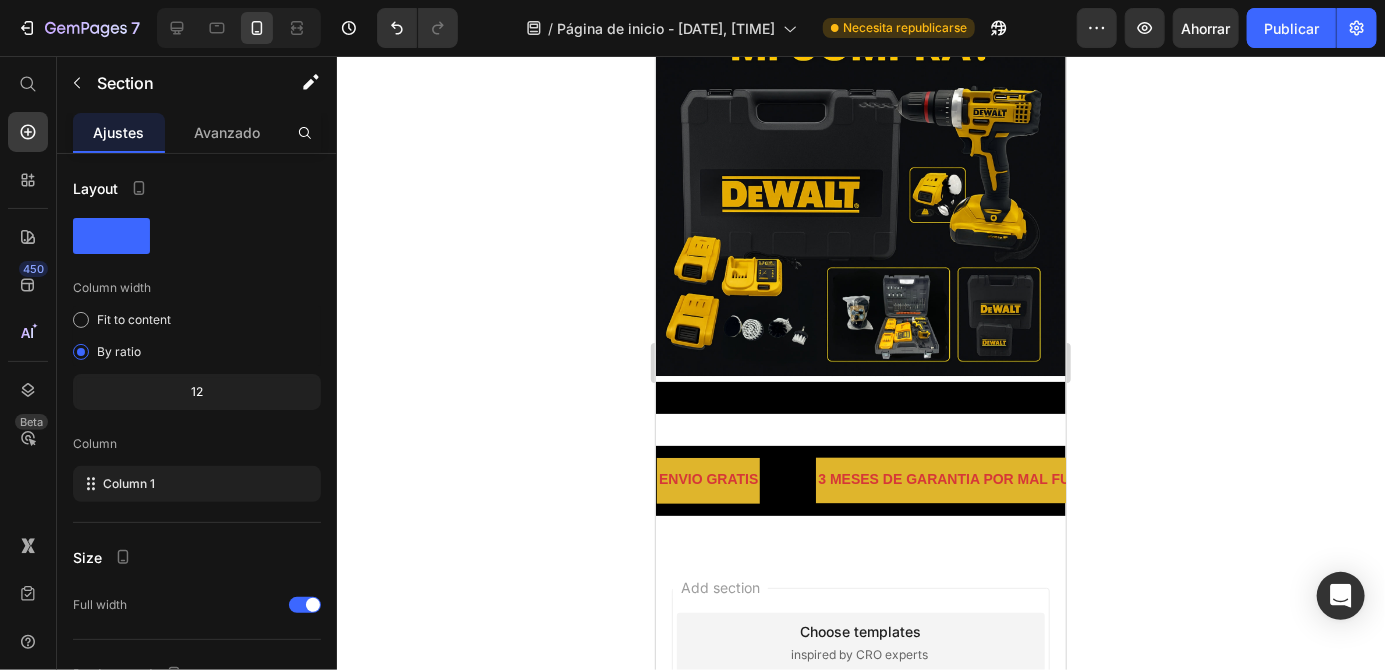 click at bounding box center (860, 413) 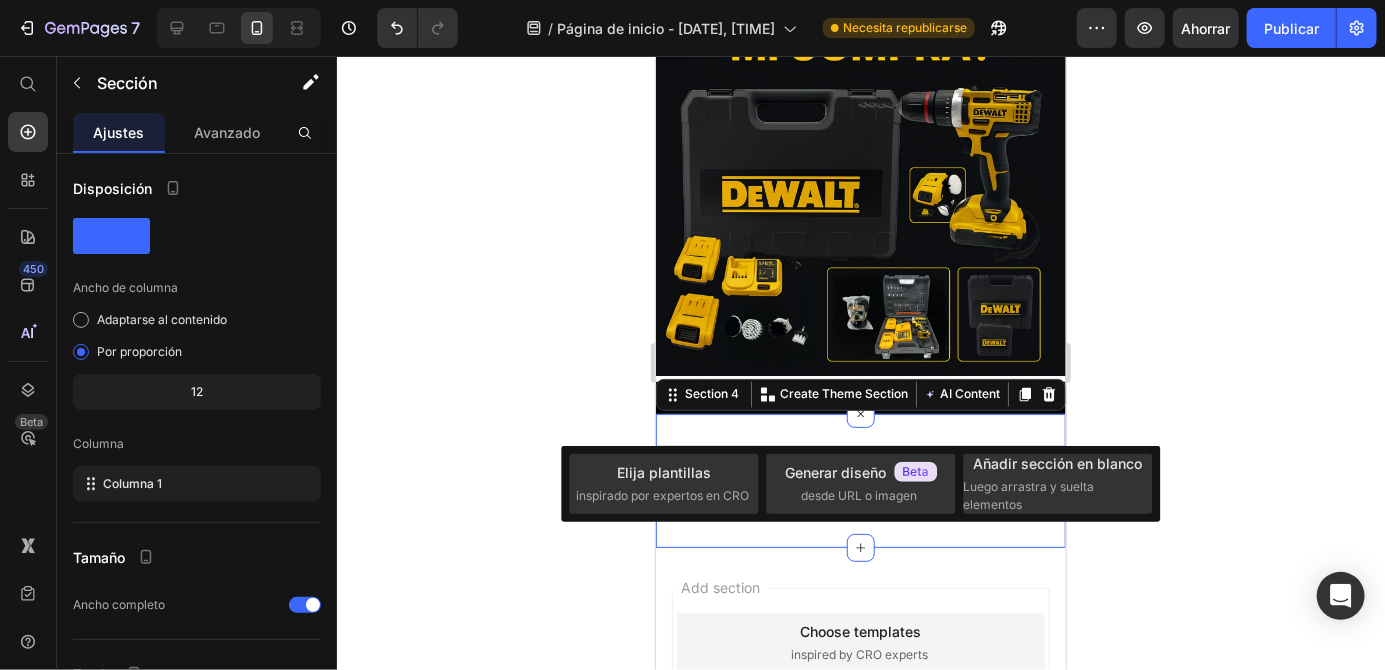 click 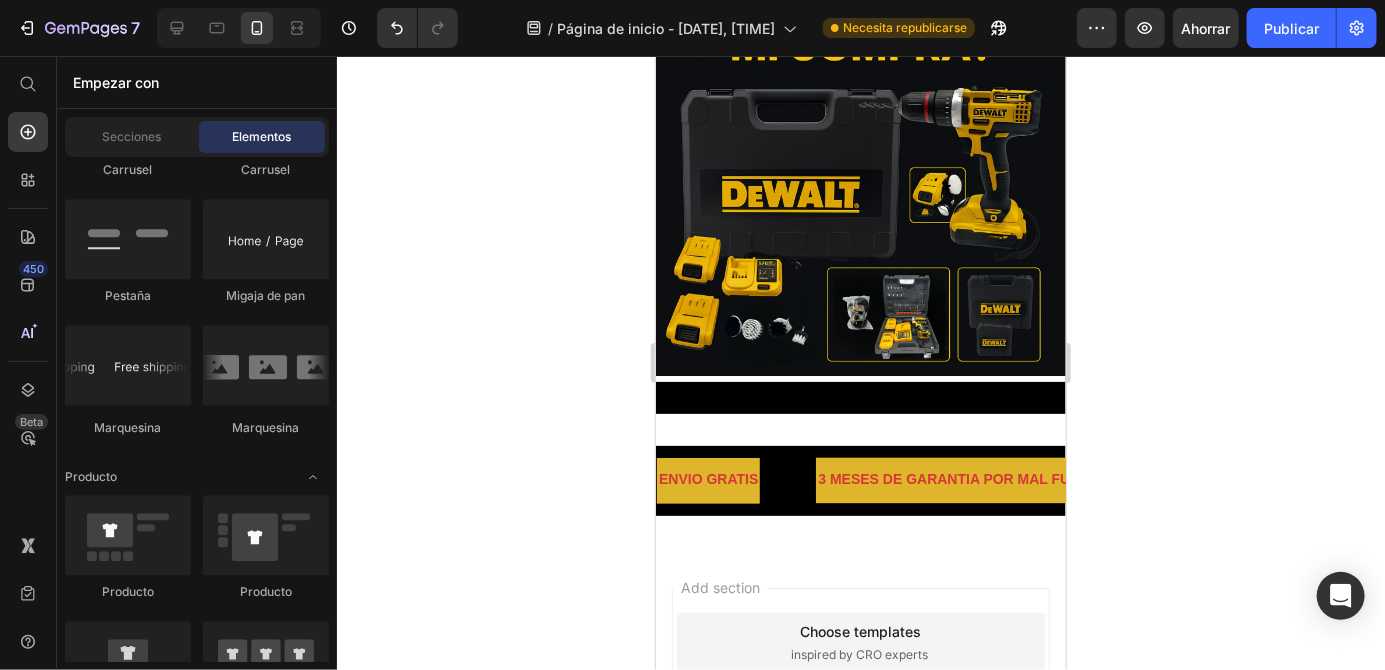 click on "3 MESES DE GARANTIA POR MAL FUNCIOANAMIENTO" at bounding box center [1003, 479] 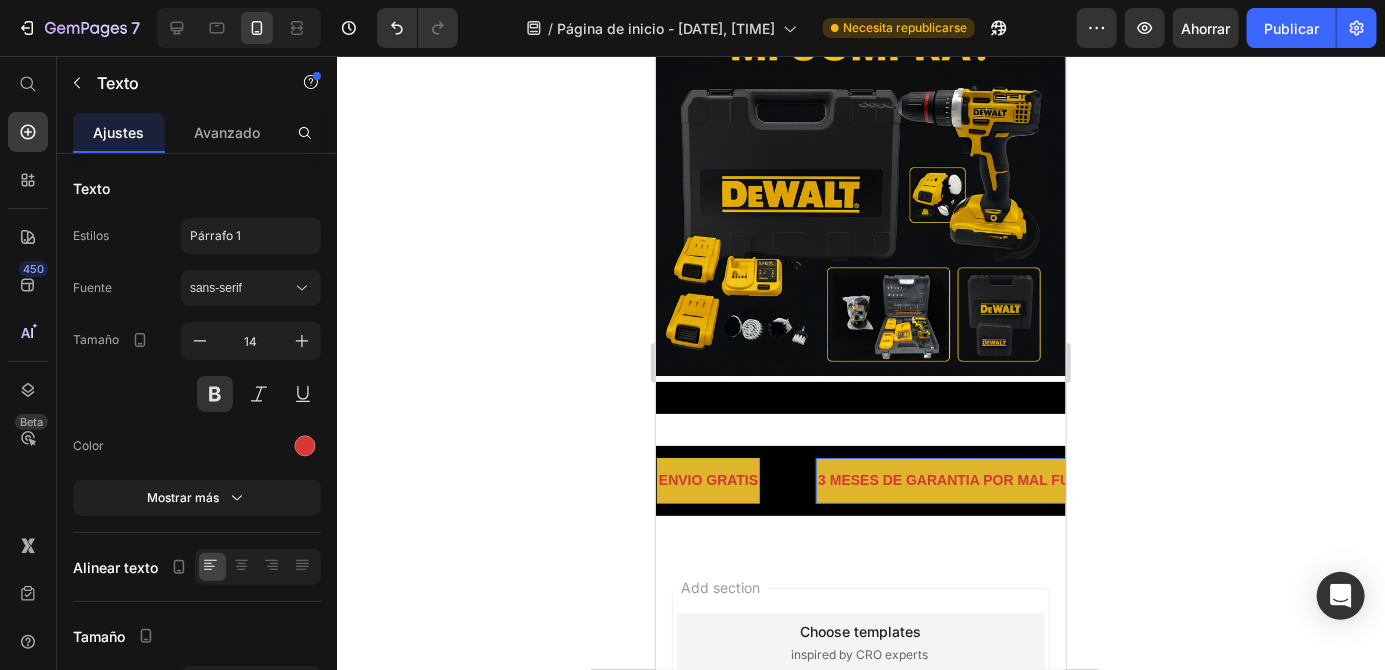 click on "ENVIO GRATIS Text 3 MESES DE GARANTIA POR MAL FUNCIOANAMIENTO Text LIMITED TIME 50% OFF SALE Text LIFE TIME WARRANTY Text ENVIO GRATIS Text 3 MESES DE GARANTIA POR MAL FUNCIOANAMIENTO Text LIMITED TIME 50% OFF SALE Text LIFE TIME WARRANTY Text Marquee" at bounding box center [860, 479] 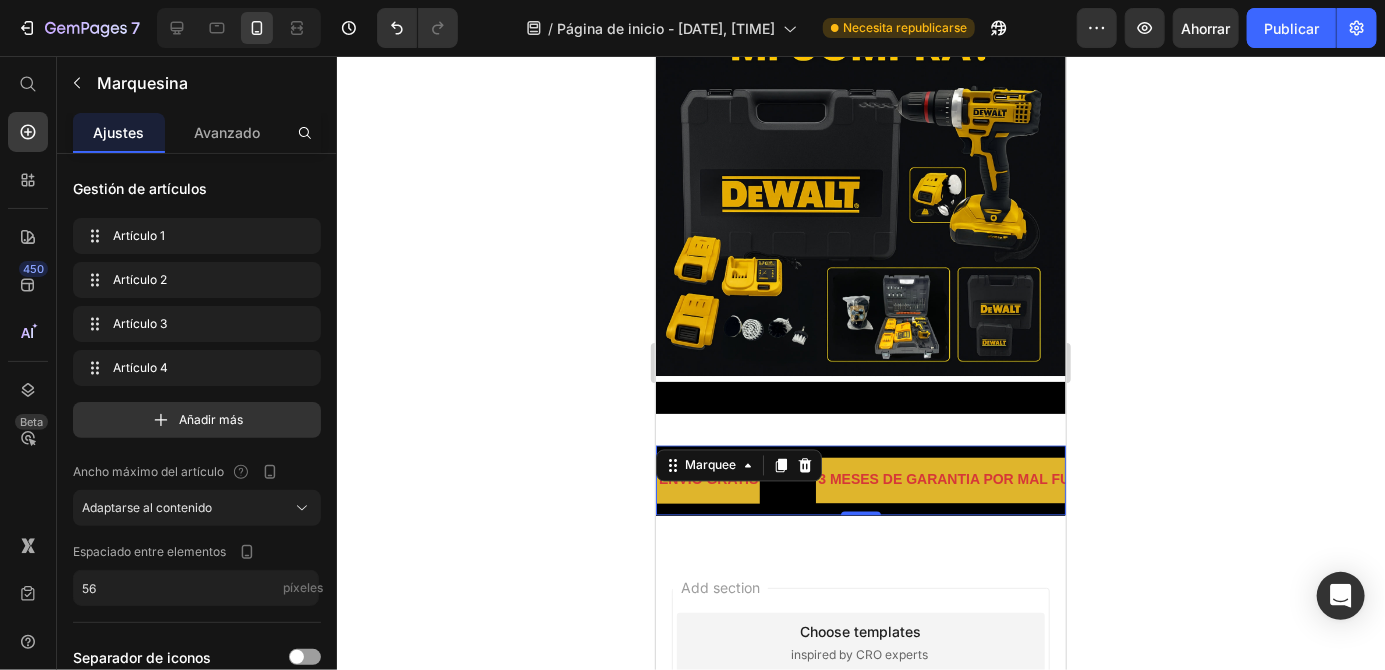 click on "ENVIO GRATIS Text" at bounding box center (735, 479) 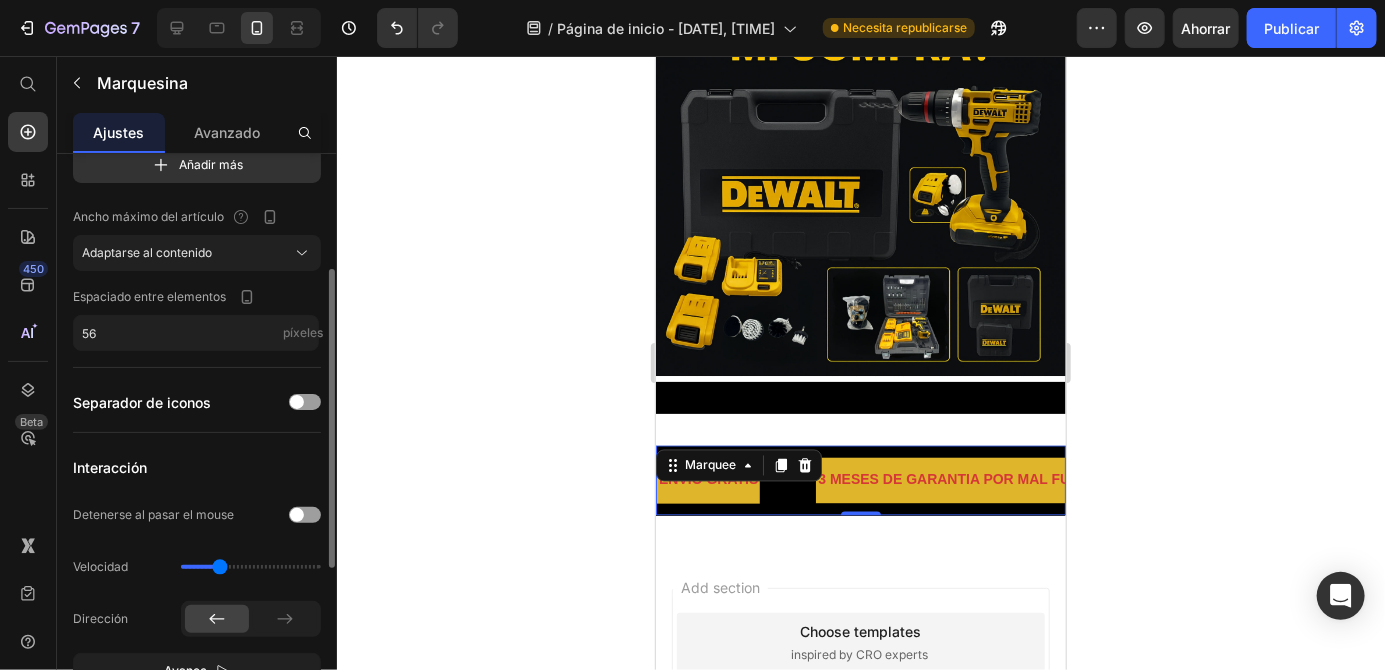 scroll, scrollTop: 256, scrollLeft: 0, axis: vertical 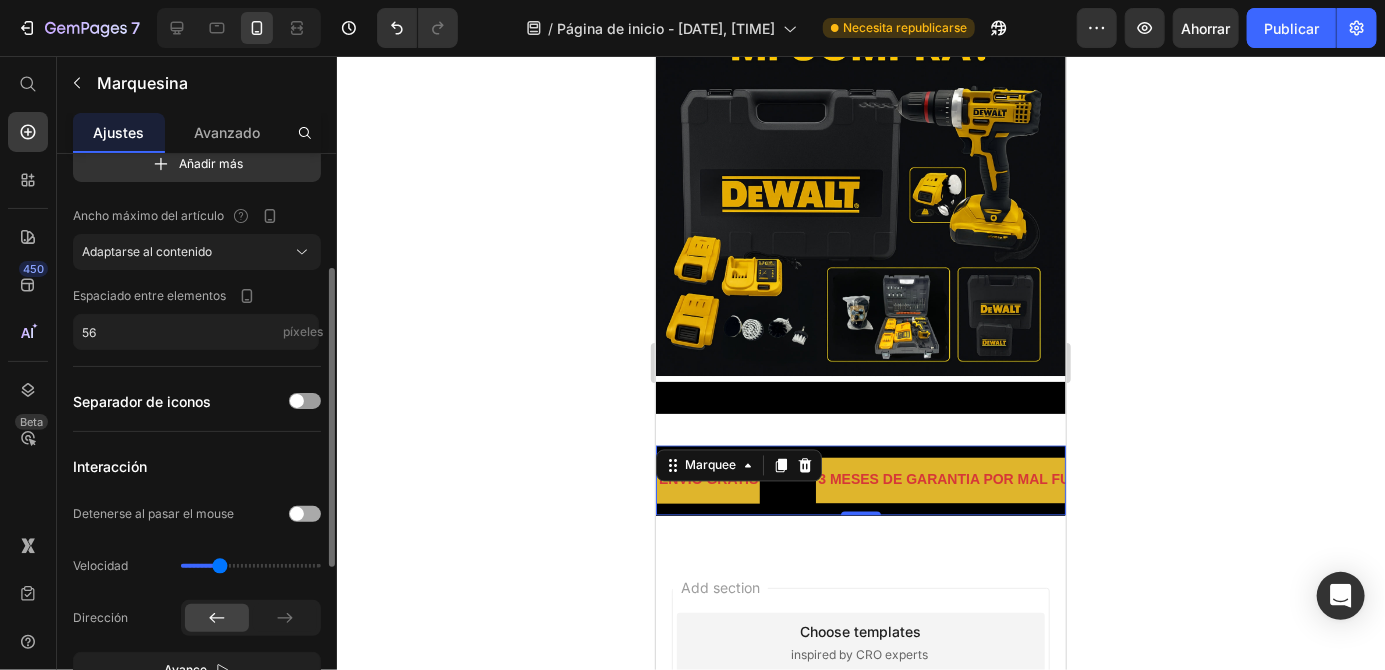 click at bounding box center (305, 514) 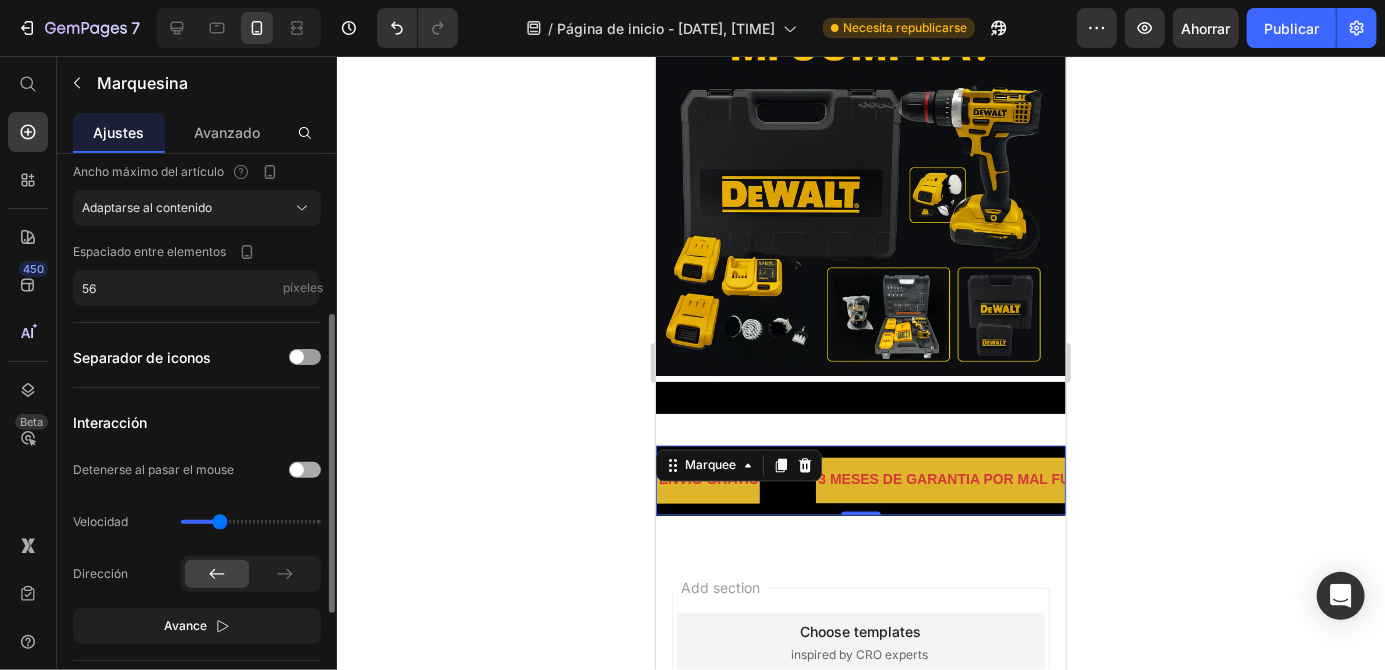 scroll, scrollTop: 318, scrollLeft: 0, axis: vertical 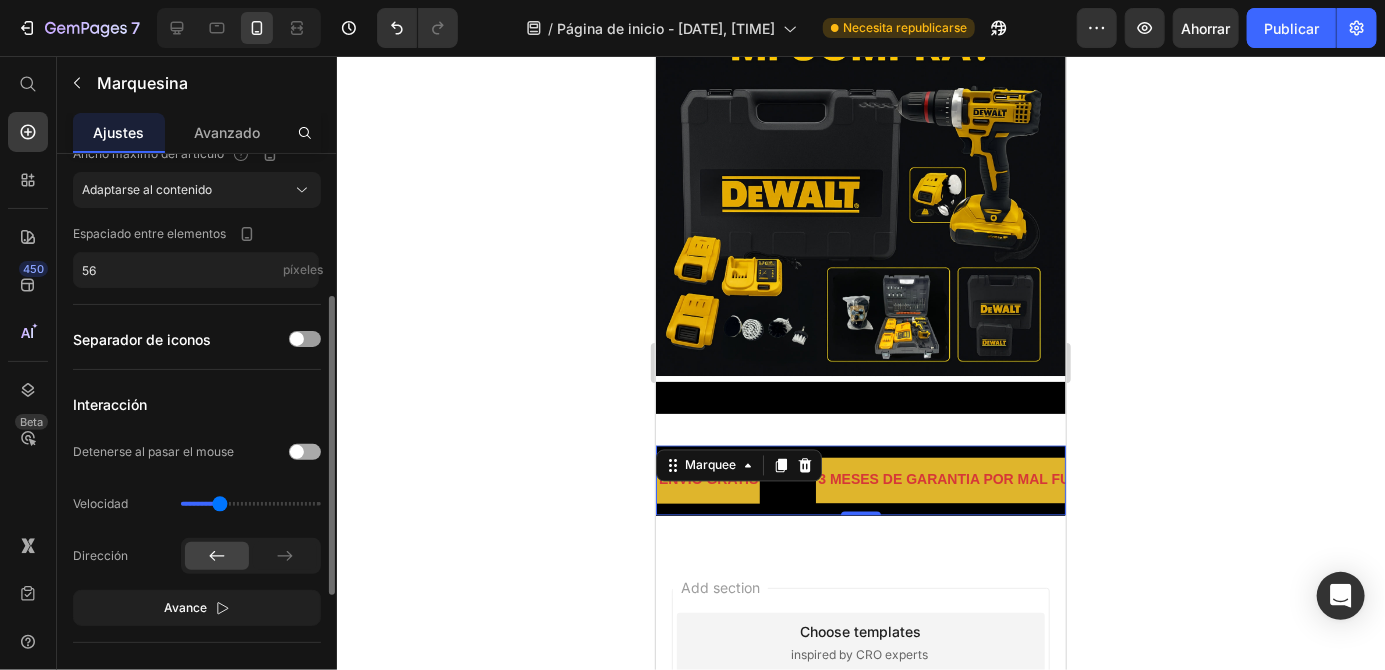 click at bounding box center [305, 452] 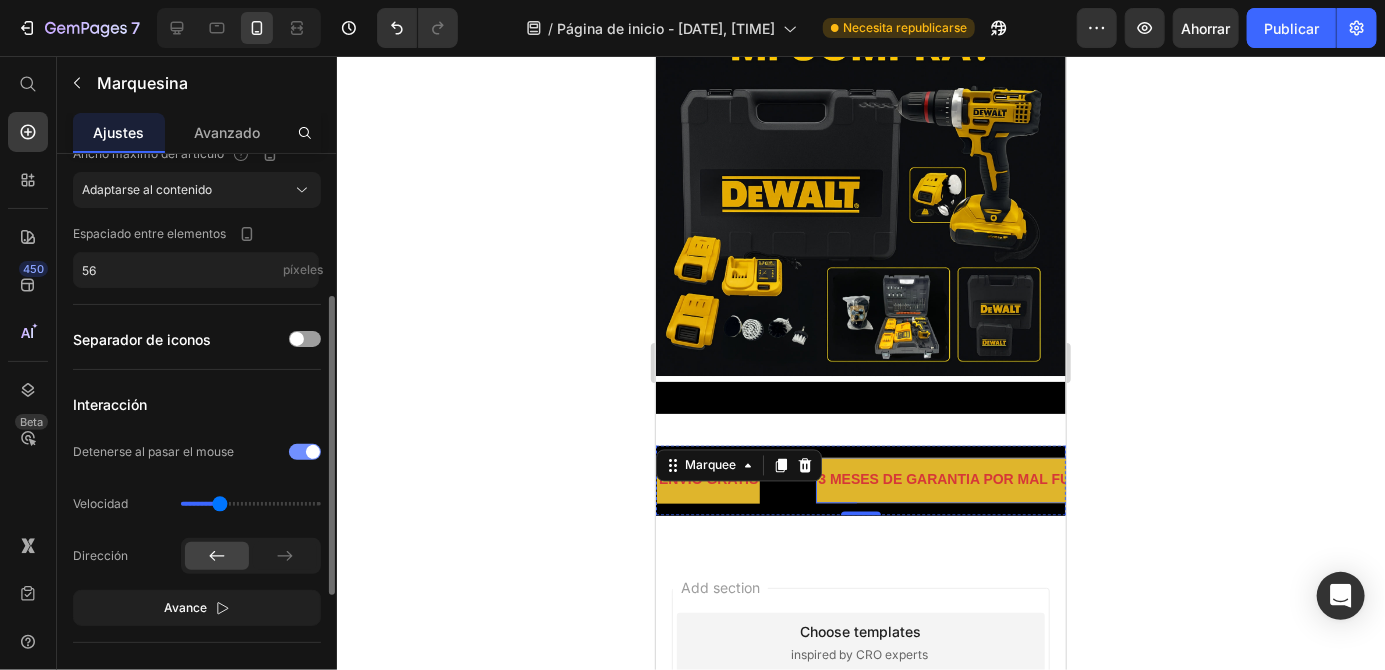 click on "Detenerse al pasar el mouse" 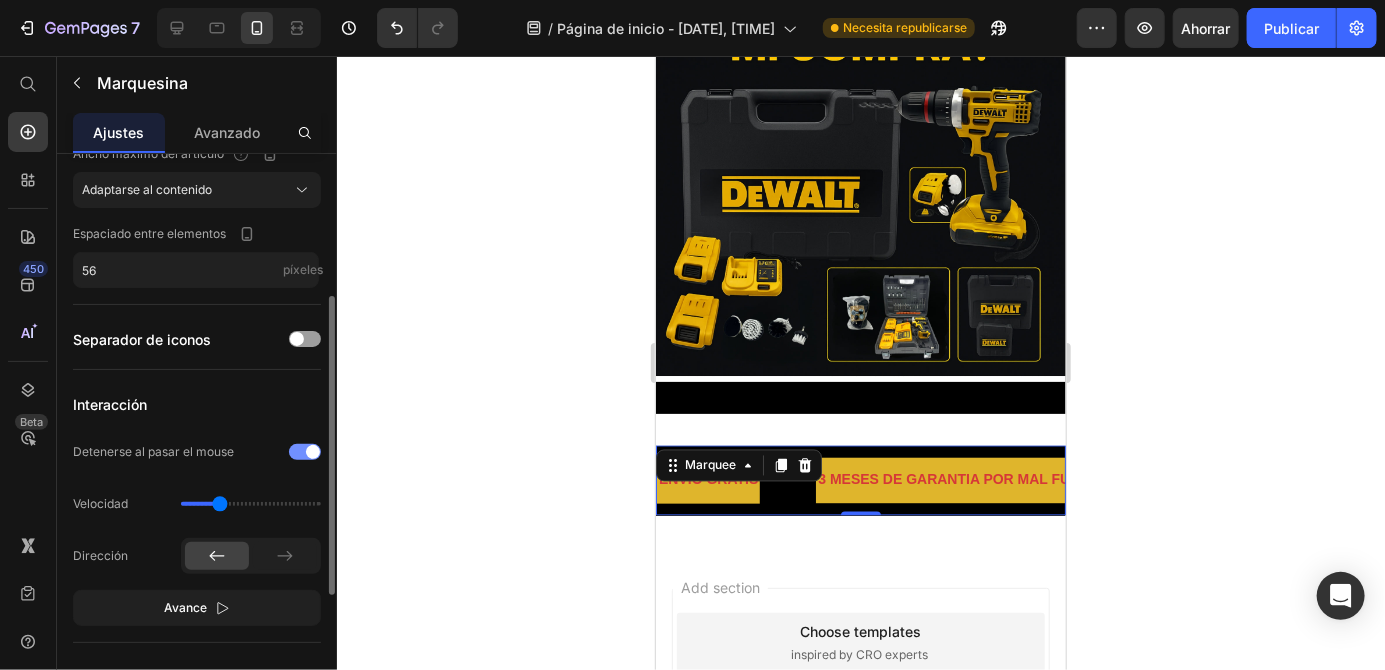 click at bounding box center [305, 452] 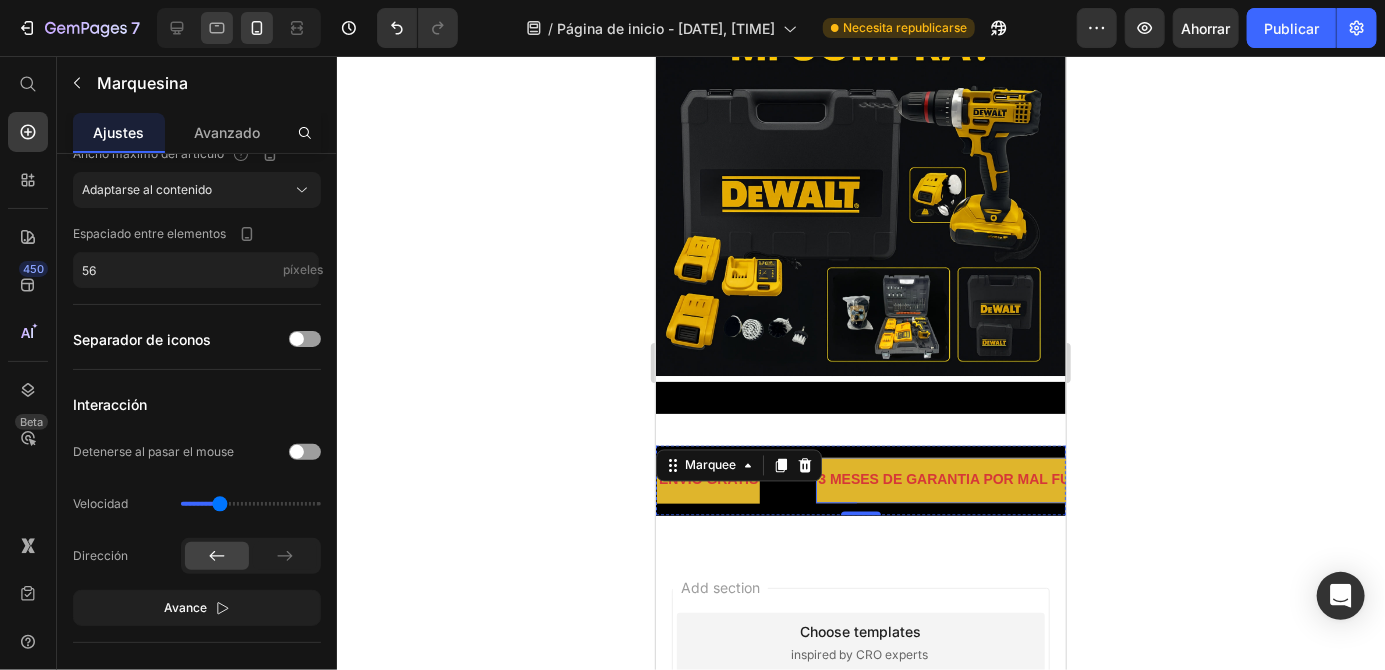 click 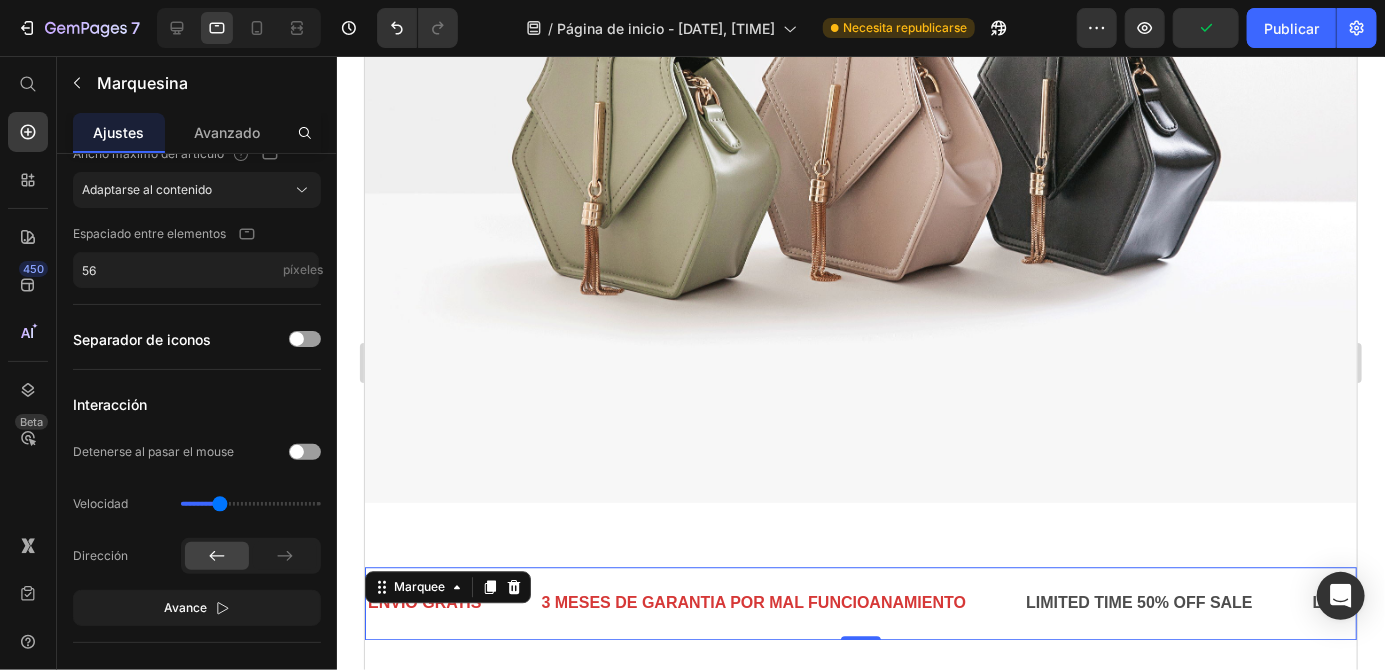scroll, scrollTop: 2220, scrollLeft: 0, axis: vertical 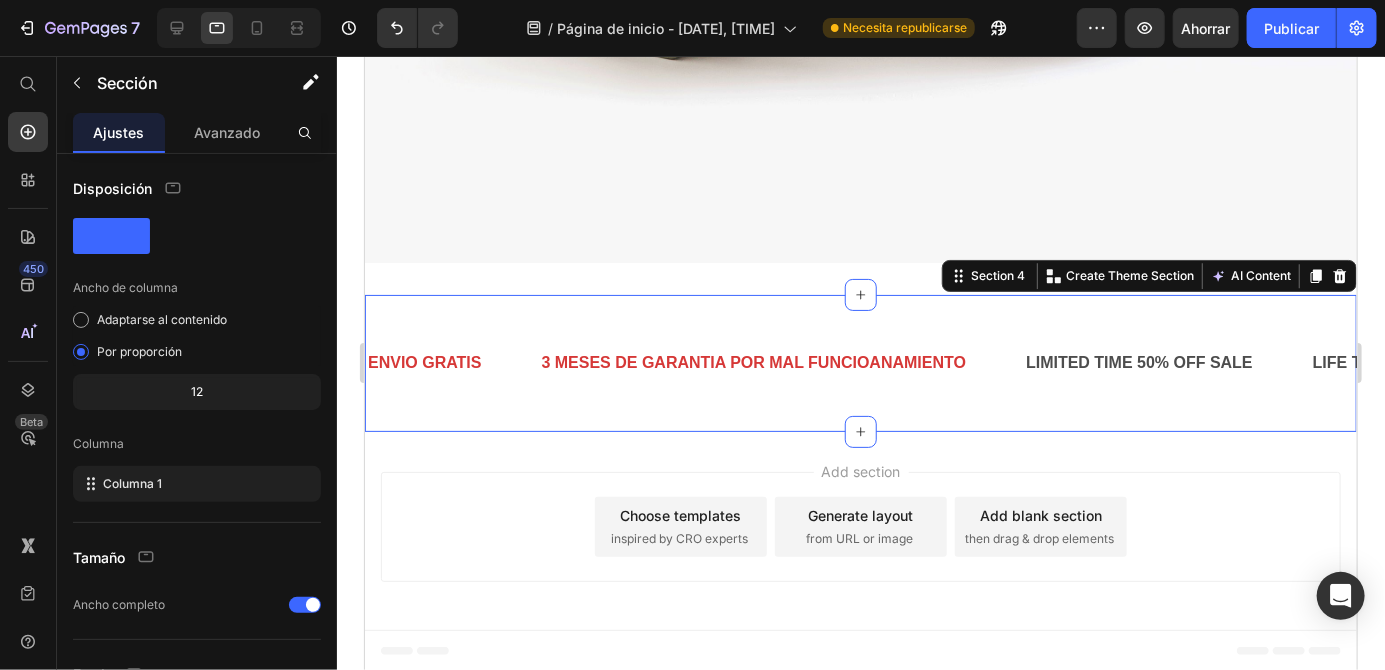 click on "LIMITED TIME 50% OFF SALE" at bounding box center (1138, 362) 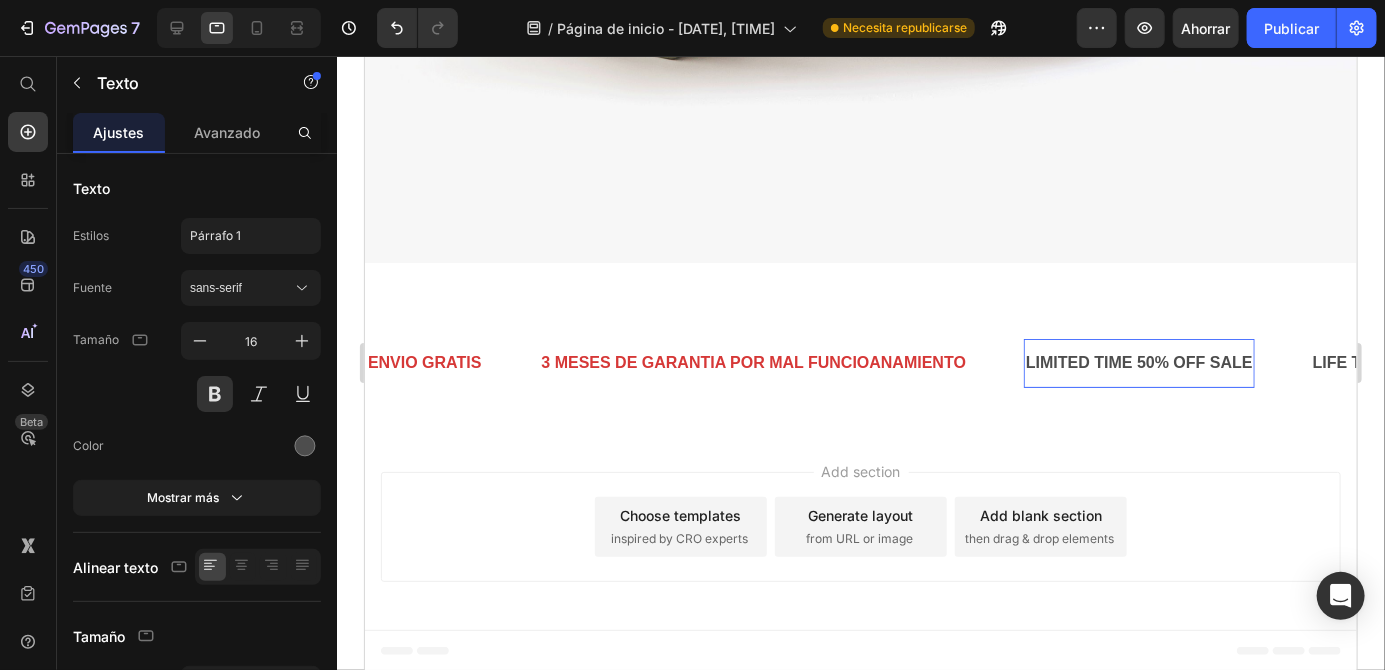 click on "LIMITED TIME 50% OFF SALE" at bounding box center (1138, 362) 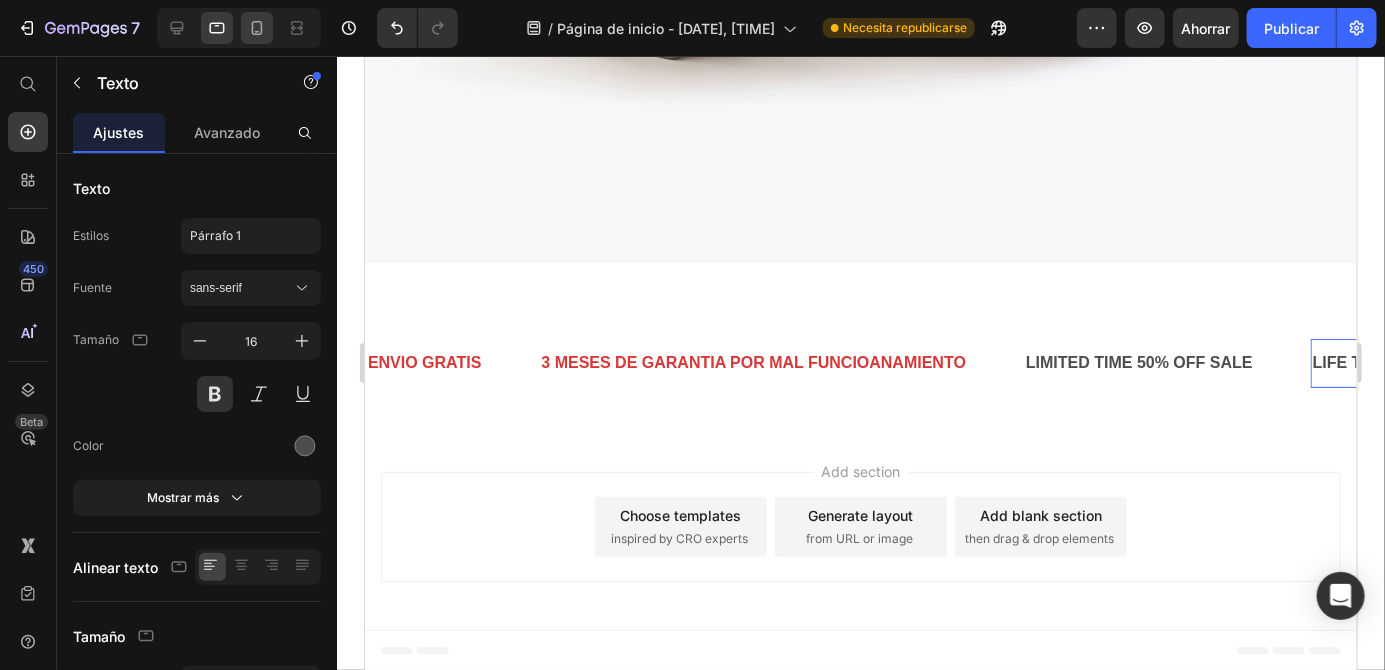 click 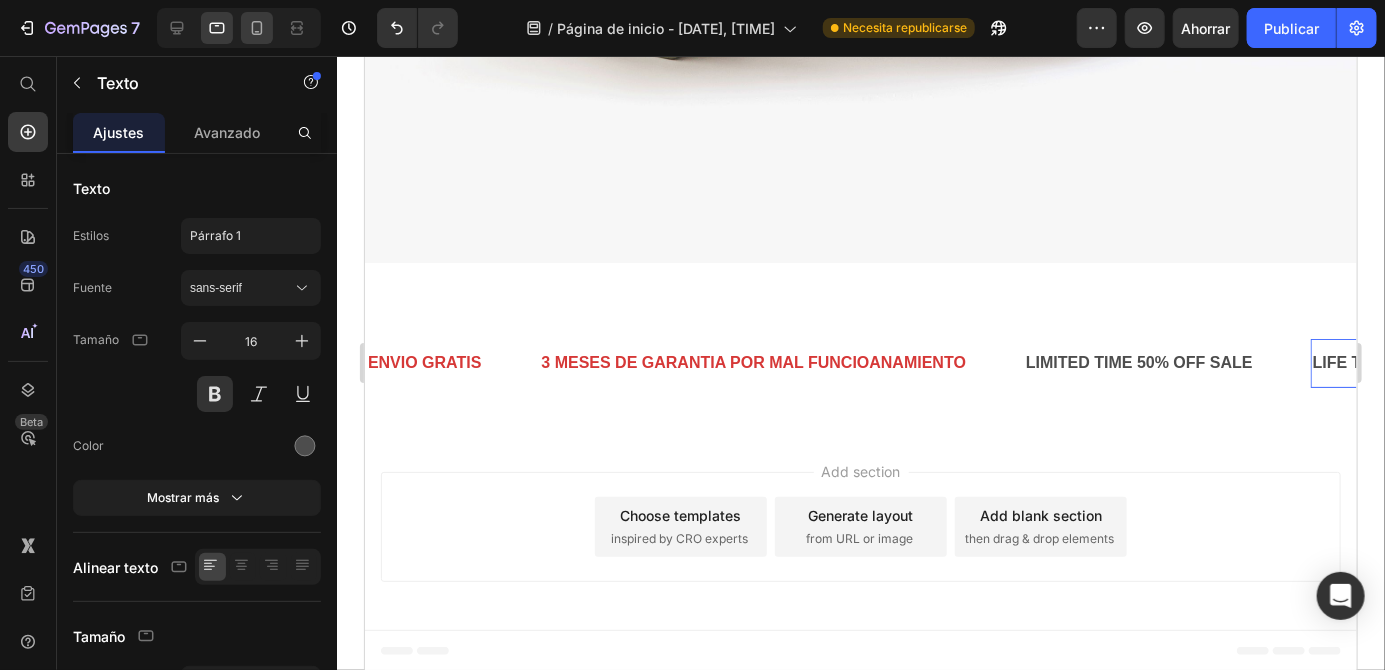 type on "14" 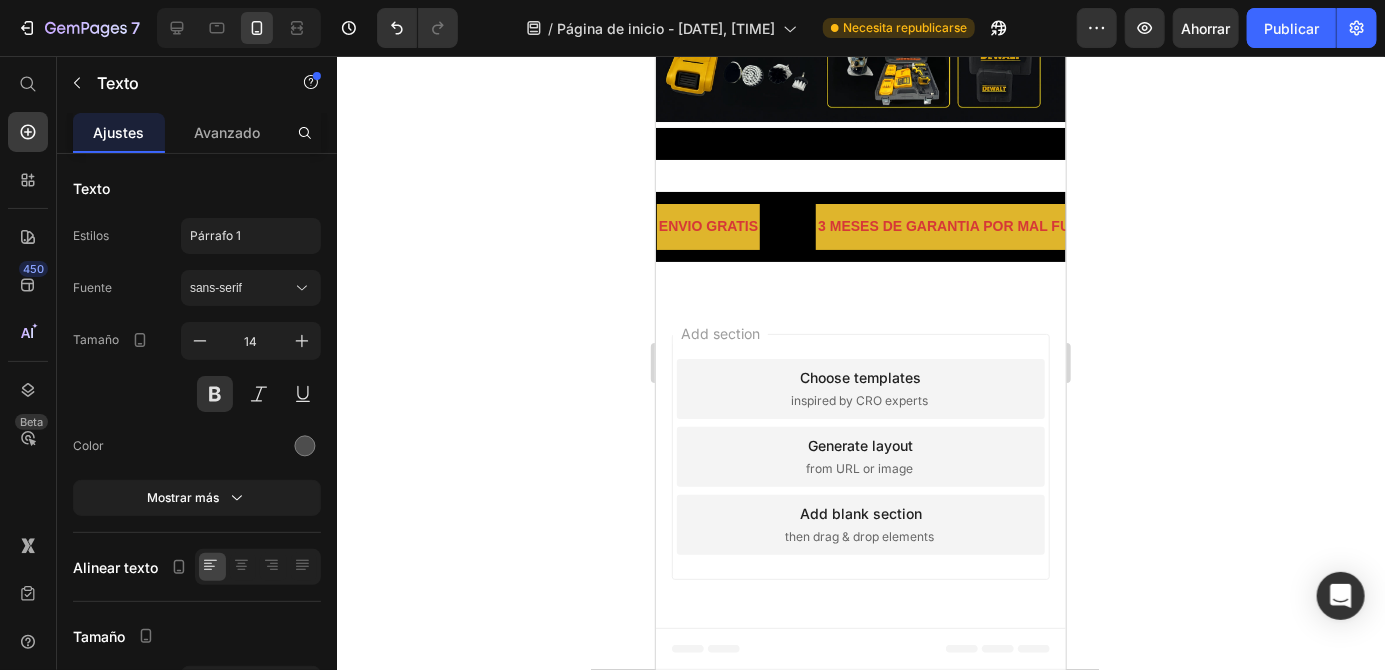scroll, scrollTop: 1764, scrollLeft: 0, axis: vertical 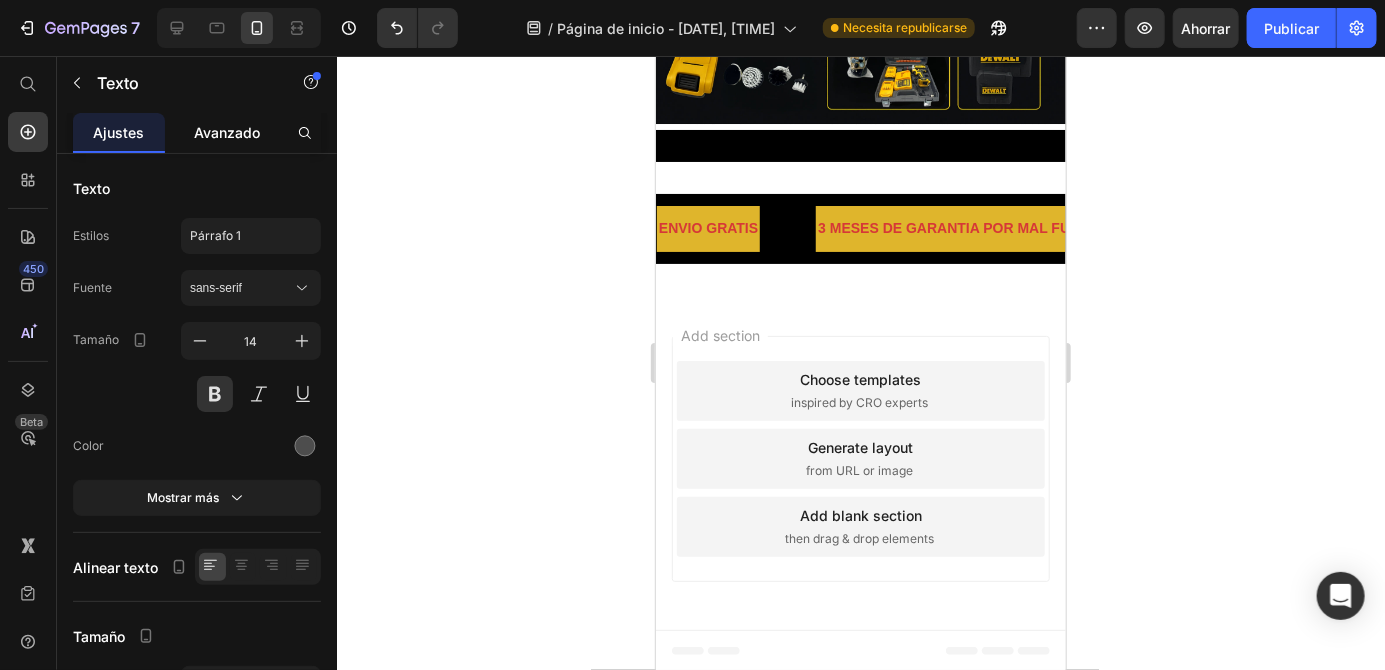 click on "Avanzado" at bounding box center (227, 132) 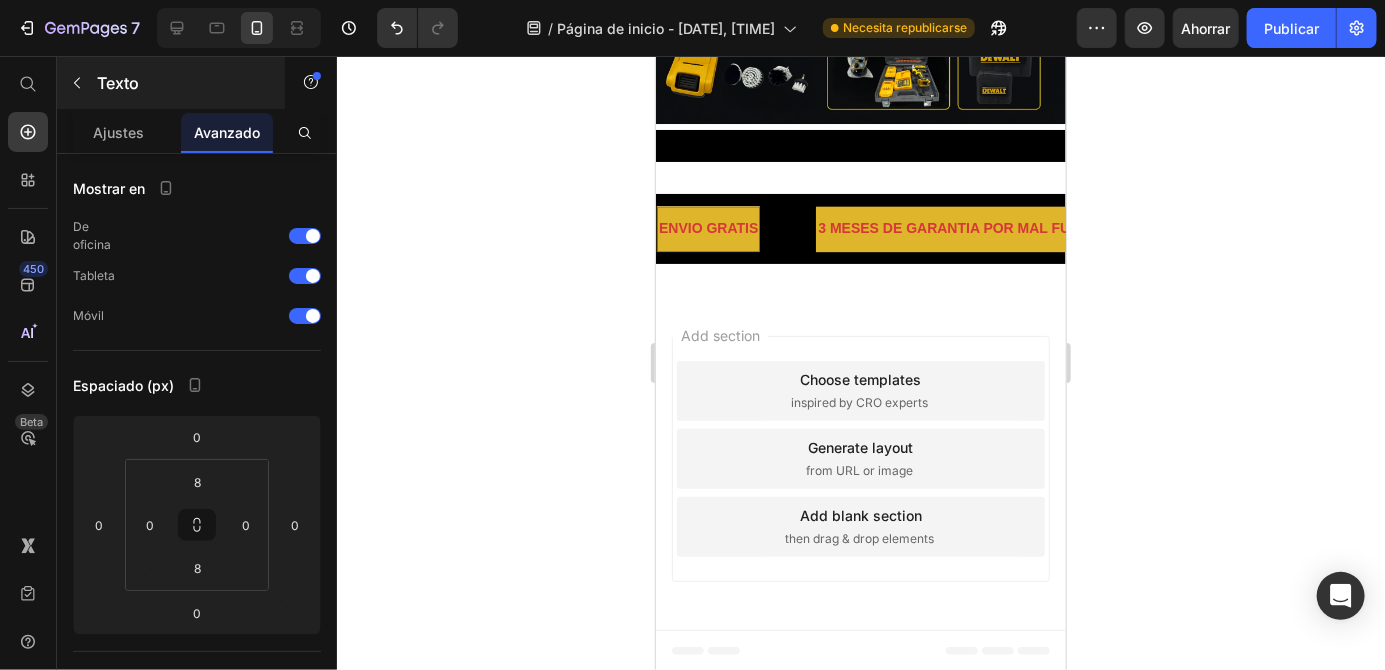 click at bounding box center [77, 83] 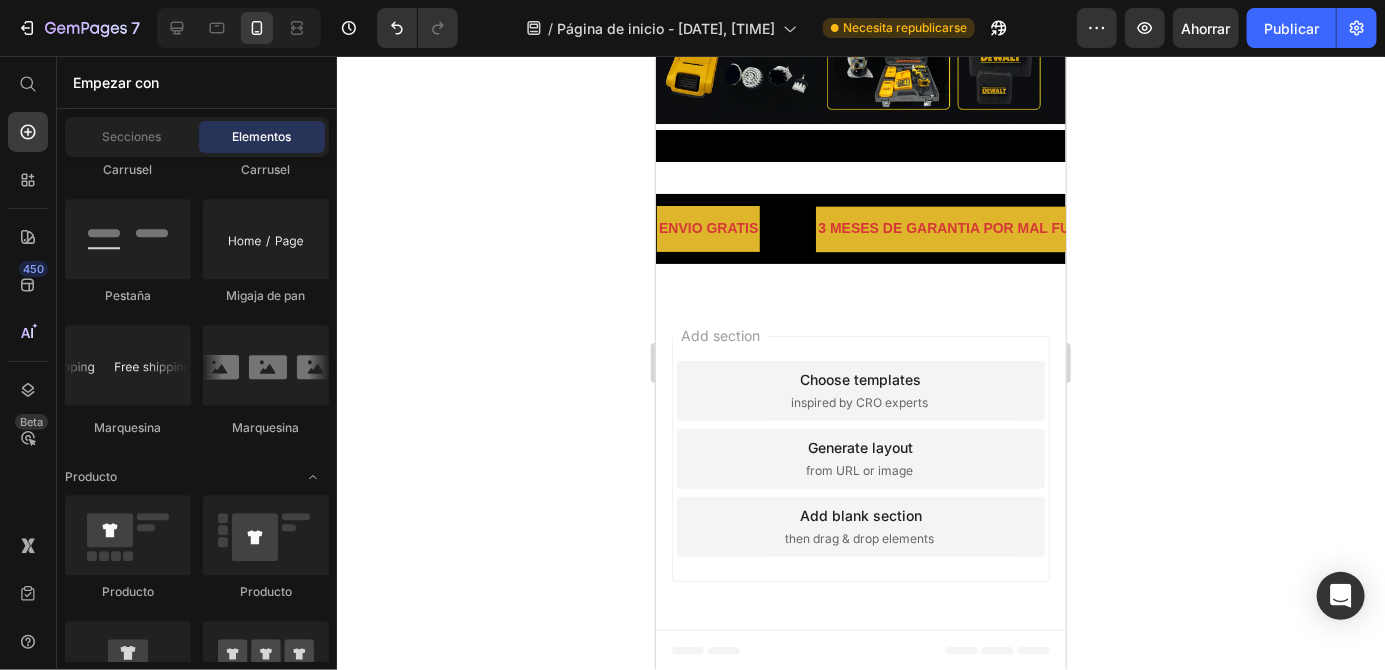 click on "ENVIO GRATIS Text" at bounding box center (707, 227) 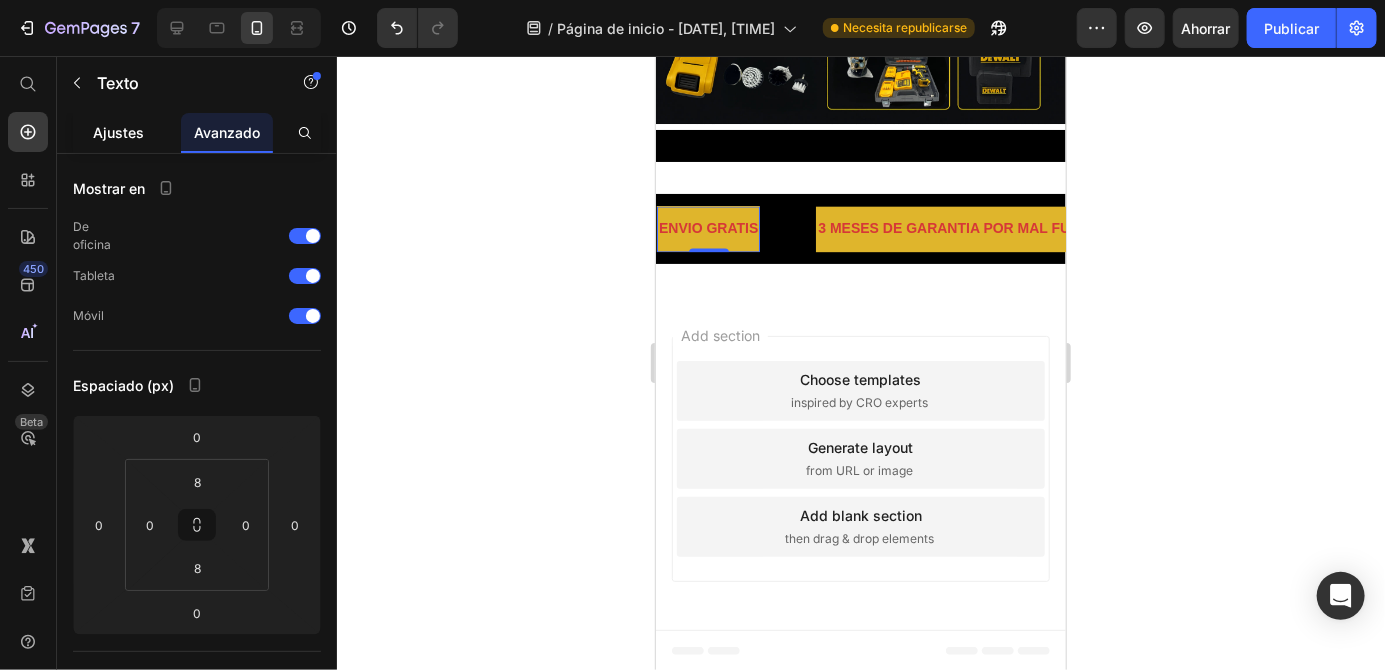 click on "Ajustes" at bounding box center (119, 132) 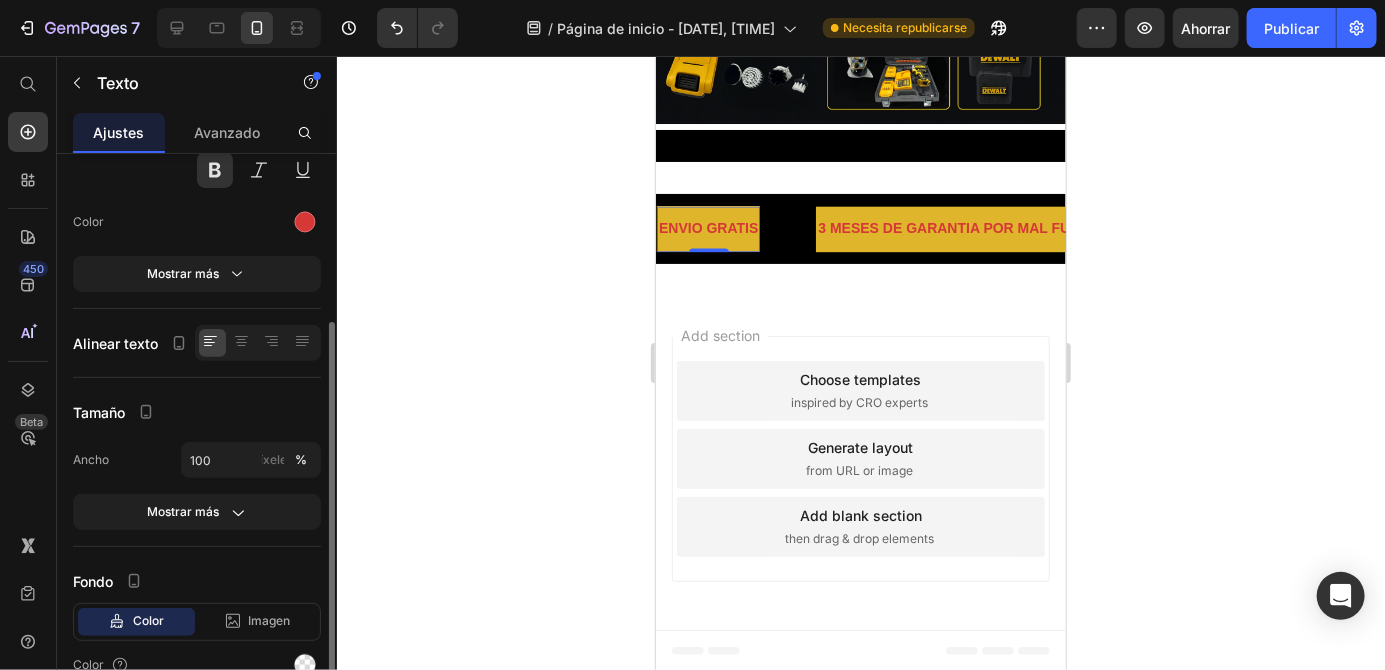 scroll, scrollTop: 224, scrollLeft: 0, axis: vertical 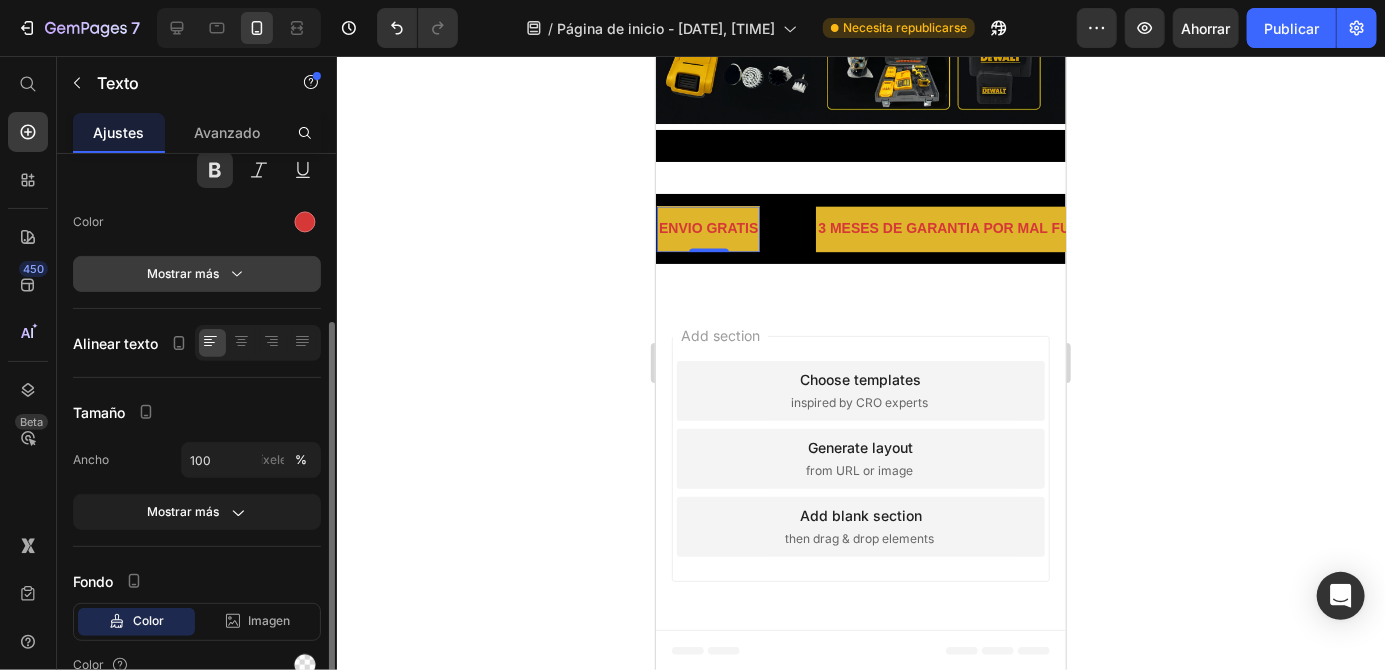 click on "Mostrar más" at bounding box center [197, 274] 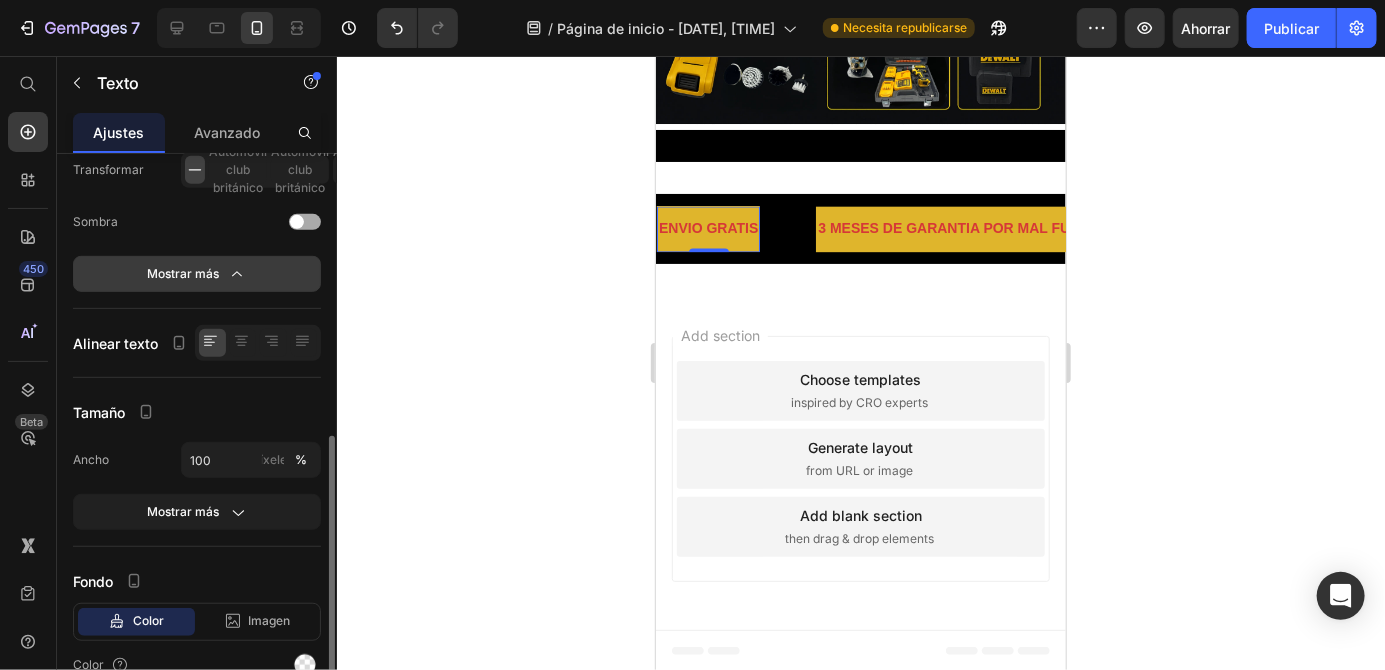 scroll, scrollTop: 484, scrollLeft: 0, axis: vertical 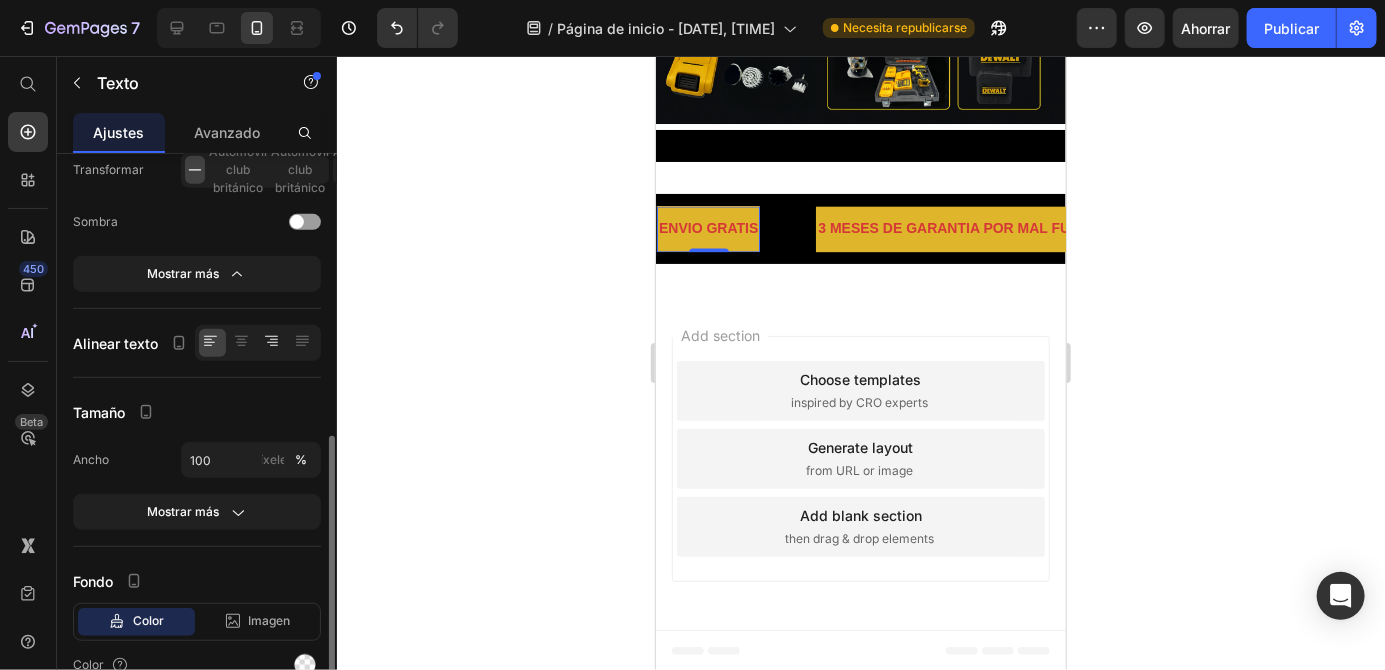click 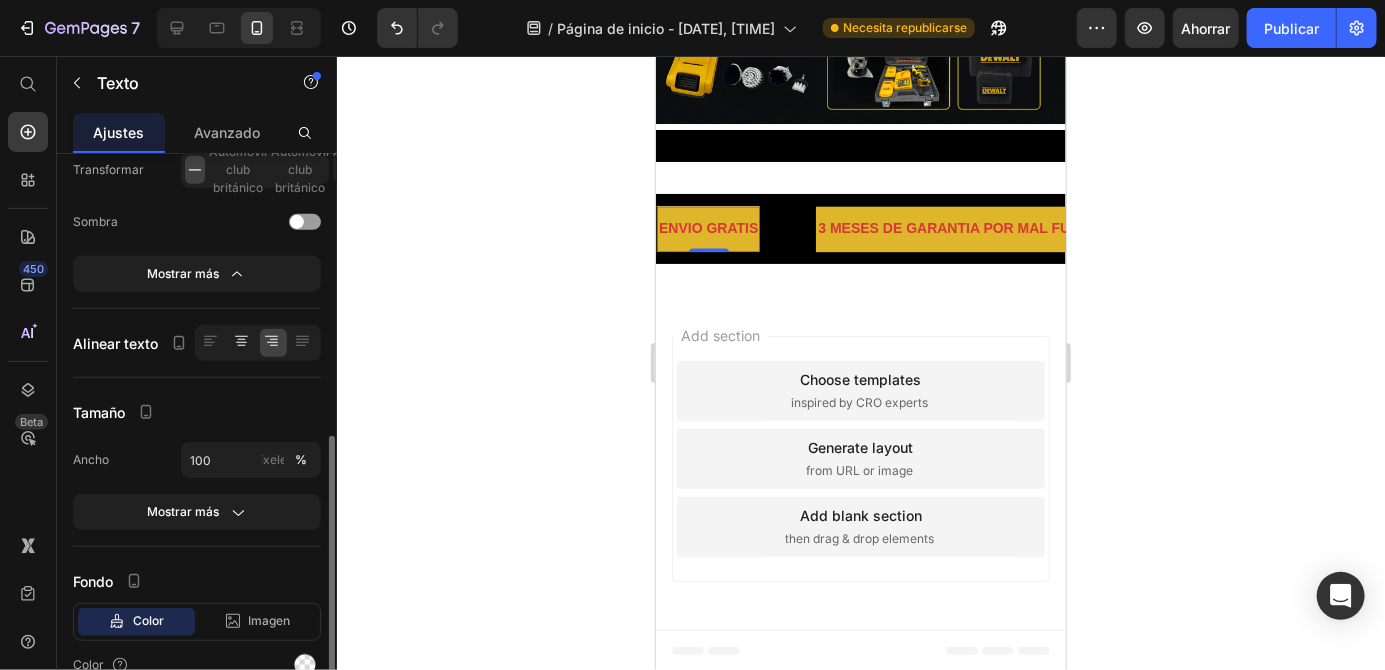 click 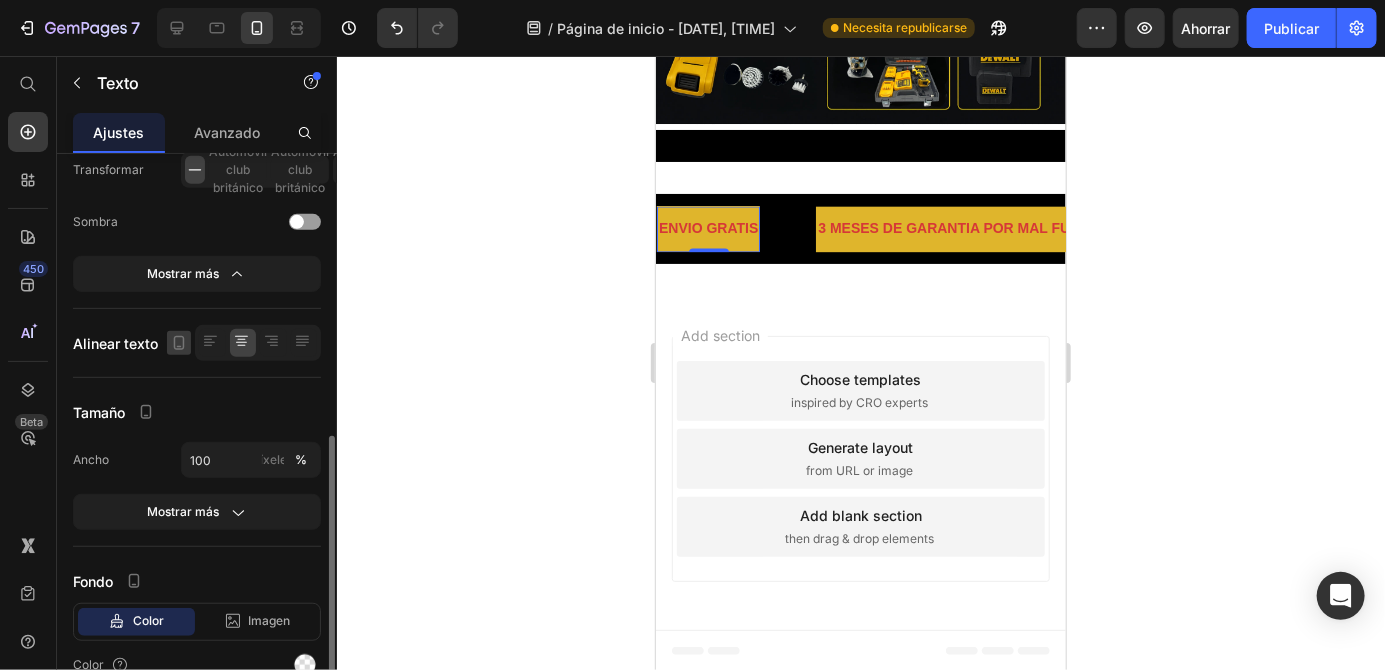 click 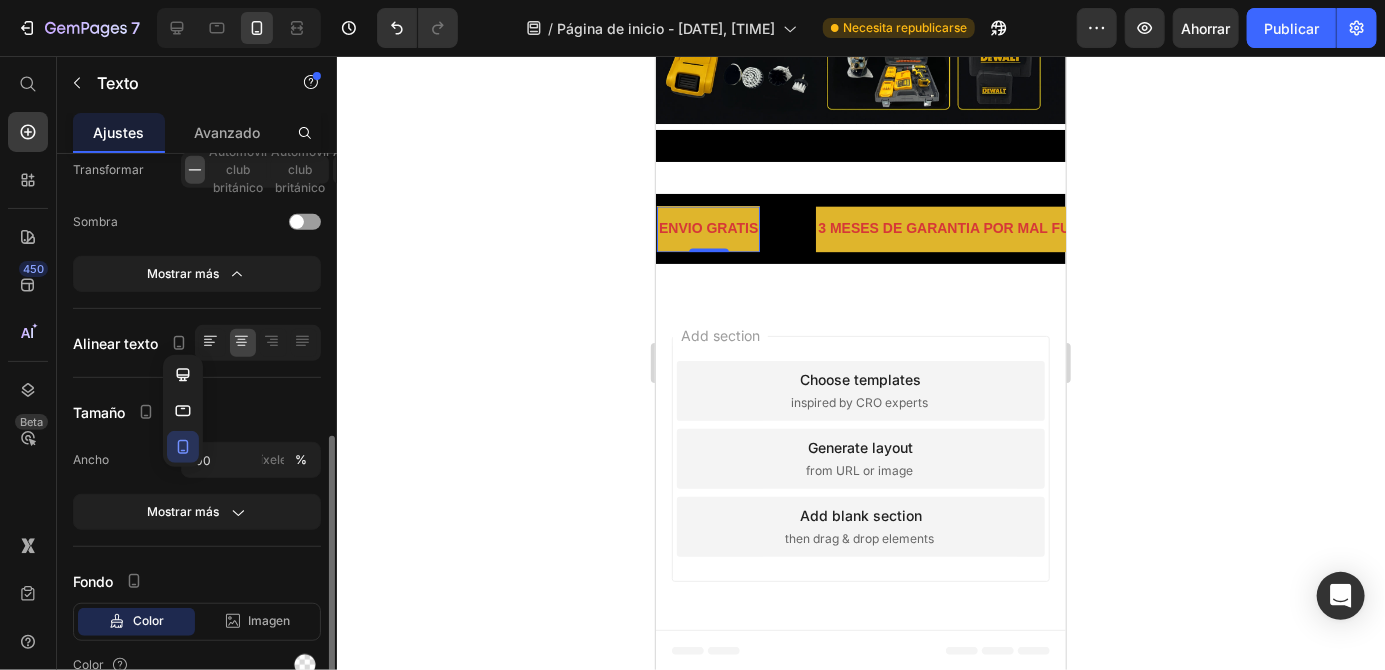 click 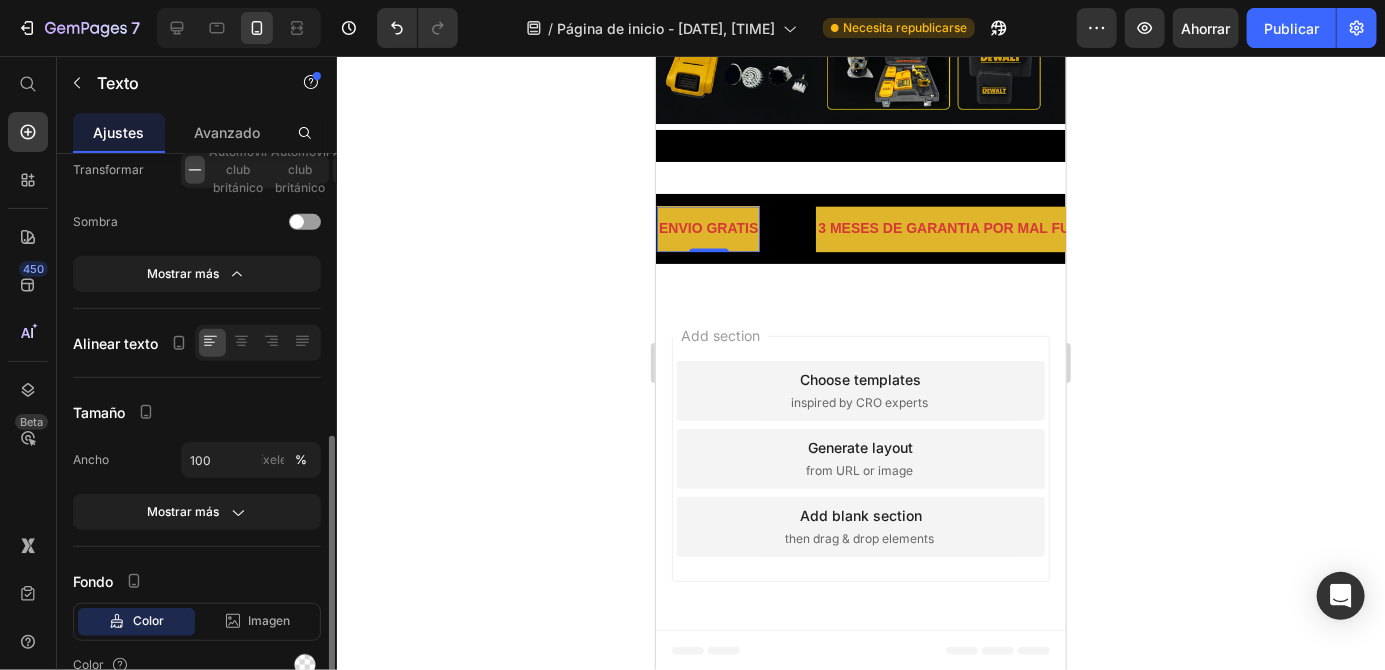 scroll, scrollTop: 484, scrollLeft: 0, axis: vertical 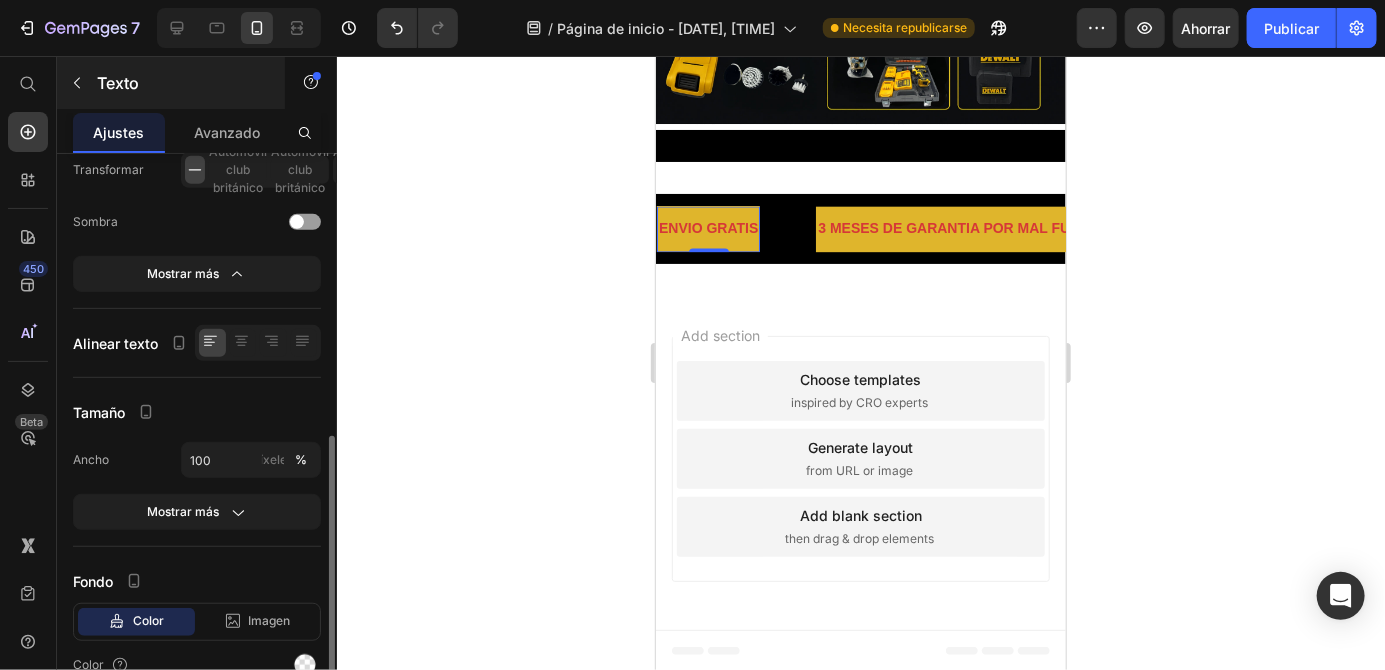 click at bounding box center (77, 83) 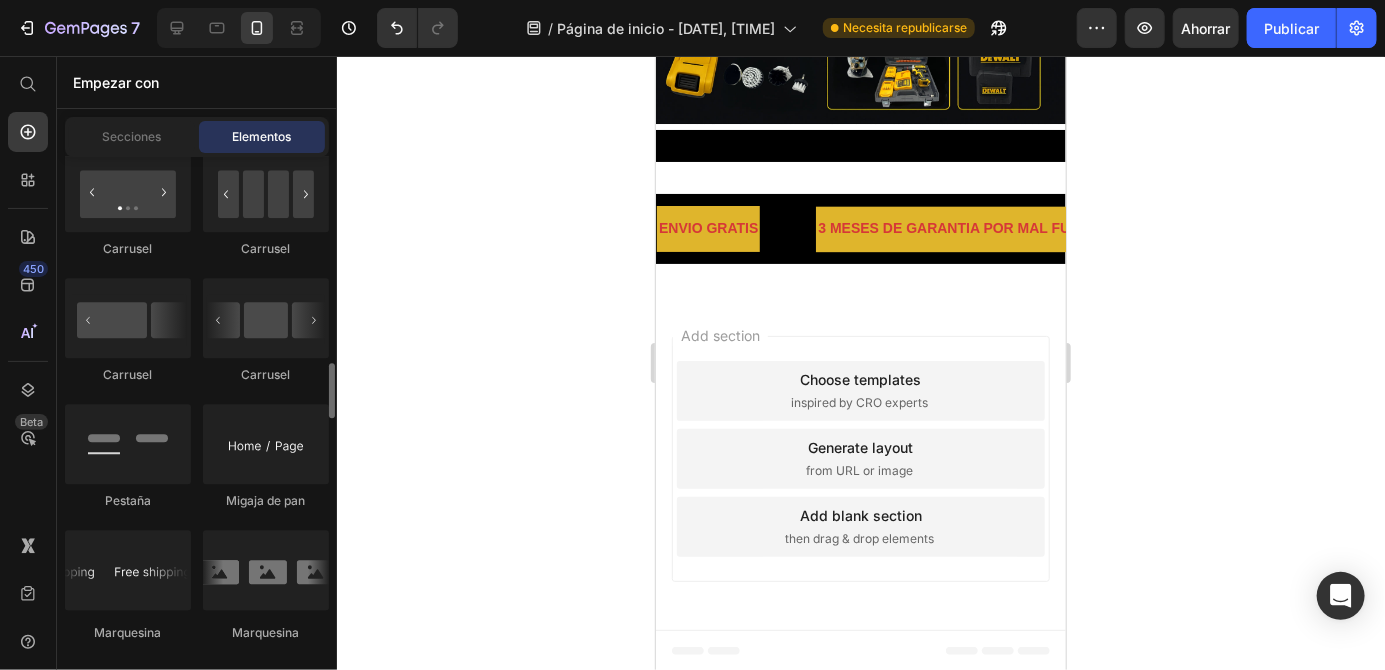 scroll, scrollTop: 2224, scrollLeft: 0, axis: vertical 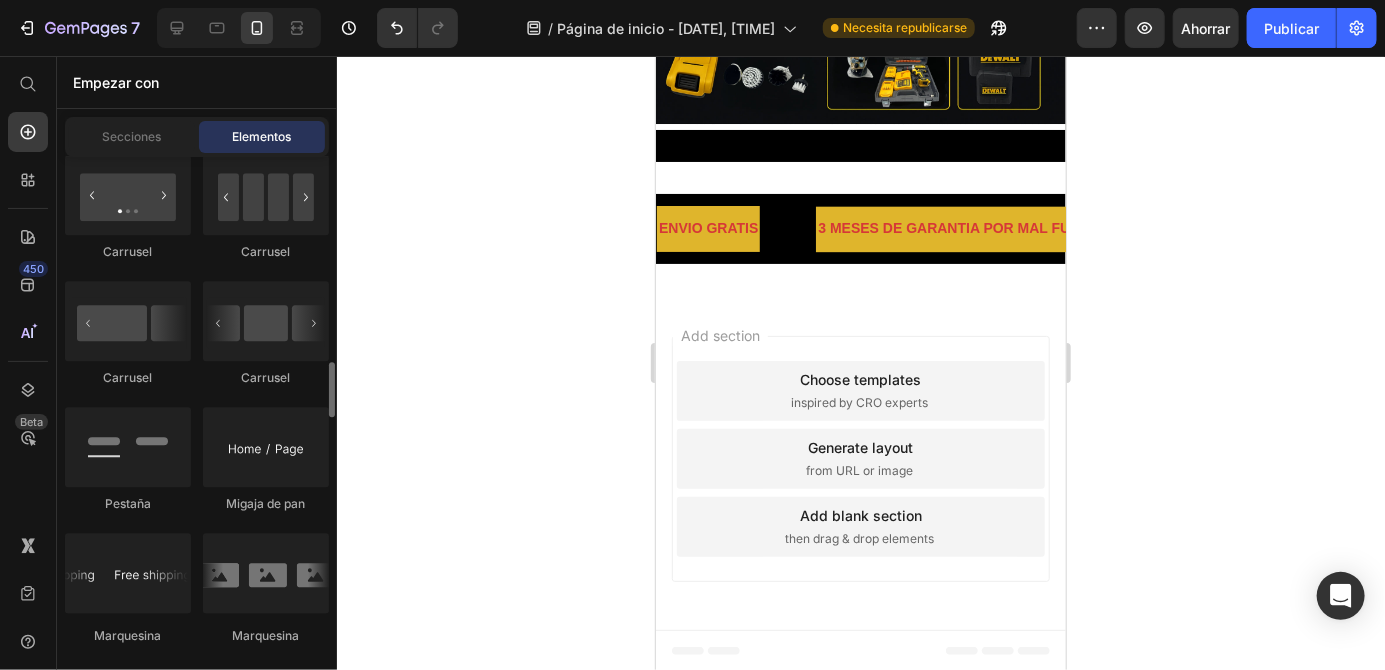 click on "ENVIO GRATIS Text" at bounding box center [735, 227] 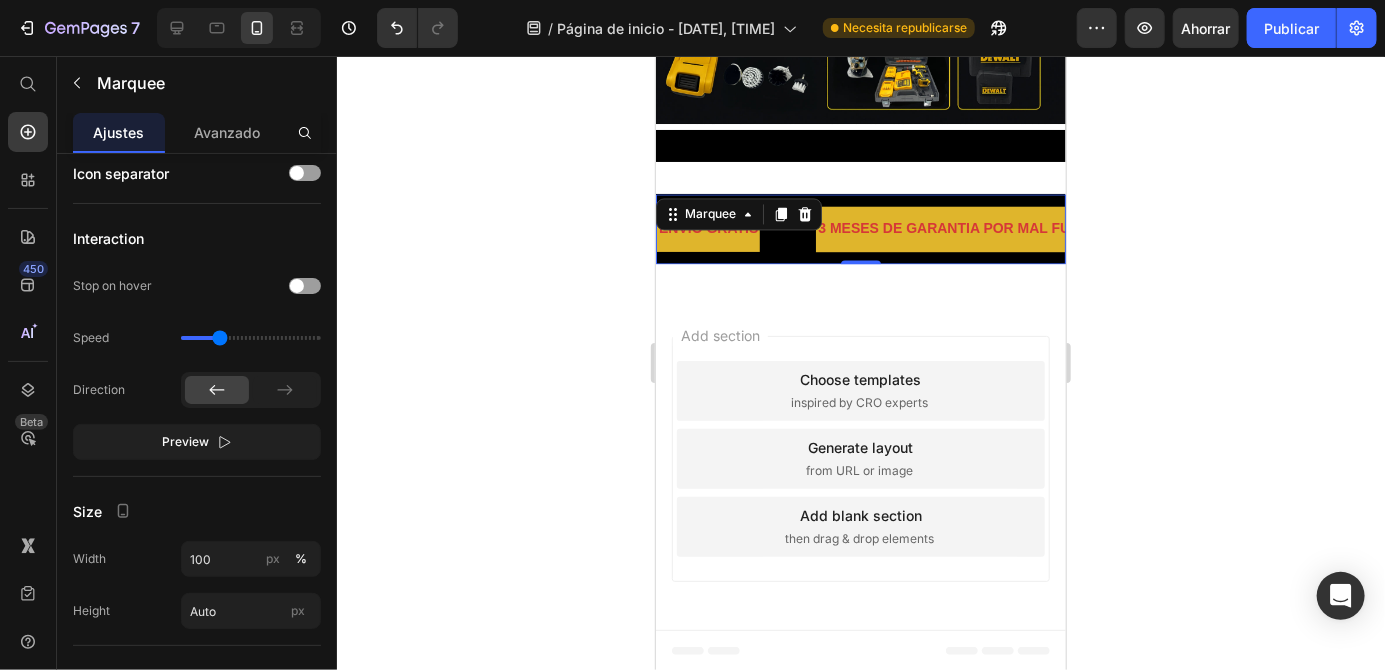 scroll, scrollTop: 0, scrollLeft: 0, axis: both 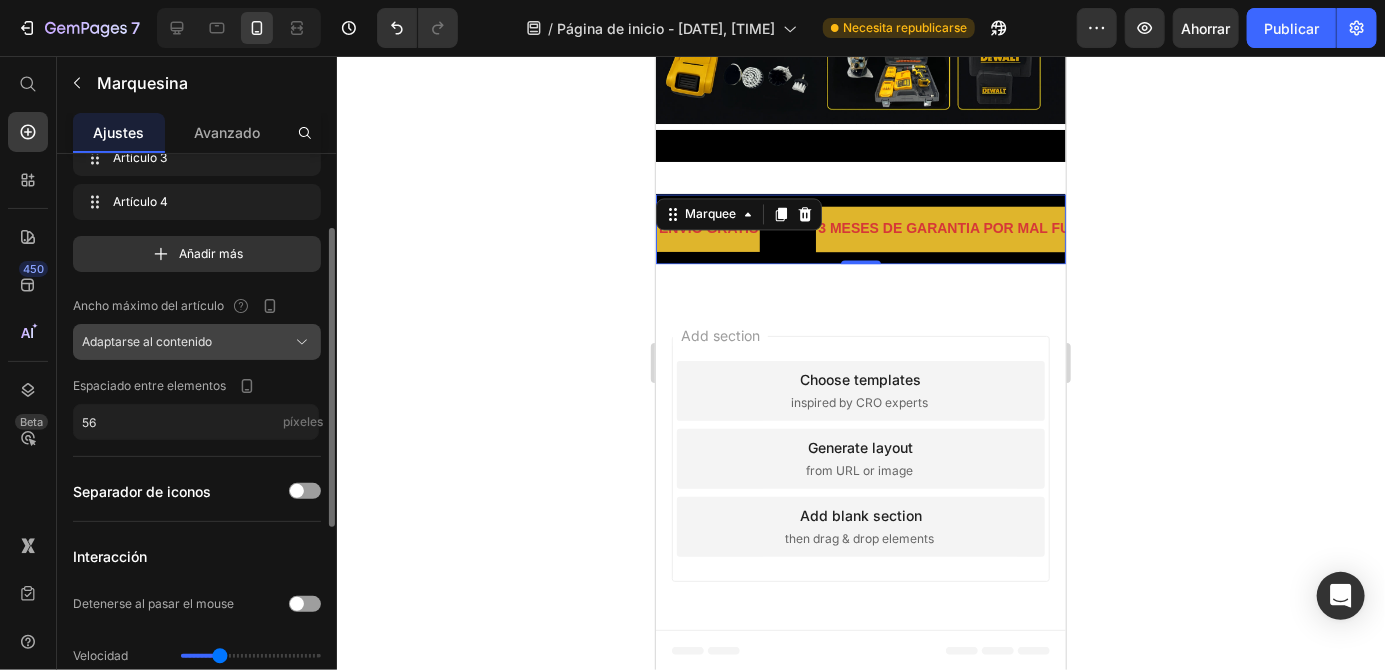 click on "Adaptarse al contenido" at bounding box center [197, 342] 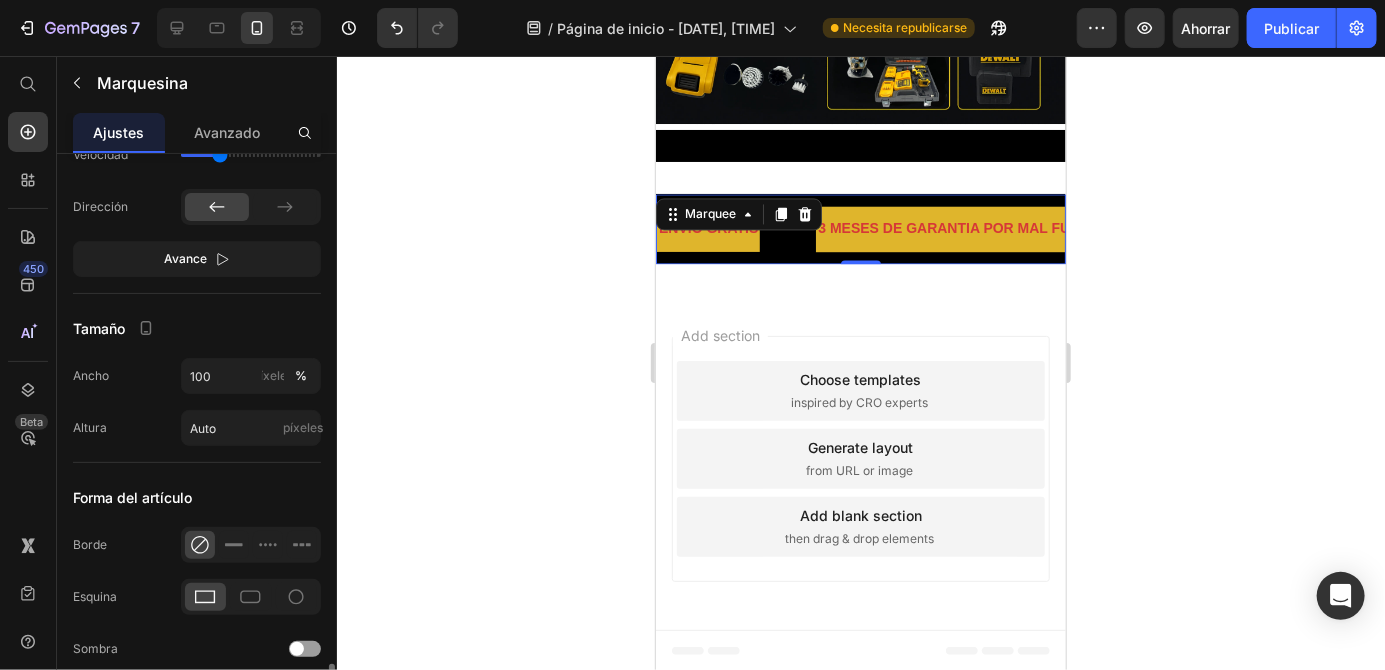 scroll, scrollTop: 826, scrollLeft: 0, axis: vertical 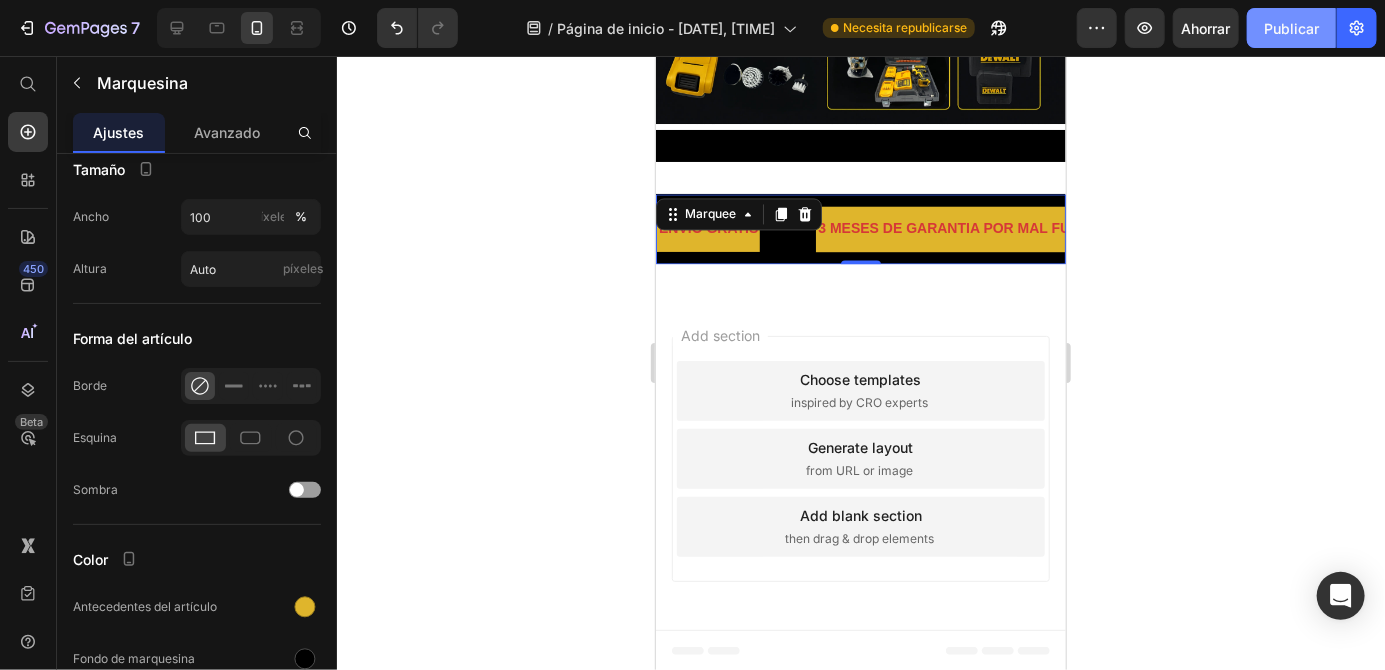click on "Publicar" at bounding box center [1291, 28] 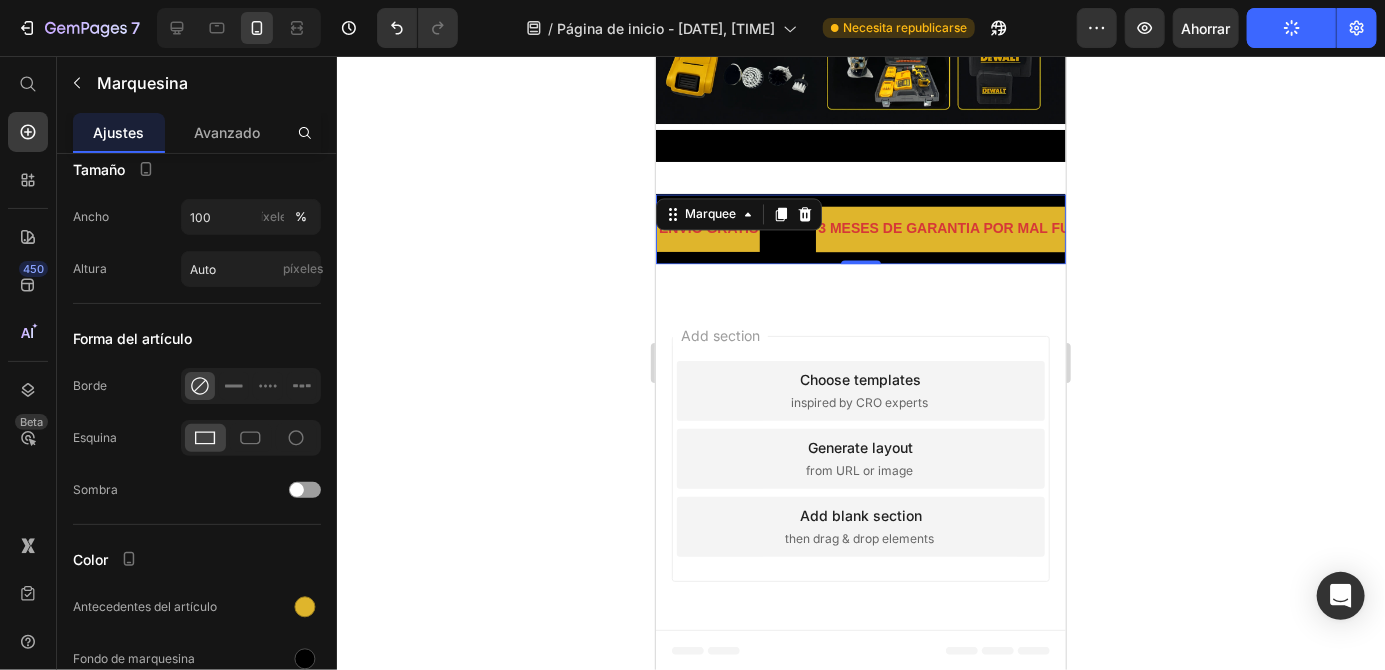 click 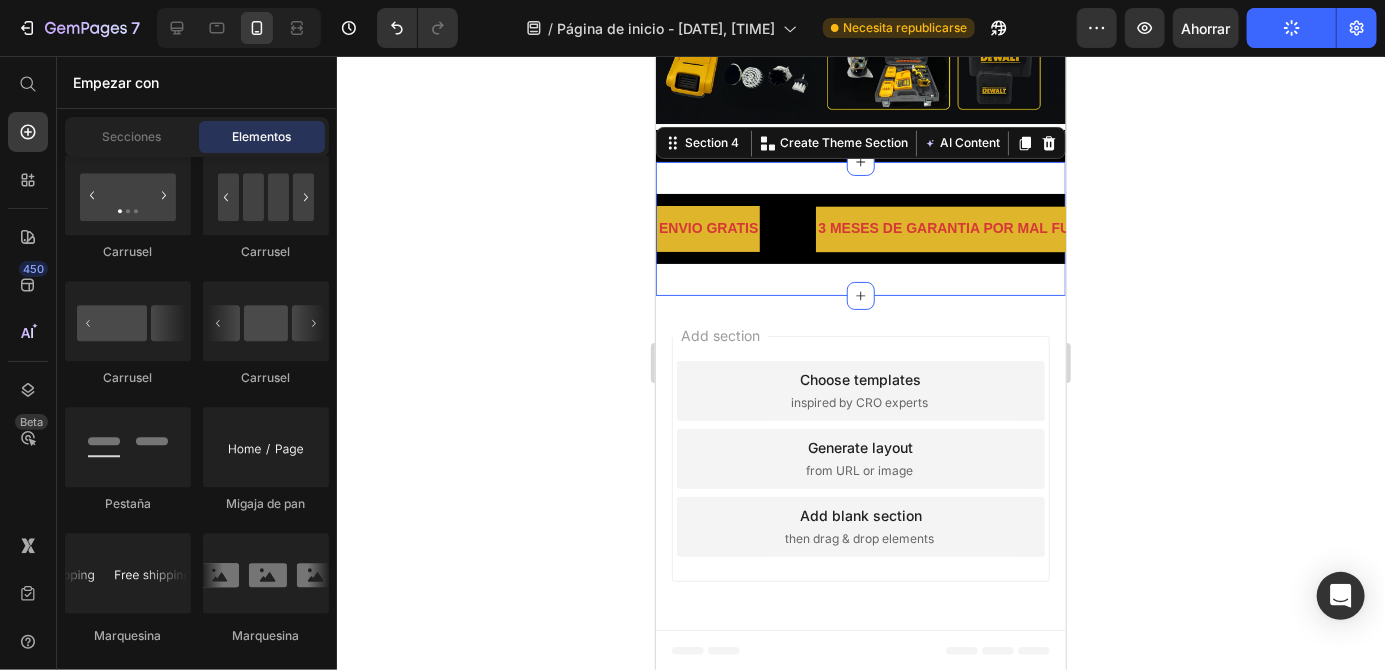 click on "ENVIO GRATIS Text 3 MESES DE GARANTIA POR MAL FUNCIOANAMIENTO Text LIMITED TIME 50% OFF SALE Text LIFE TIME WARRANTY Text ENVIO GRATIS Text 3 MESES DE GARANTIA POR MAL FUNCIOANAMIENTO Text LIMITED TIME 50% OFF SALE Text LIFE TIME WARRANTY Text Marquee Section 4   You can create reusable sections Create Theme Section AI Content Write with GemAI What would you like to describe here? Tone and Voice Persuasive Product Show more Generate" at bounding box center [860, 227] 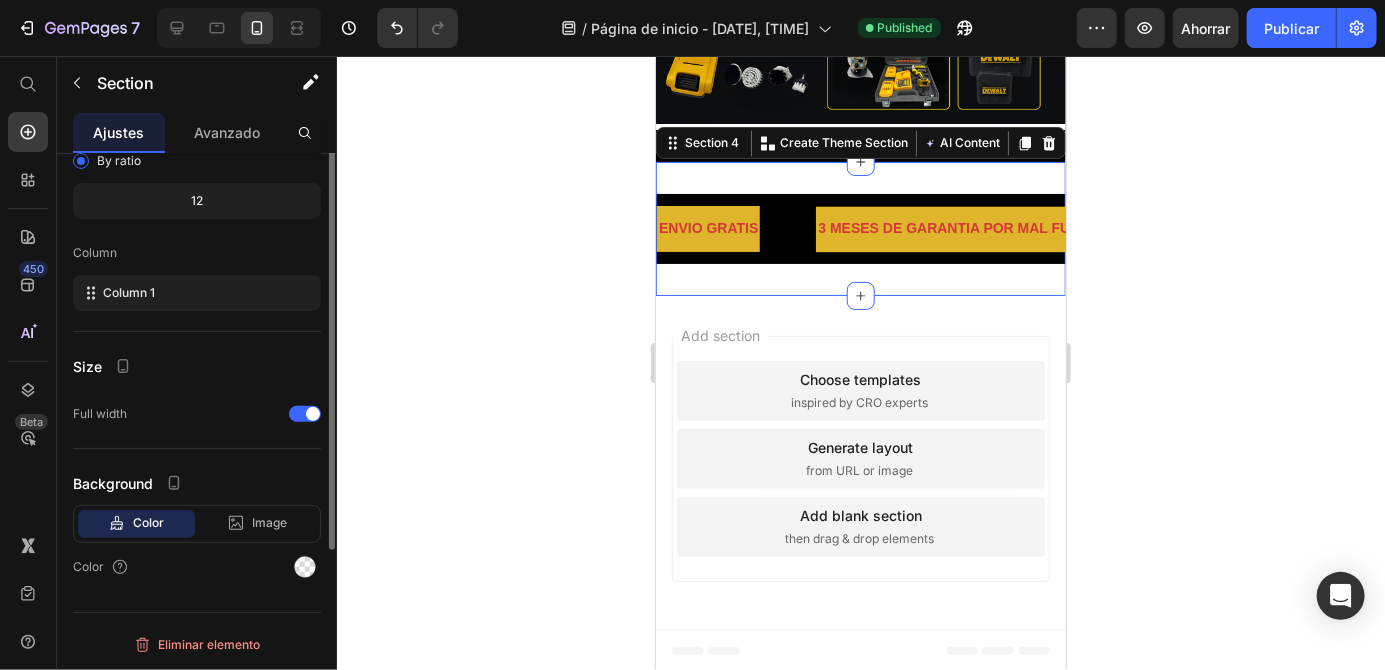 scroll, scrollTop: 0, scrollLeft: 0, axis: both 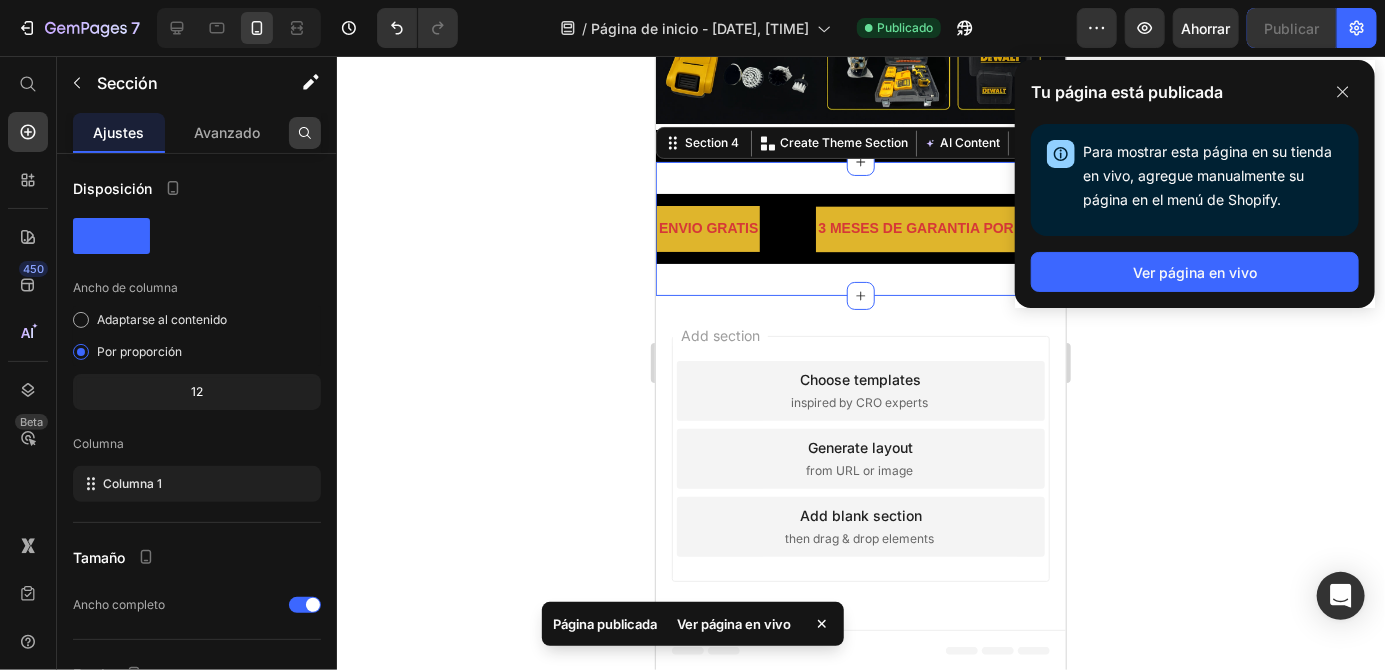 click at bounding box center [305, 133] 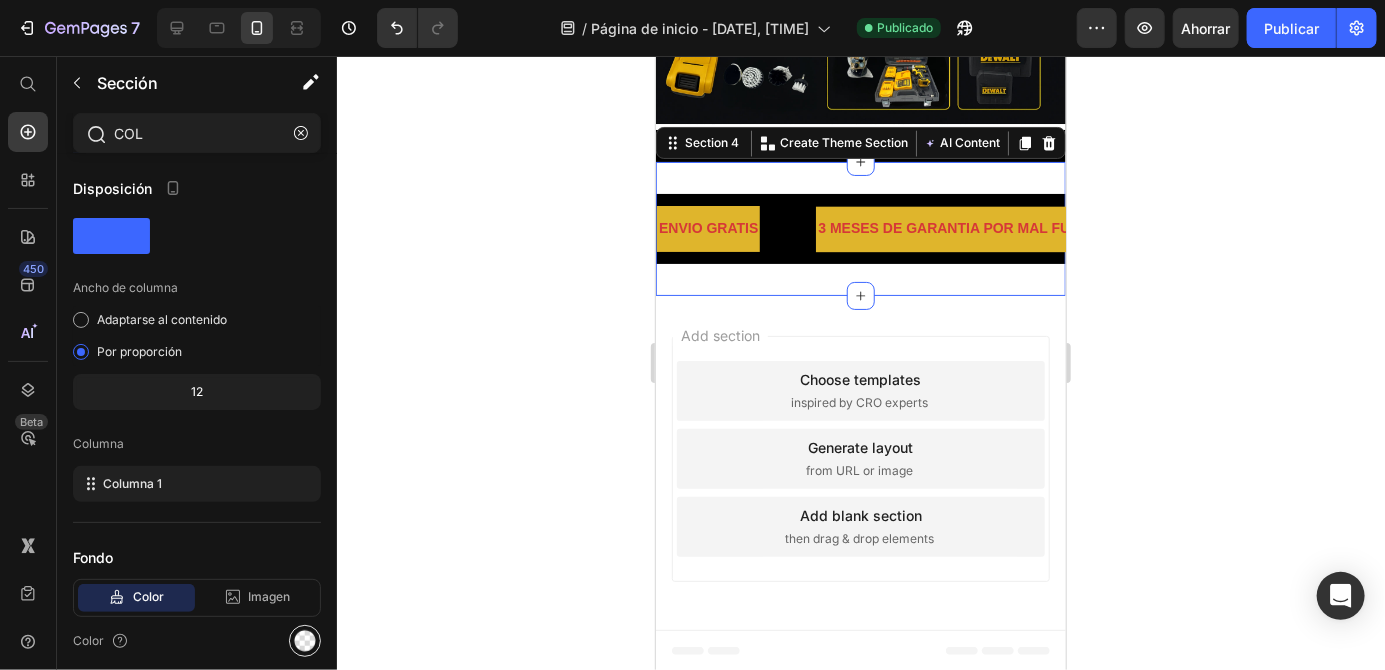 type on "COL" 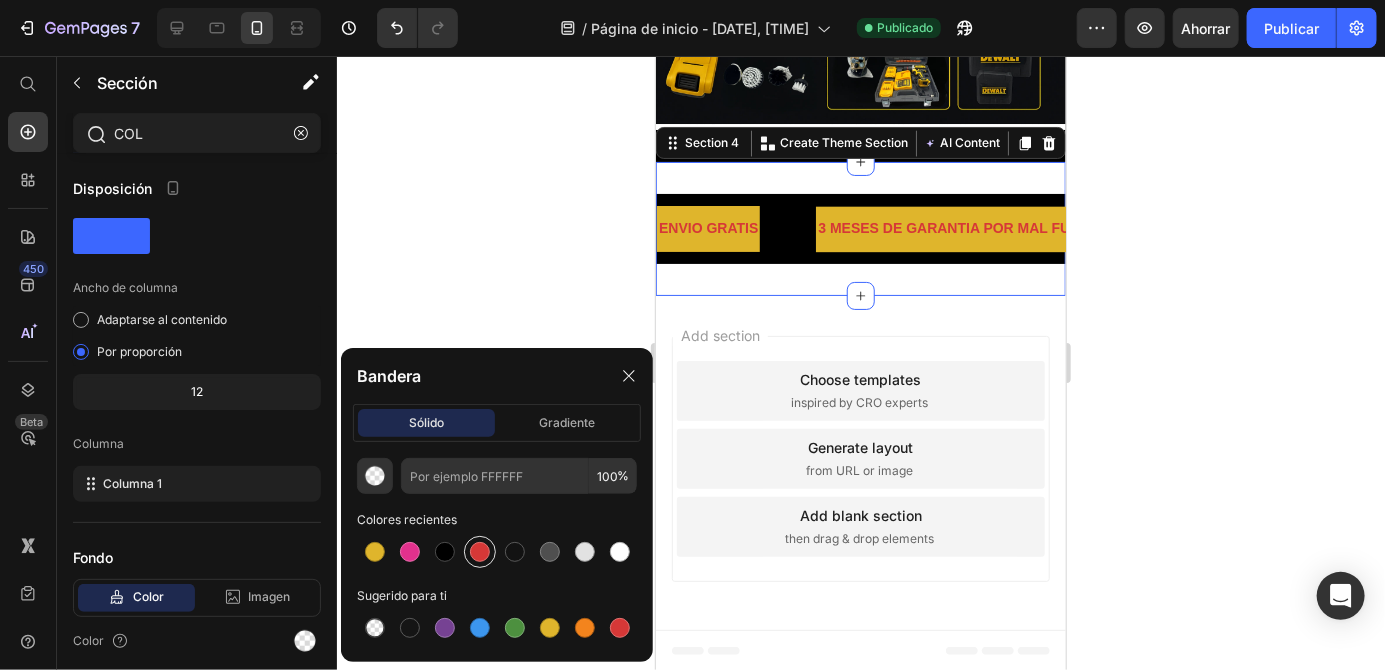 click at bounding box center (480, 552) 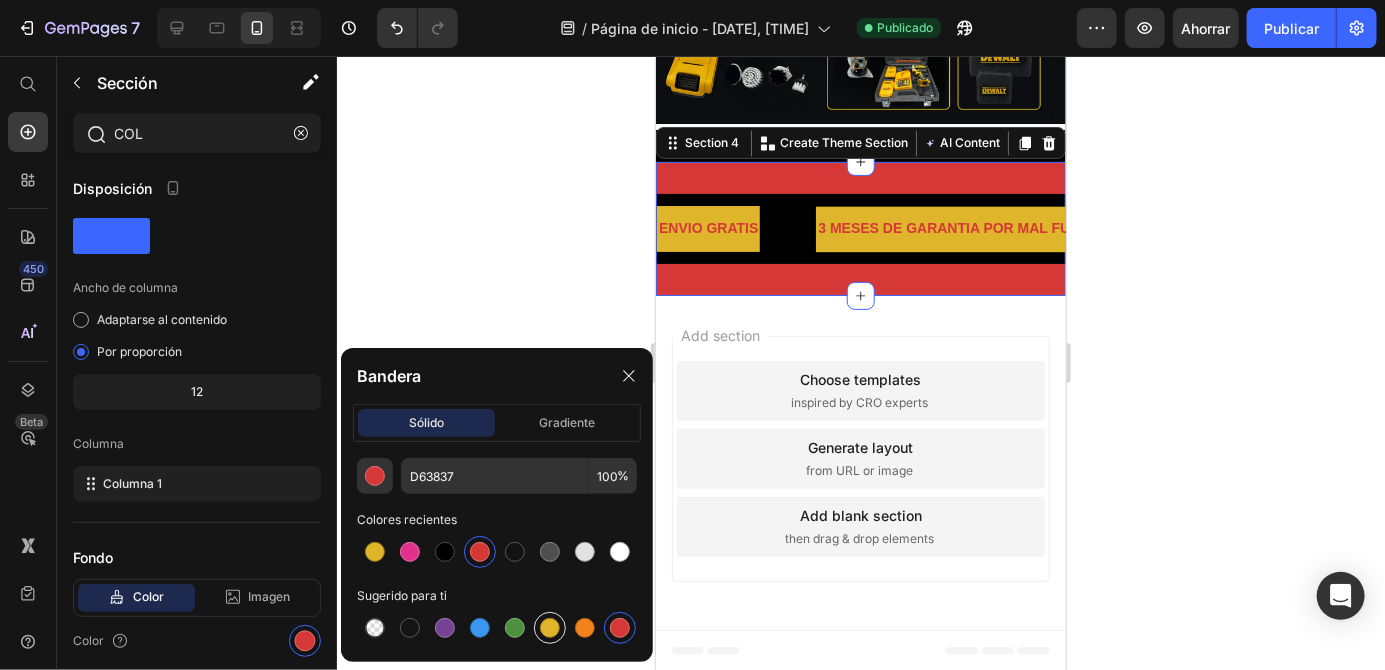 click at bounding box center (550, 628) 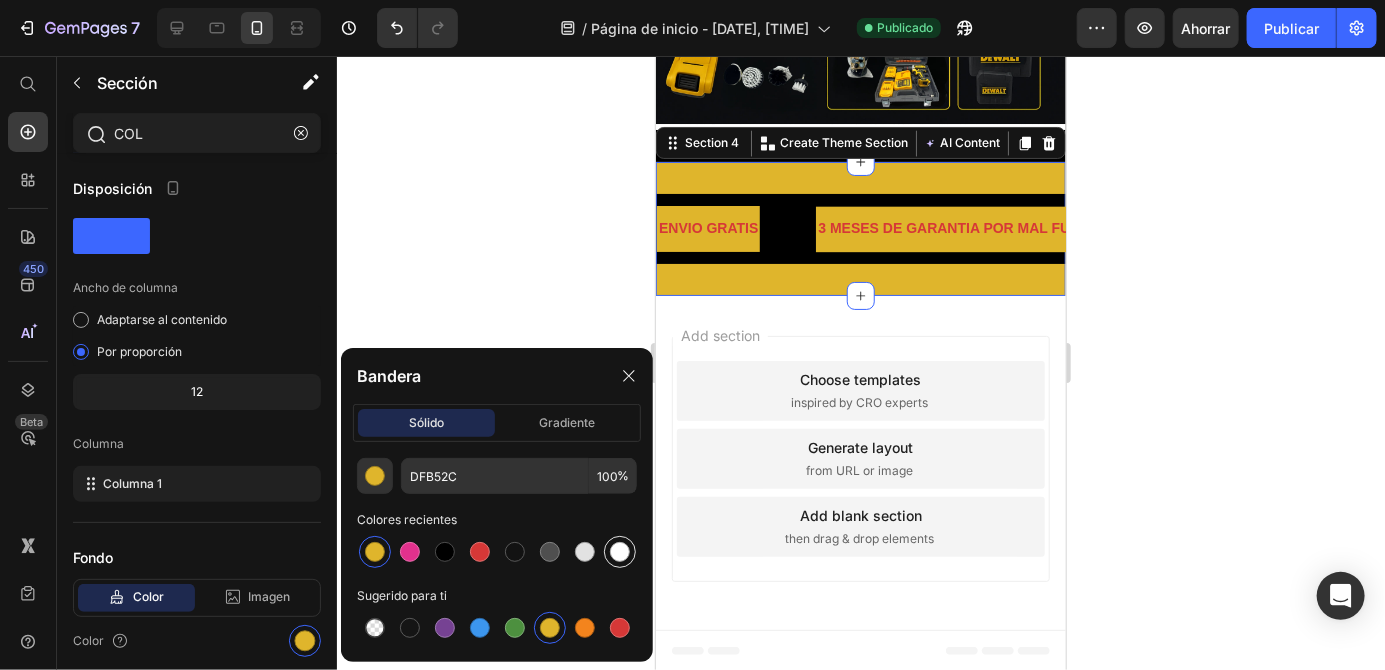 click at bounding box center [620, 552] 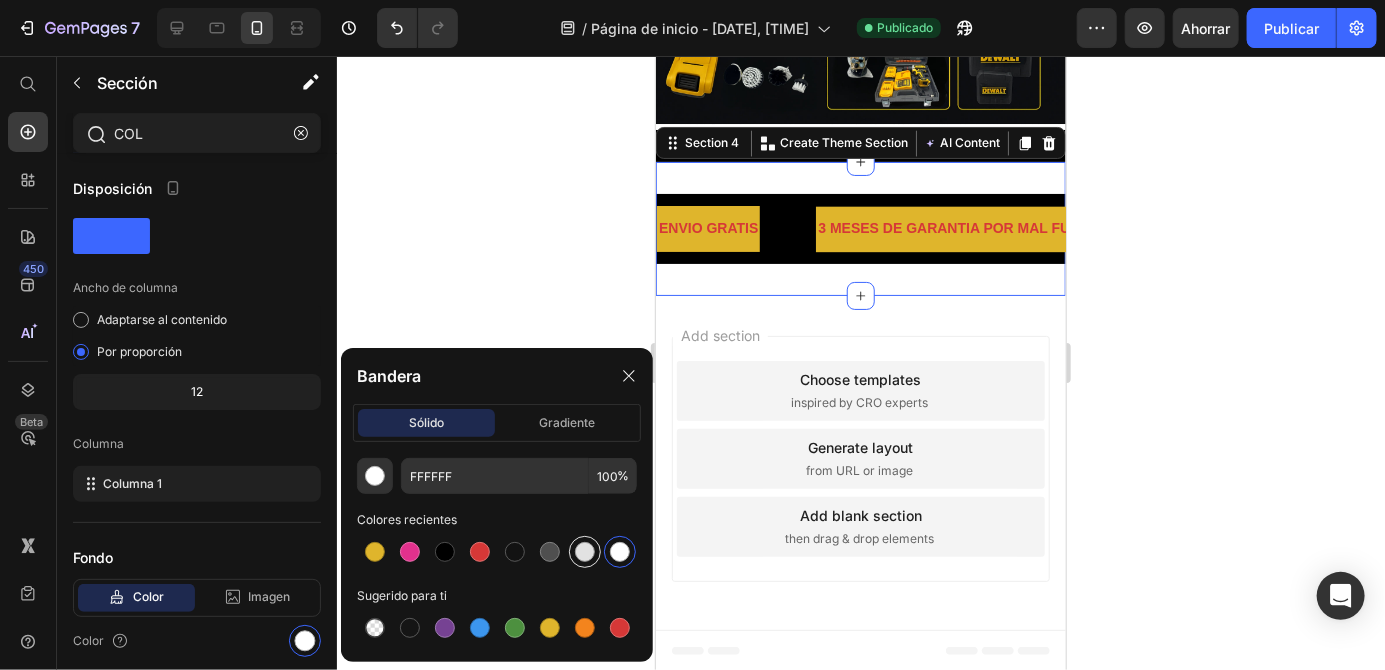 click at bounding box center [585, 552] 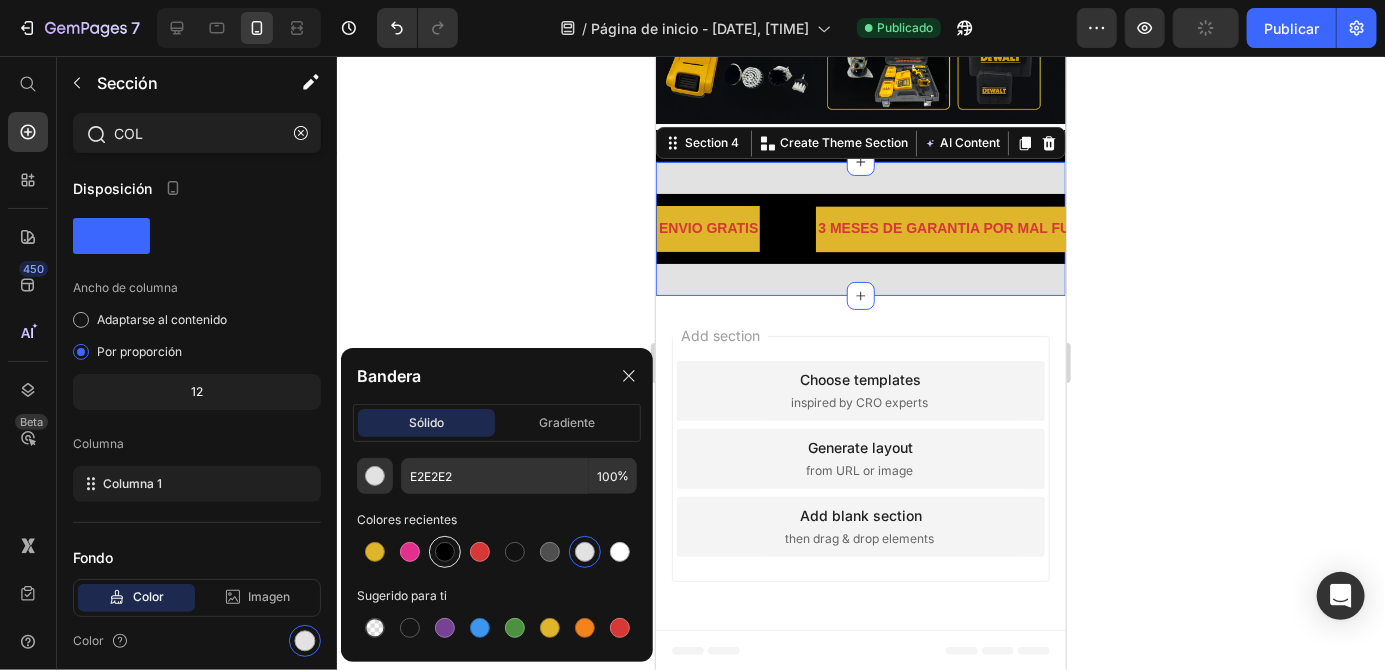 click at bounding box center (445, 552) 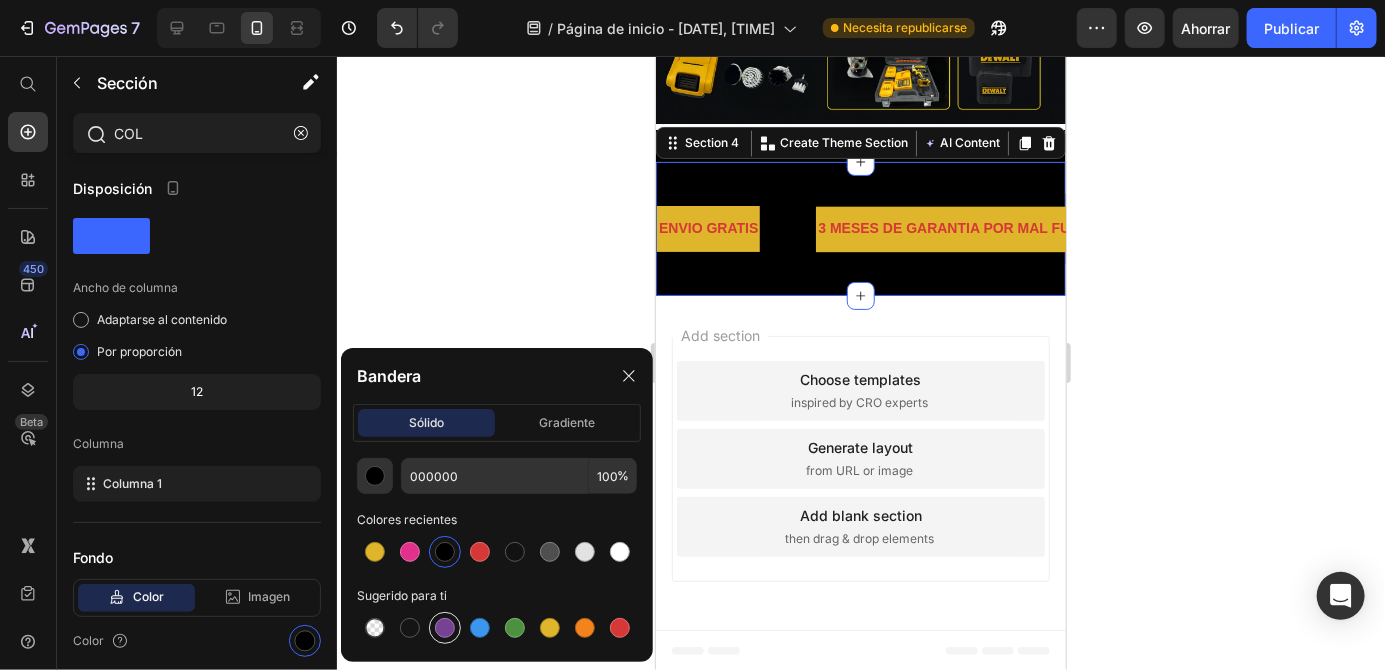 click at bounding box center (445, 628) 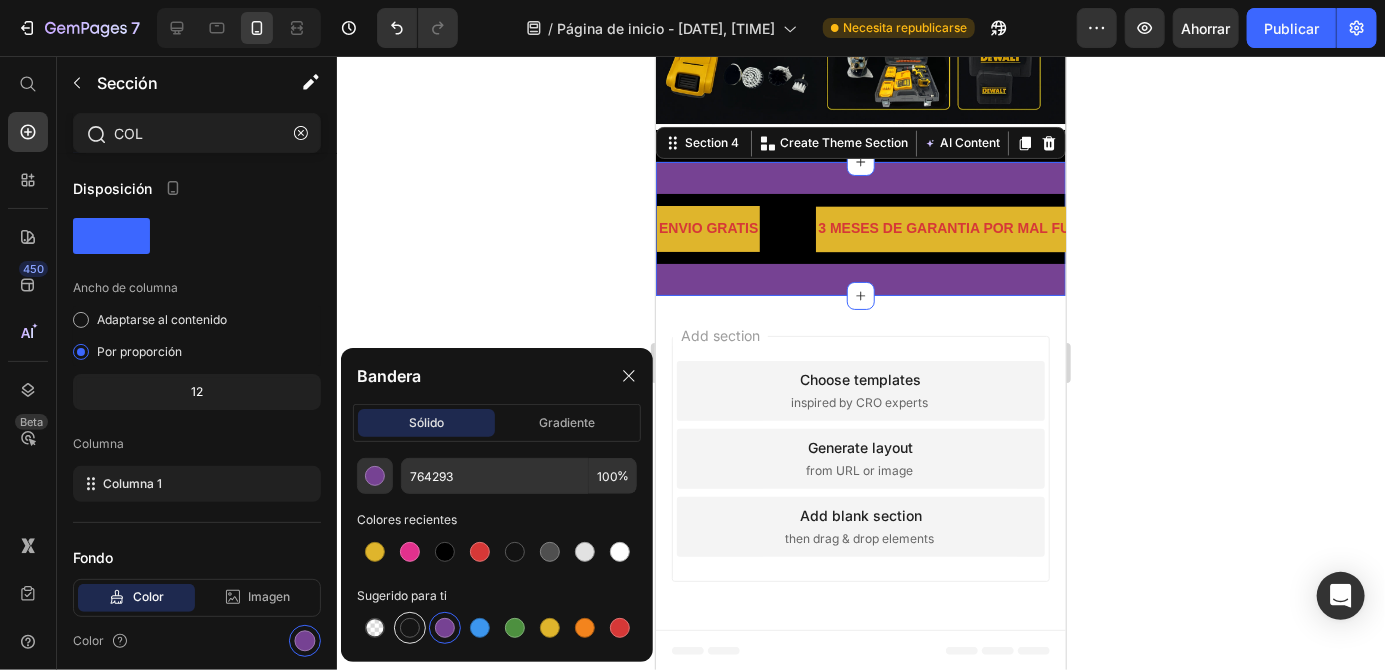 click at bounding box center [410, 628] 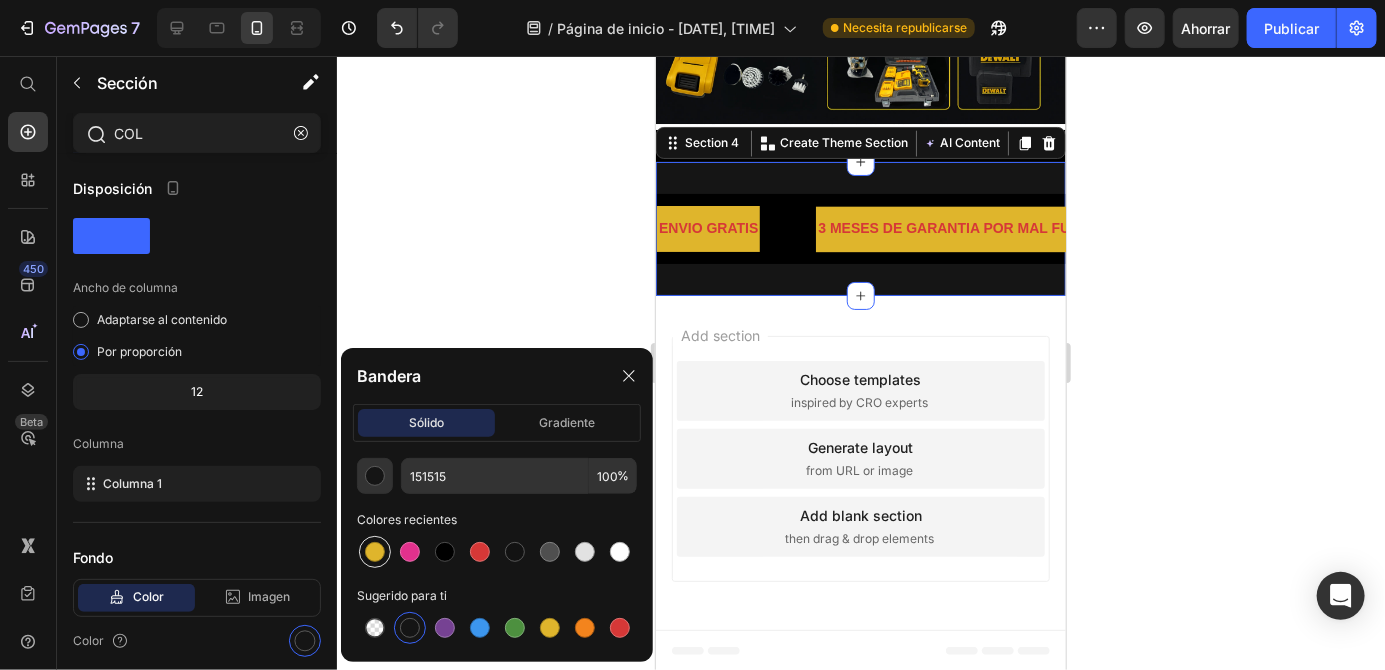click at bounding box center [375, 552] 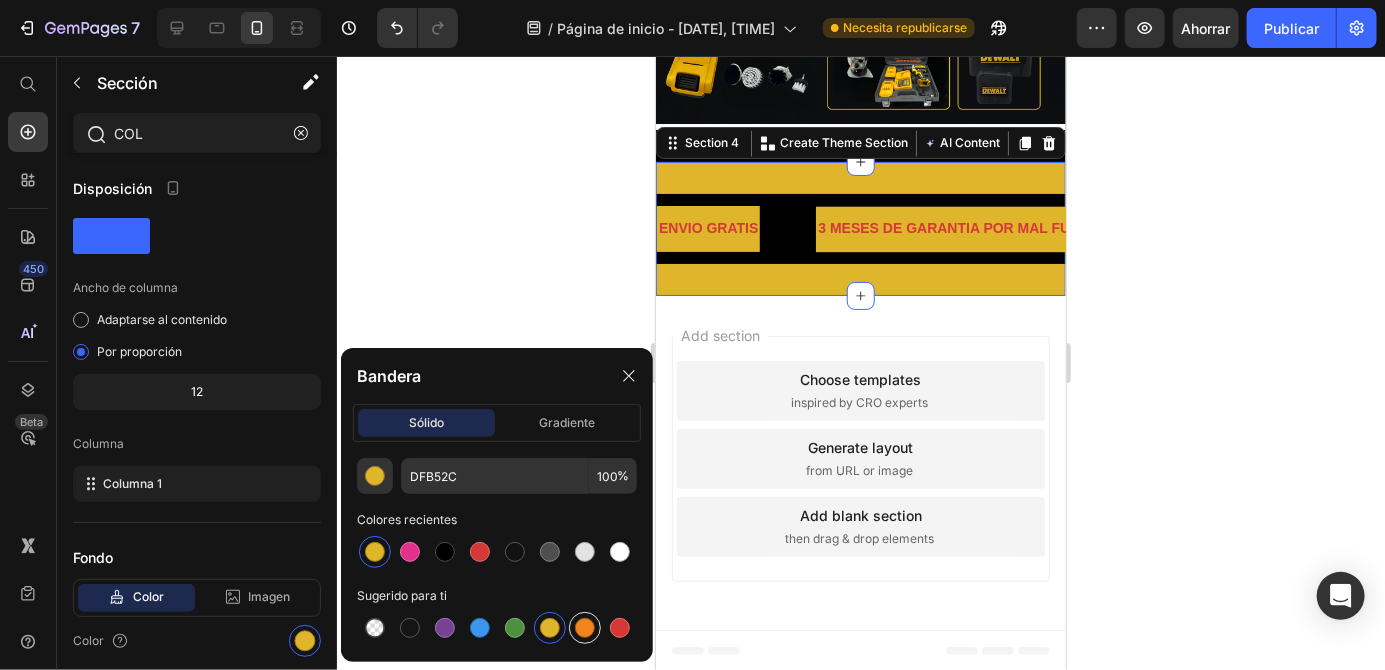 click at bounding box center (585, 628) 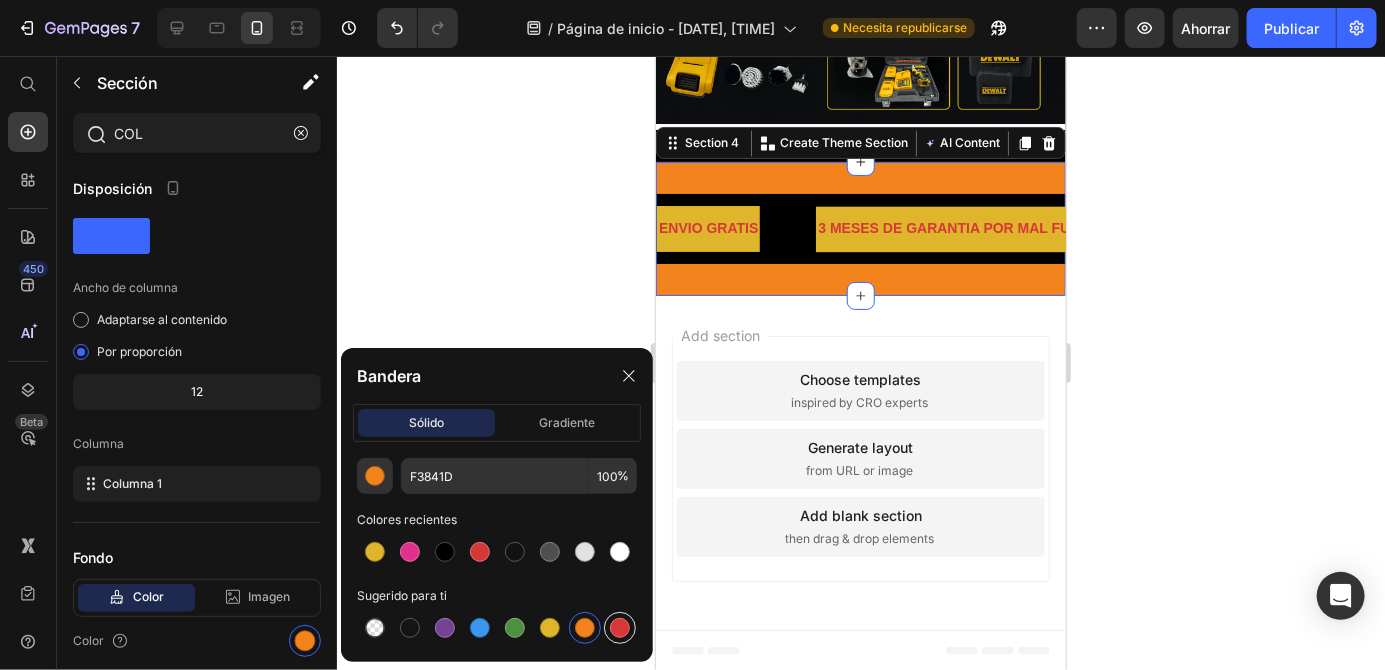 click at bounding box center [620, 628] 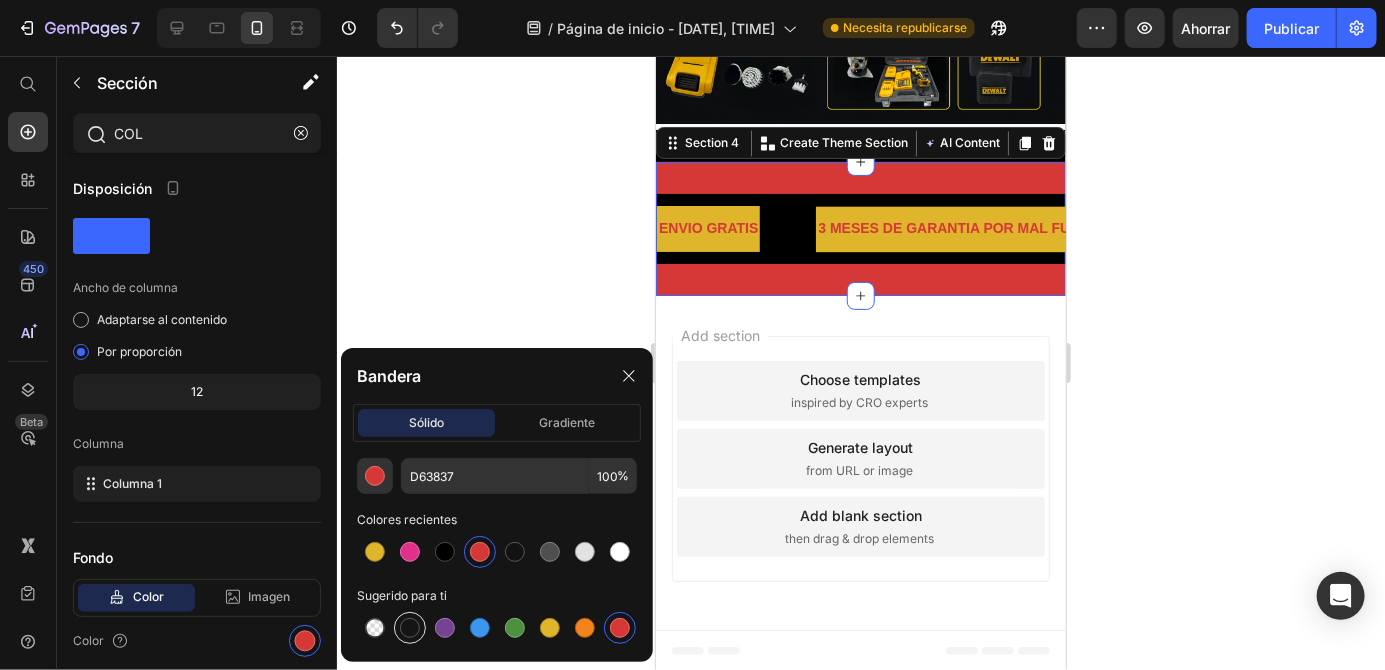 click at bounding box center (410, 628) 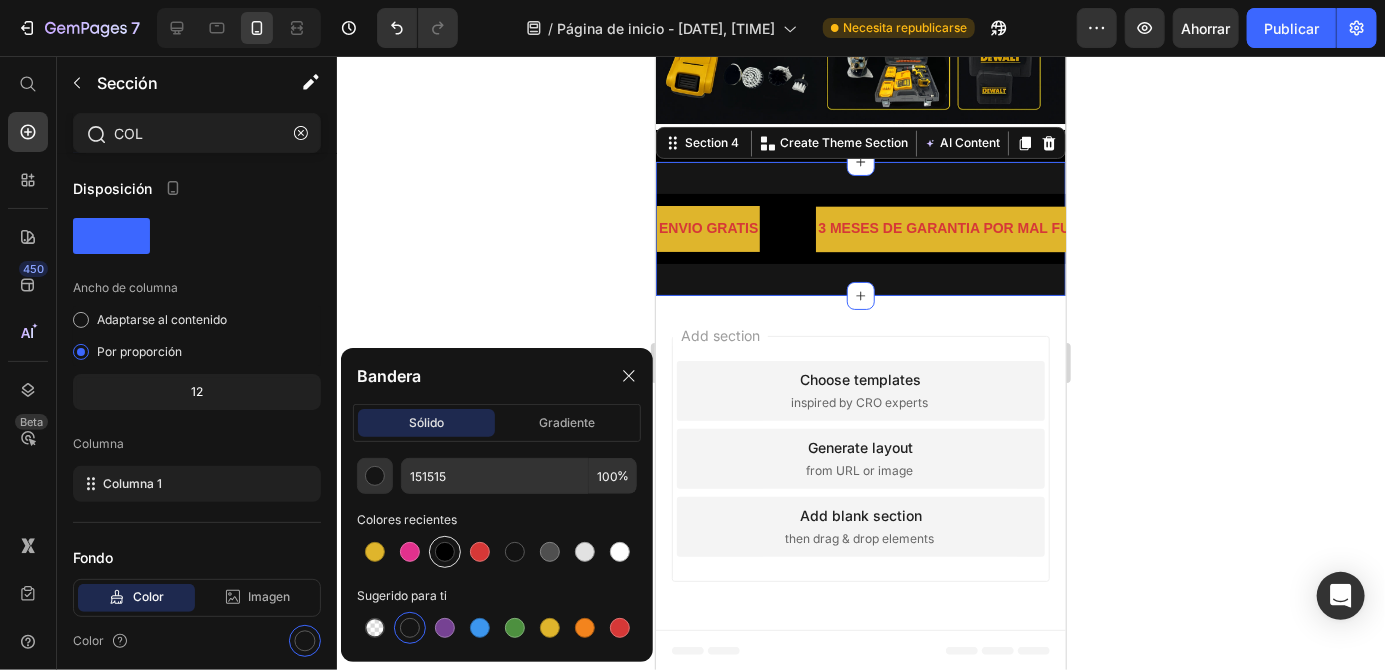 click at bounding box center [445, 552] 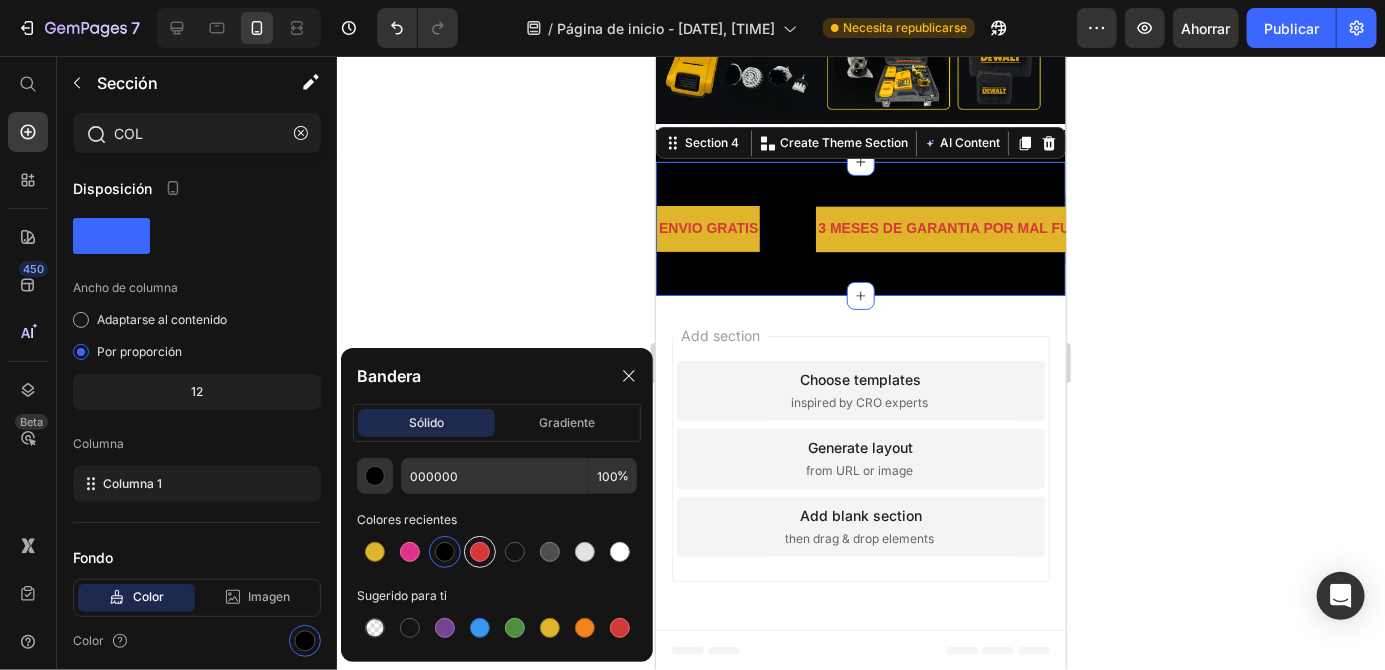 click at bounding box center (480, 552) 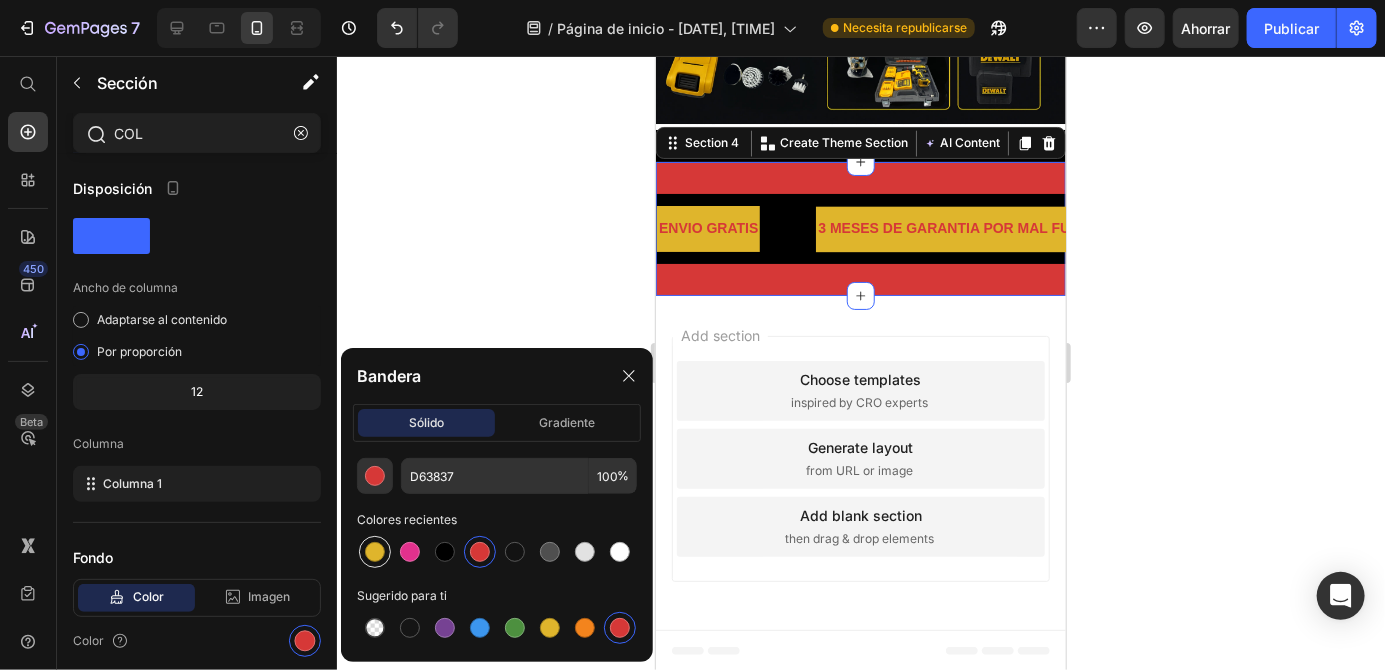 click at bounding box center [375, 552] 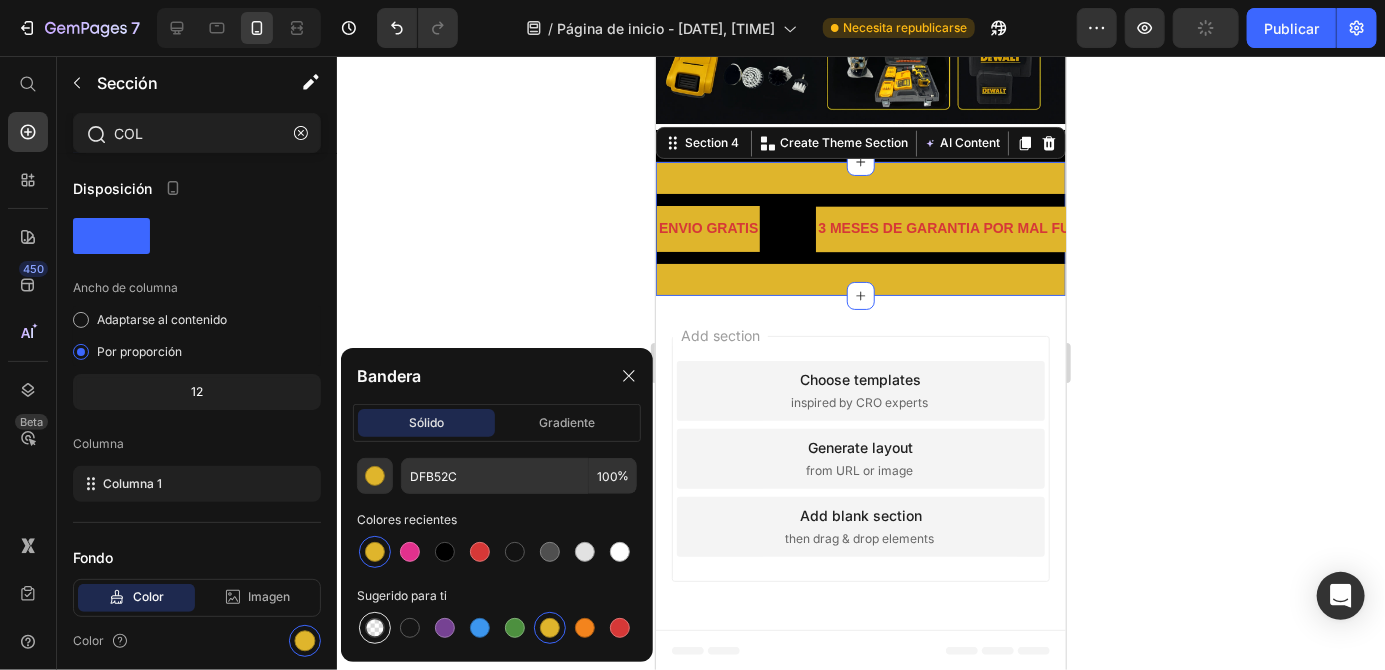 click at bounding box center [375, 628] 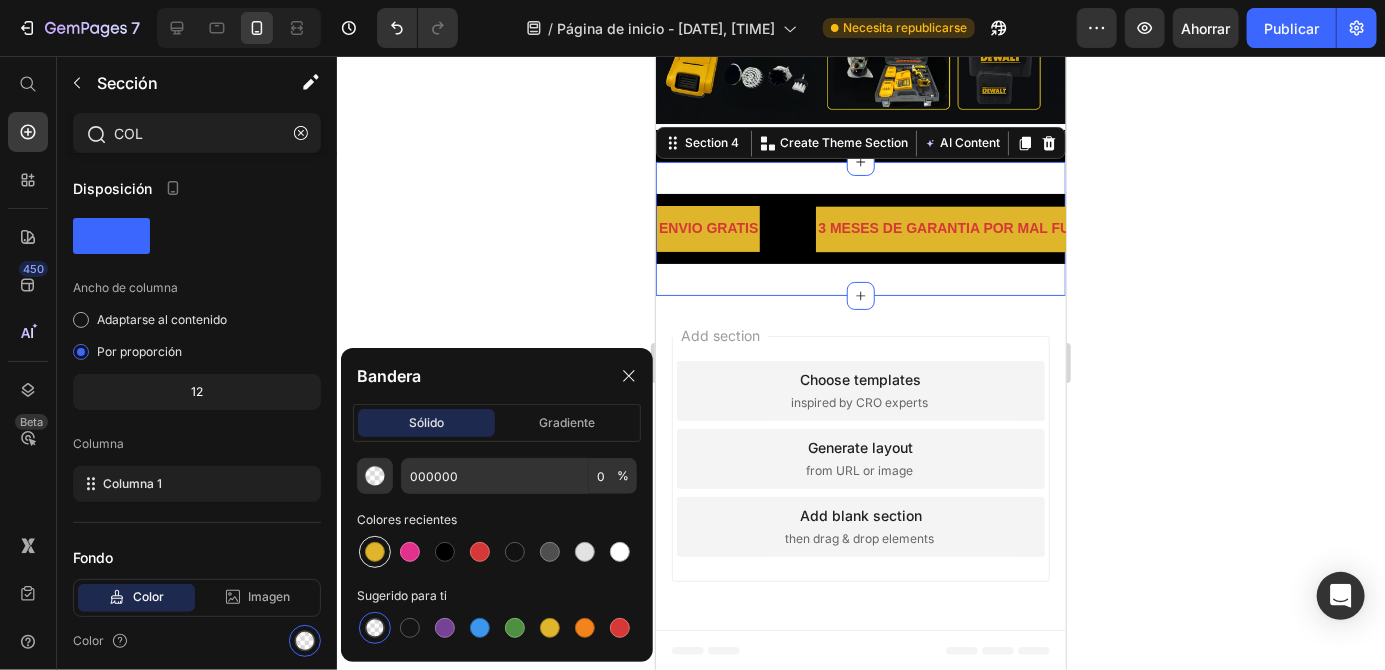 click at bounding box center (375, 552) 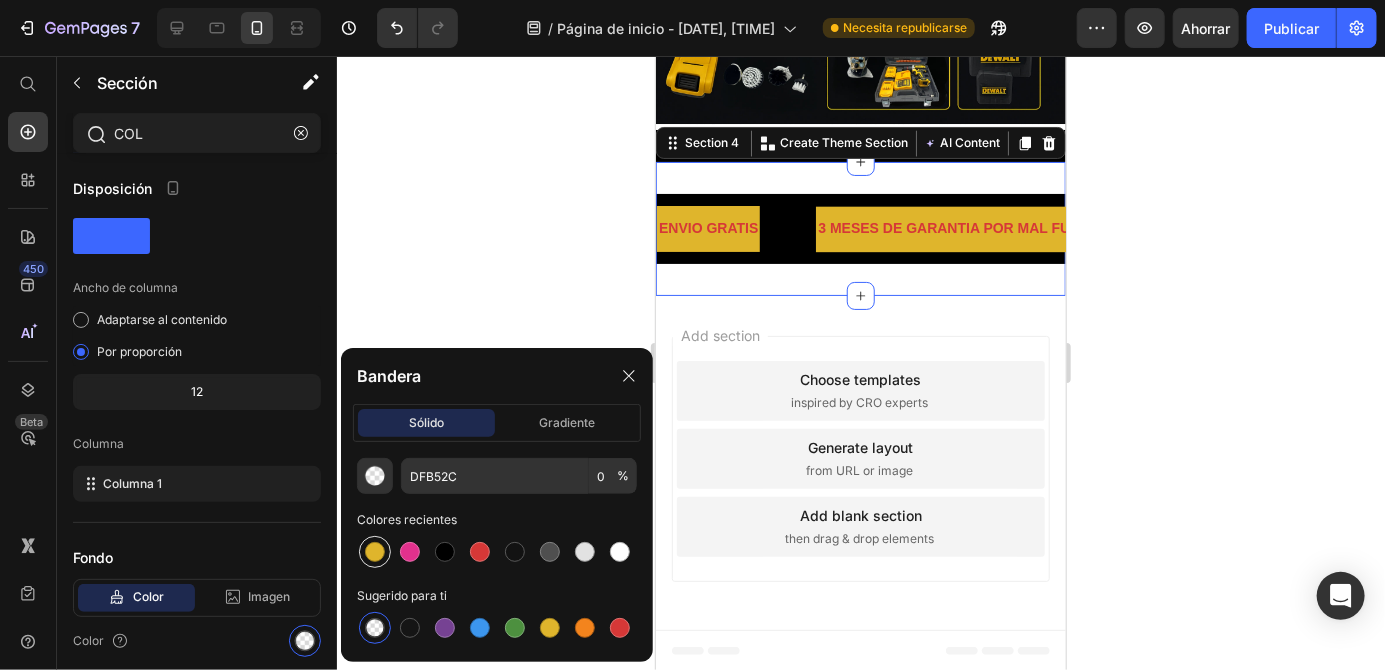 type on "100" 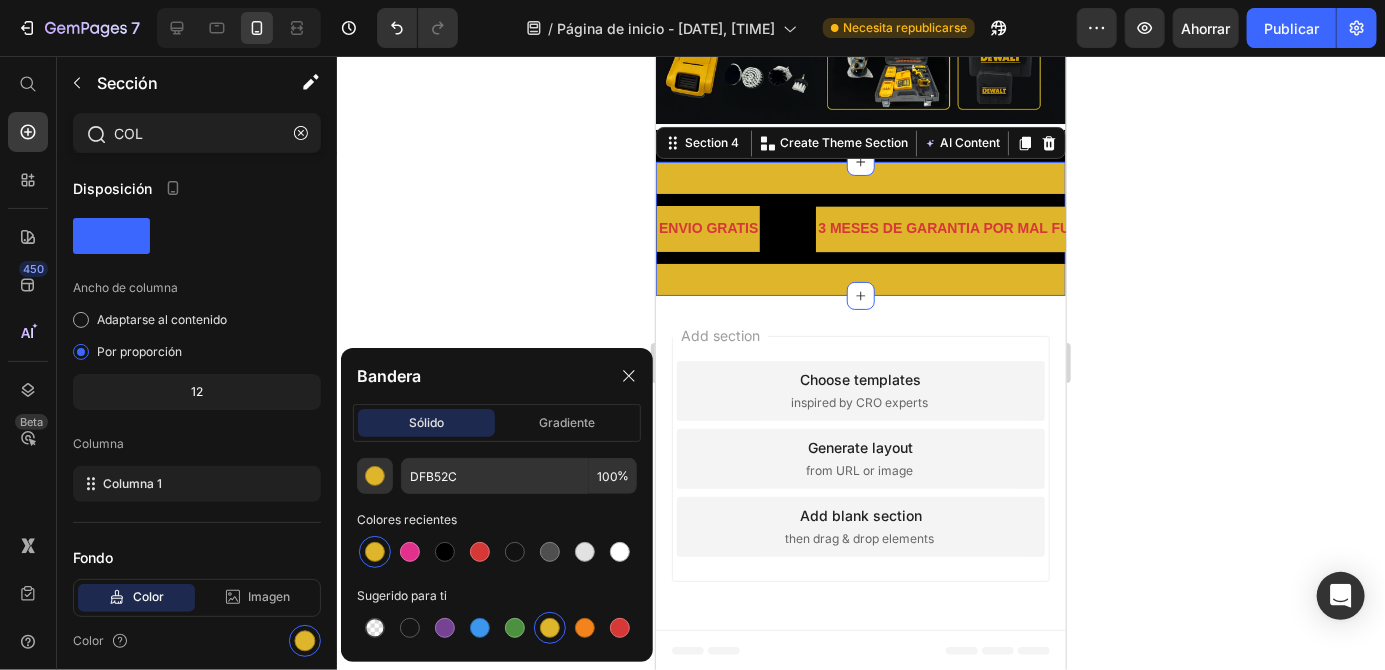 click 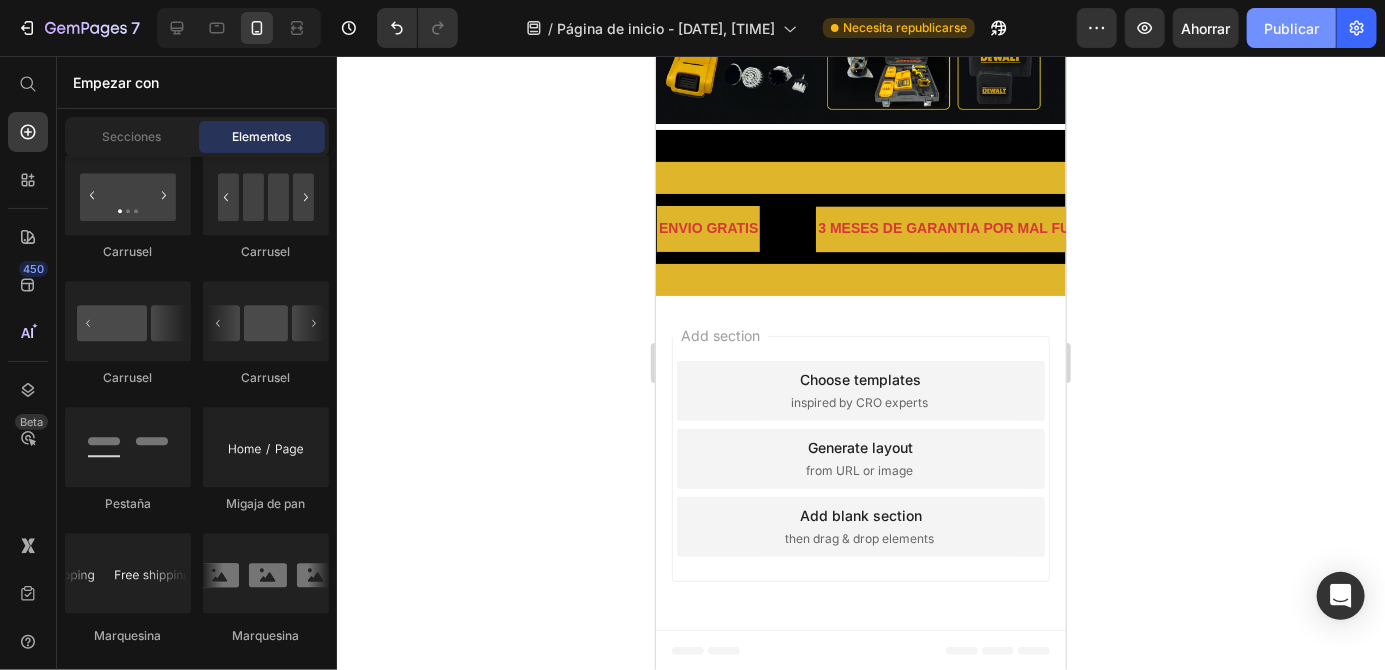 click on "Publicar" 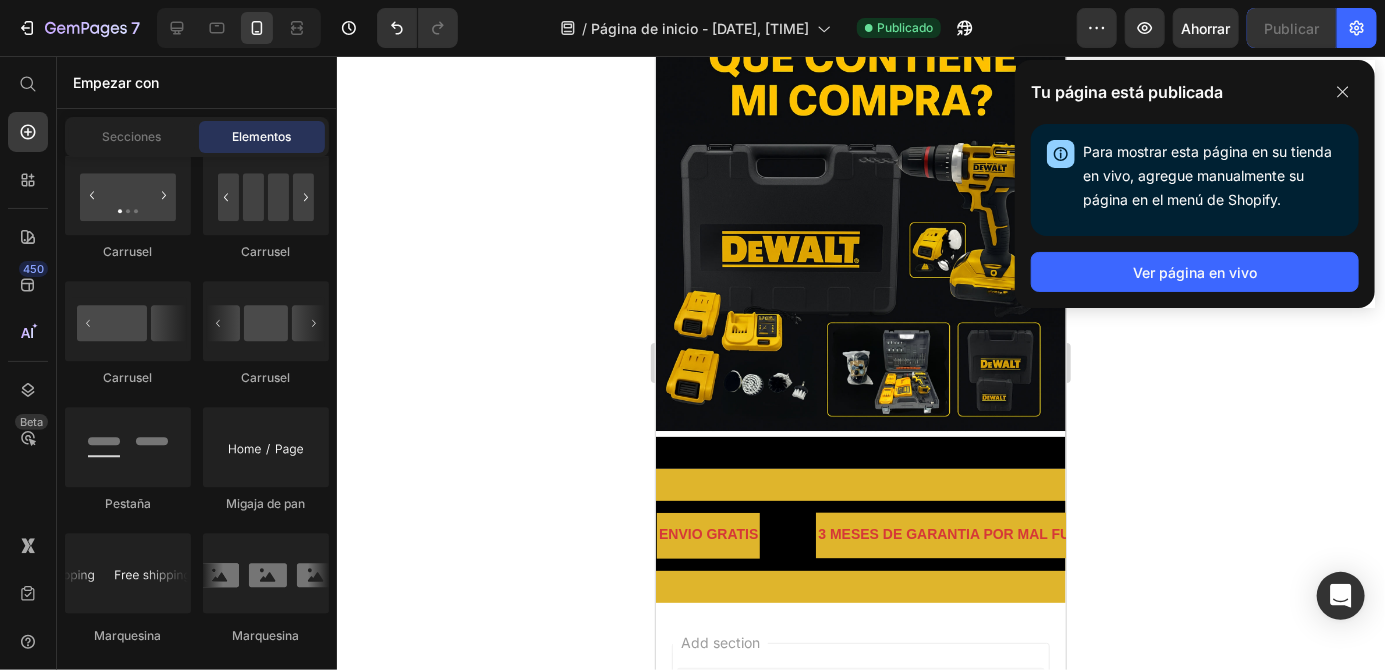 scroll, scrollTop: 1454, scrollLeft: 0, axis: vertical 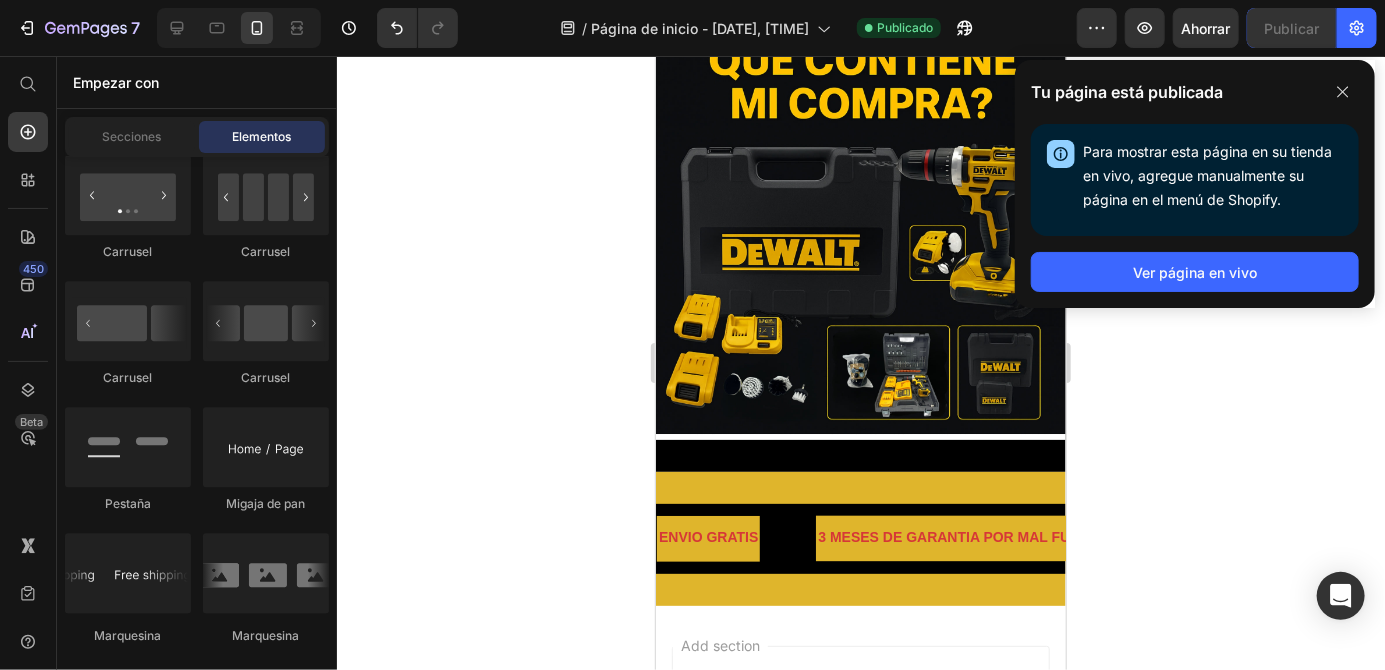 click on "3 MESES DE GARANTIA POR MAL FUNCIOANAMIENTO" at bounding box center [1003, 537] 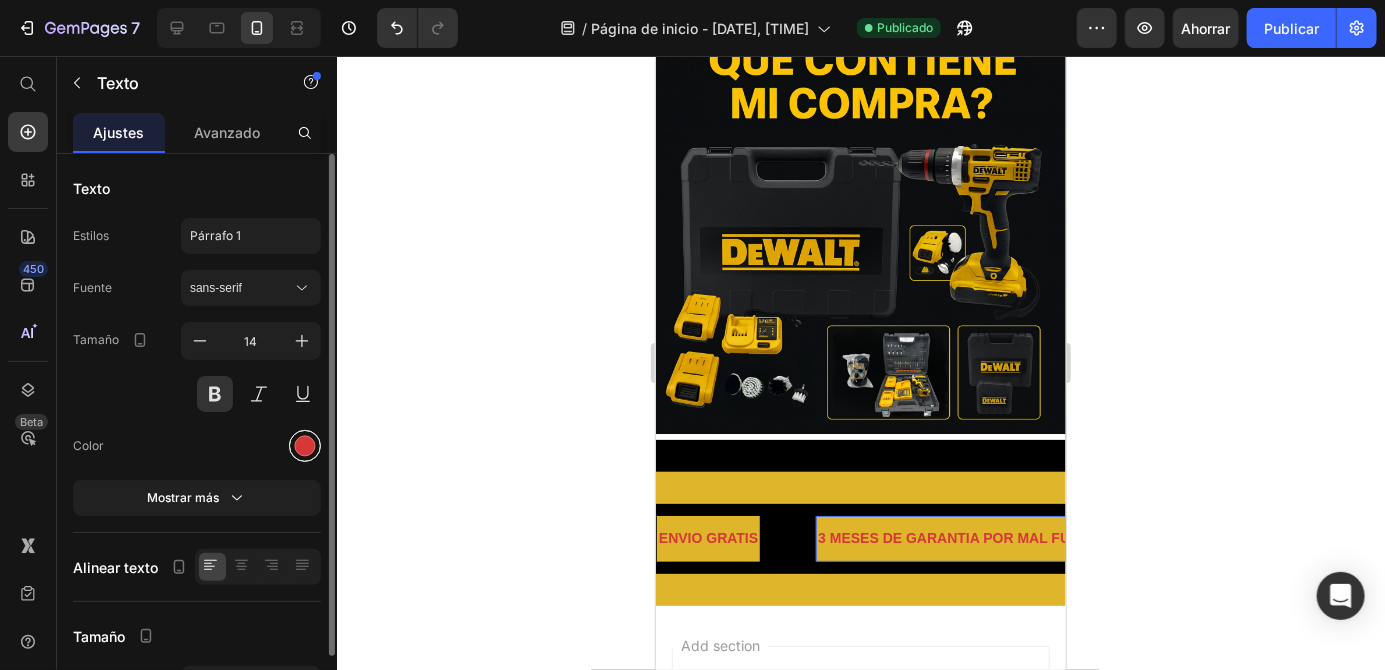 click at bounding box center (305, 446) 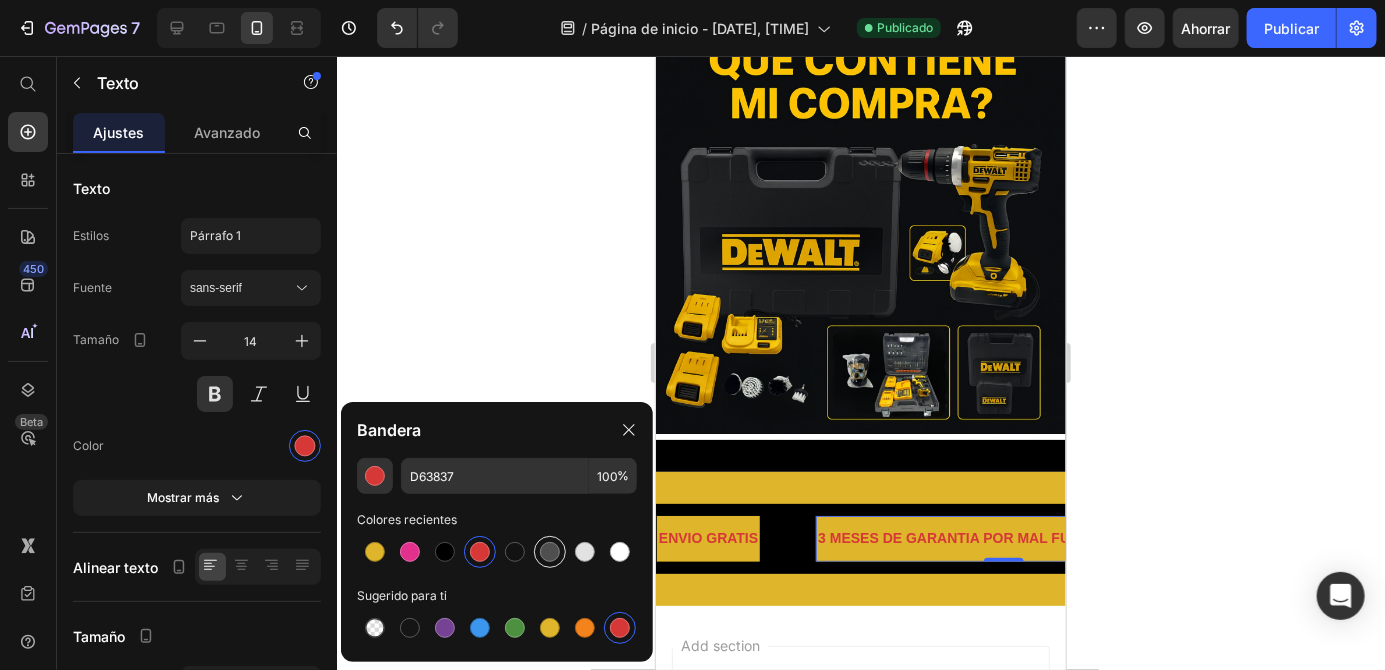 click at bounding box center [550, 552] 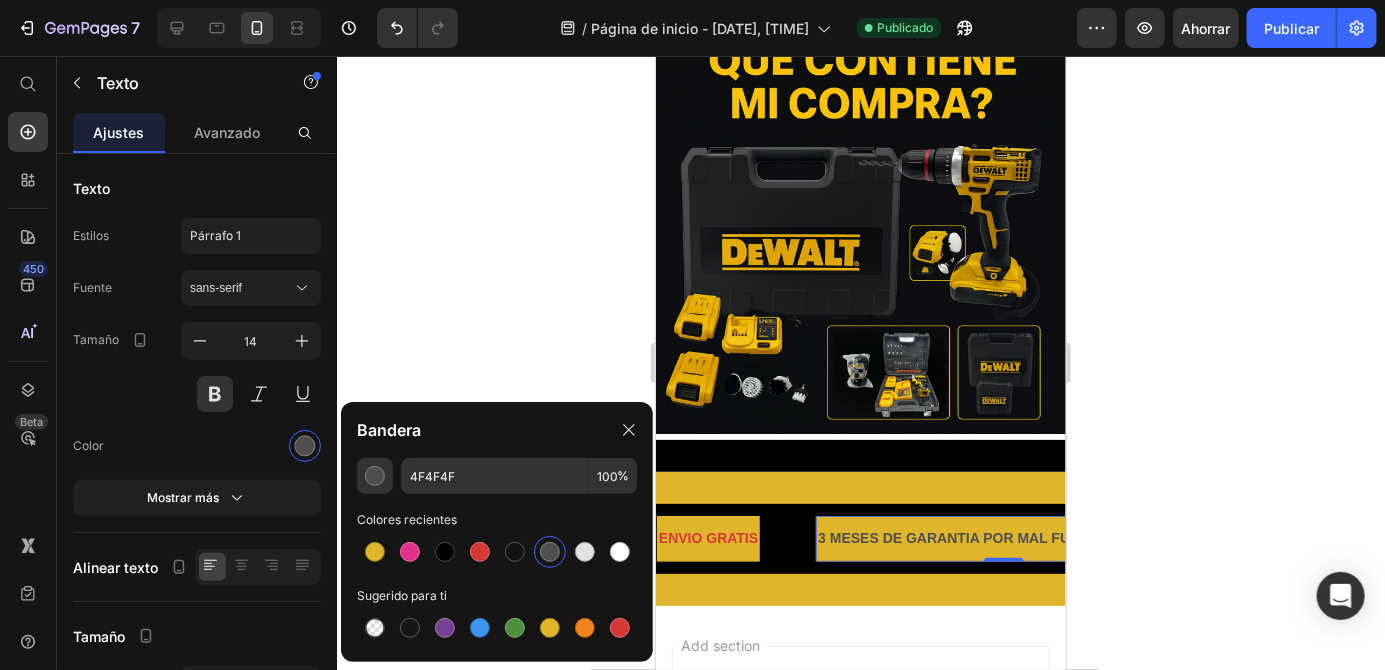 click on "ENVIO GRATIS" at bounding box center [707, 537] 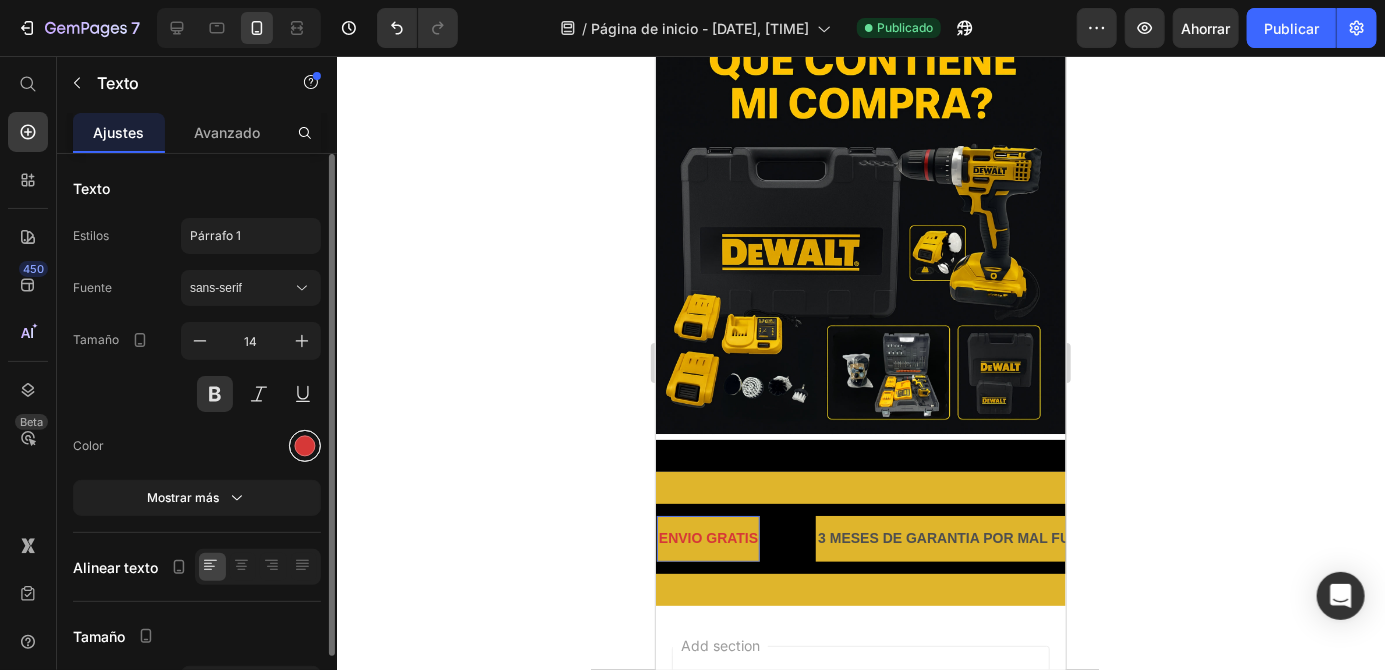 click at bounding box center [305, 446] 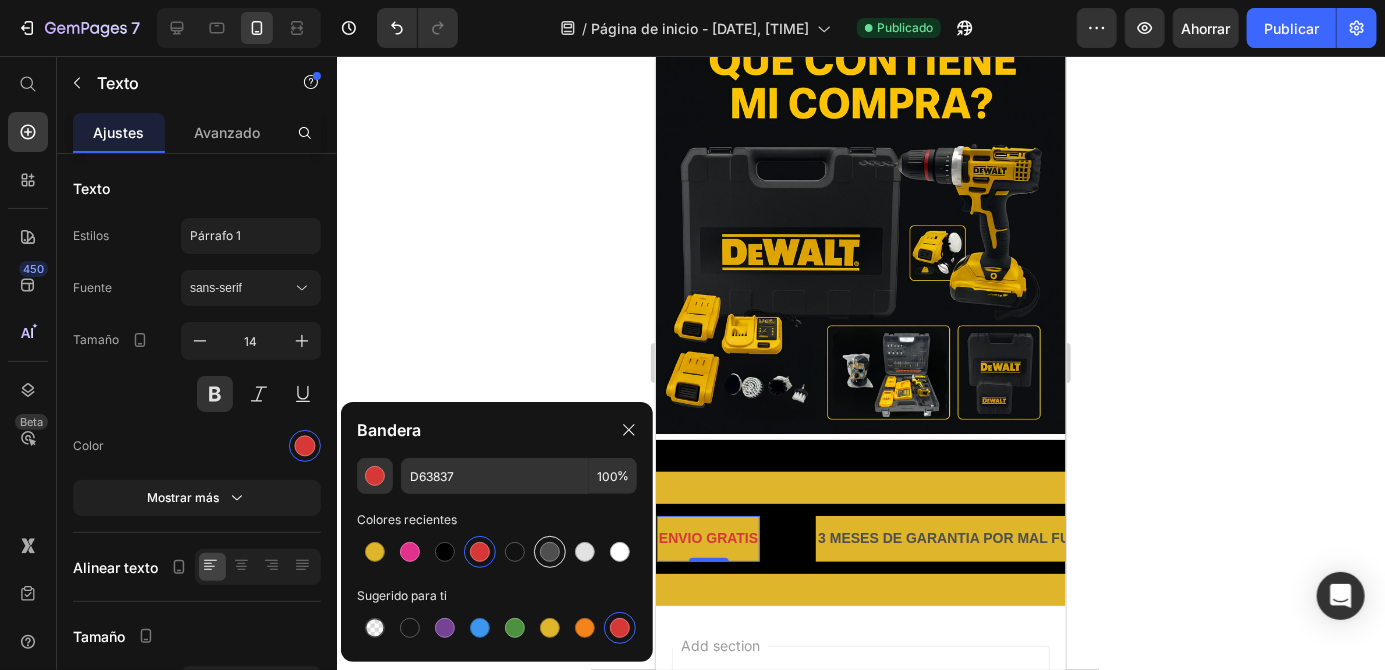 click at bounding box center [550, 552] 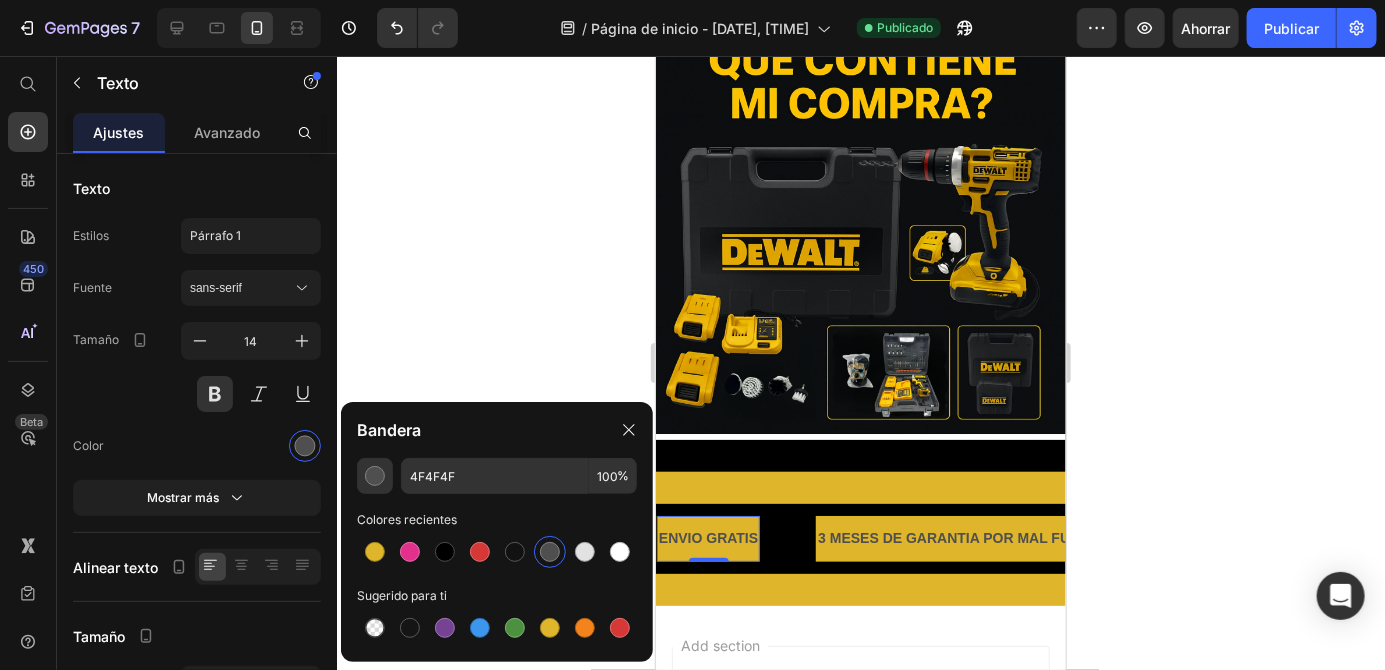 click 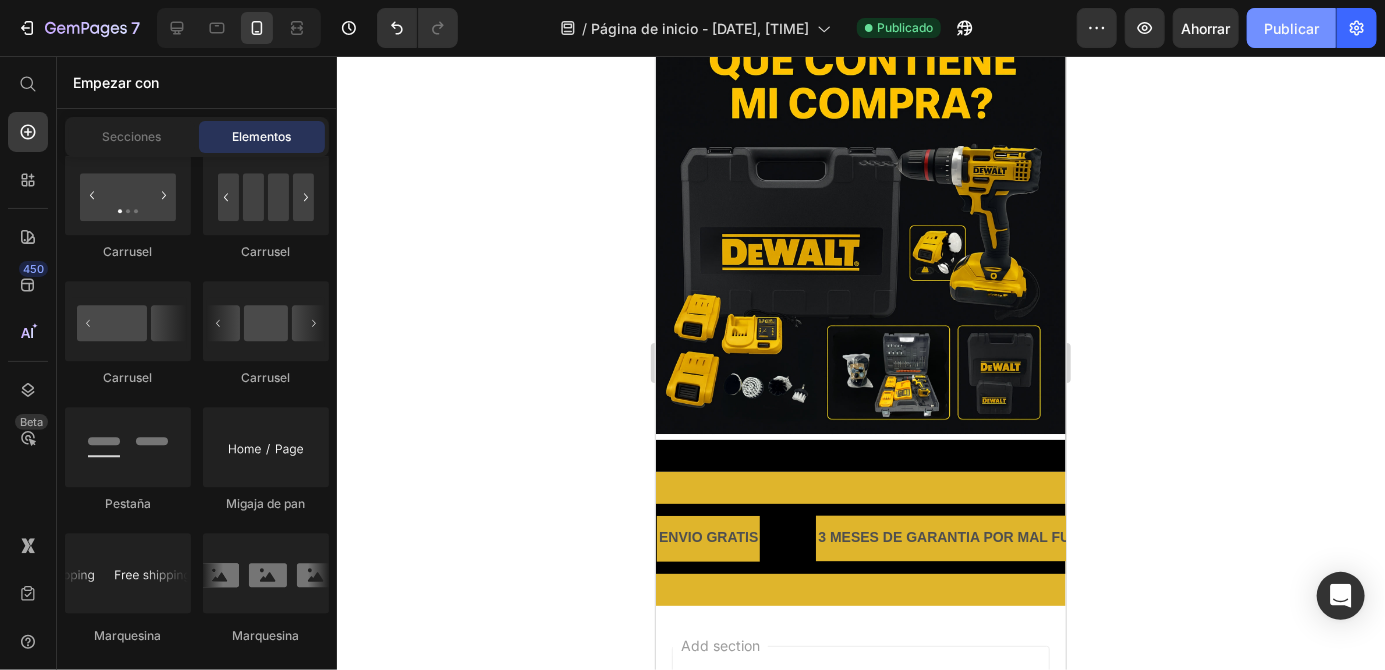 click on "Publicar" at bounding box center [1291, 28] 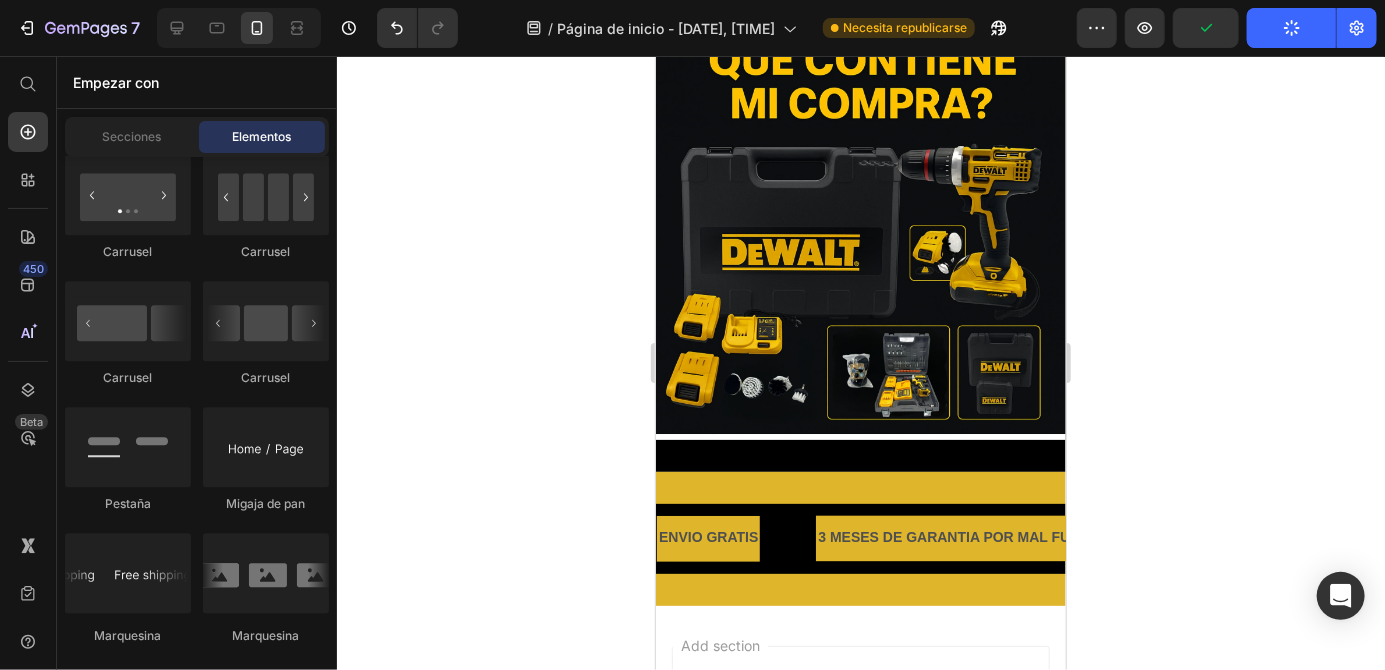 click on "3 MESES DE GARANTIA POR MAL FUNCIOANAMIENTO" at bounding box center [1003, 537] 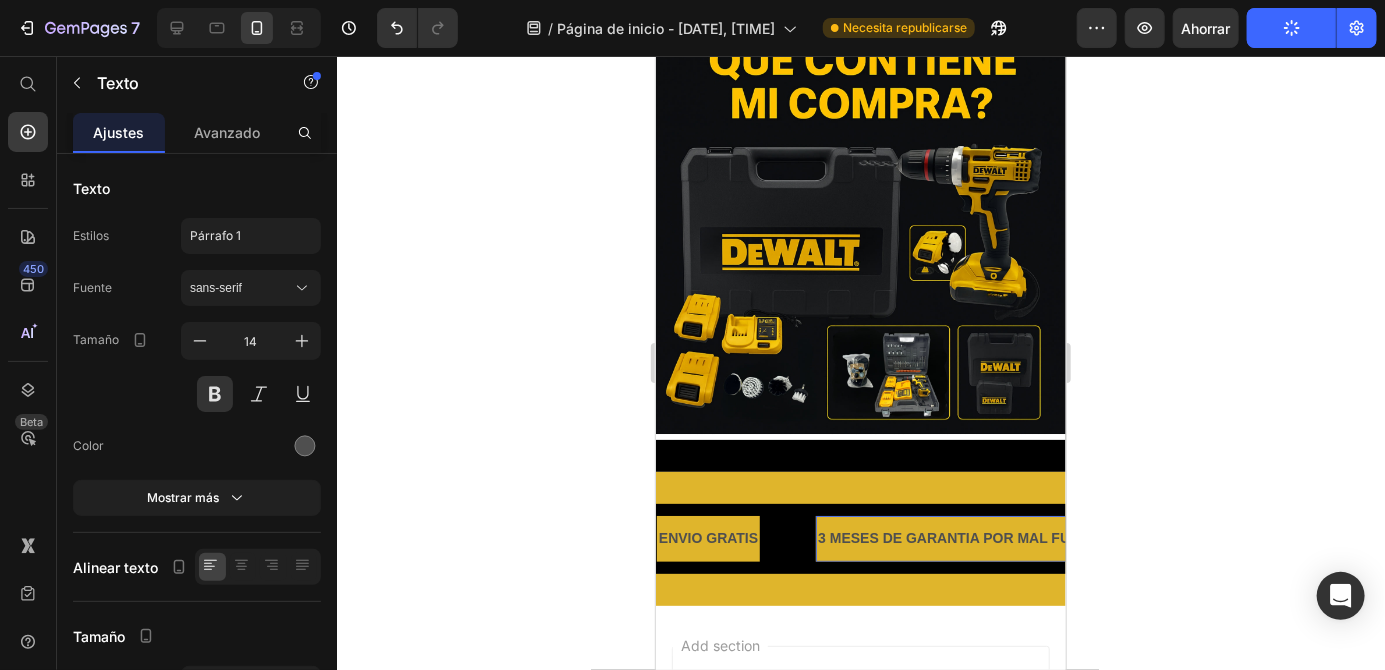 click on "ENVIO GRATIS Text 3 MESES DE GARANTIA POR MAL FUNCIOANAMIENTO Text LIMITED TIME 50% OFF SALE Text LIFE TIME WARRANTY Text ENVIO GRATIS Text 3 MESES DE GARANTIA POR MAL FUNCIOANAMIENTO Text LIMITED TIME 50% OFF SALE Text LIFE TIME WARRANTY Text Marquee" at bounding box center [860, 537] 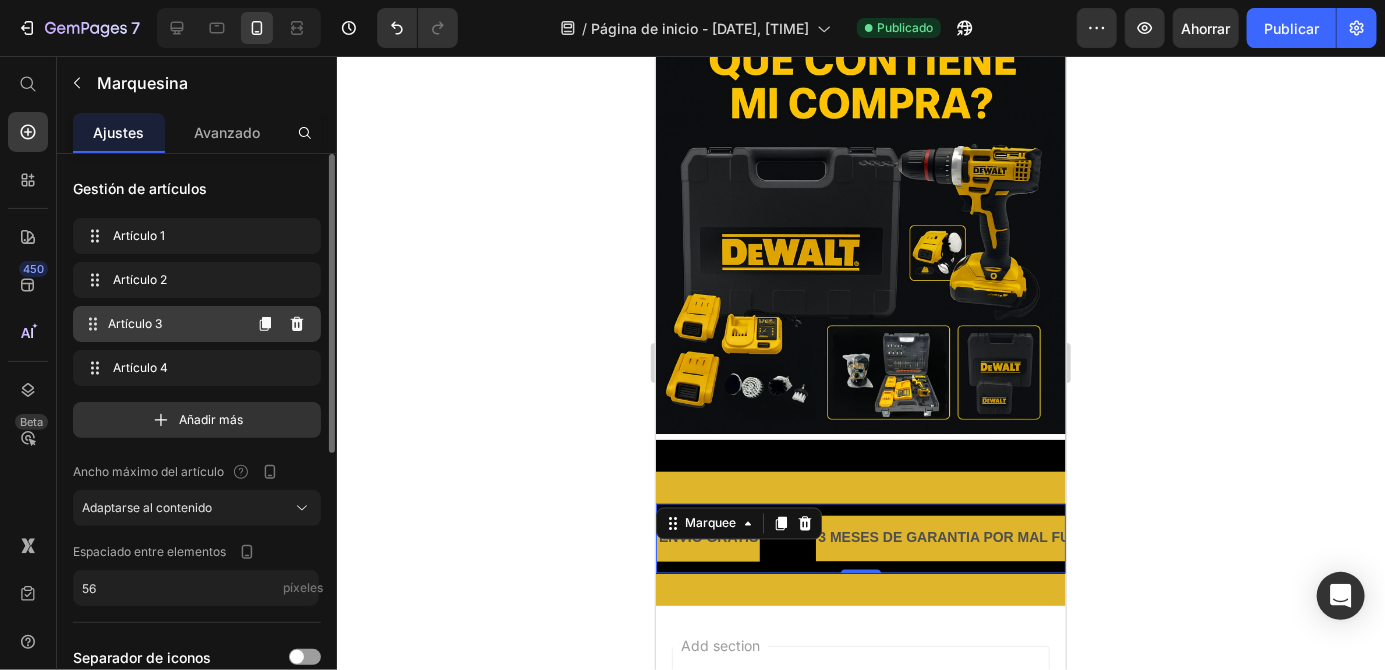 click on "Artículo 3 Item 3" at bounding box center [197, 324] 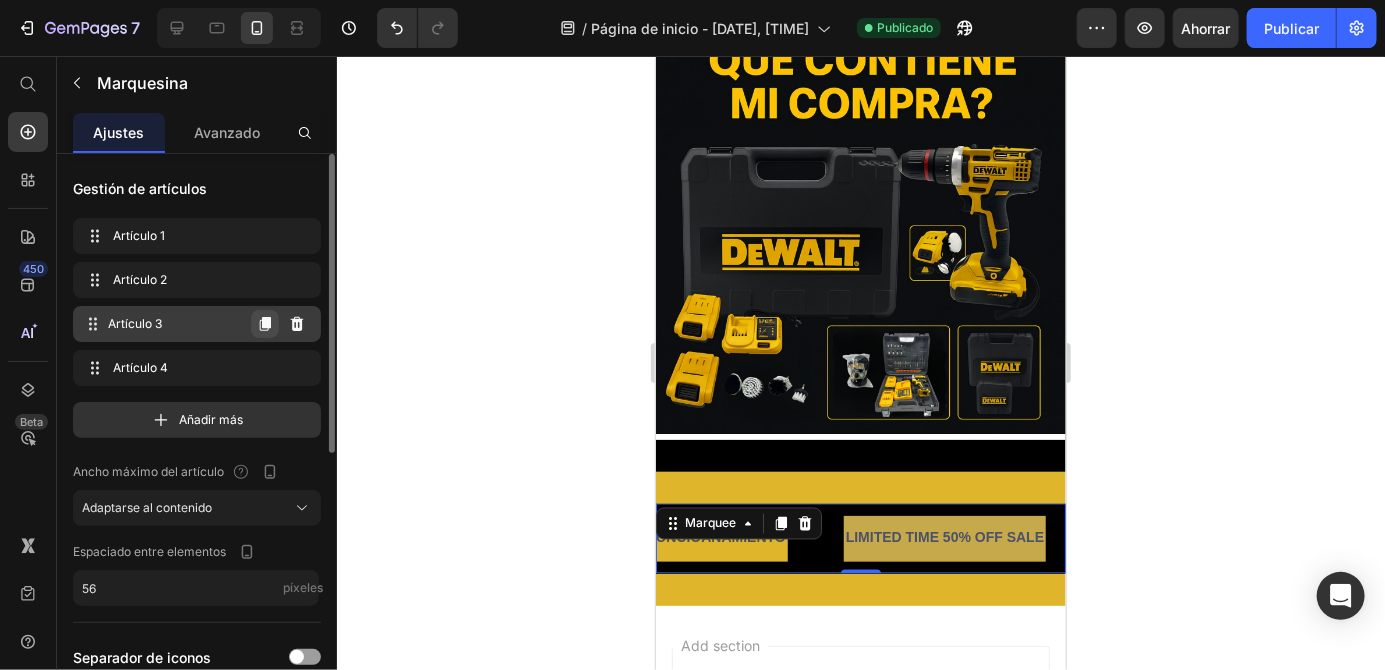 scroll, scrollTop: 0, scrollLeft: 450, axis: horizontal 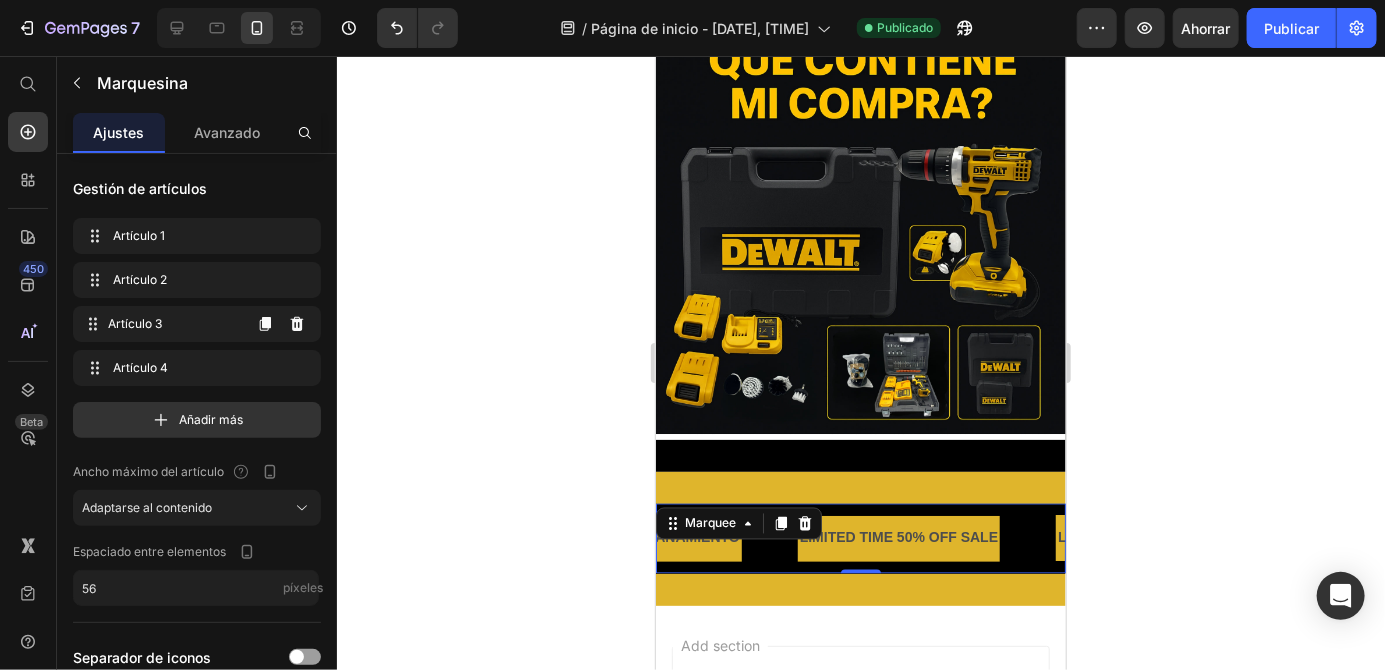 click on "LIMITED TIME 50% OFF SALE" at bounding box center (898, 537) 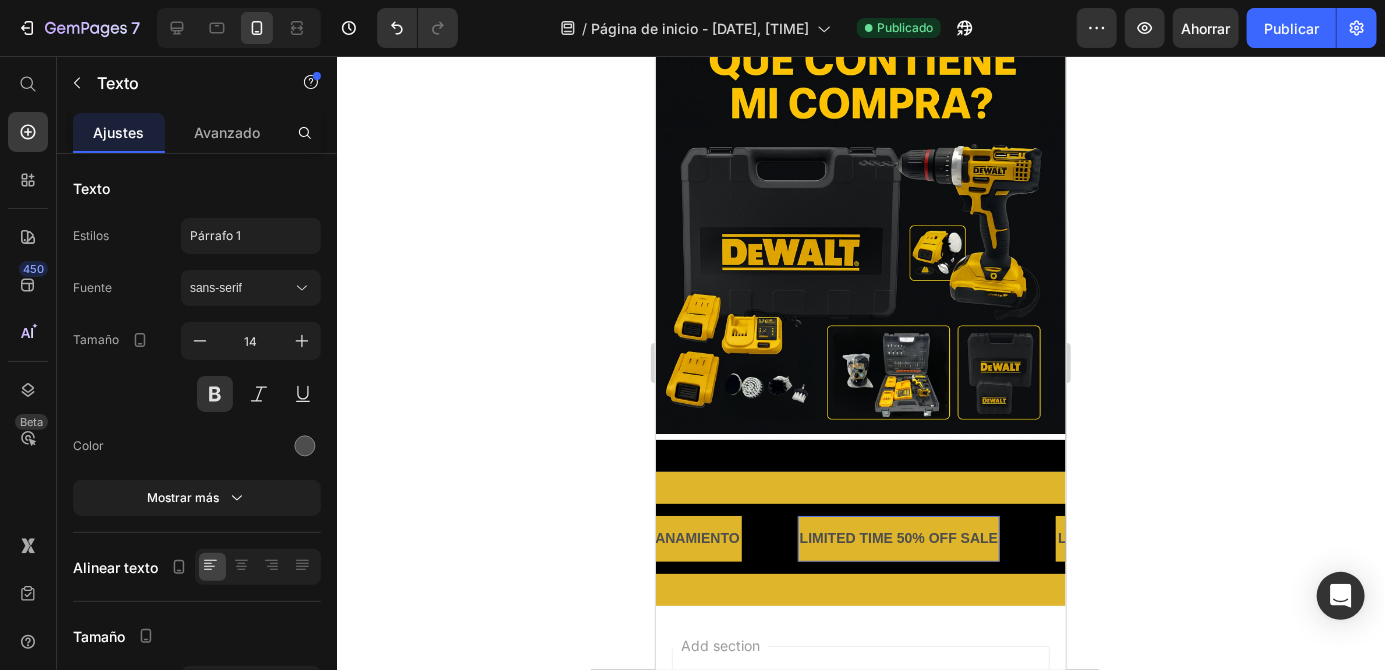 click on "LIMITED TIME 50% OFF SALE" at bounding box center (898, 537) 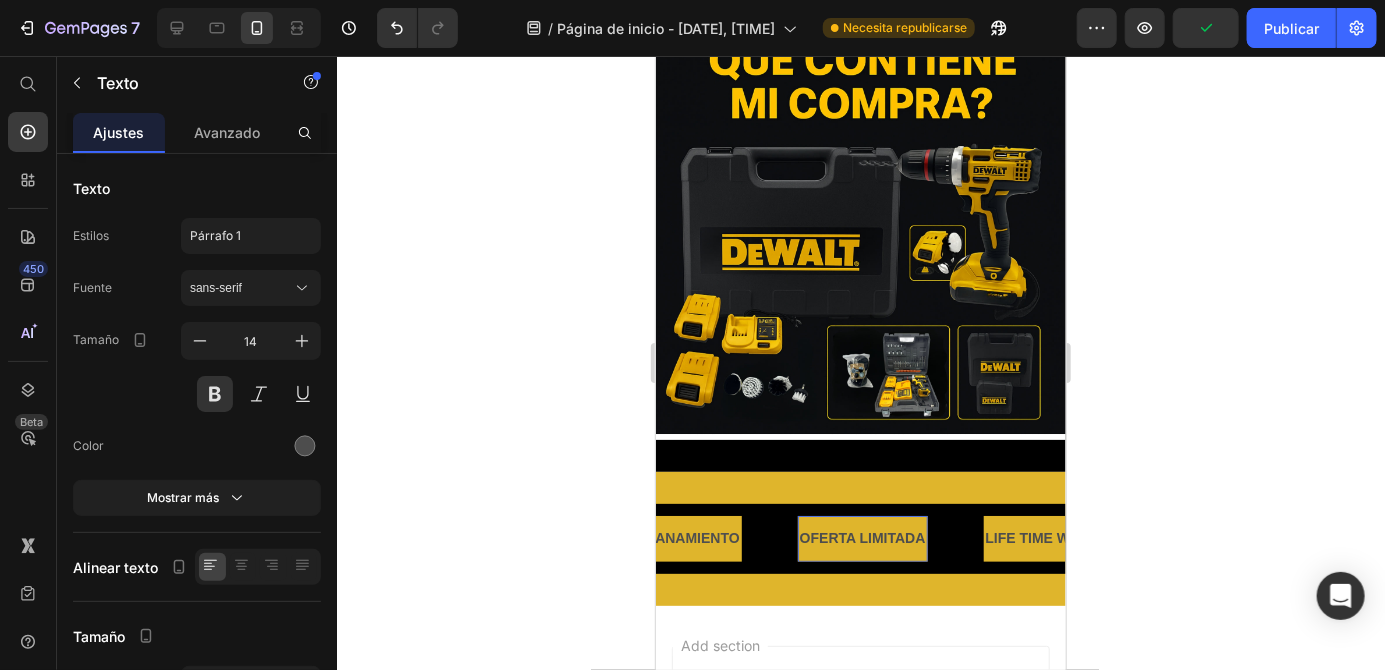 click on "LIFE TIME WARRANTY" at bounding box center (1061, 537) 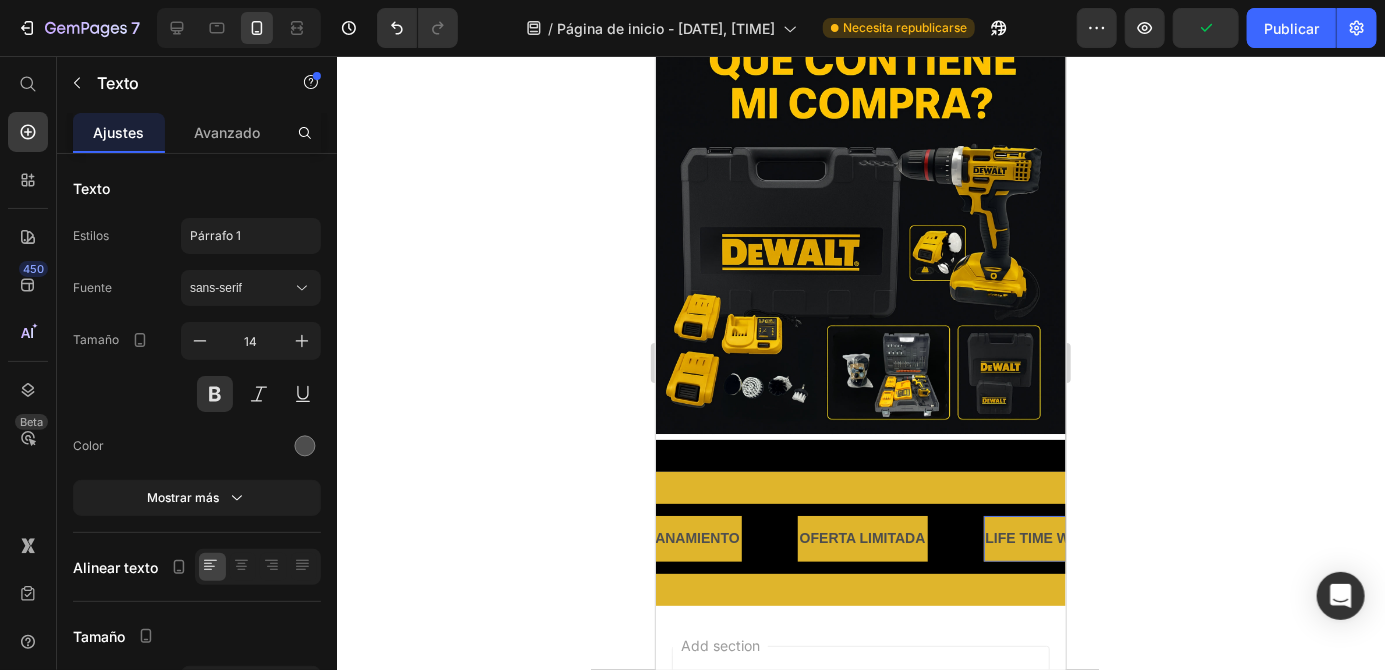click on "LIFE TIME WARRANTY" at bounding box center [1061, 537] 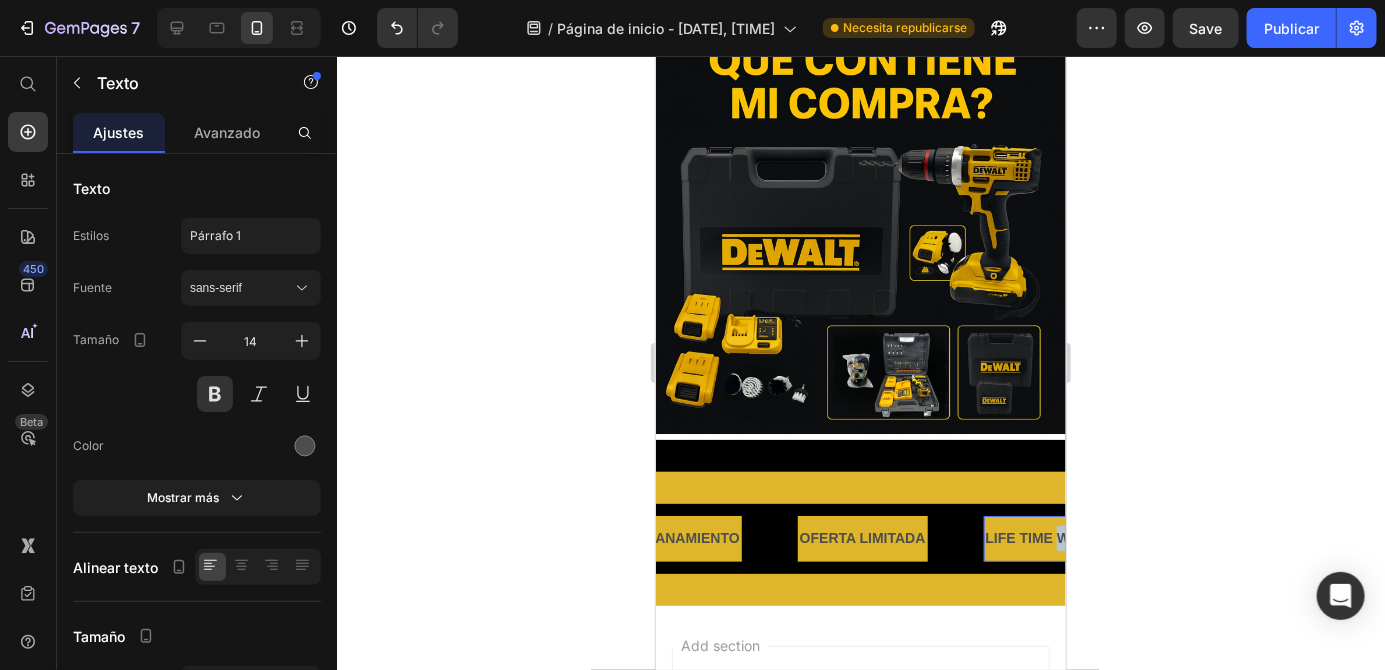scroll, scrollTop: 0, scrollLeft: 678, axis: horizontal 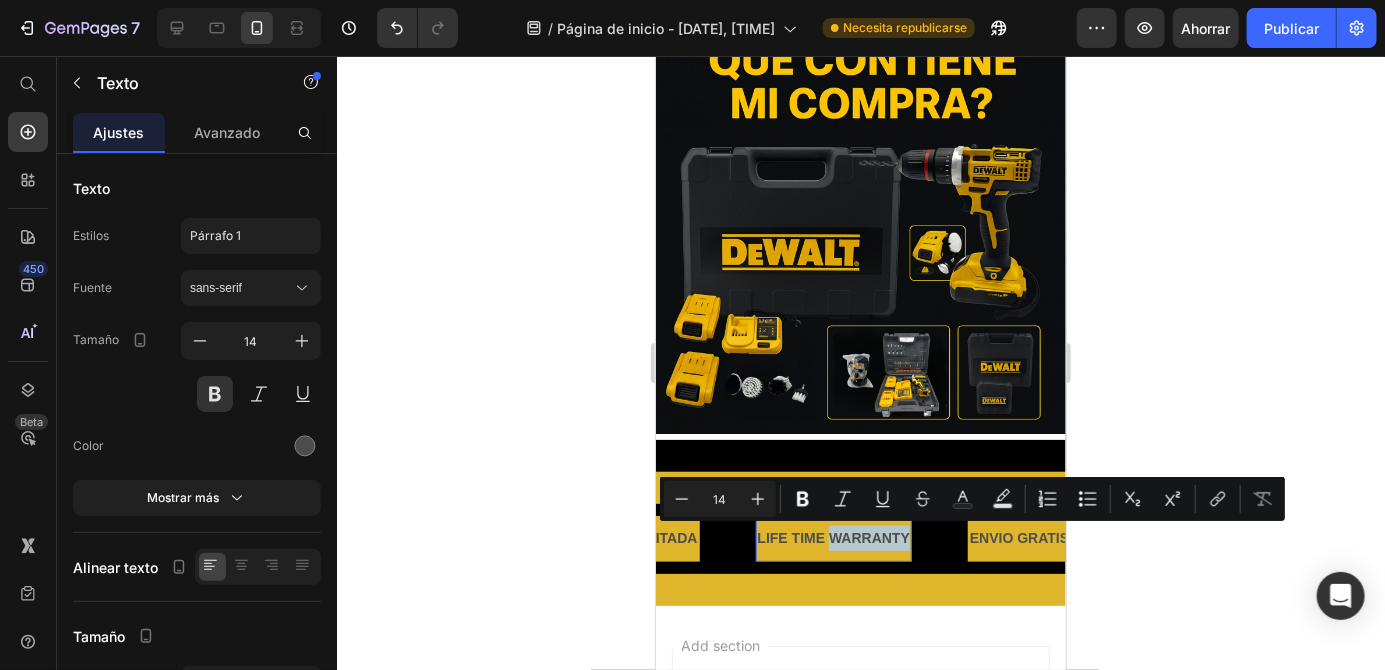 click on "LIFE TIME WARRANTY" at bounding box center (833, 537) 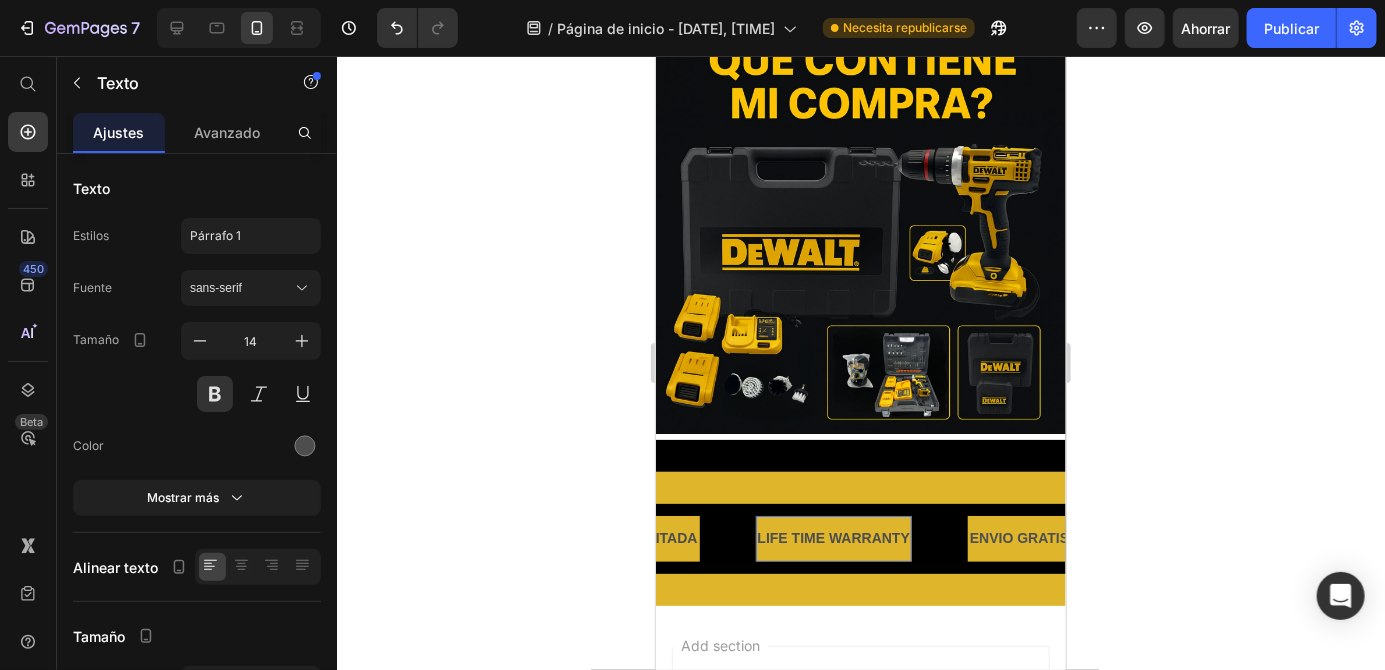 click on "LIFE TIME WARRANTY" at bounding box center [833, 537] 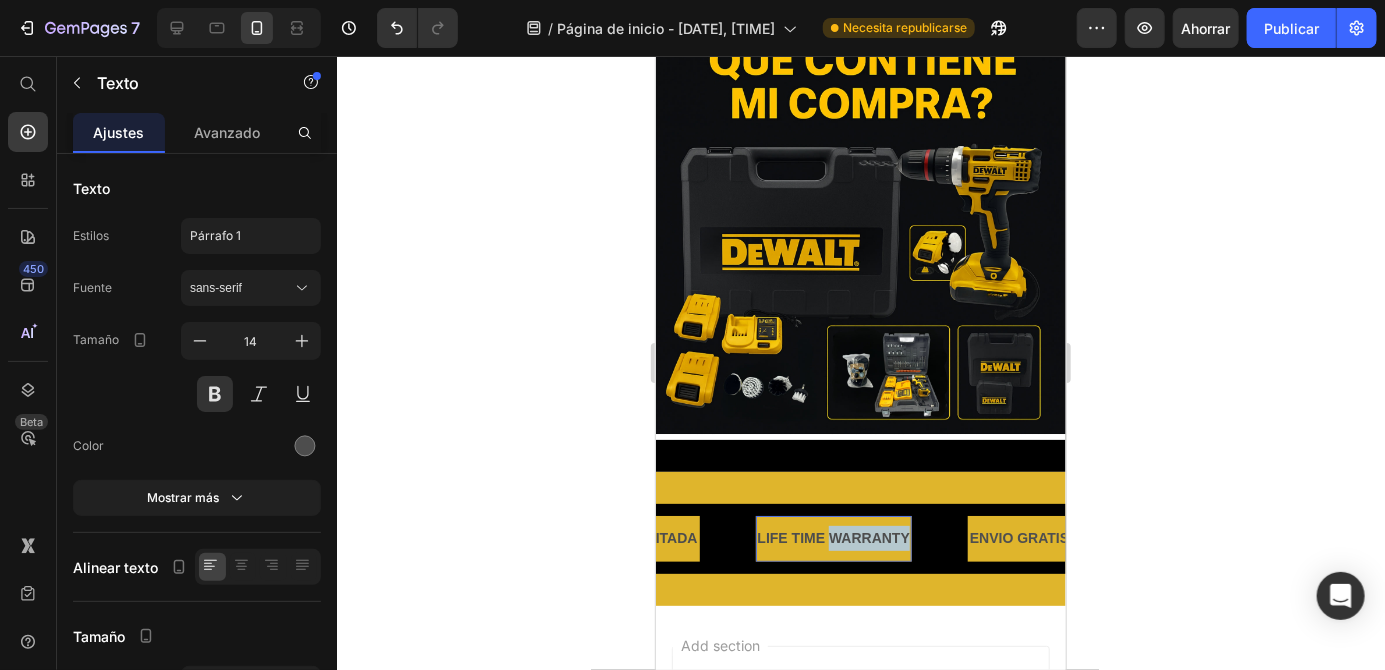 click on "LIFE TIME WARRANTY" at bounding box center (833, 537) 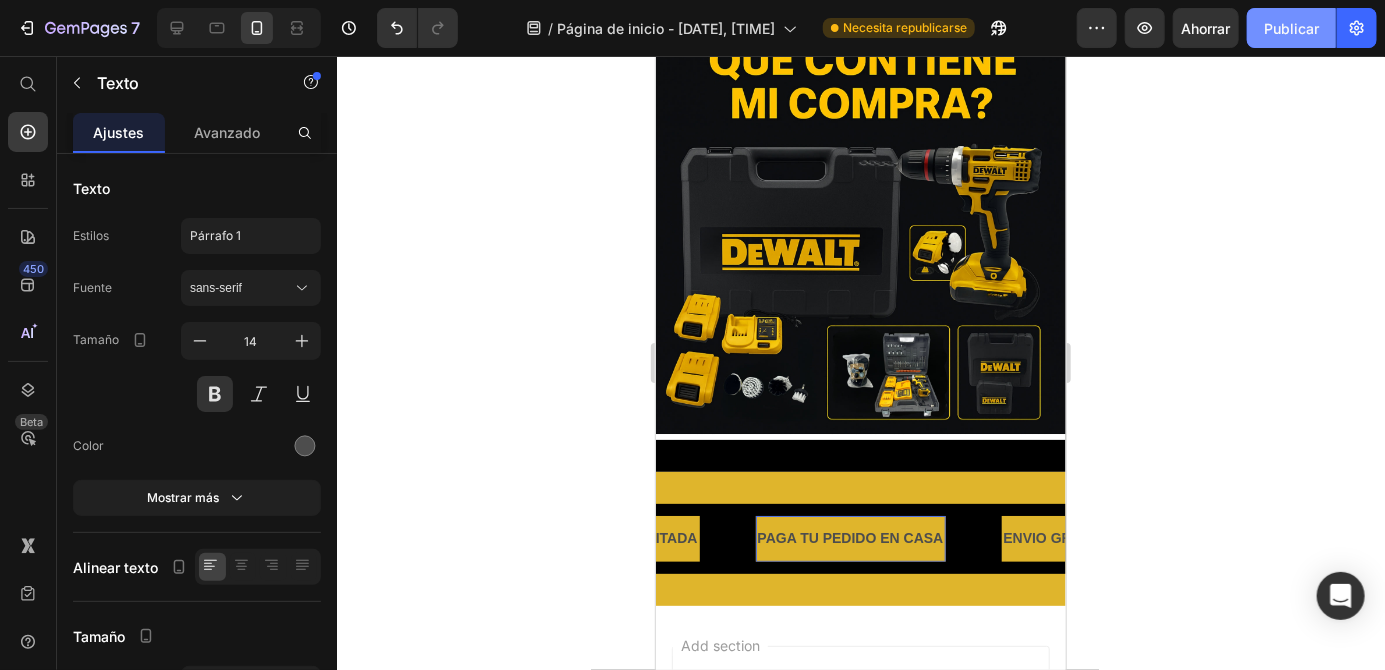 click on "Publicar" at bounding box center (1291, 28) 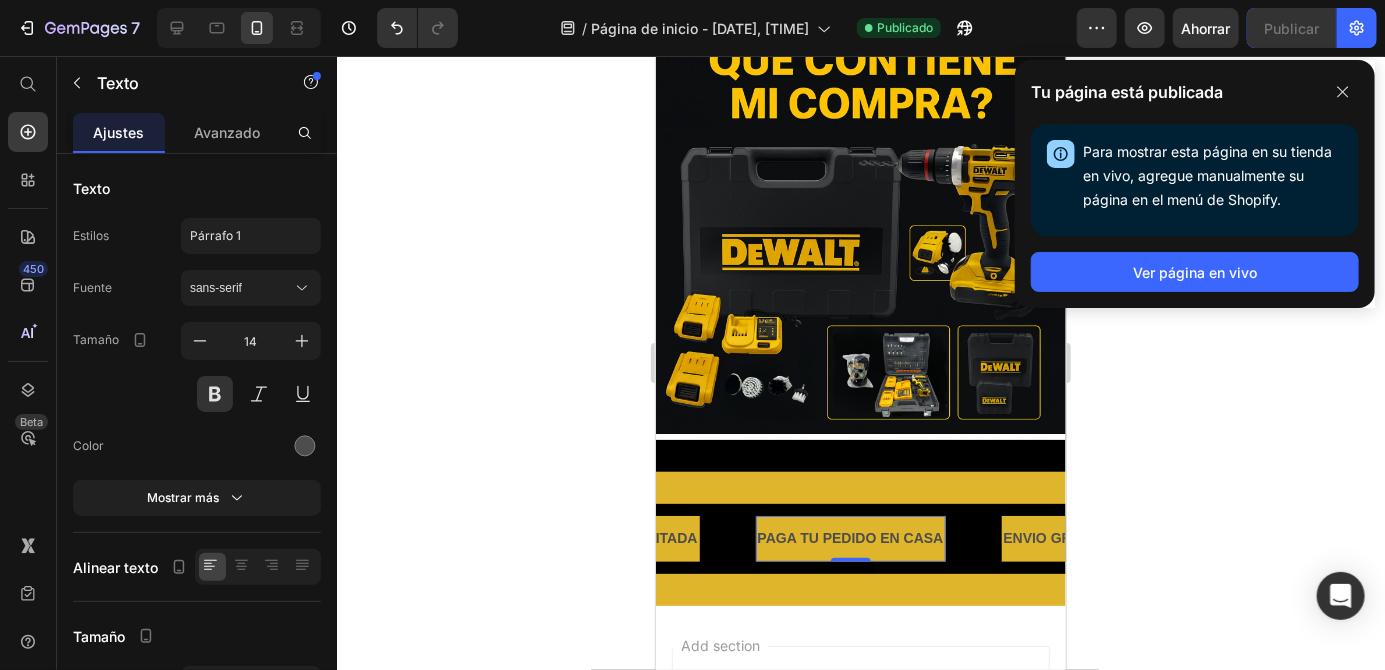 click on "ENVIO GRATIS Text 3 MESES DE GARANTIA POR MAL FUNCIOANAMIENTO Text OFERTA LIMITADA Text PAGA TU PEDIDO EN CASA Text   0 ENVIO GRATIS Text 3 MESES DE GARANTIA POR MAL FUNCIOANAMIENTO Text OFERTA LIMITADA Text PAGA TU PEDIDO EN CASA Text   0 Marquee" at bounding box center [860, 537] 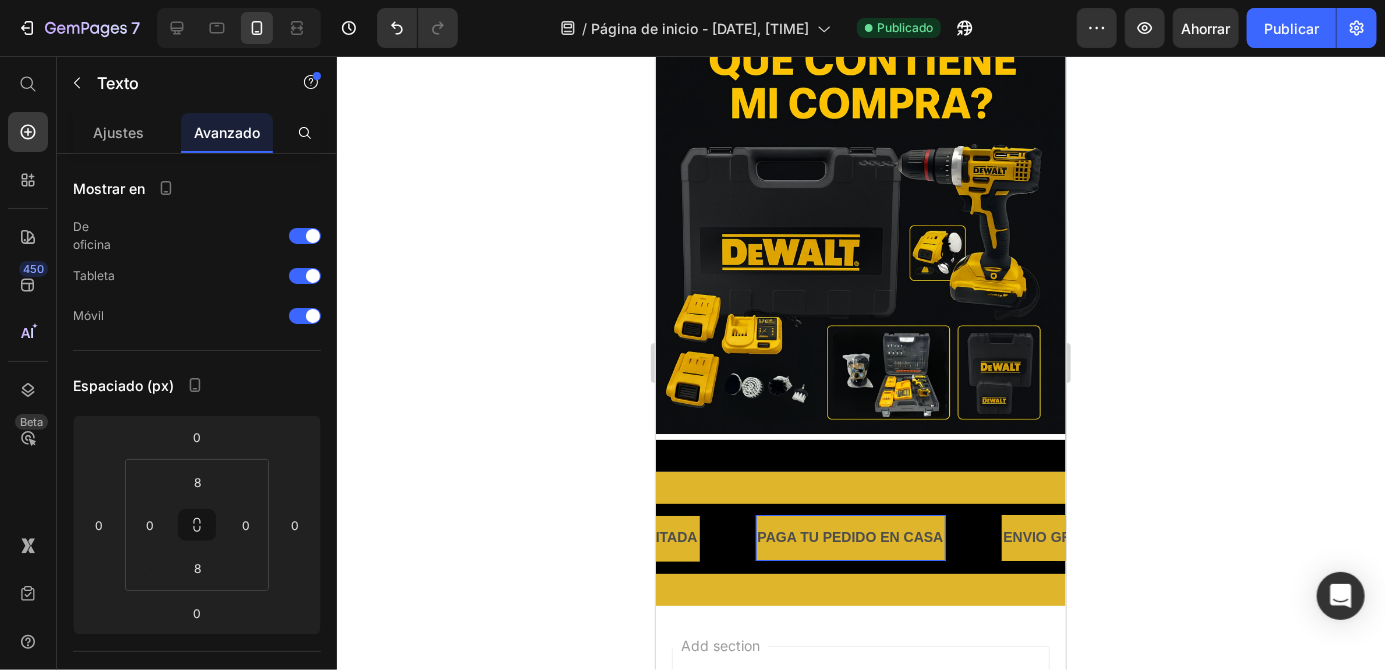 click on "PAGA TU PEDIDO EN CASA" at bounding box center (850, 537) 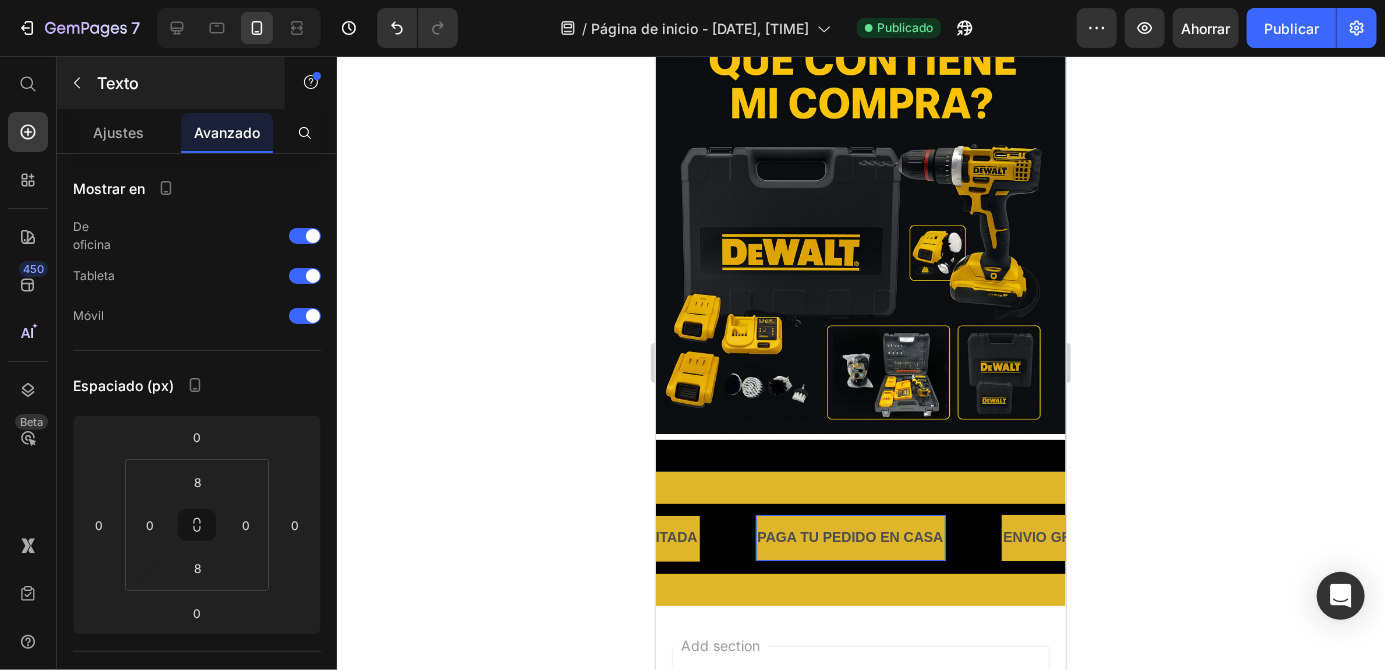 click 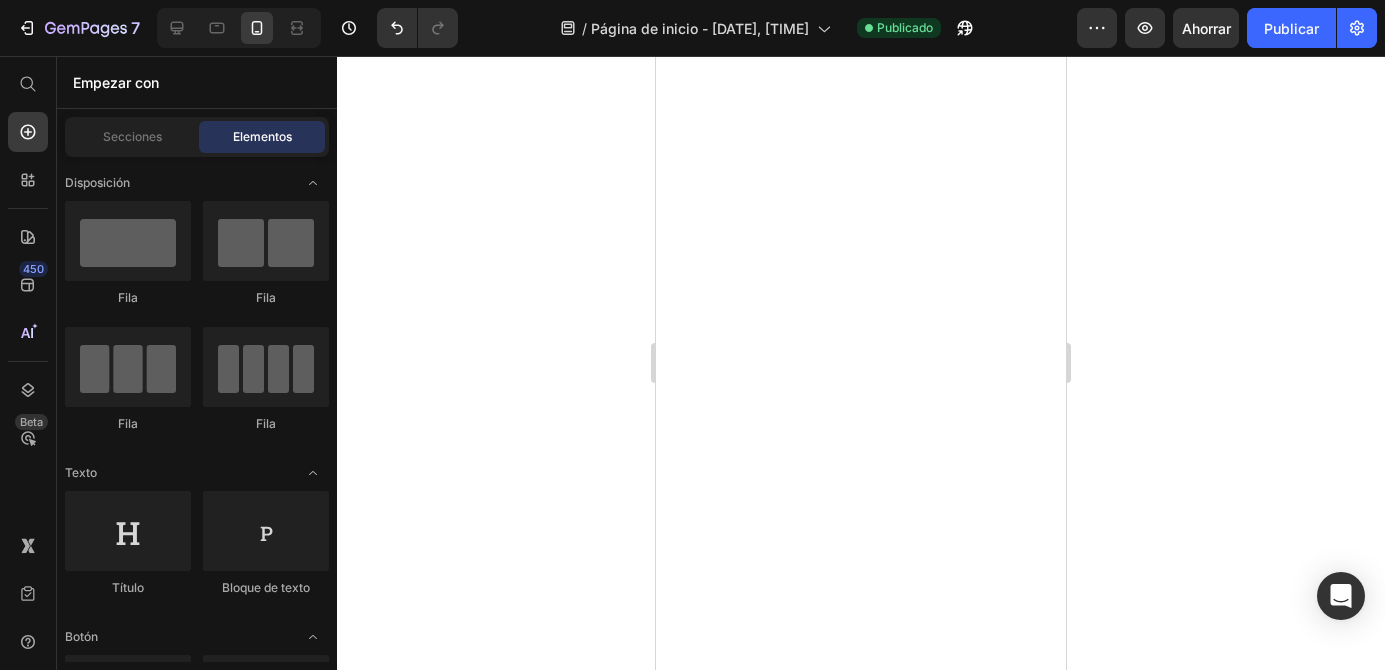 scroll, scrollTop: 0, scrollLeft: 0, axis: both 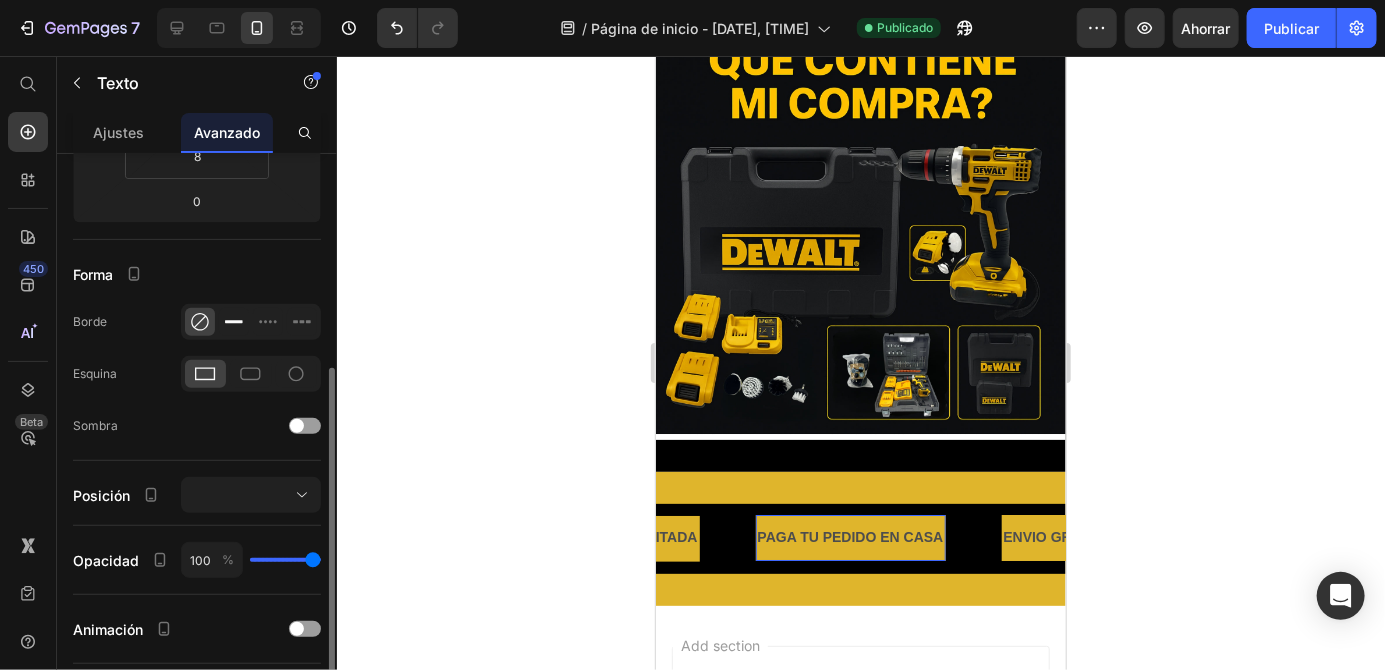 click 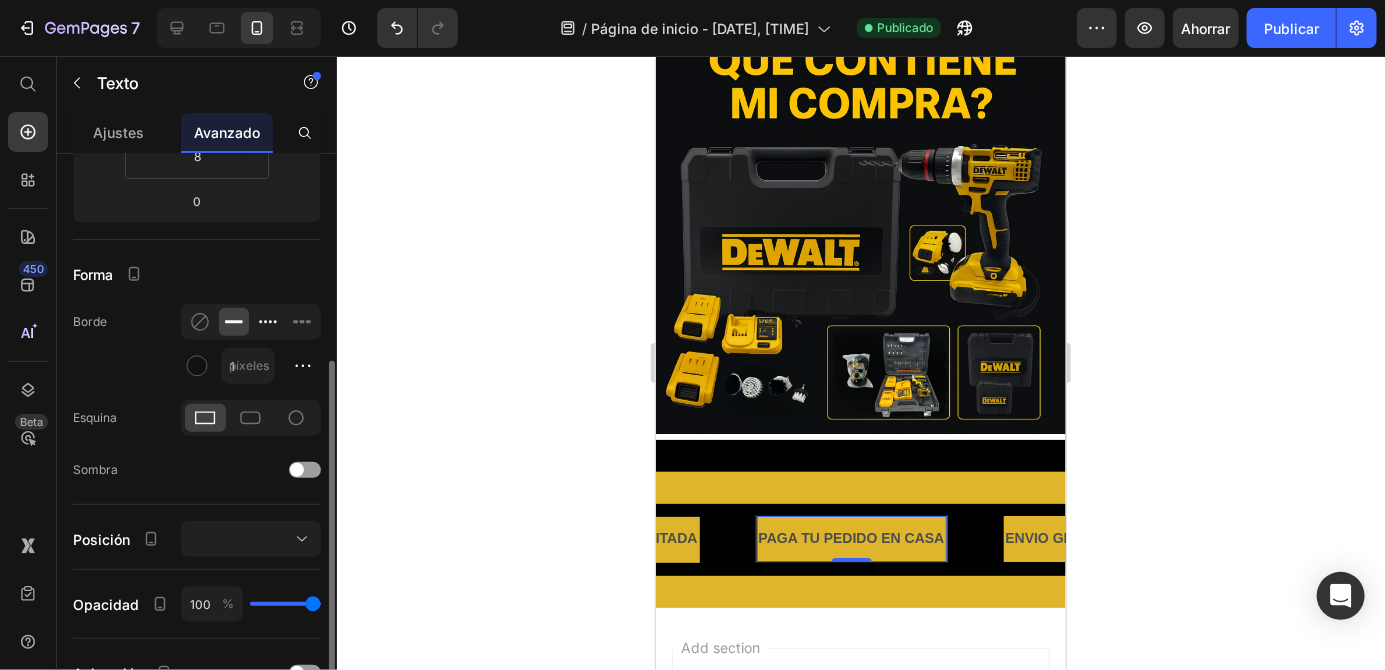 click 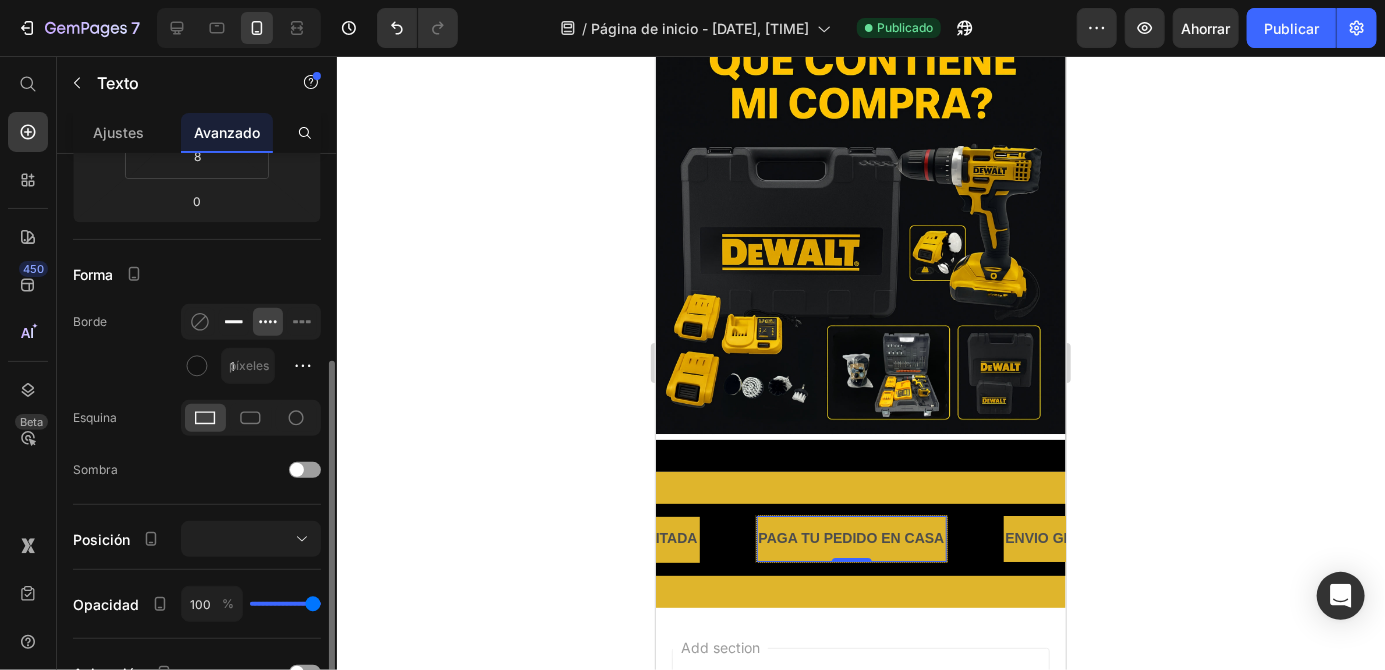 click 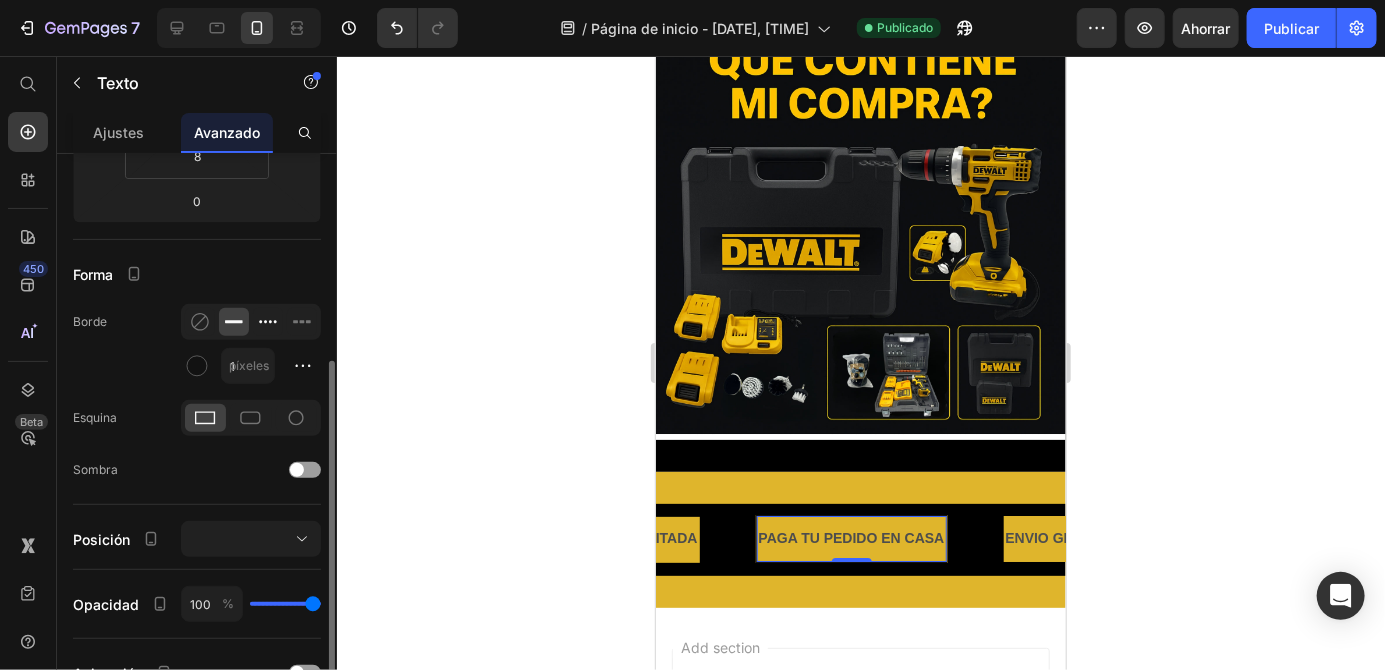 click 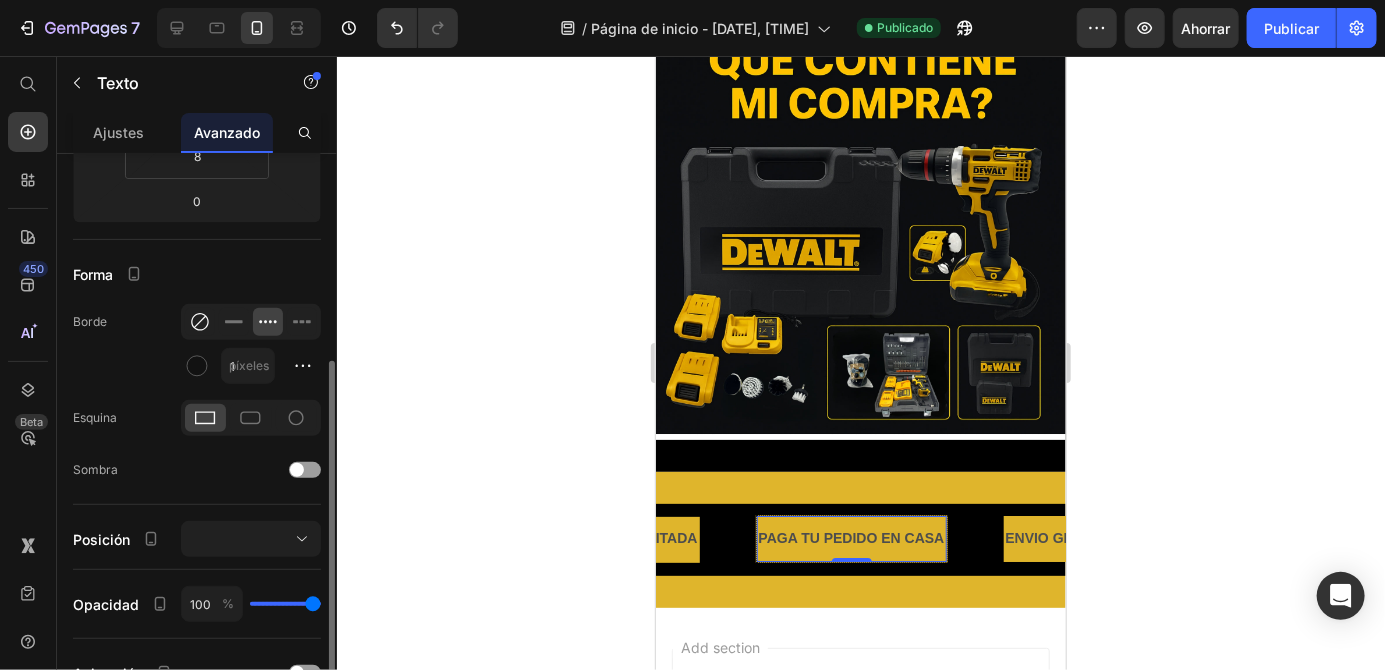 click 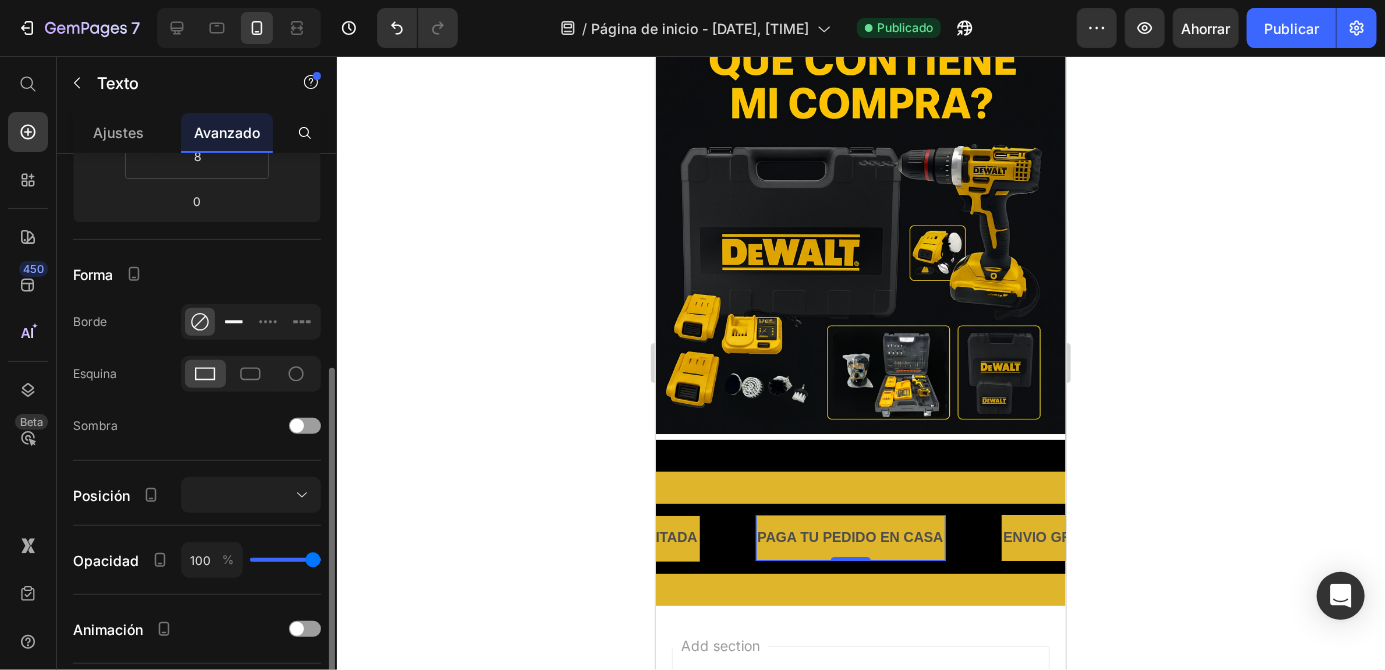 click 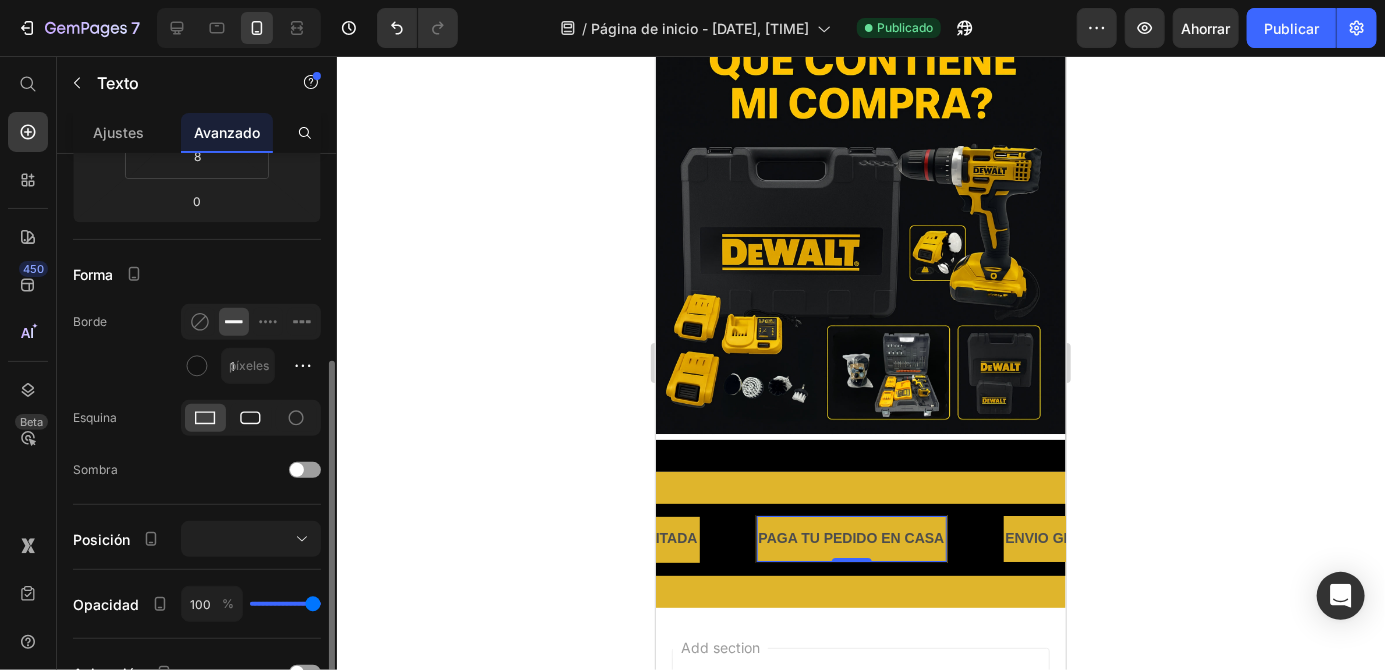 click 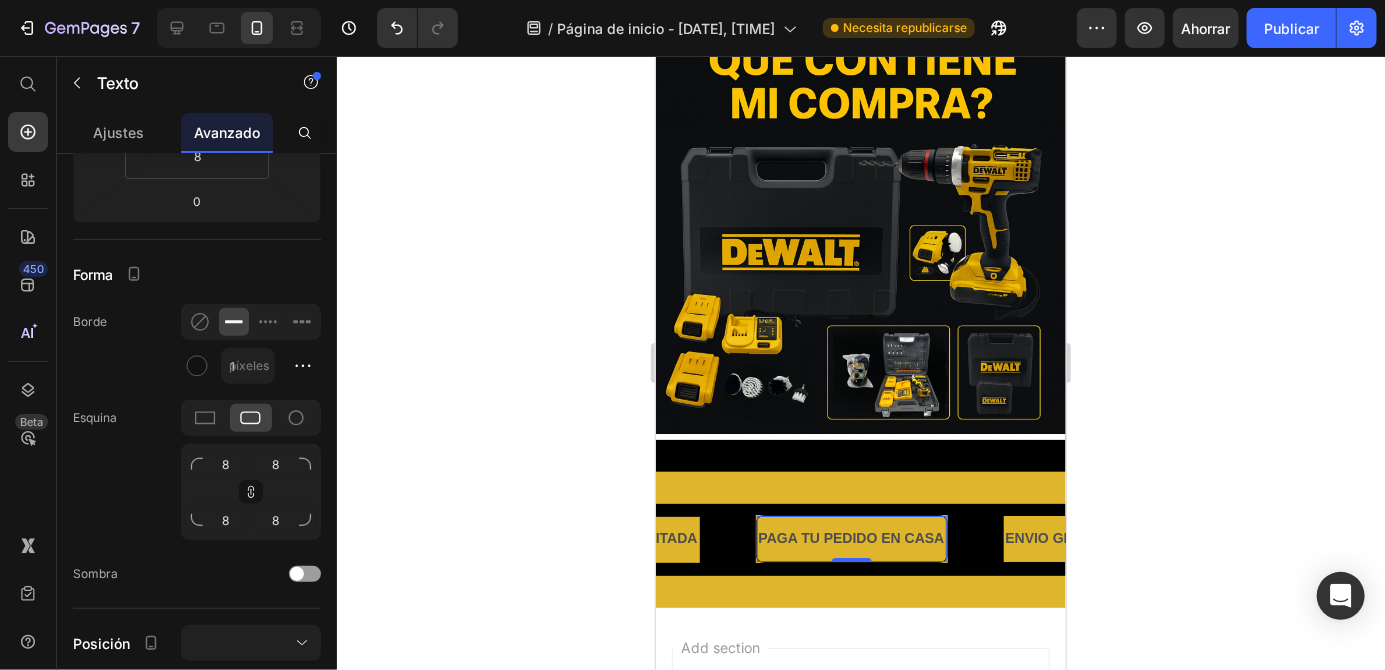 click 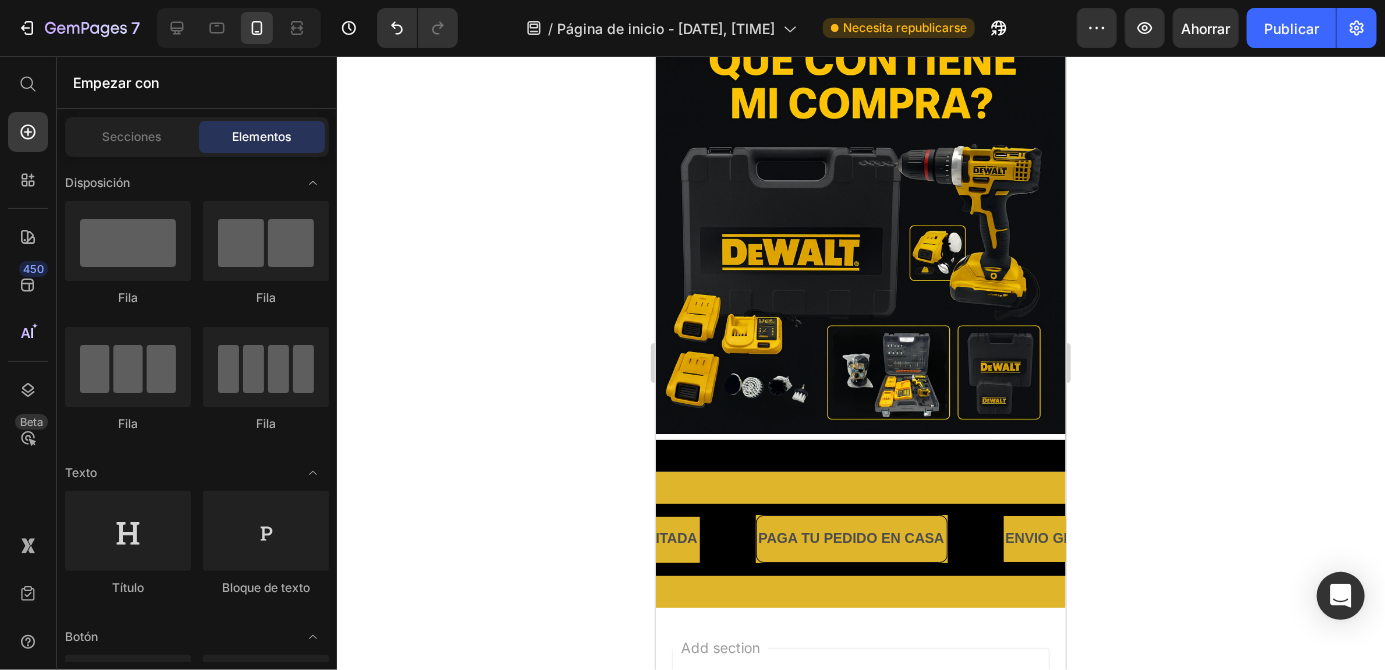 click on "ENVIO GRATIS Text" at bounding box center [1054, 538] 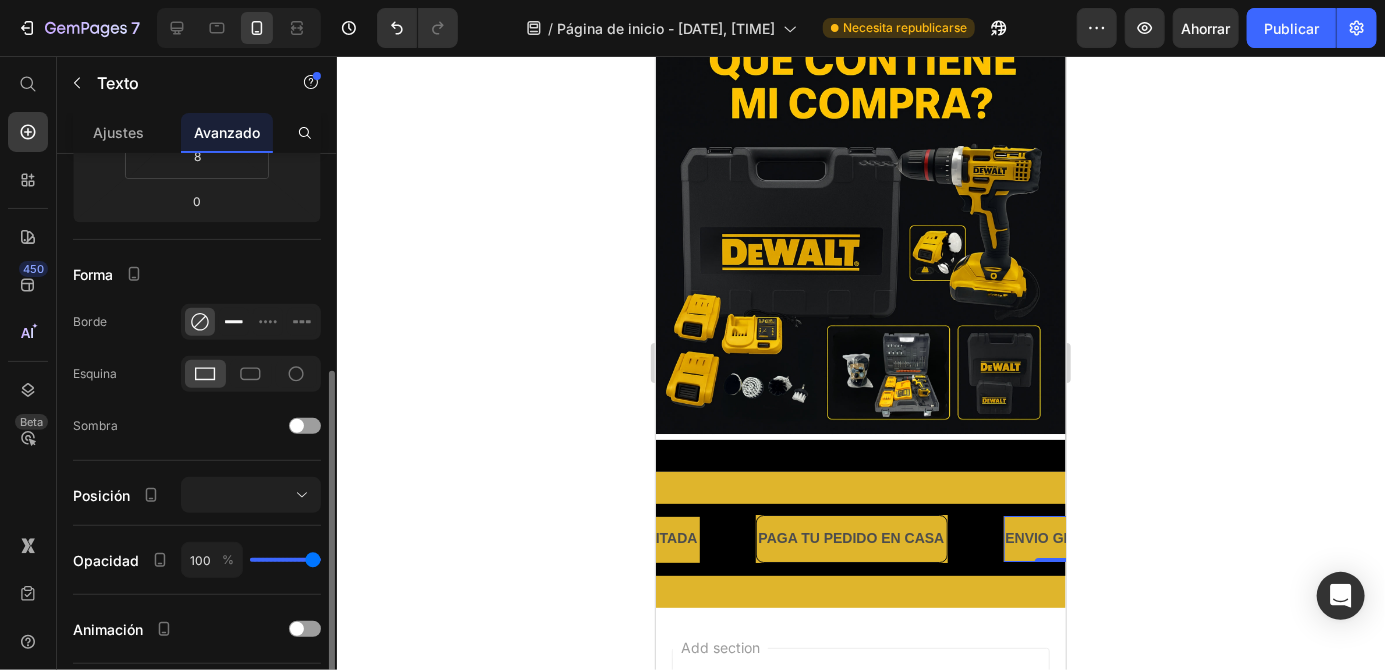 click 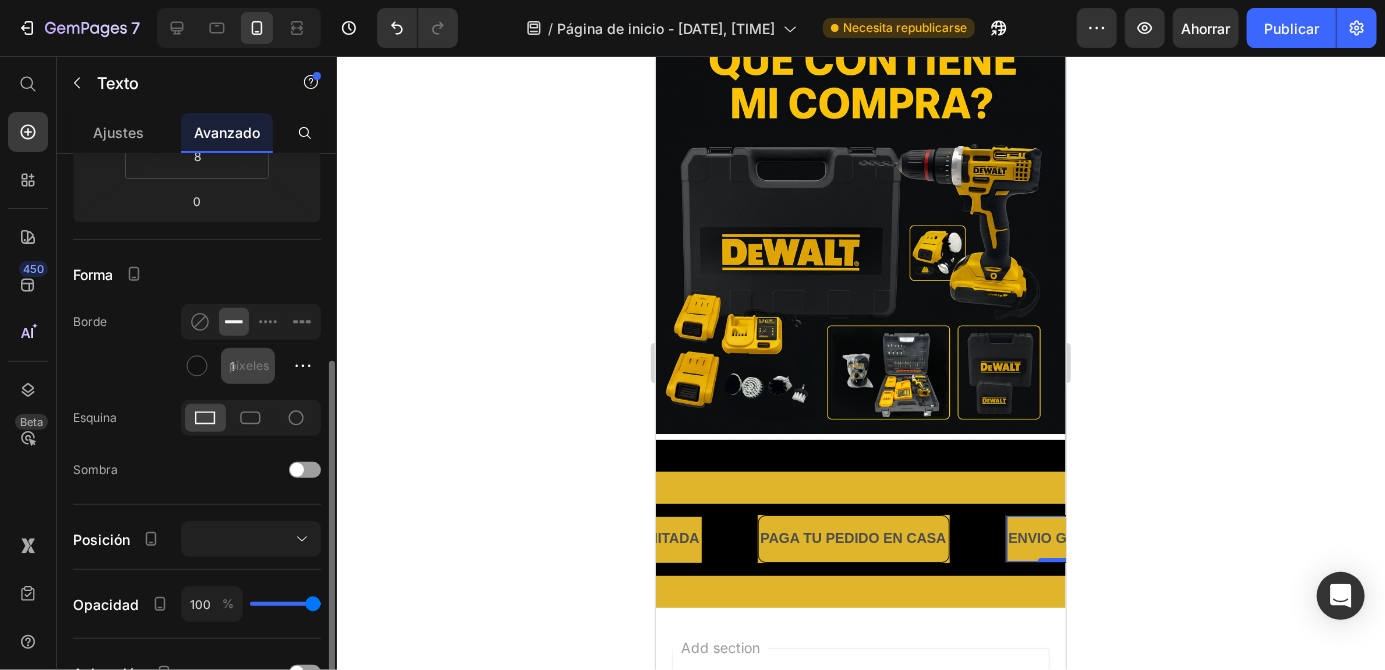 click on "píxeles" at bounding box center [249, 365] 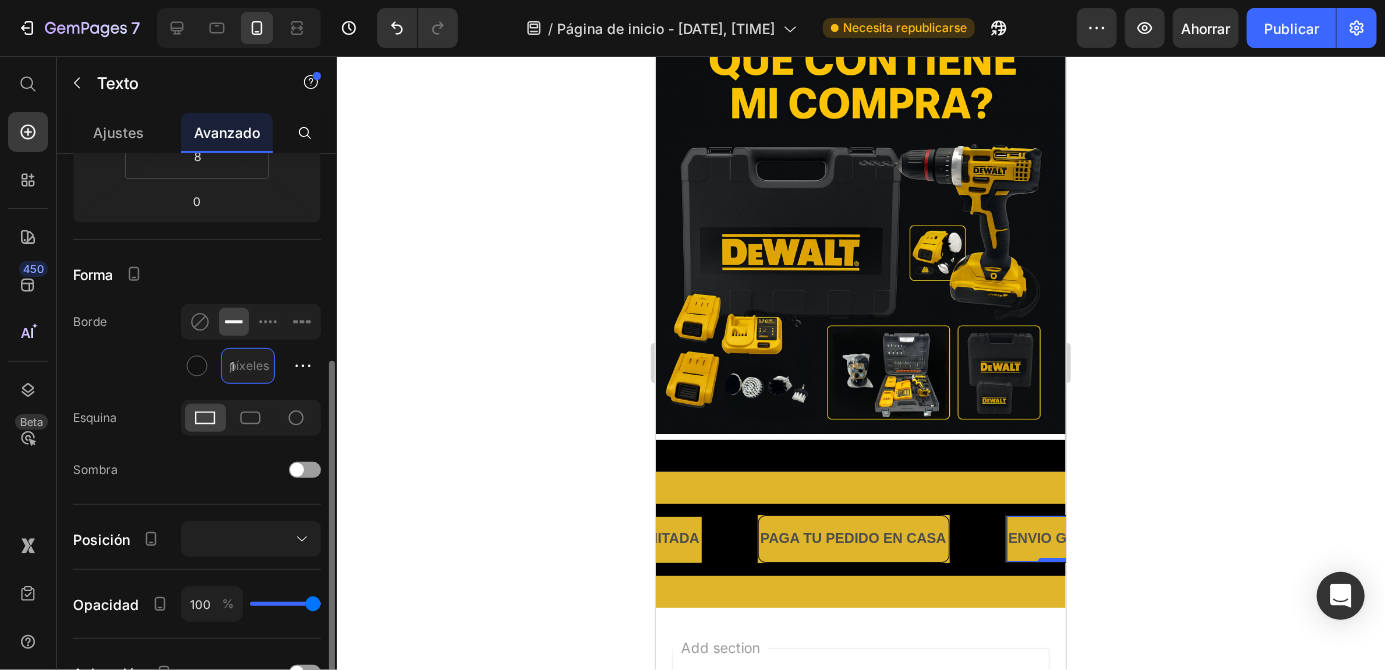 click on "1" at bounding box center (248, 366) 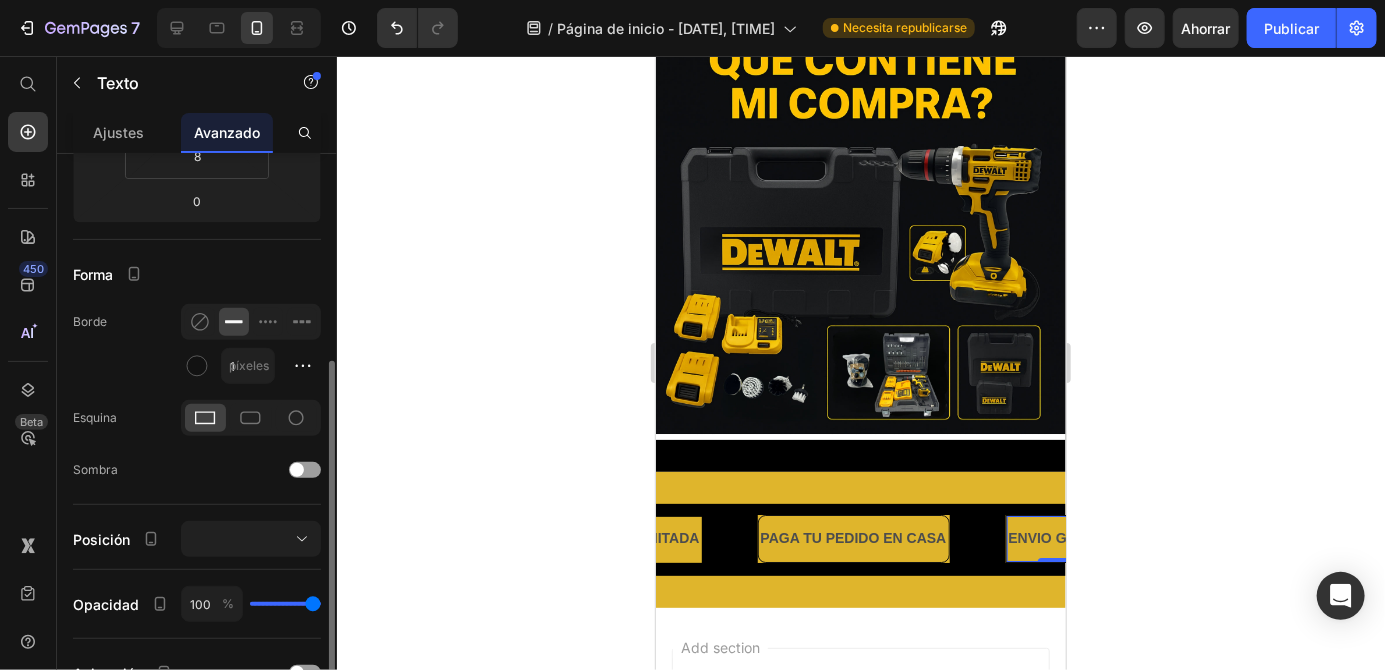 click on "Borde 1 píxeles" 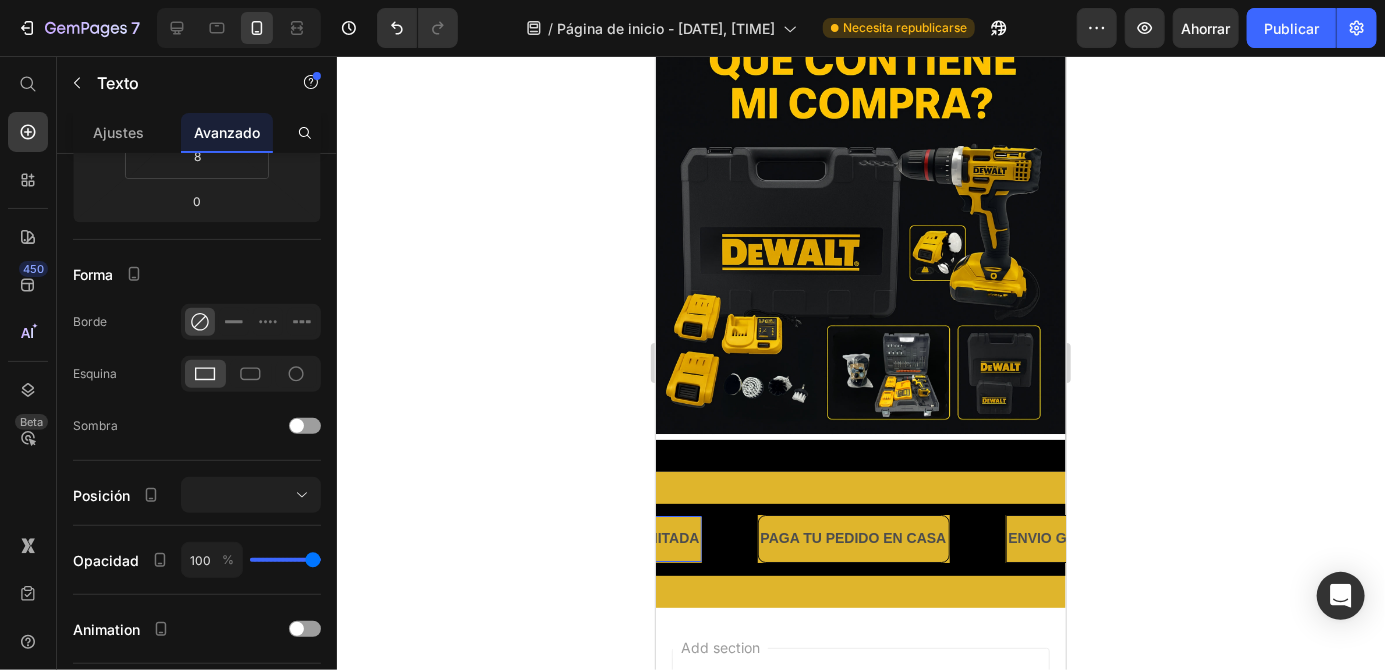 scroll, scrollTop: 0, scrollLeft: 360, axis: horizontal 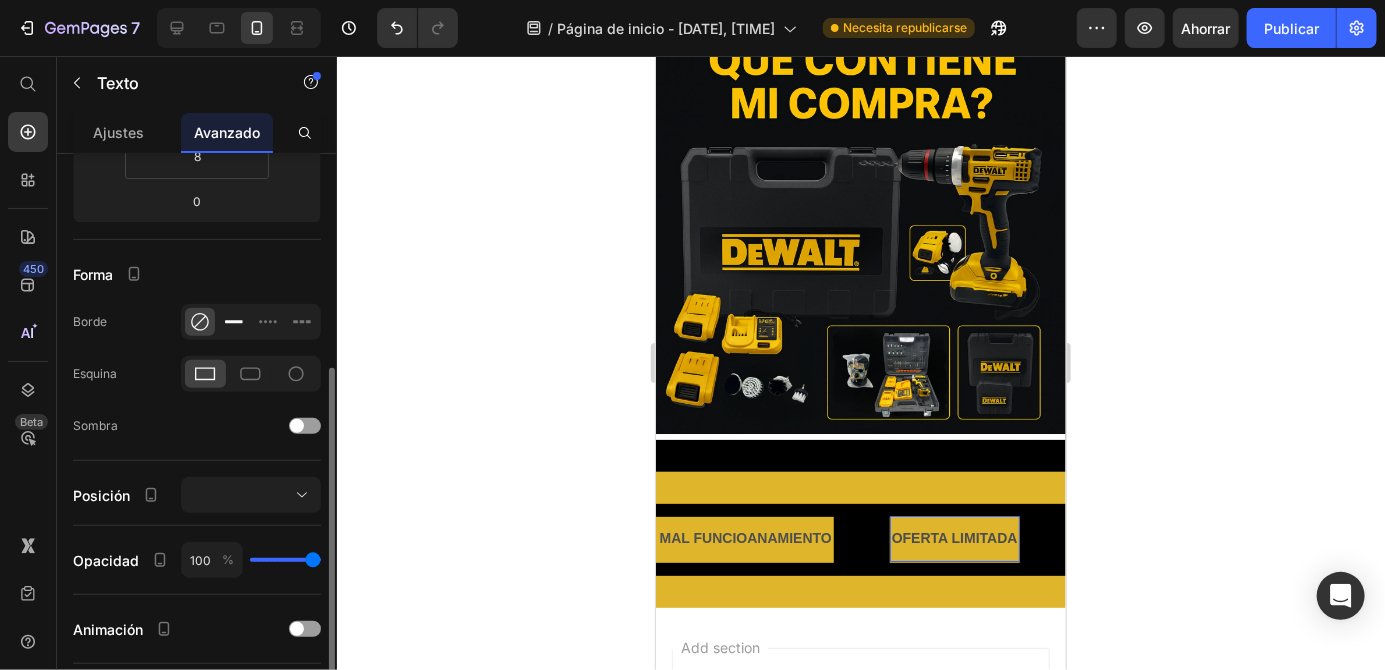click 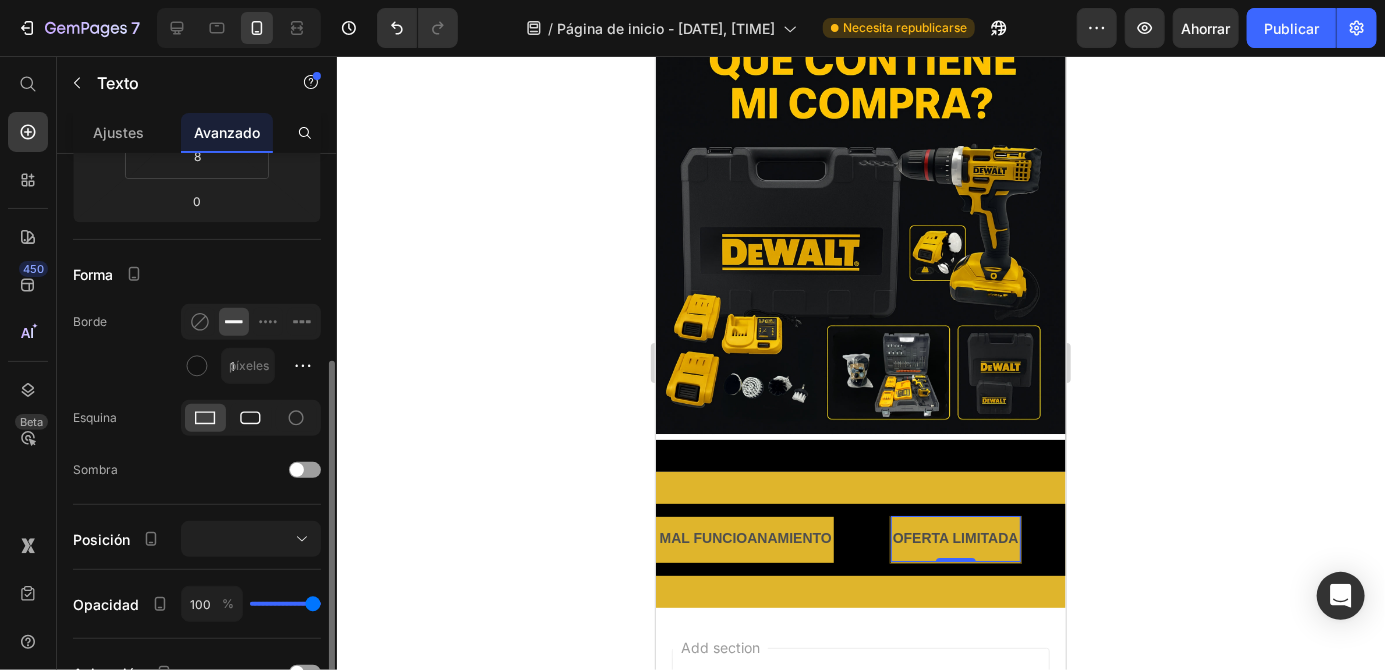 click 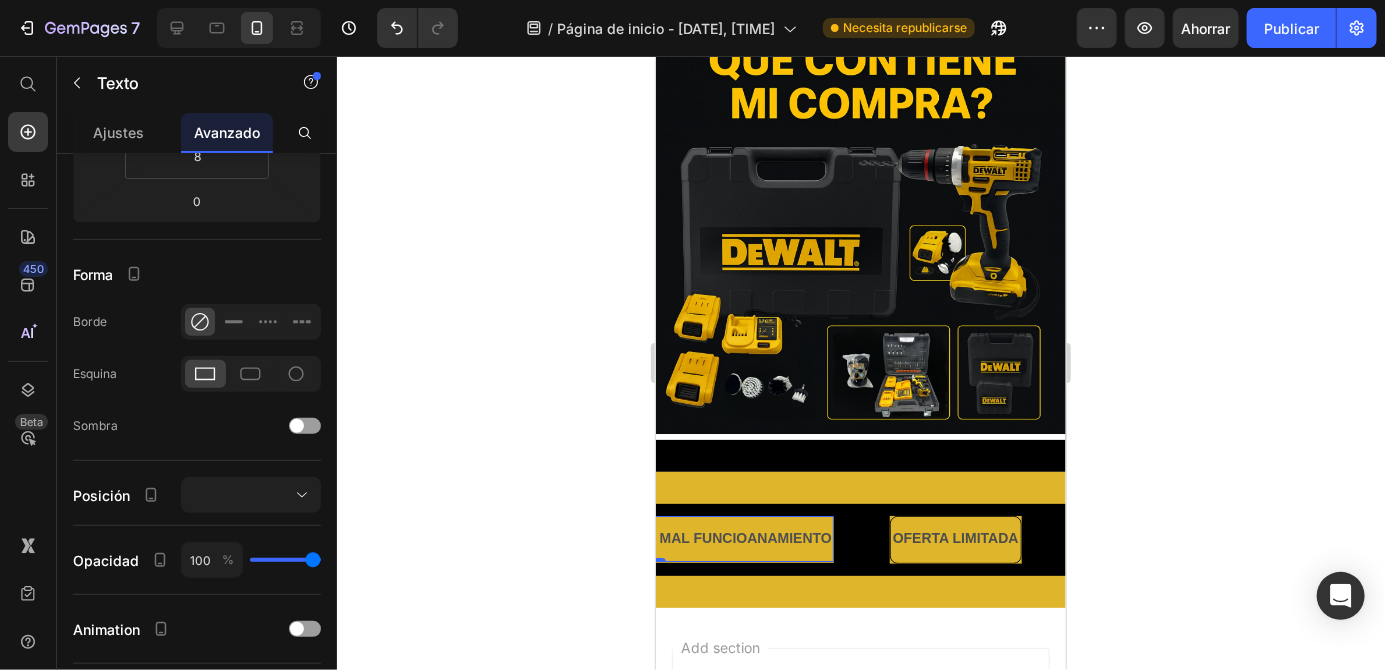 scroll, scrollTop: 0, scrollLeft: 0, axis: both 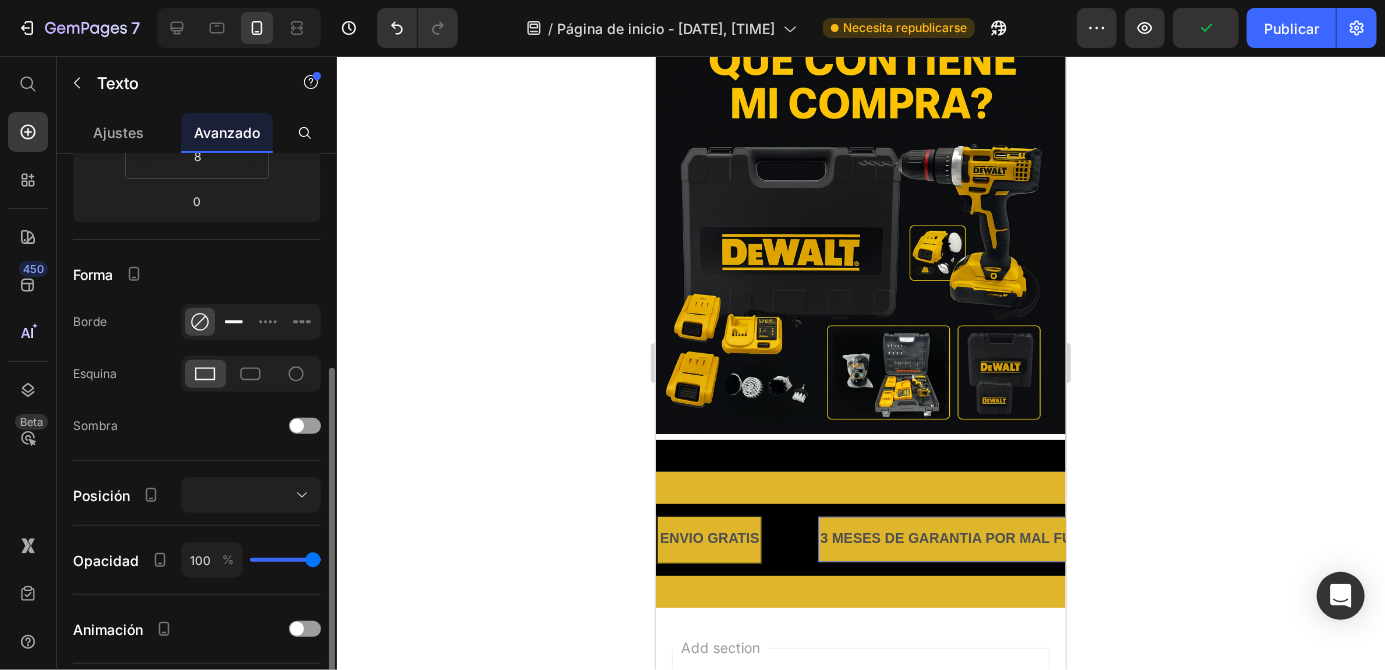 click 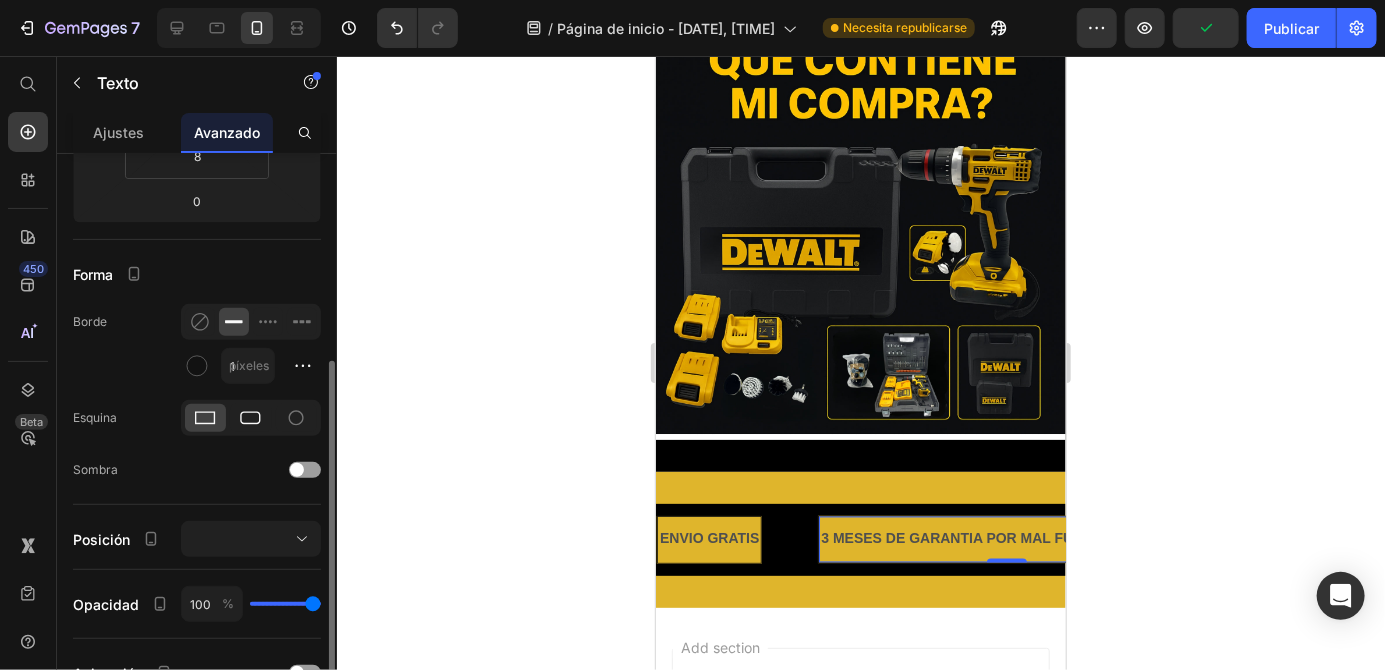 click 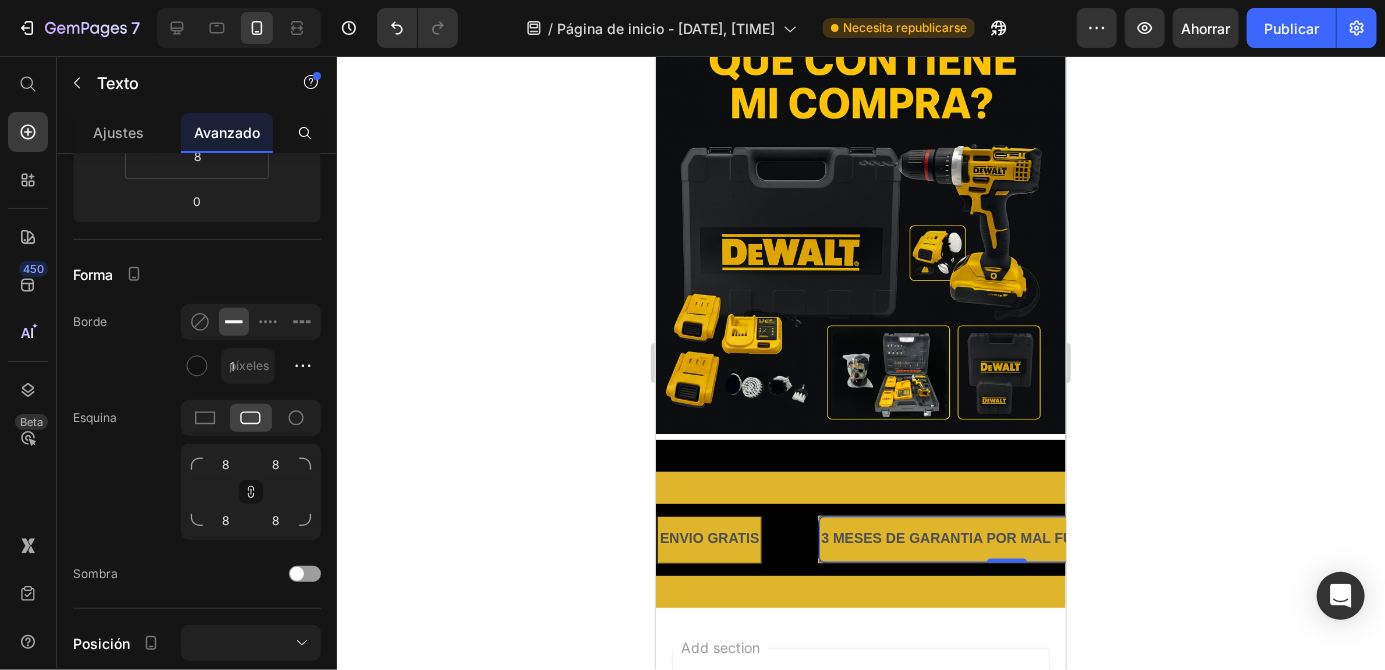 click on "ENVIO GRATIS" at bounding box center [708, 538] 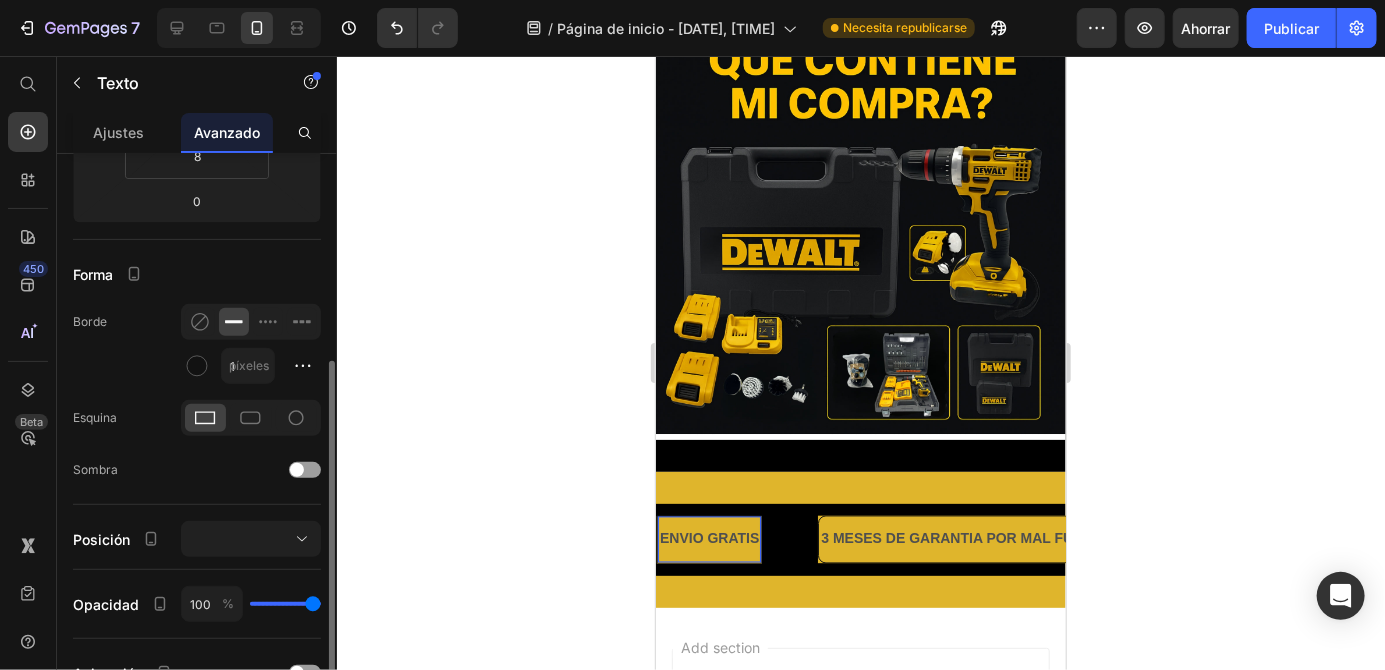 click 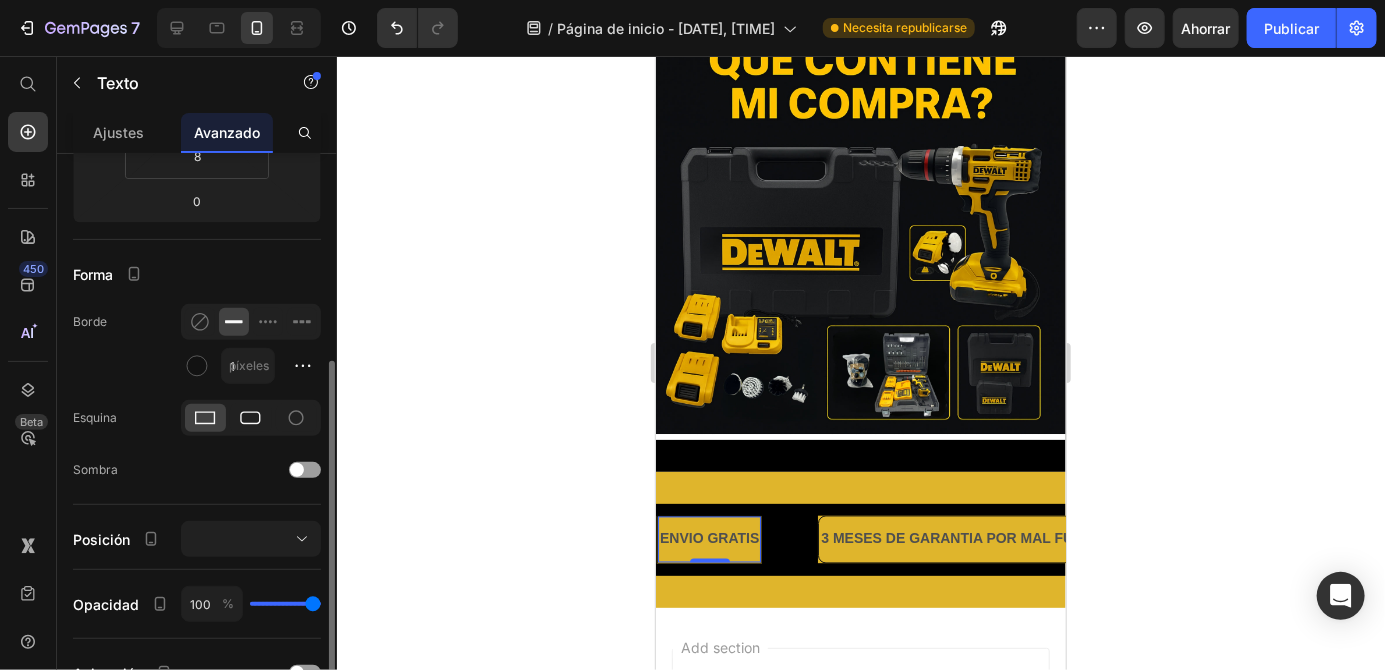 click 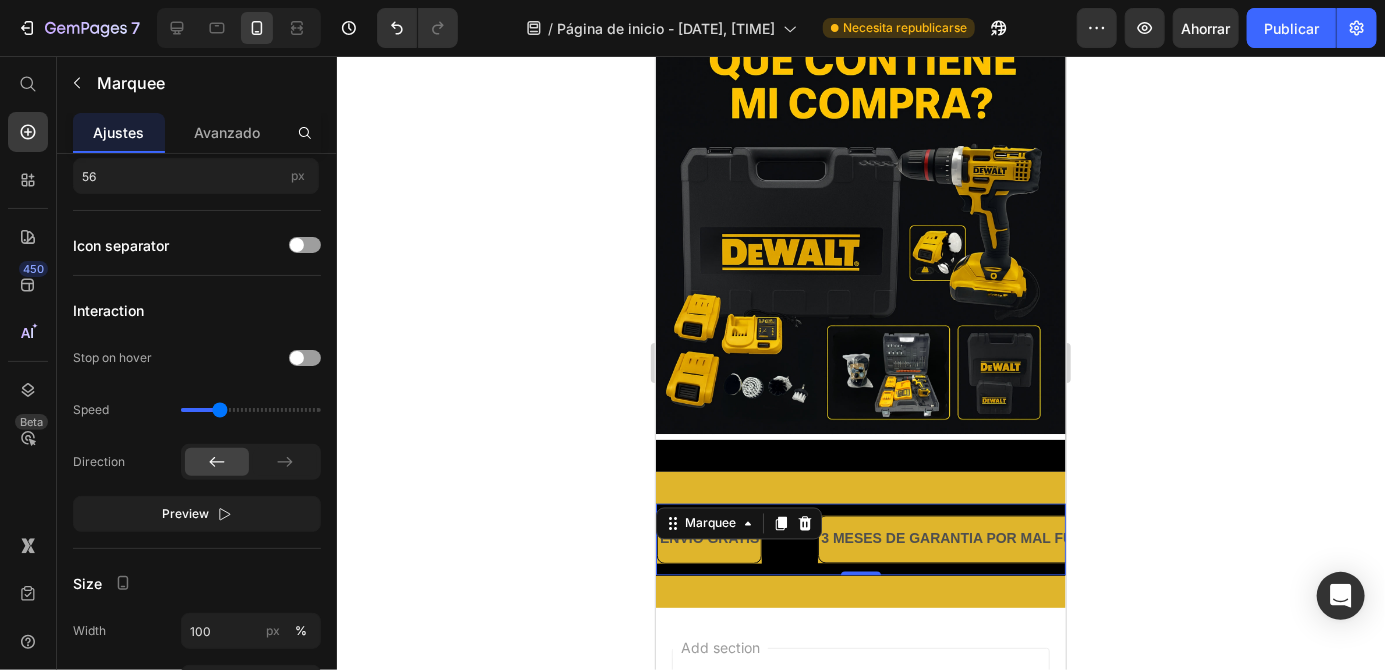 scroll, scrollTop: 0, scrollLeft: 0, axis: both 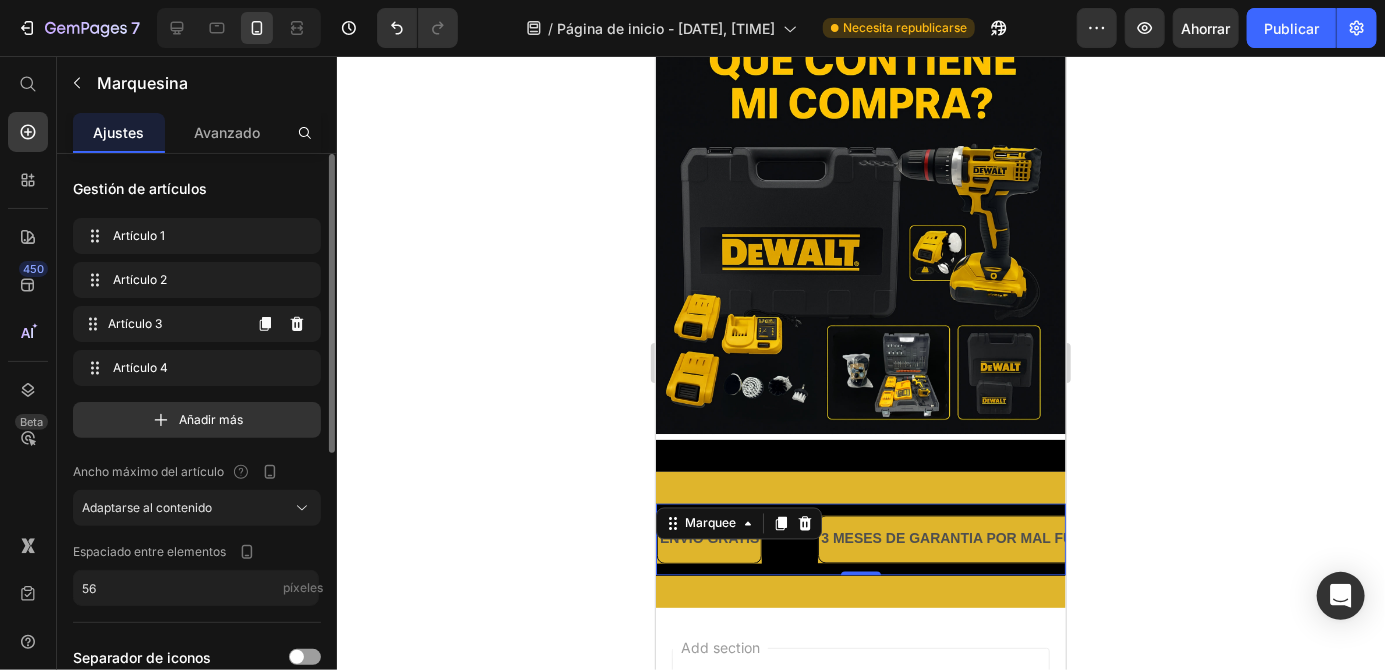 click 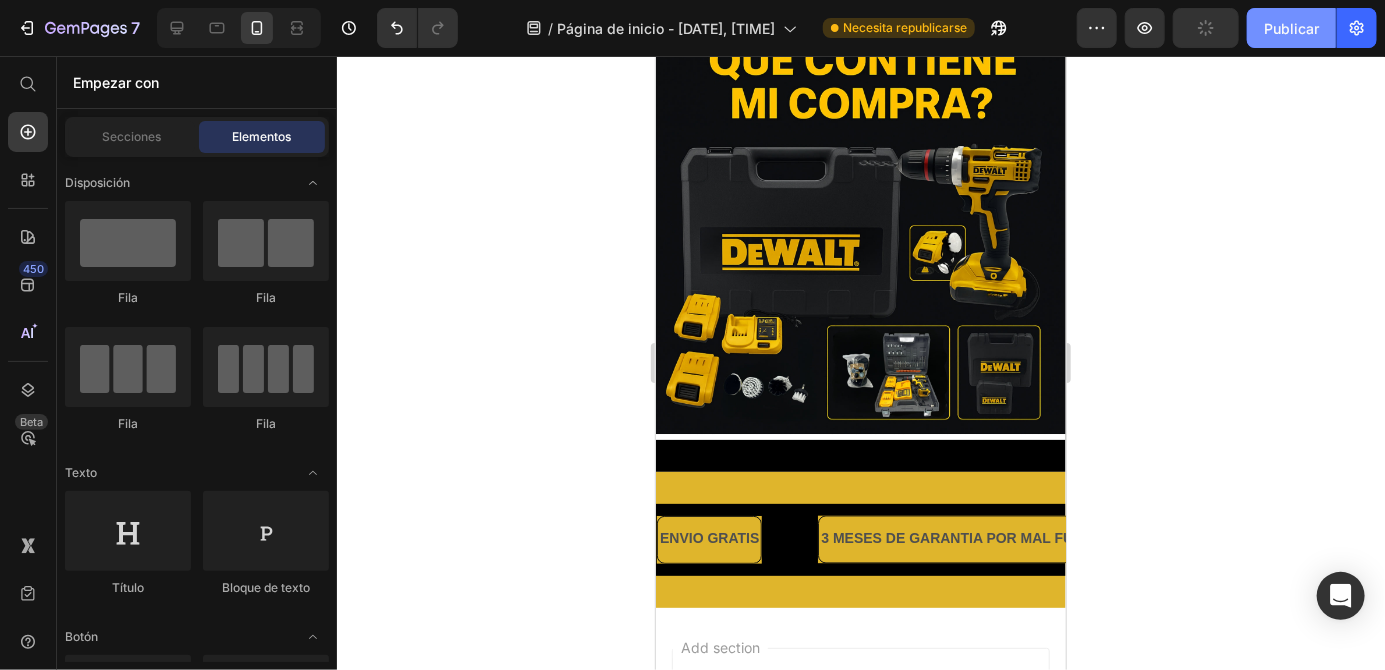 click on "Publicar" at bounding box center (1291, 28) 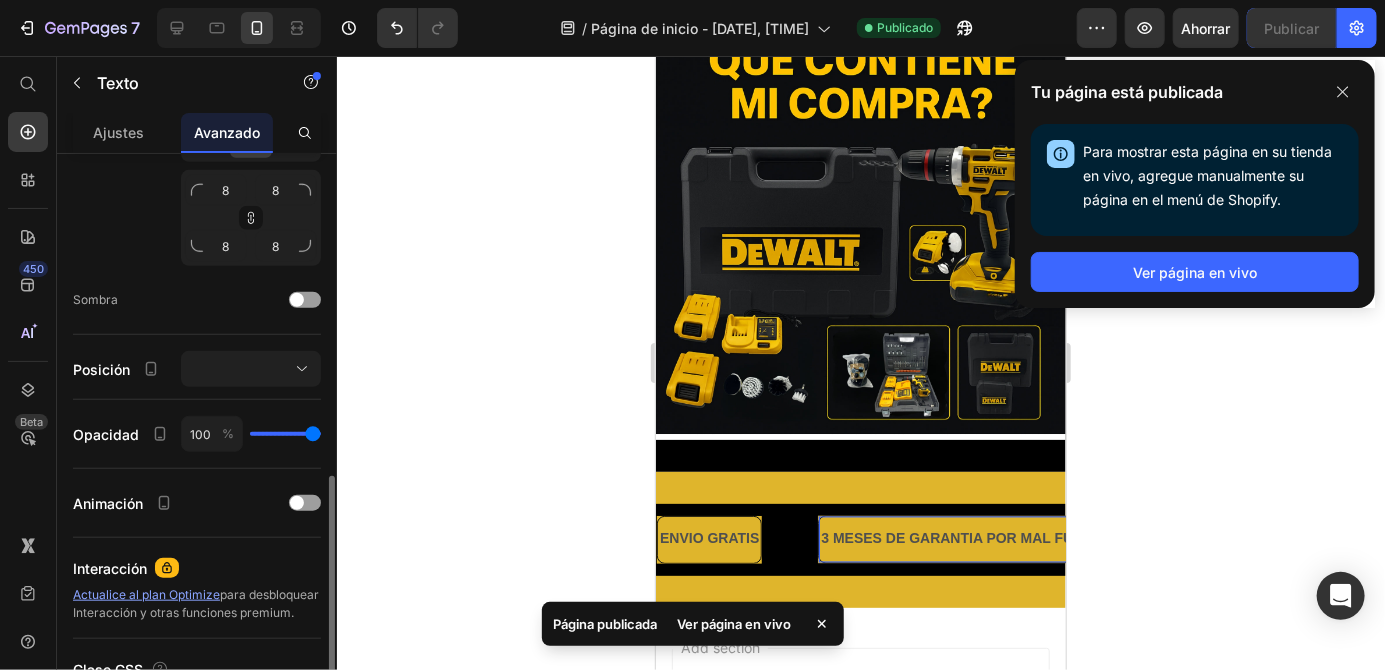 scroll, scrollTop: 687, scrollLeft: 0, axis: vertical 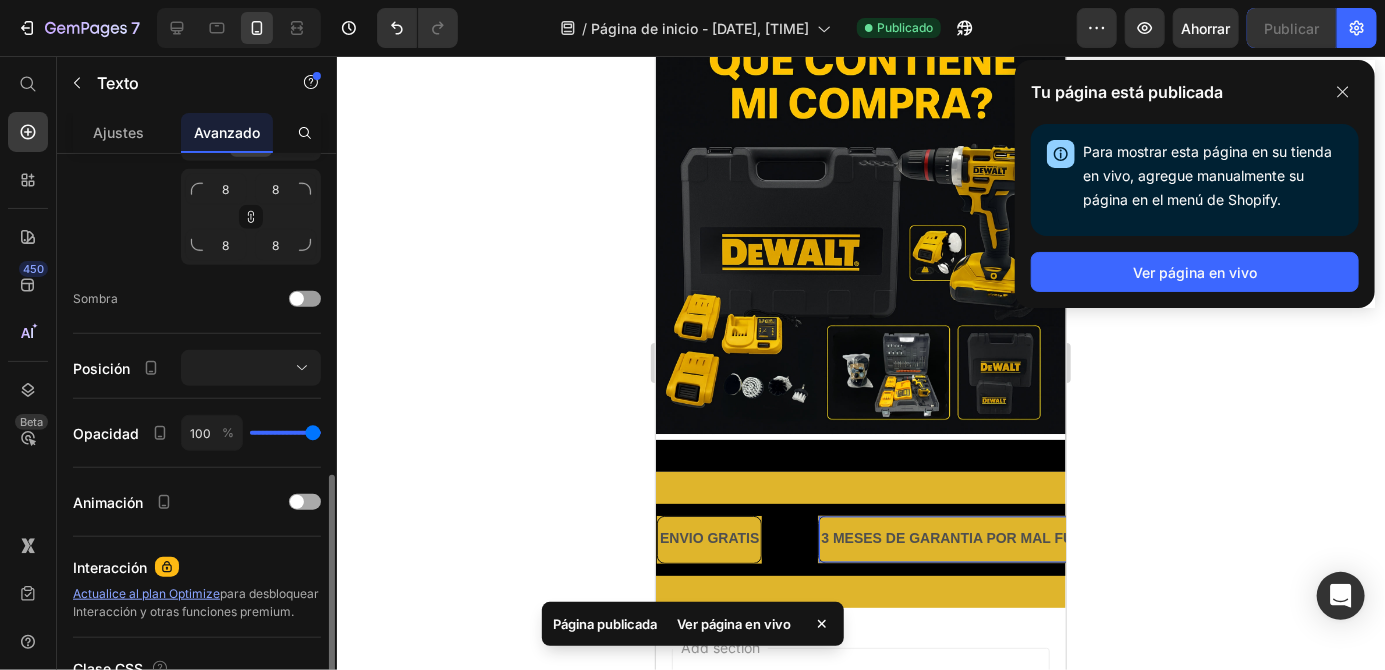 click at bounding box center [305, 502] 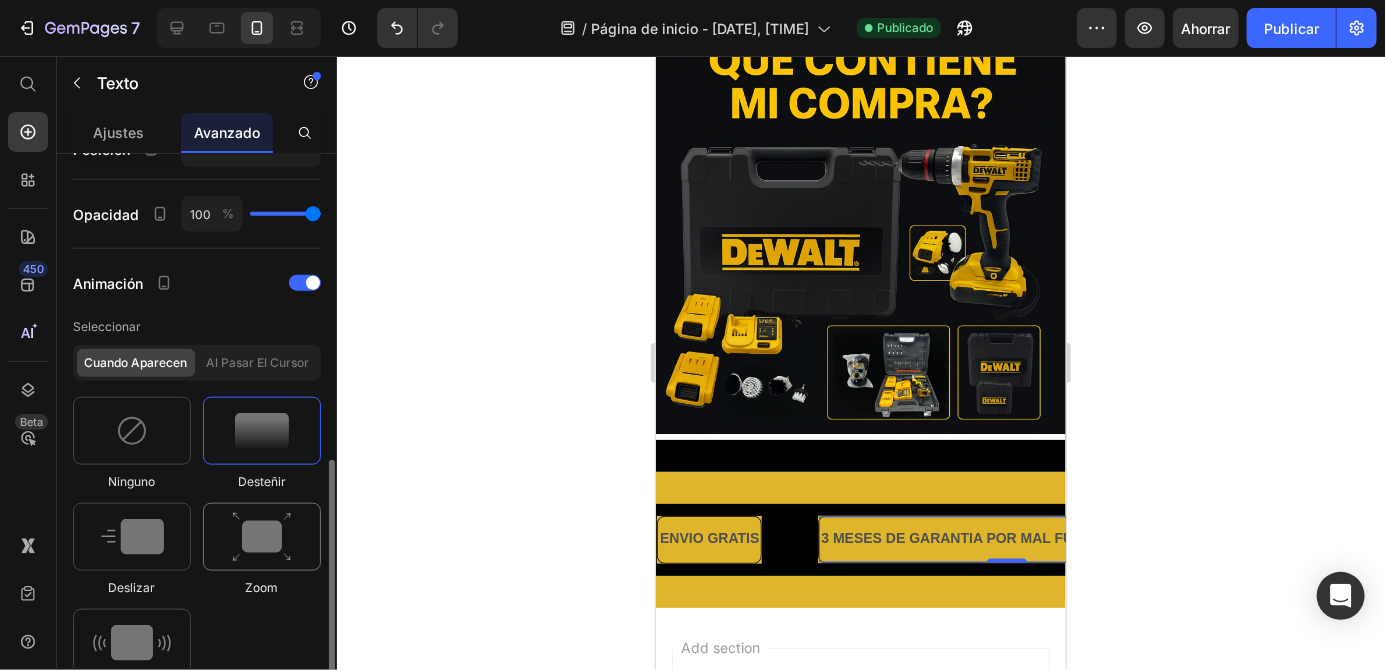 click at bounding box center [262, 537] 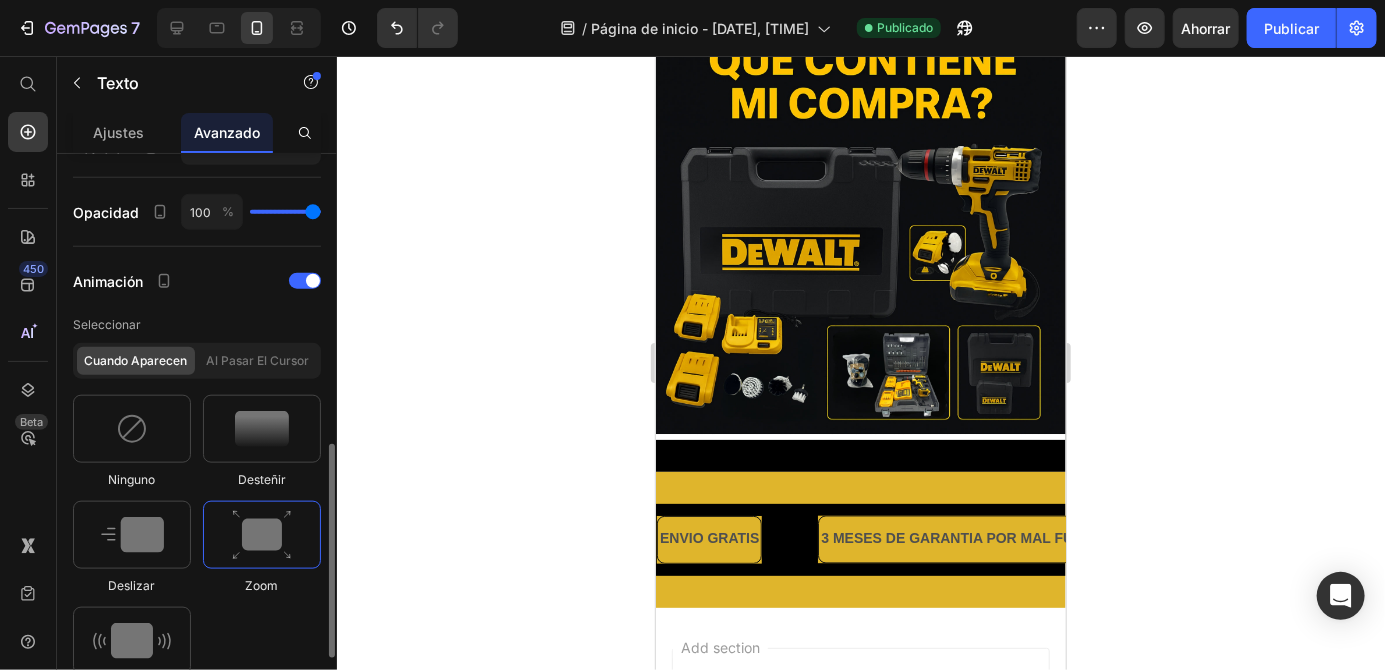 scroll, scrollTop: 908, scrollLeft: 0, axis: vertical 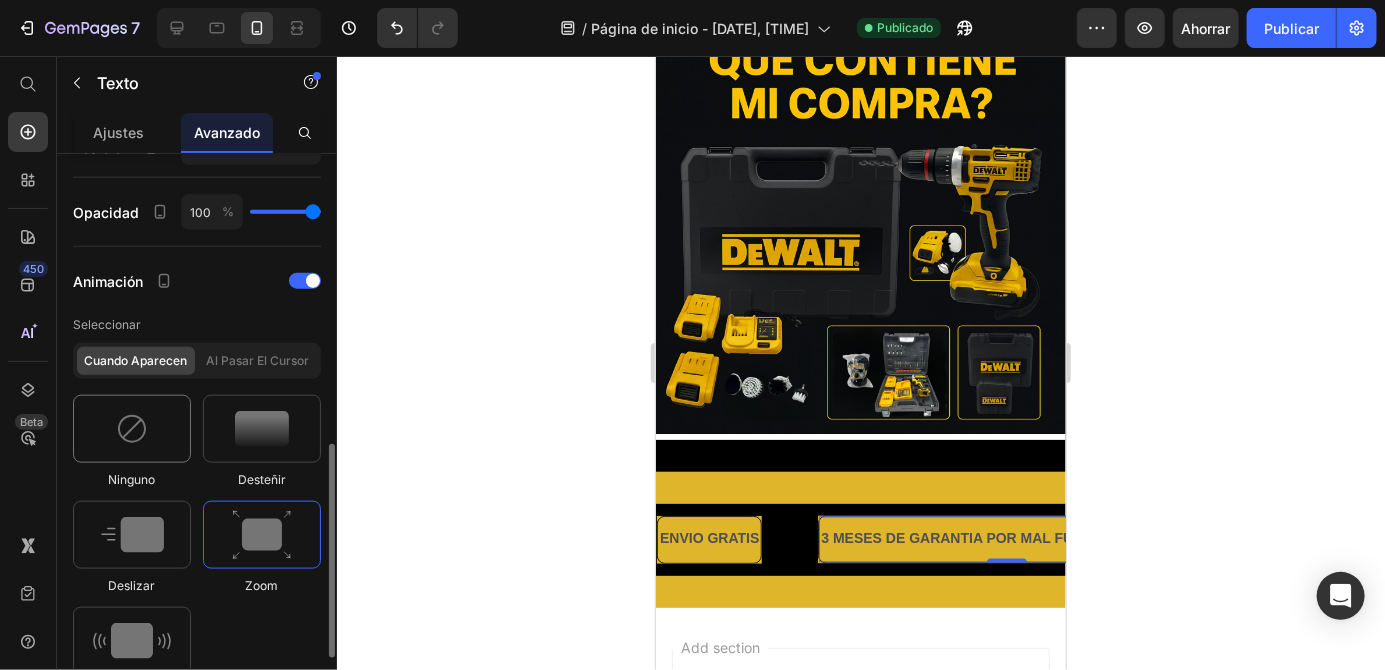 click at bounding box center [132, 429] 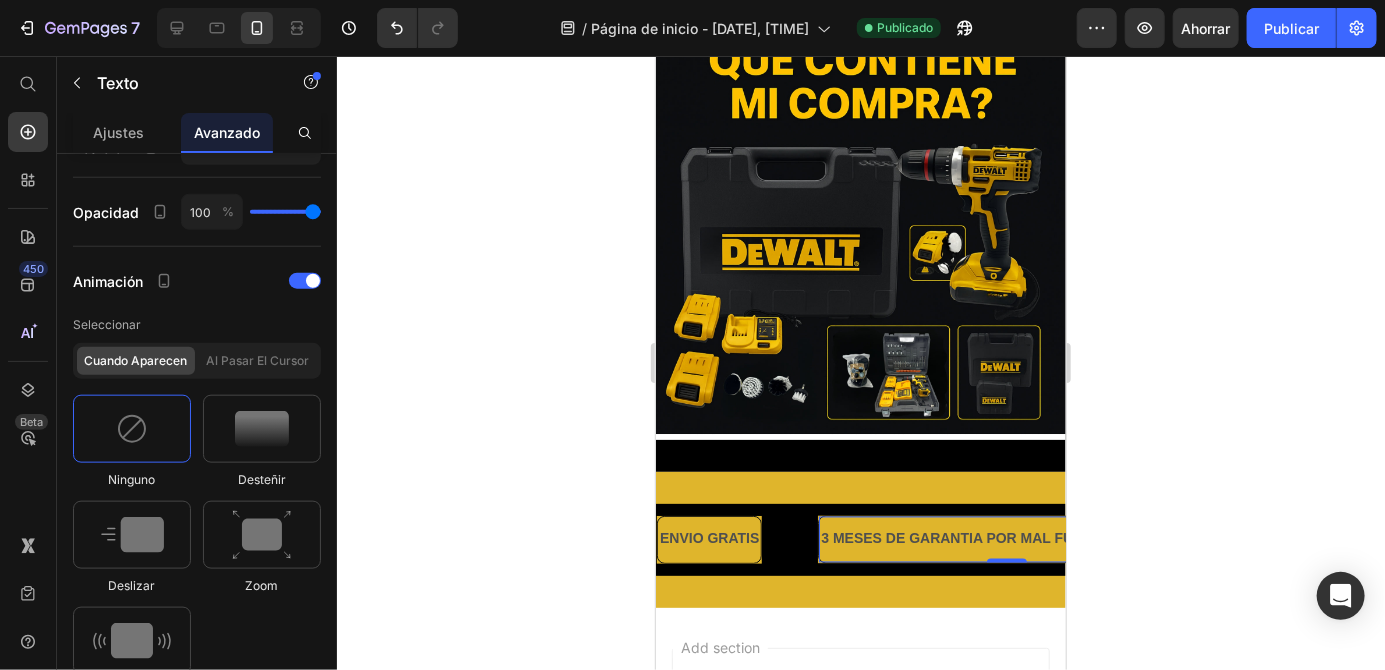 click 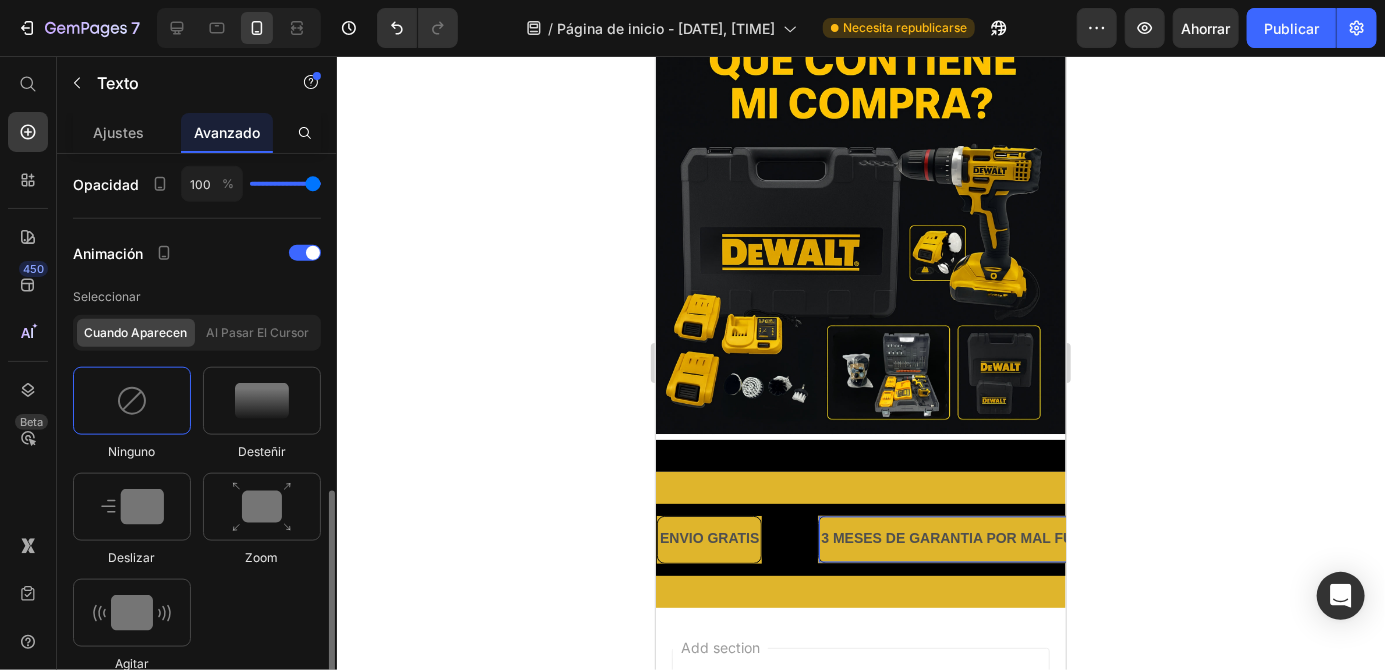 scroll, scrollTop: 932, scrollLeft: 0, axis: vertical 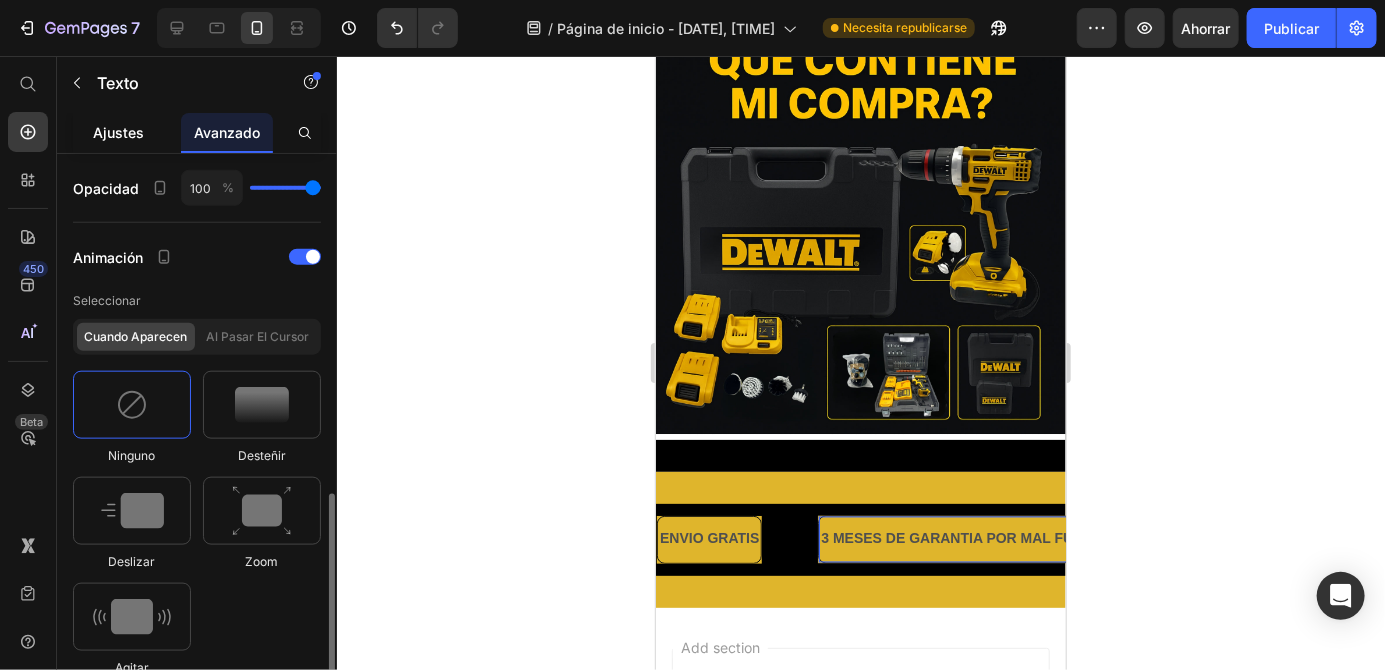 click on "Ajustes" 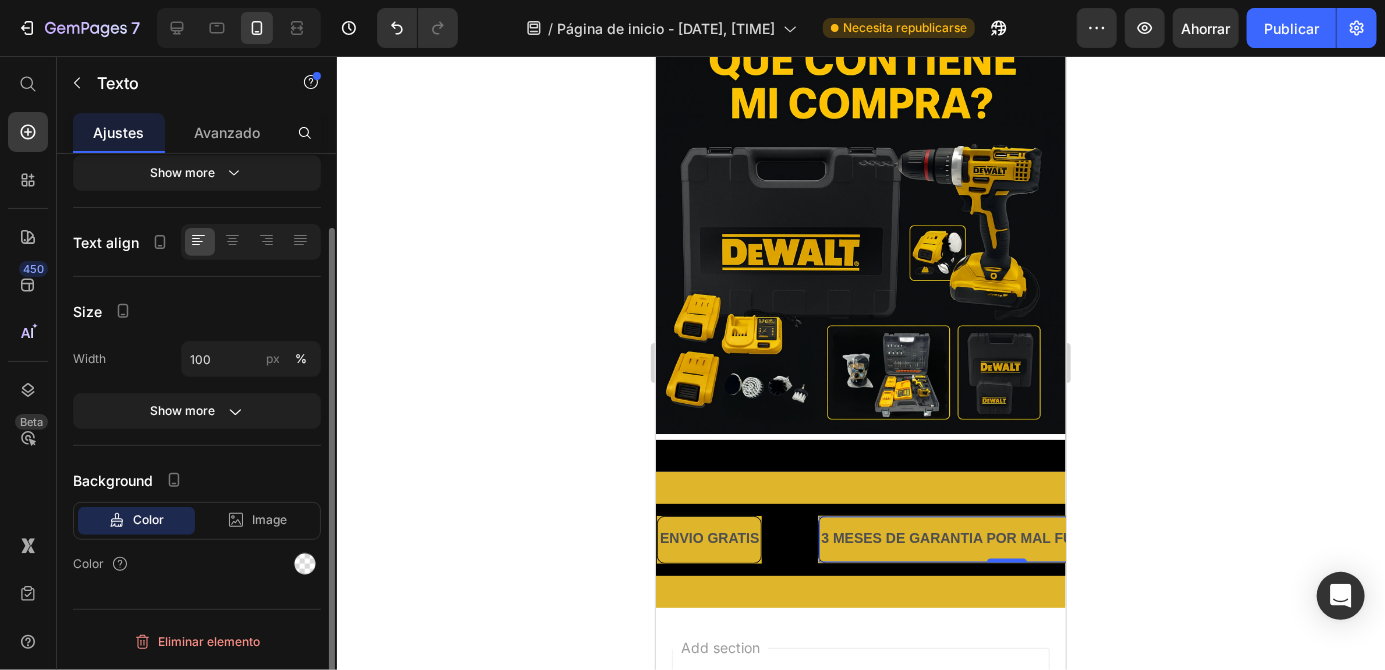 scroll, scrollTop: 0, scrollLeft: 0, axis: both 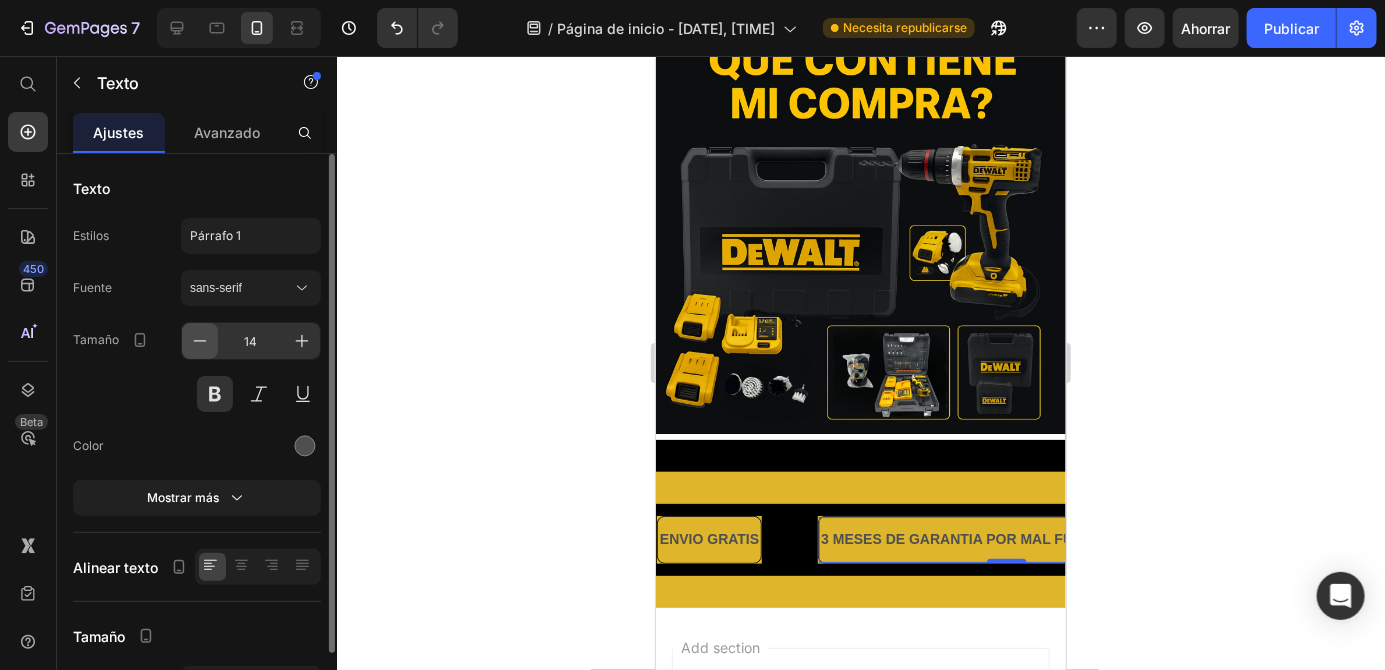 click 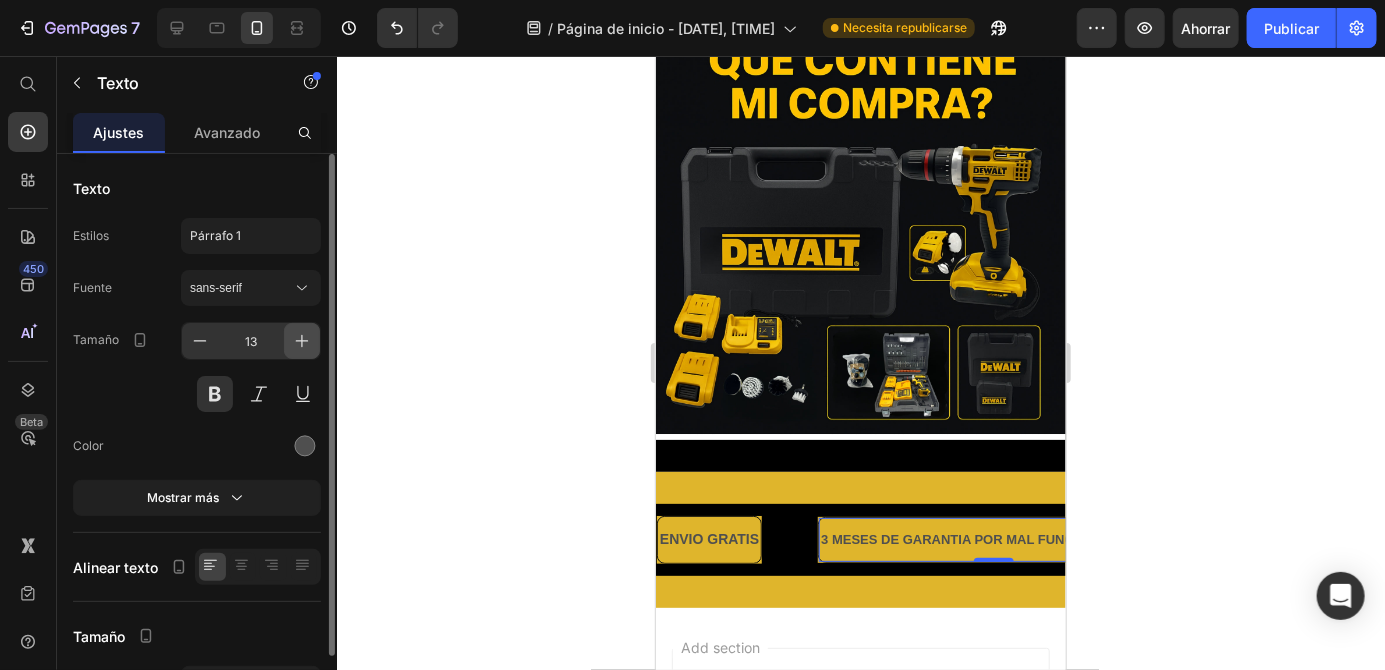 click 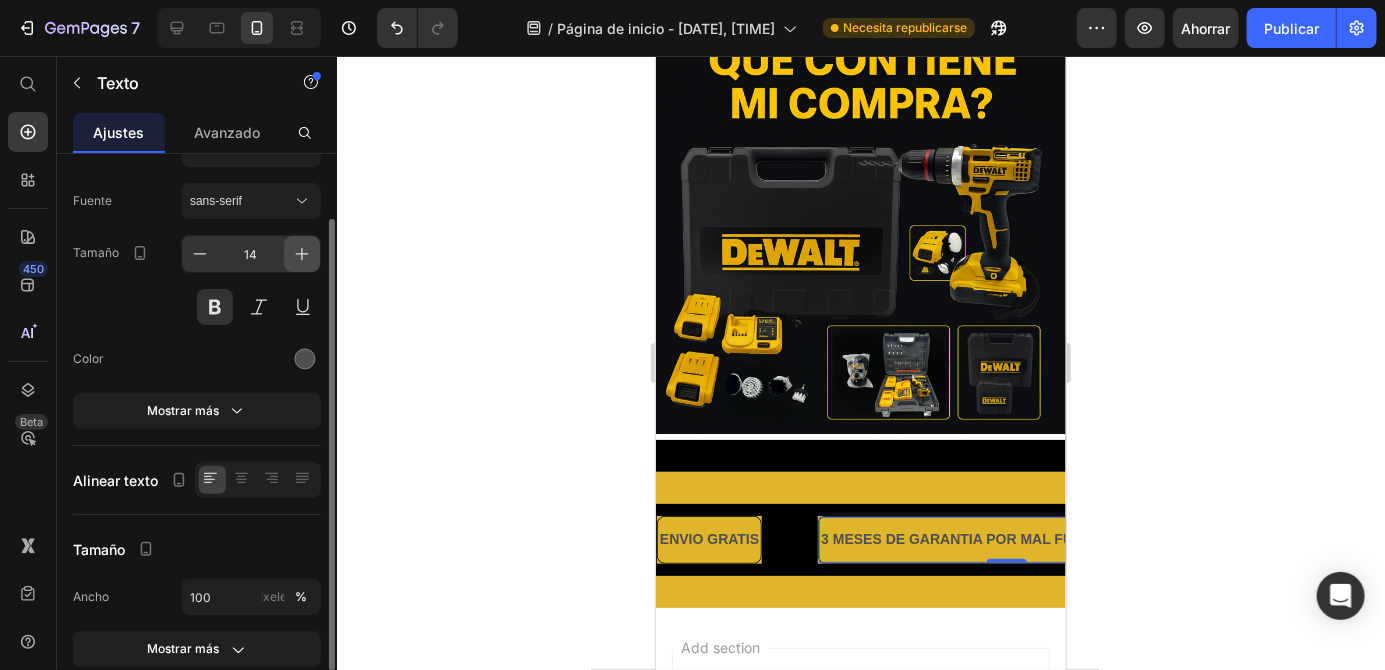 scroll, scrollTop: 88, scrollLeft: 0, axis: vertical 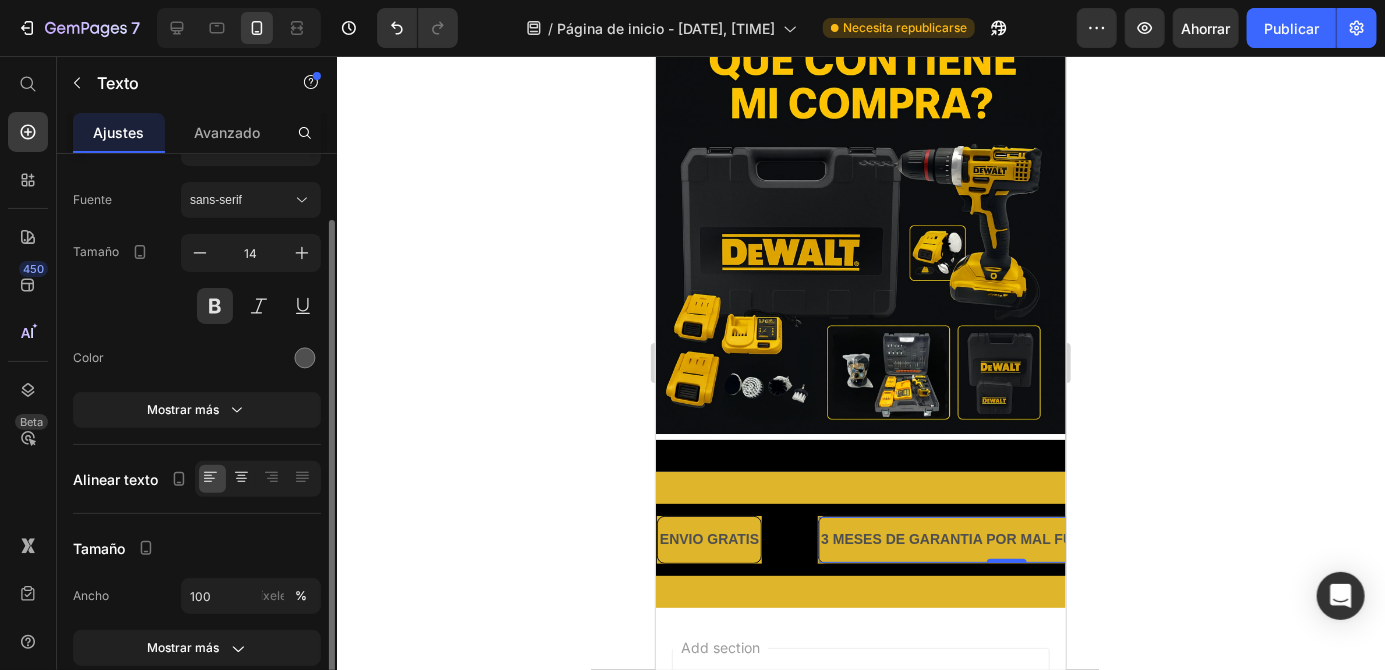 click 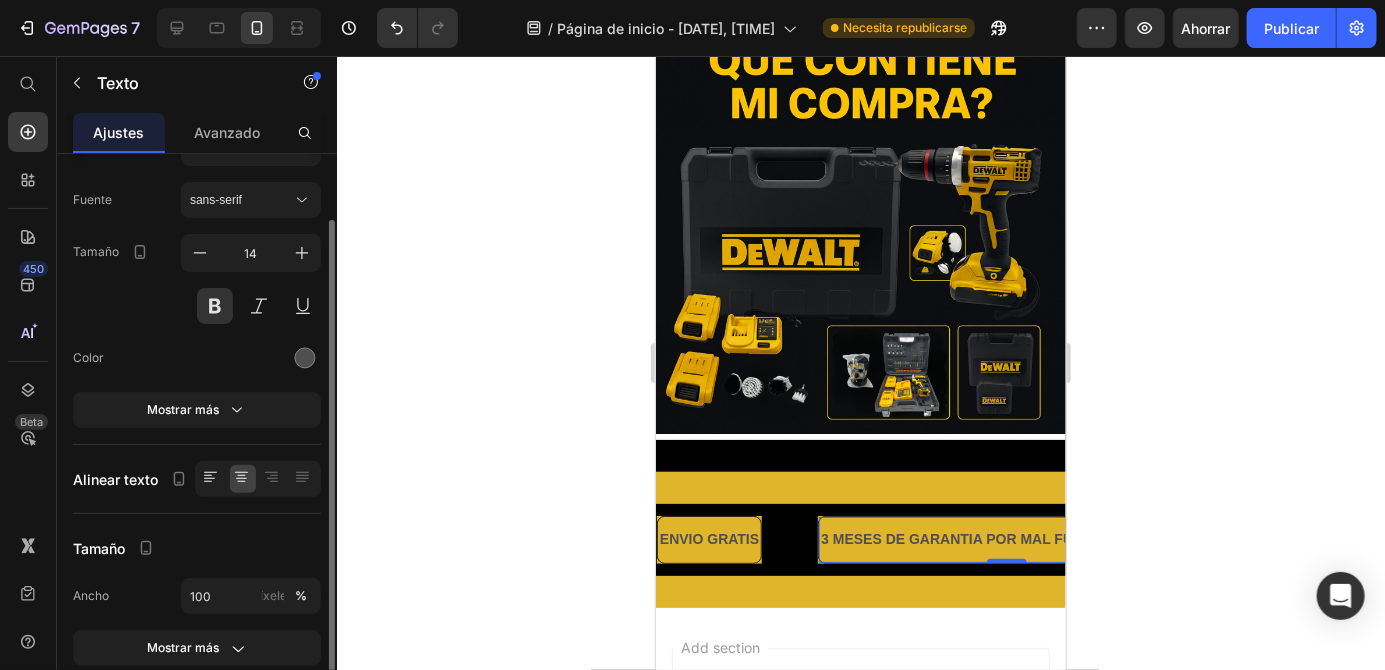 click 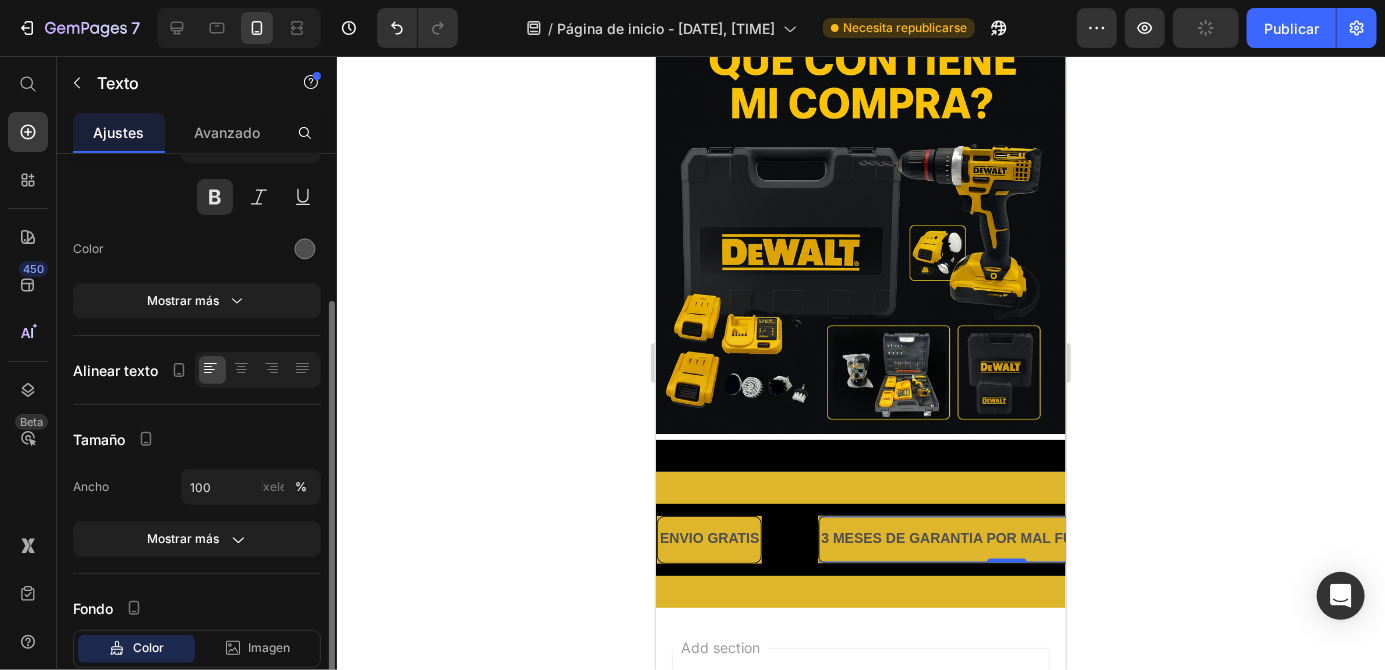 scroll, scrollTop: 224, scrollLeft: 0, axis: vertical 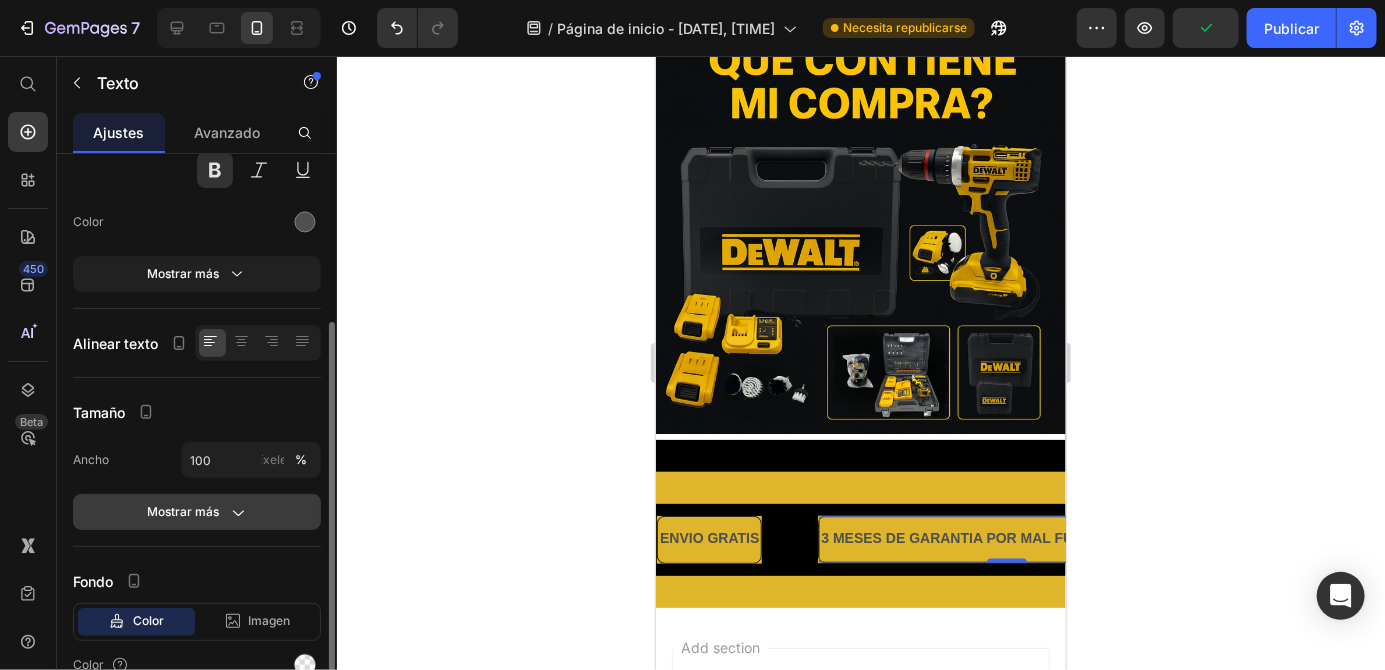 click on "Mostrar más" 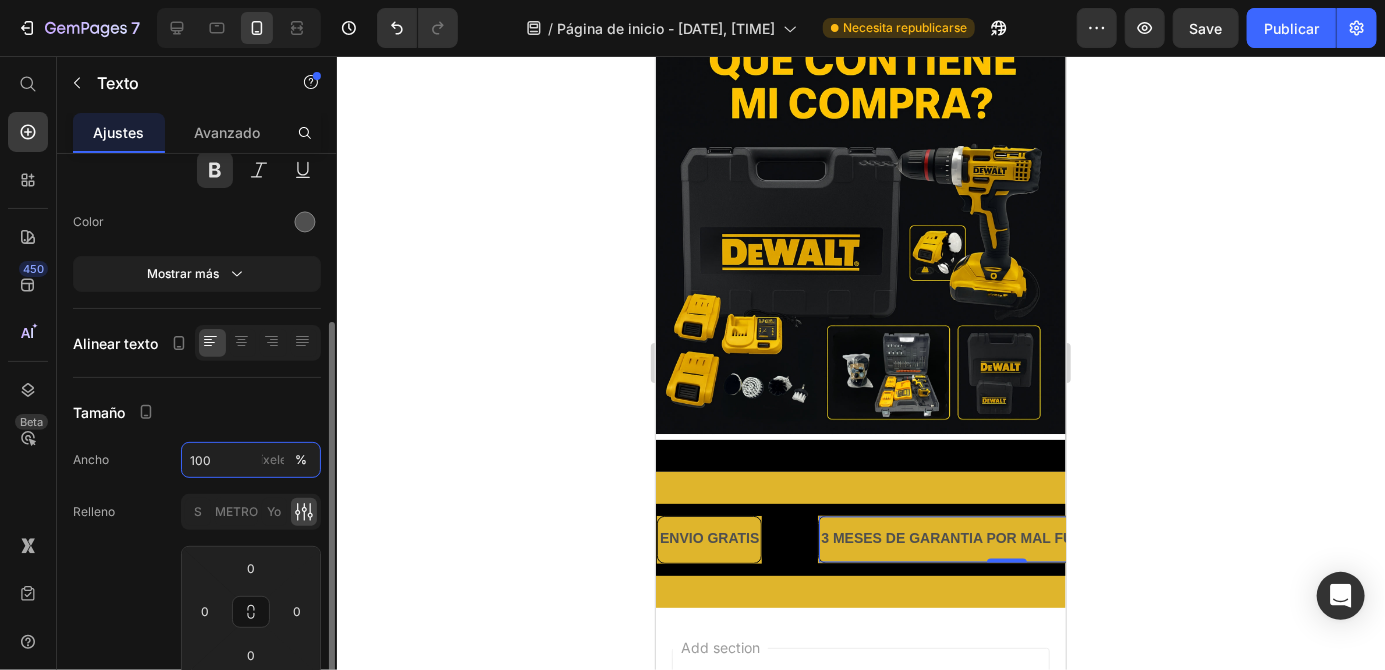 click on "100" at bounding box center (251, 460) 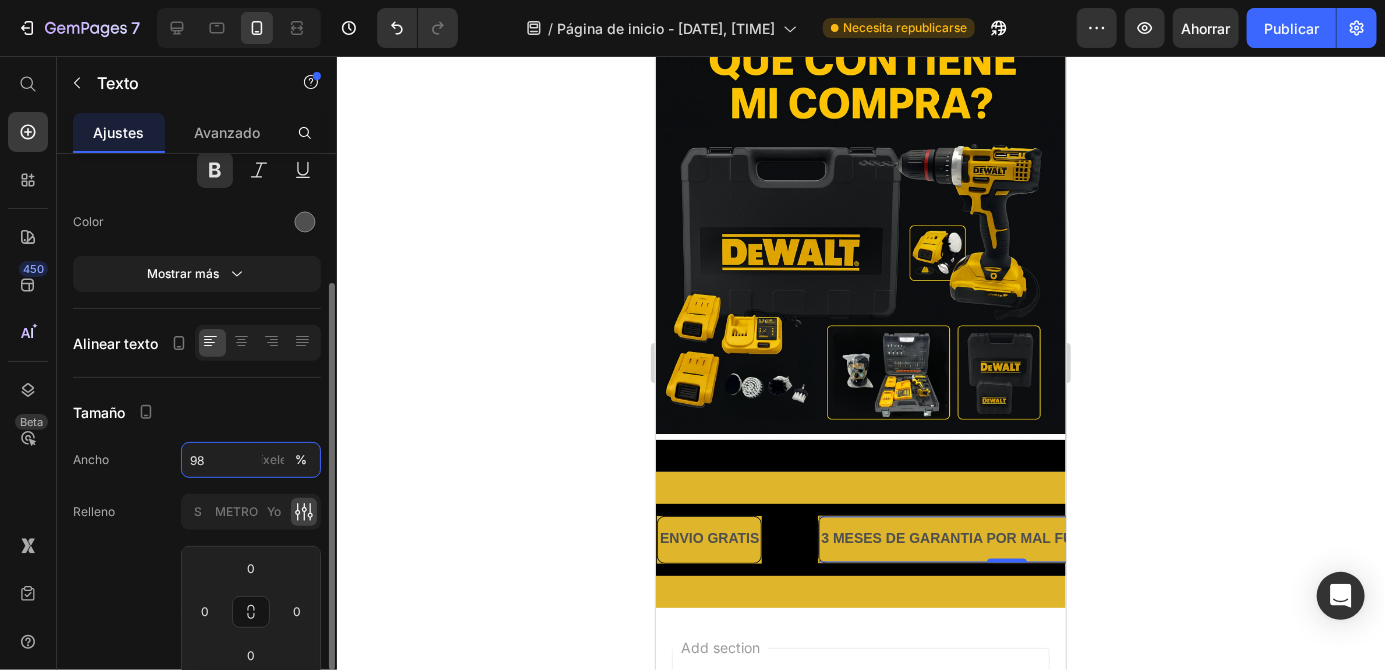 type on "9" 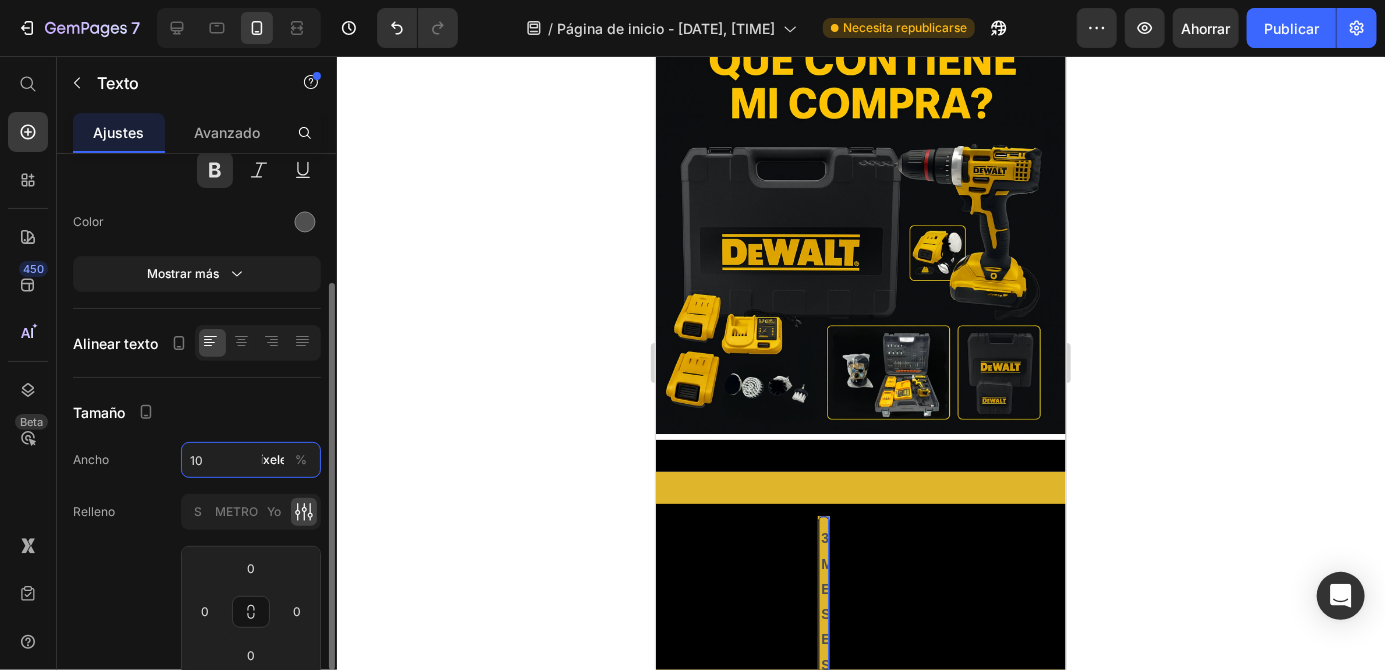 type on "100" 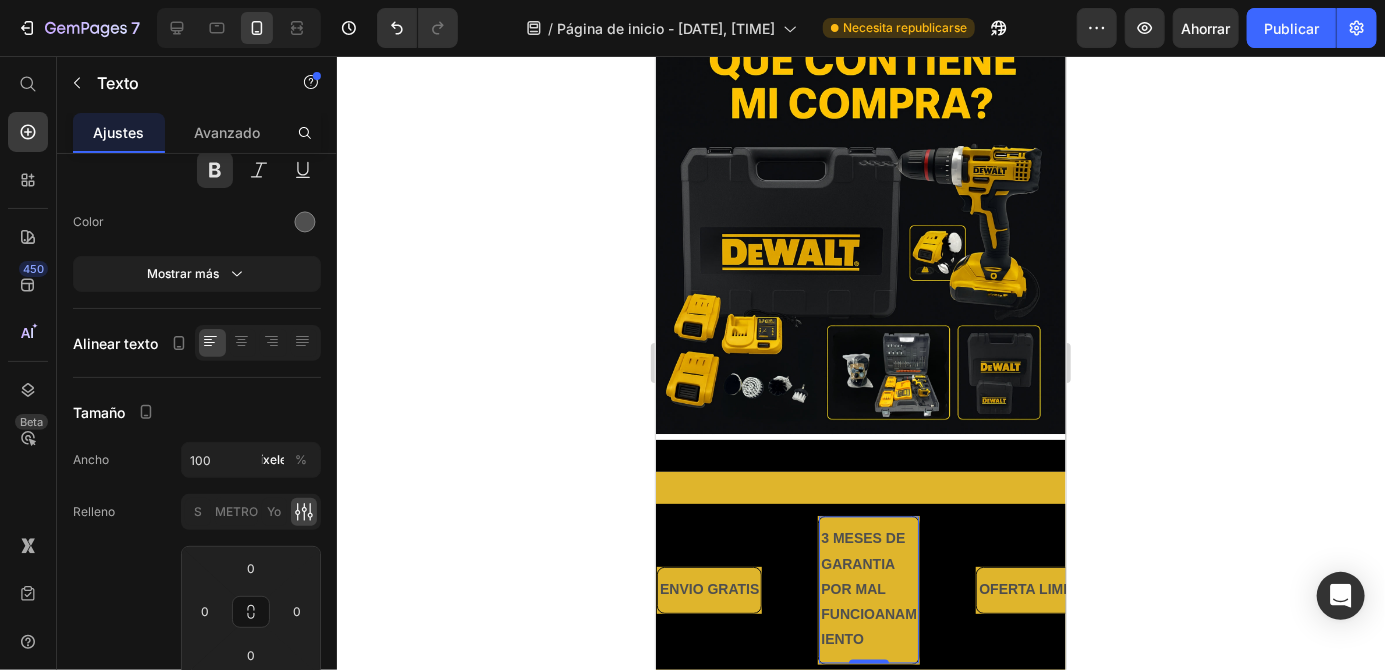 click 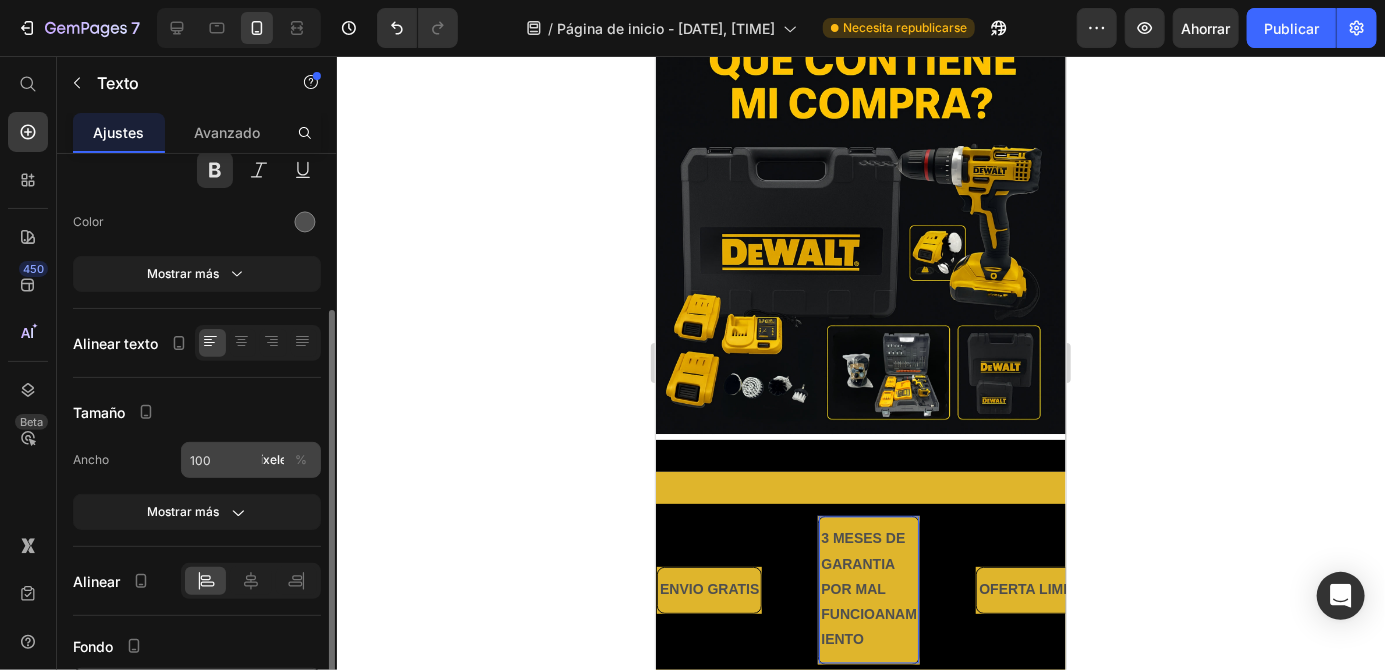 click on "píxeles %" at bounding box center (287, 460) 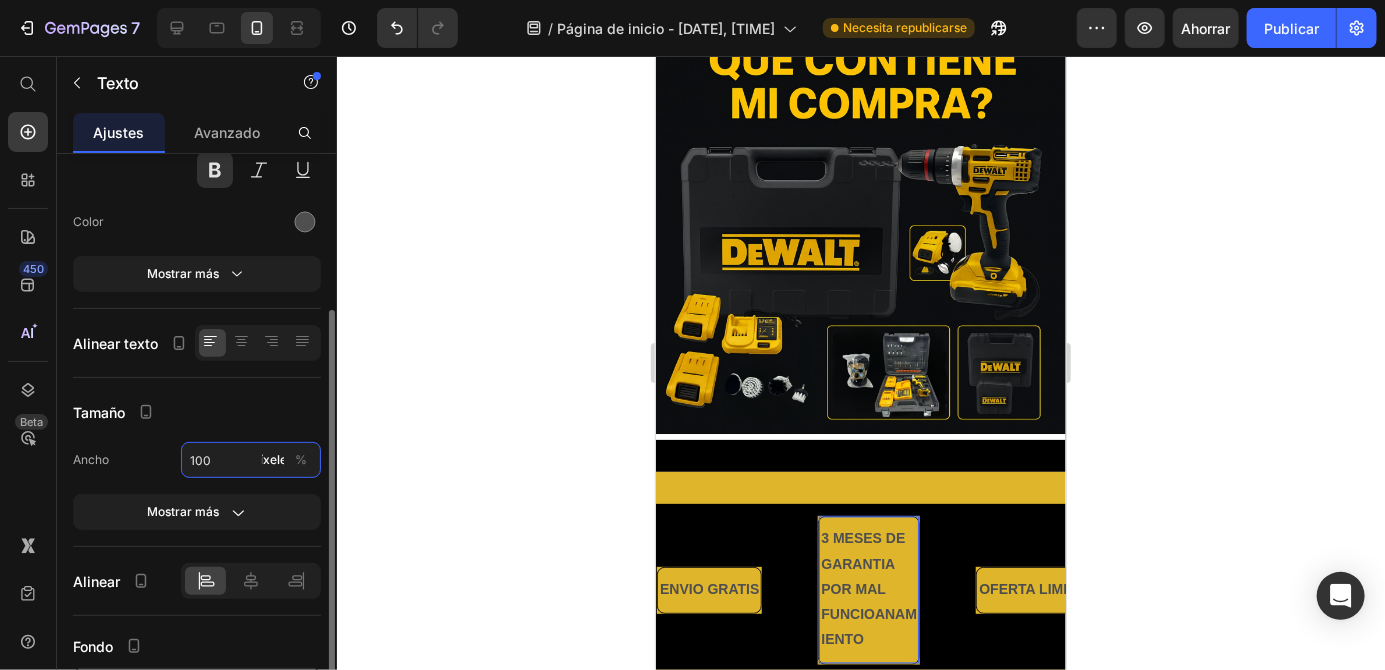 click on "100" at bounding box center [251, 460] 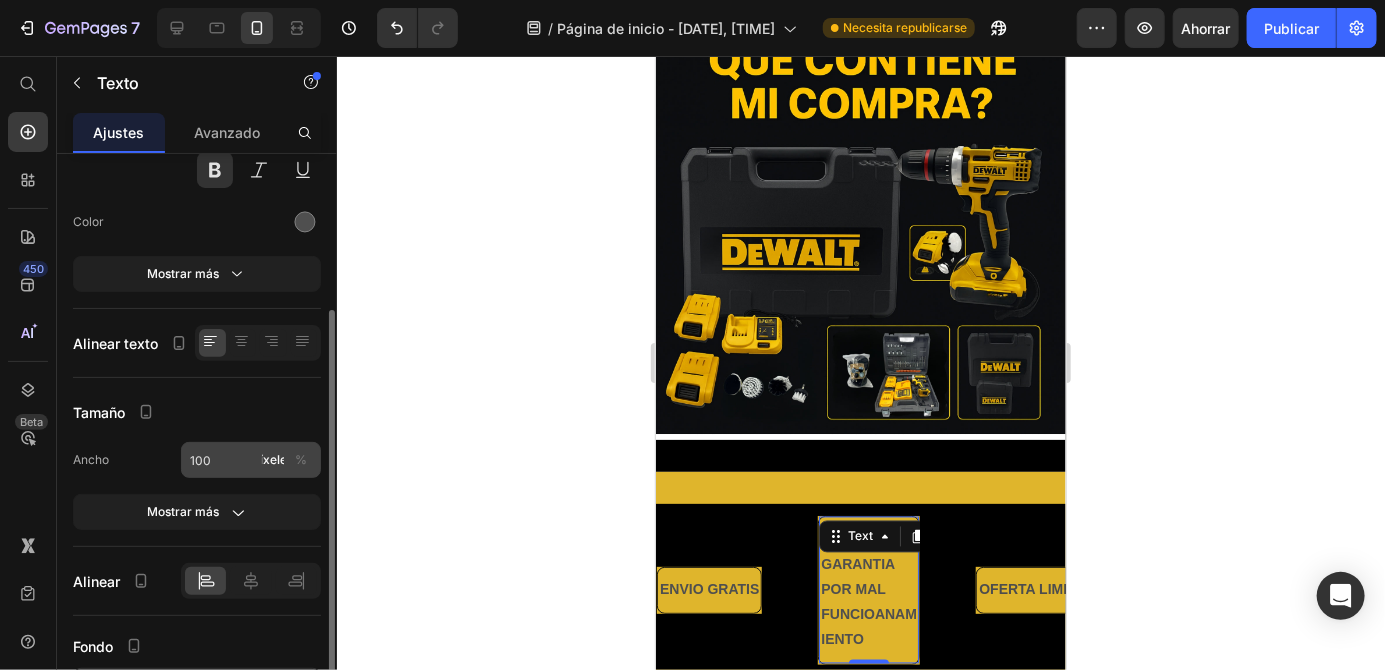click on "píxeles %" at bounding box center (287, 460) 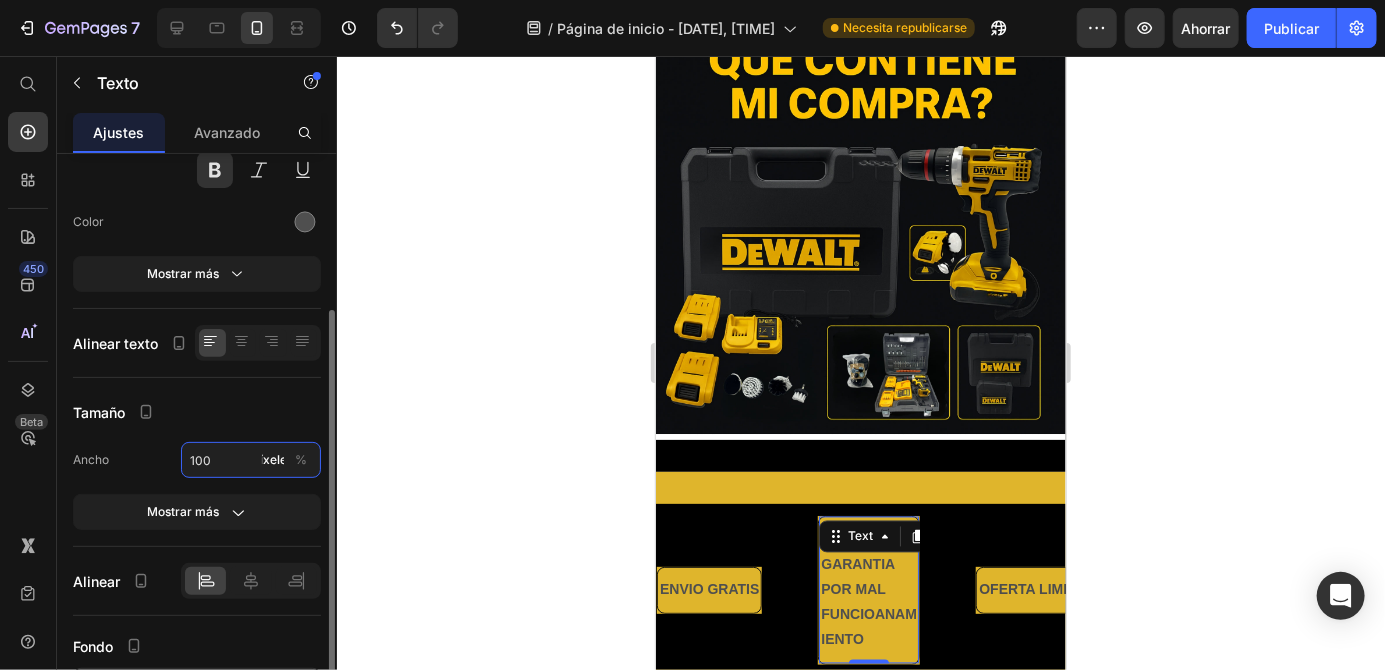 click on "100" at bounding box center [251, 460] 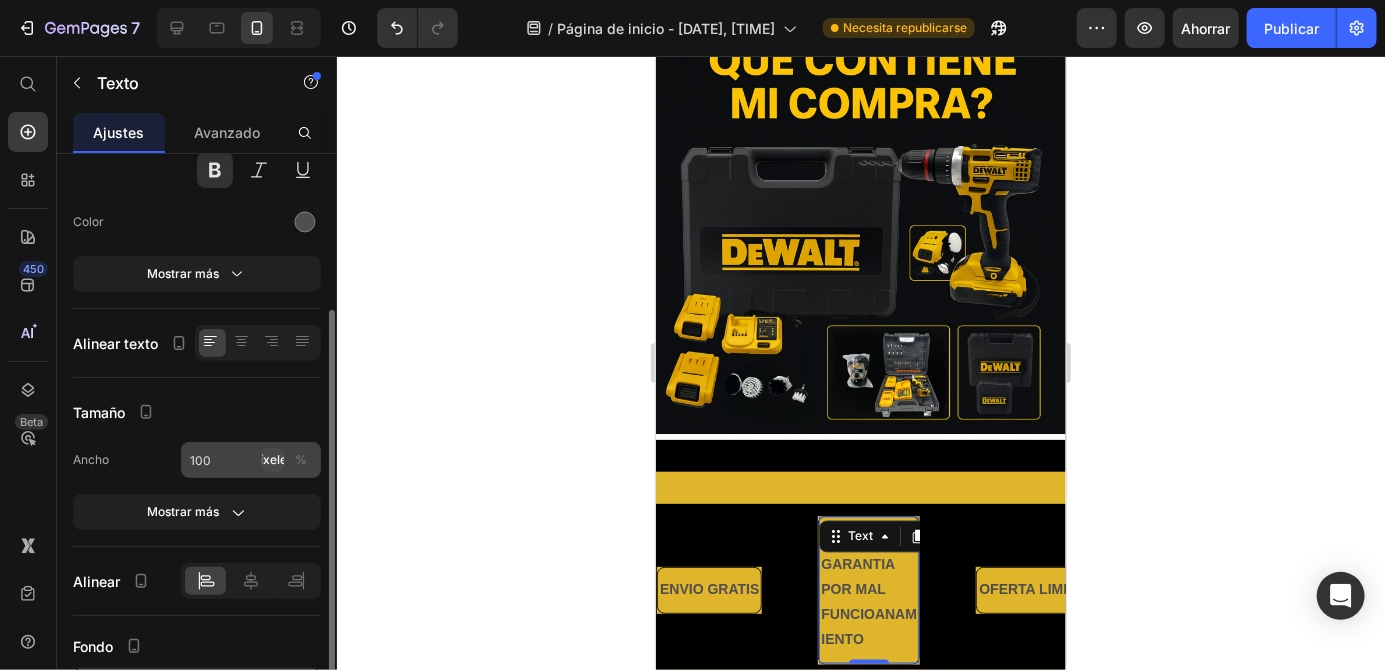 click on "píxeles" 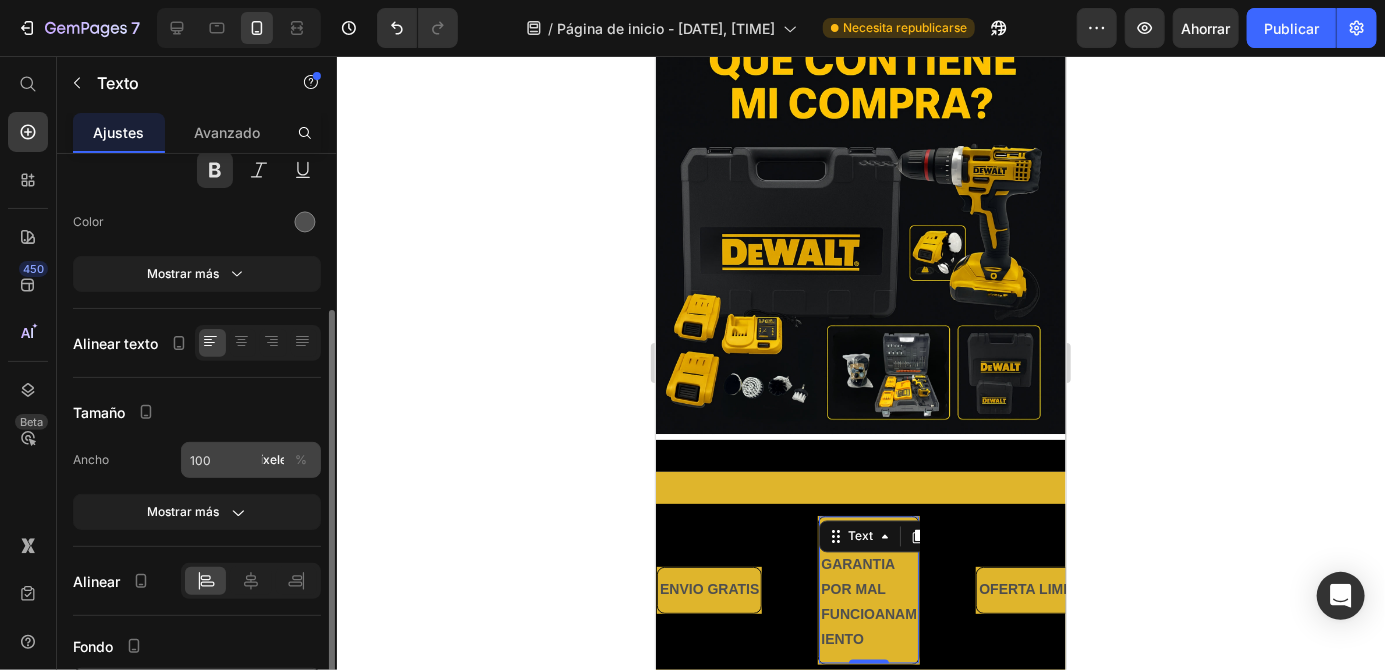 click on "píxeles %" at bounding box center [287, 460] 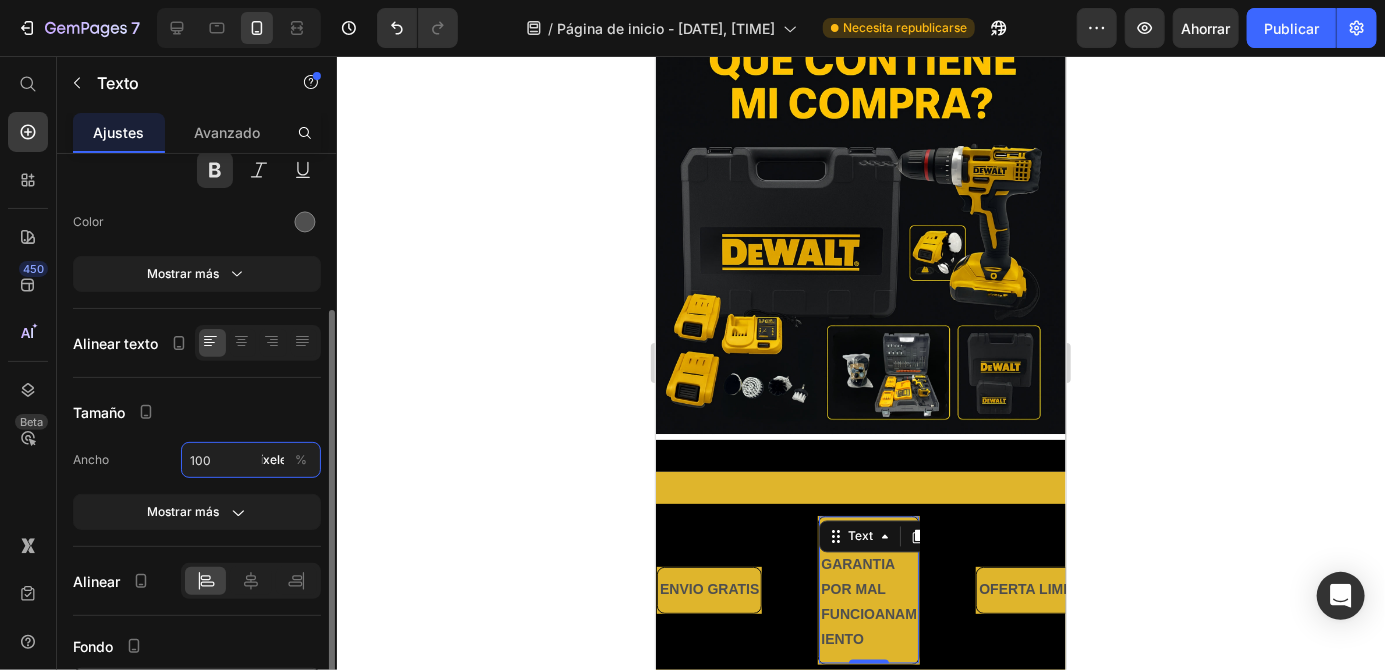 click on "100" at bounding box center (251, 460) 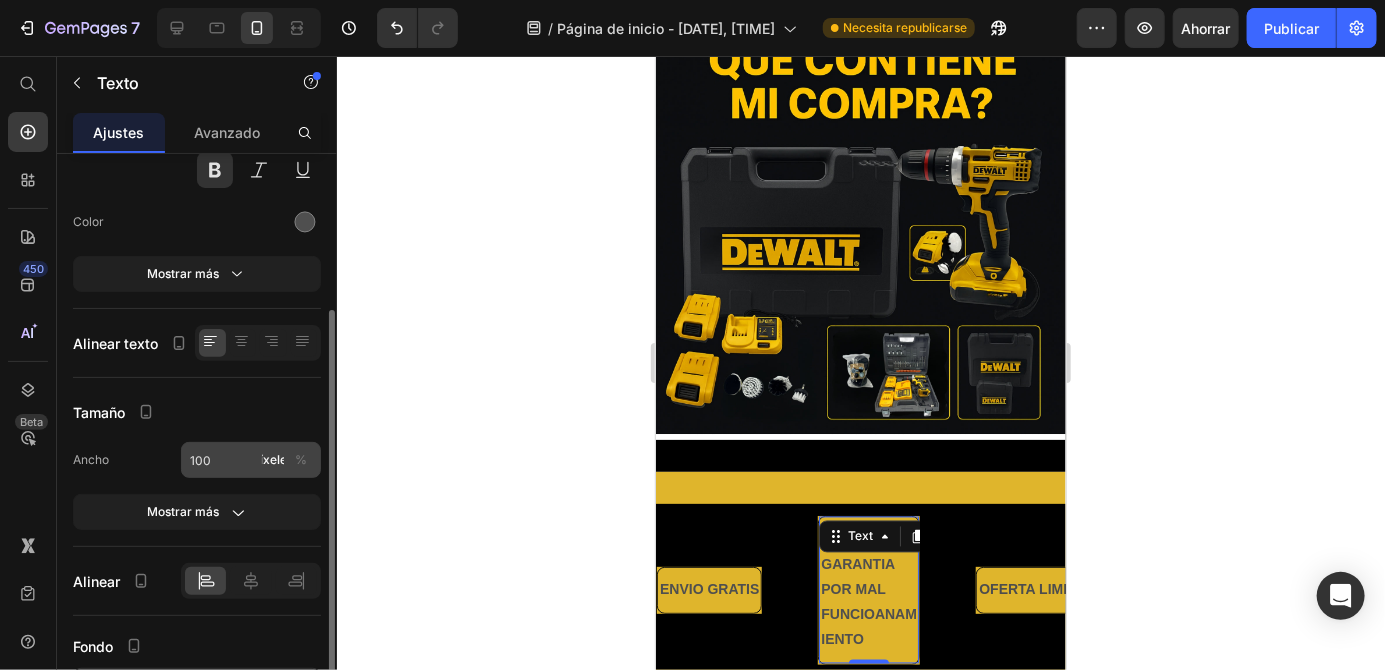 click on "%" 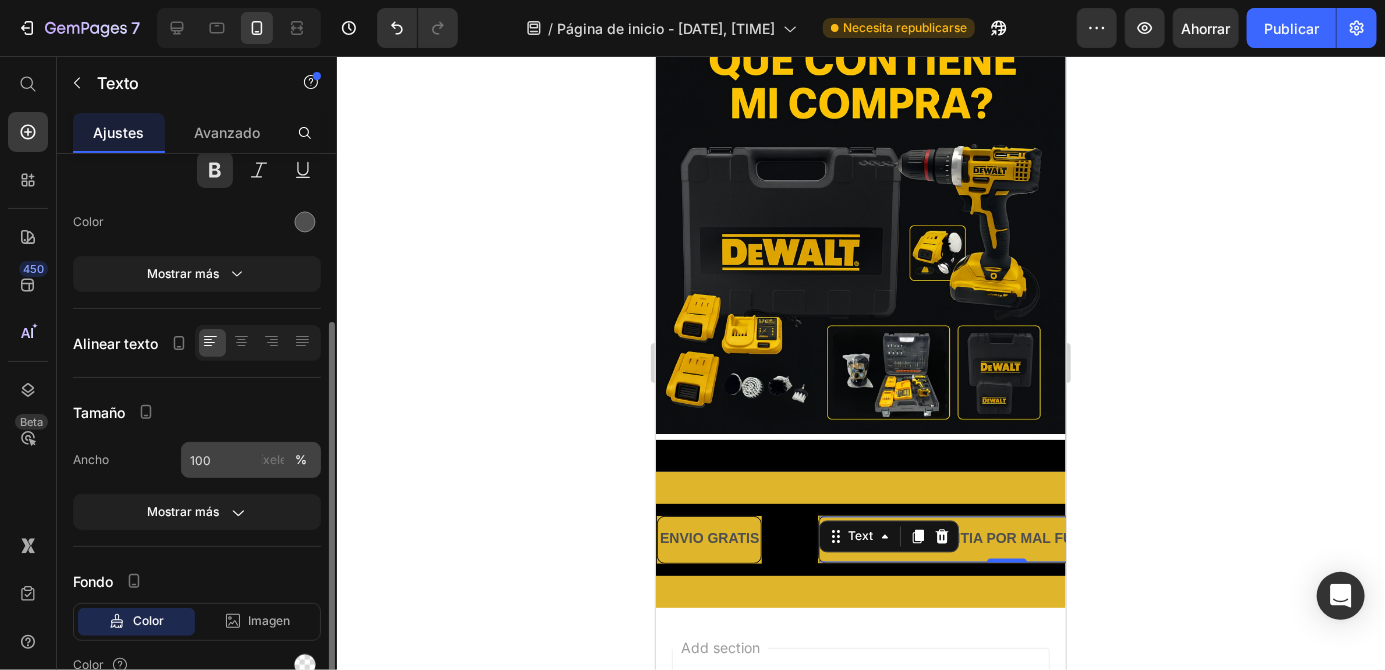 click on "píxeles %" at bounding box center [287, 460] 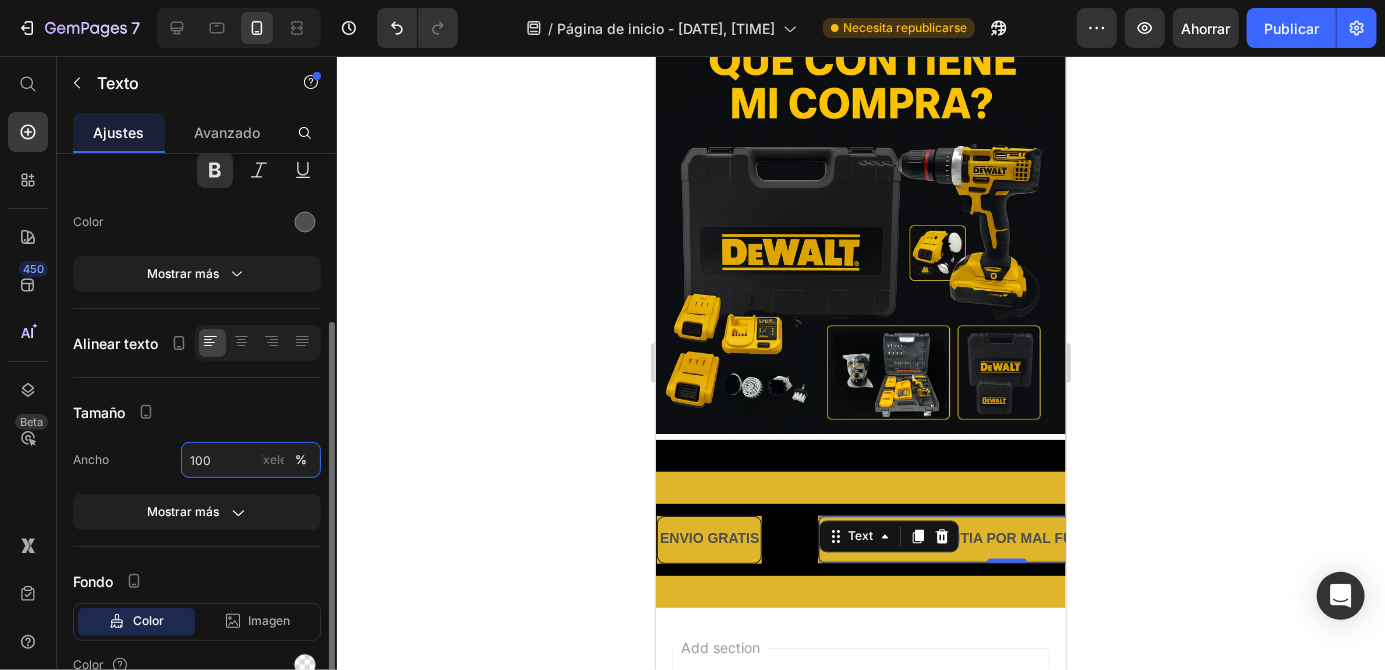 click on "100" at bounding box center (251, 460) 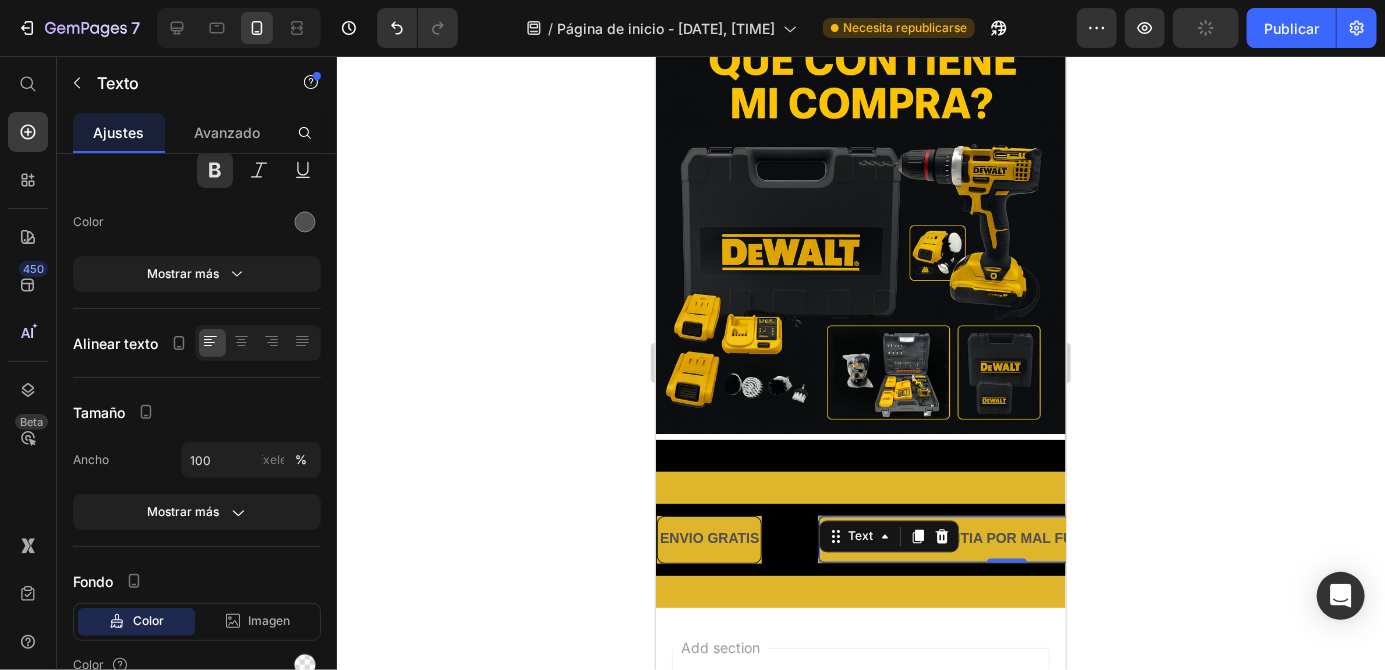 click 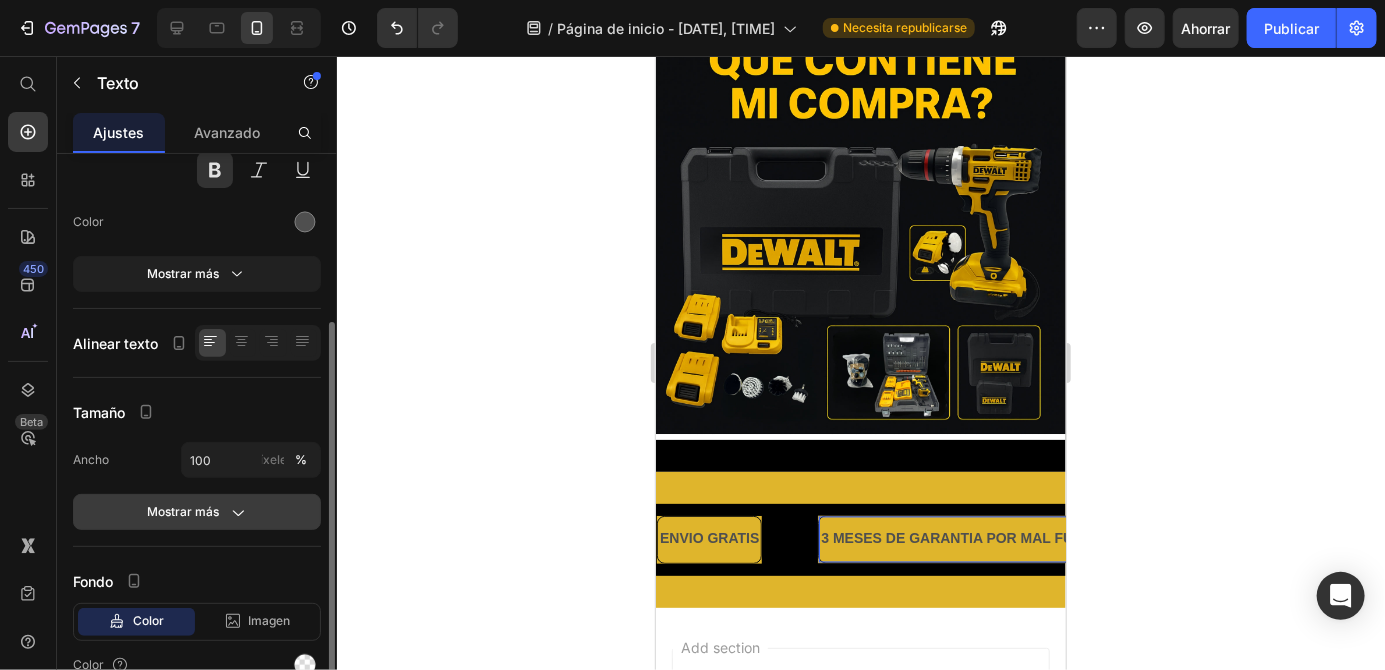 click on "Mostrar más" 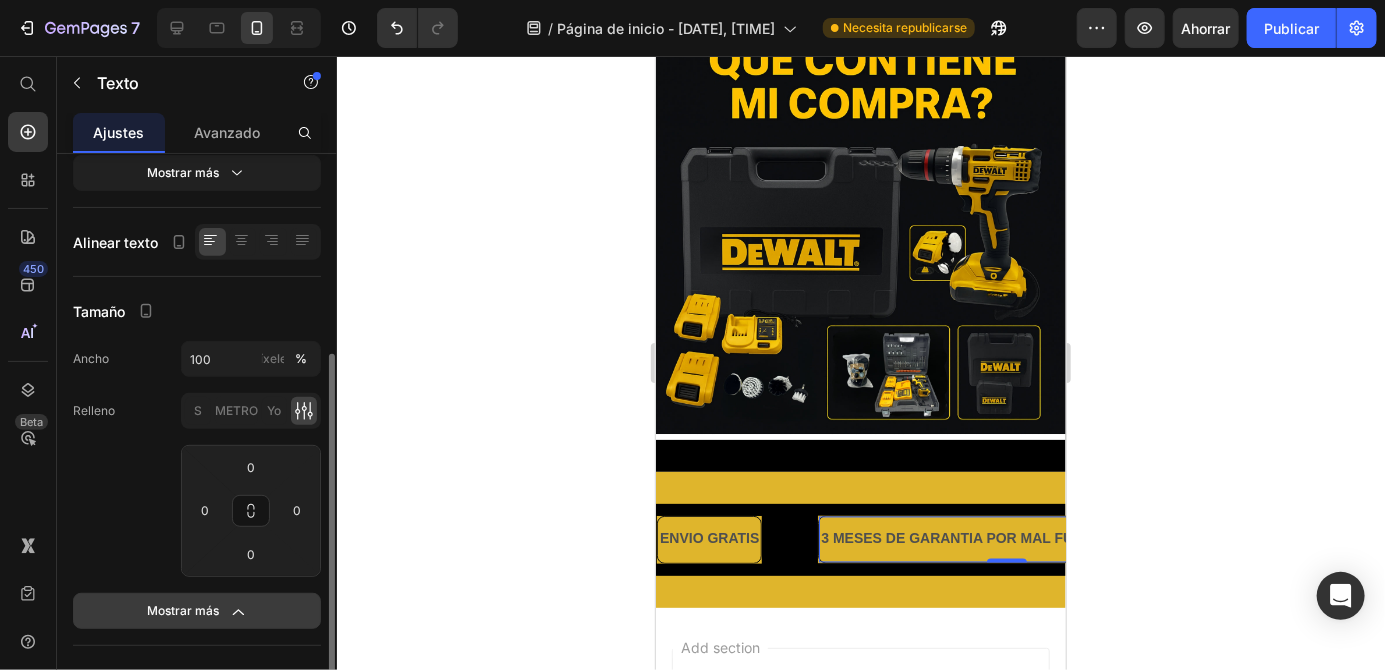 scroll, scrollTop: 326, scrollLeft: 0, axis: vertical 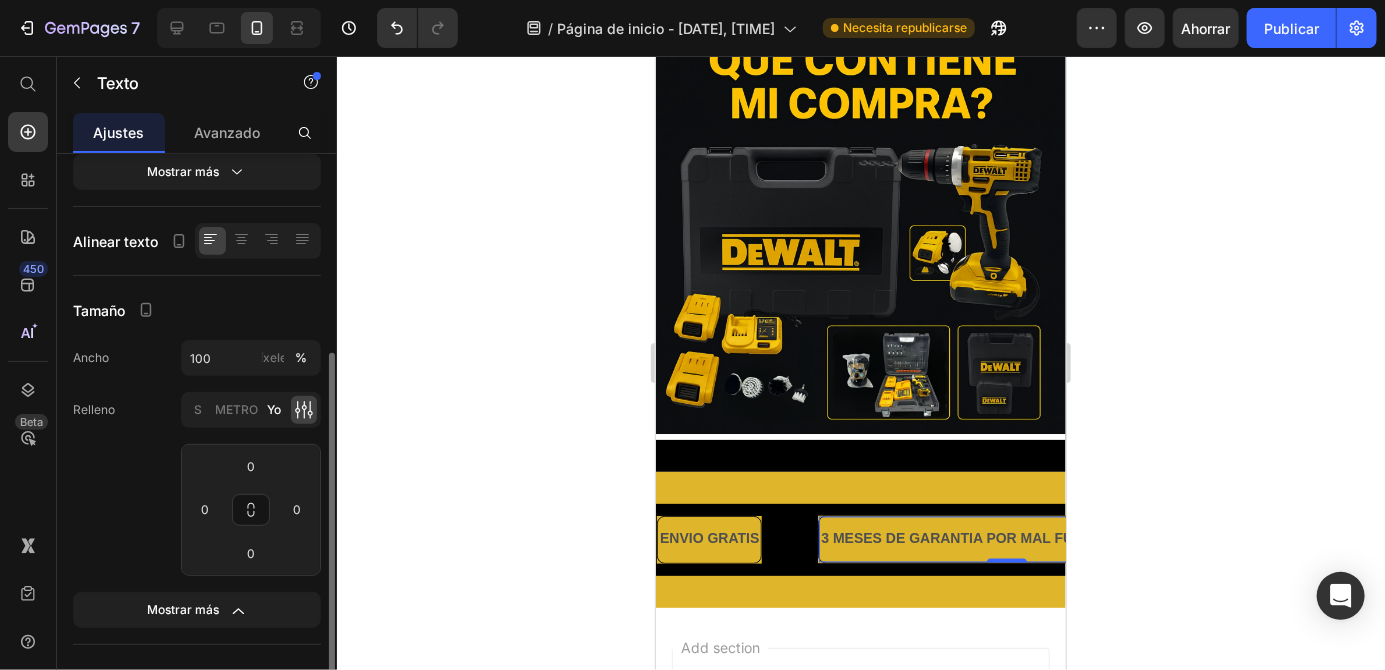 click on "Yo" at bounding box center [275, 409] 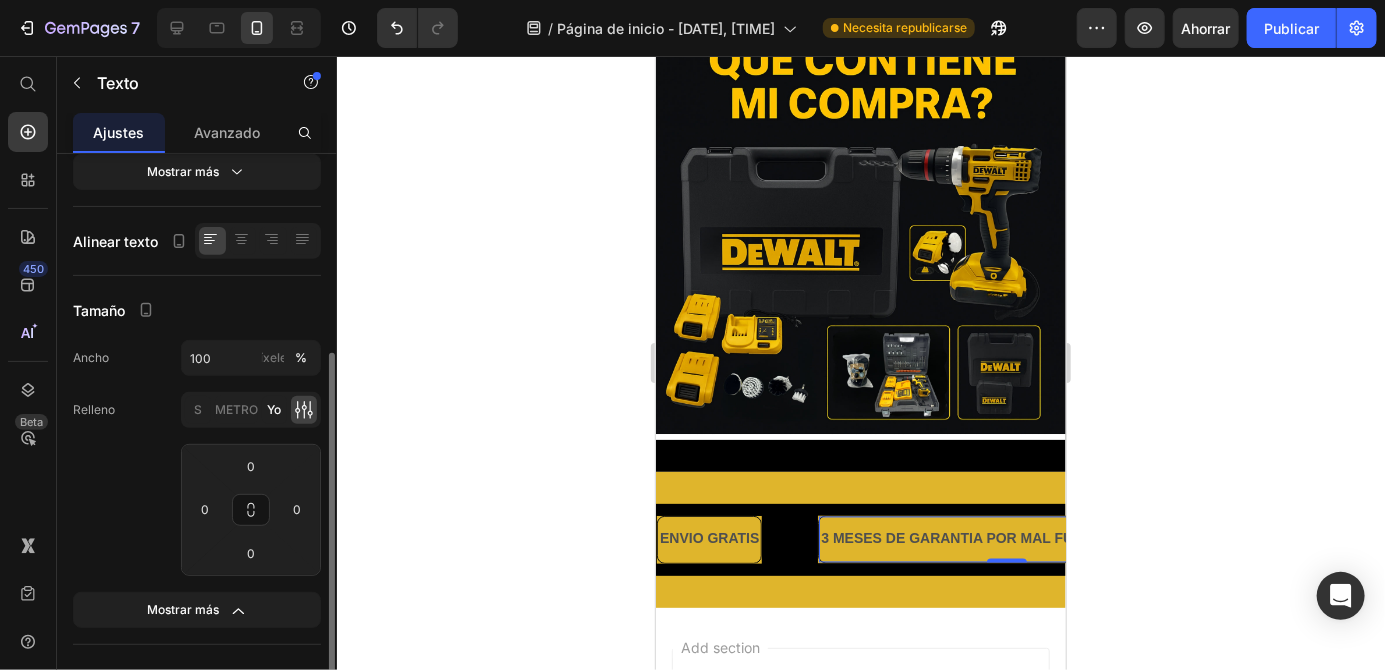 type on "16" 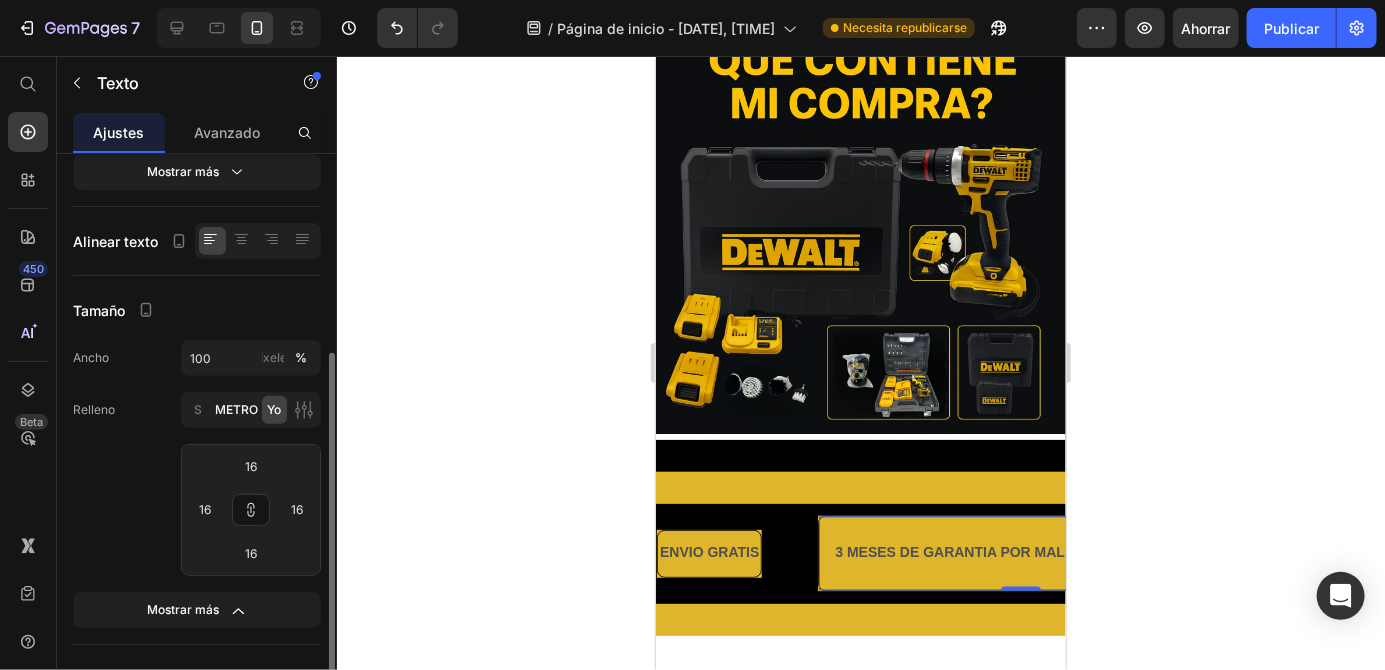 click on "METRO" at bounding box center [236, 409] 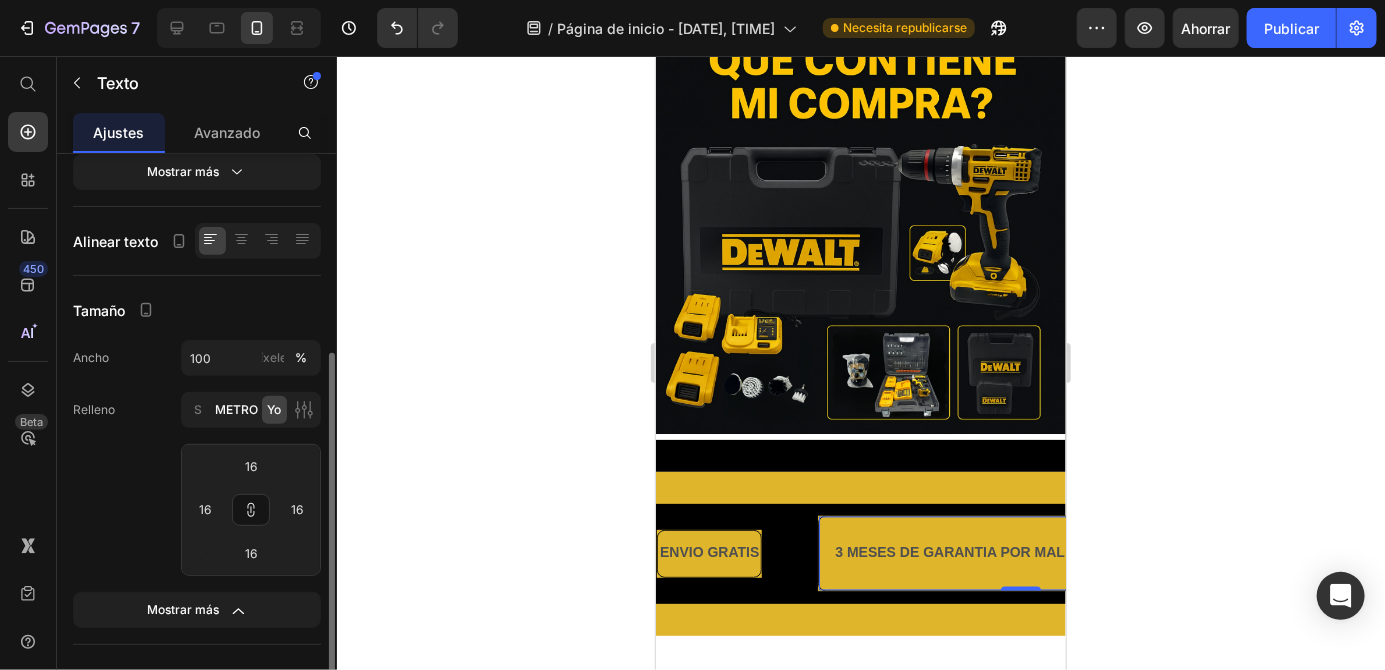 type on "8" 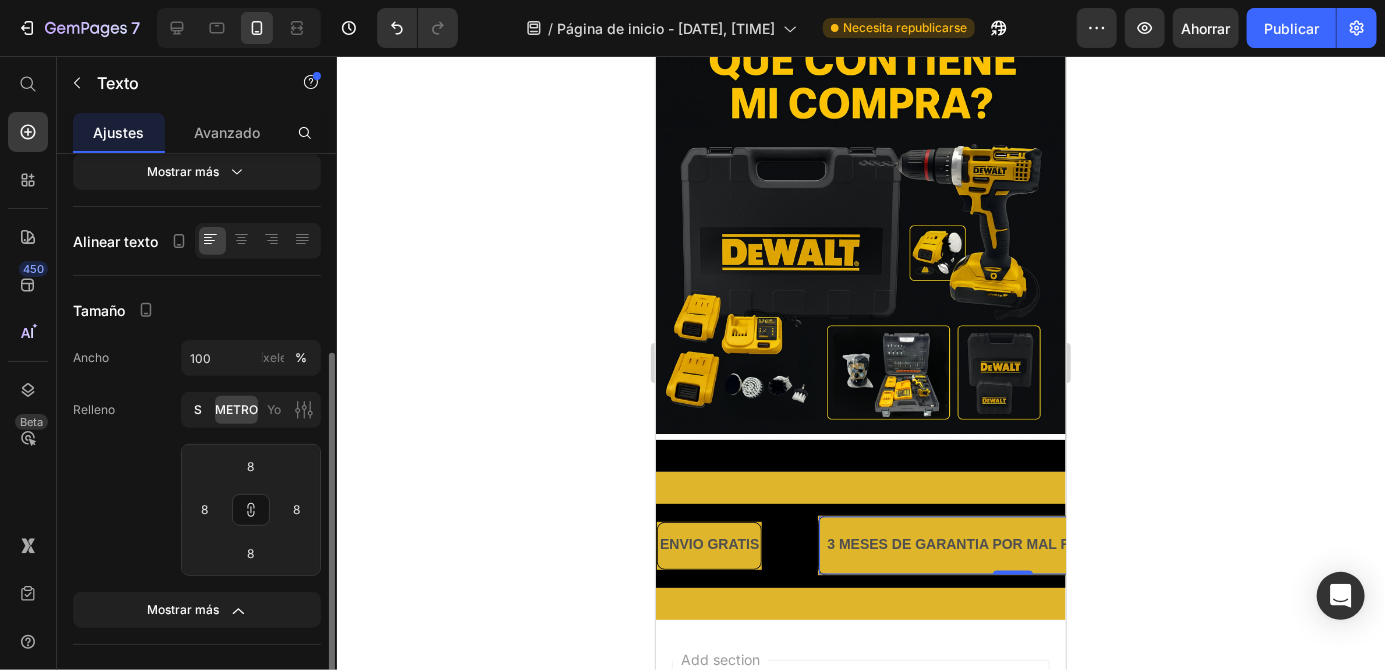 click on "S" 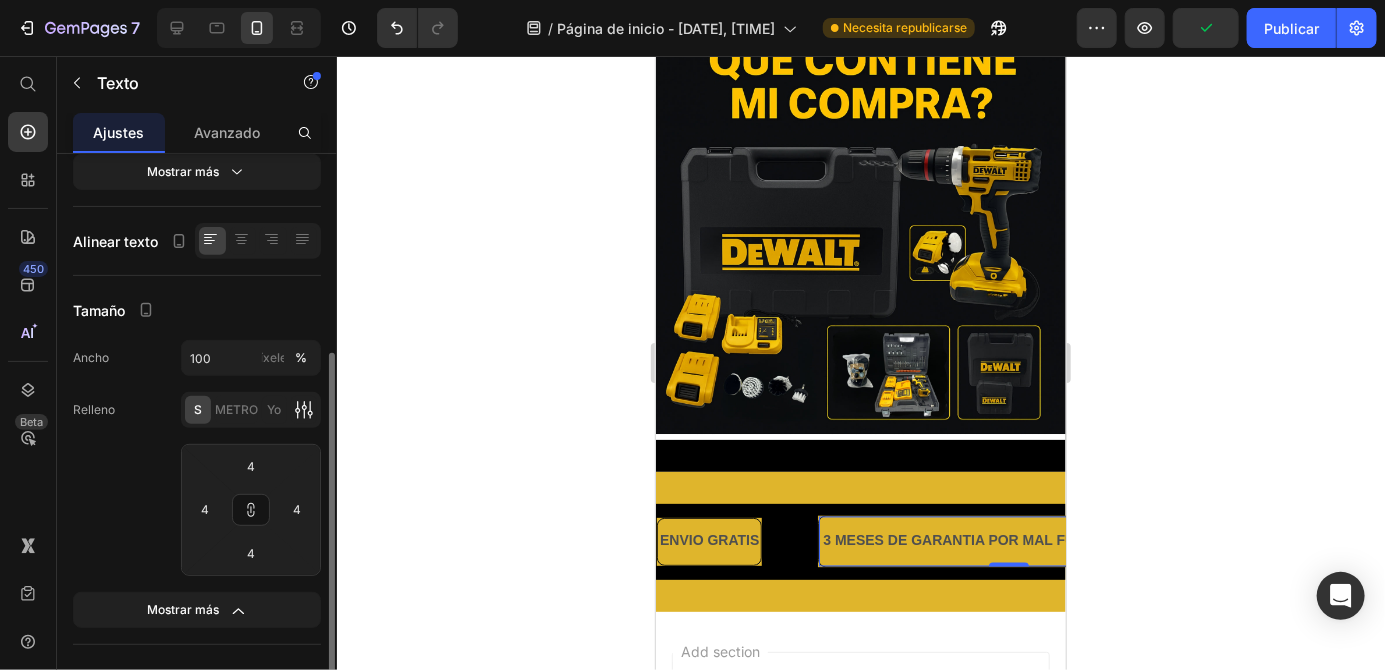 click 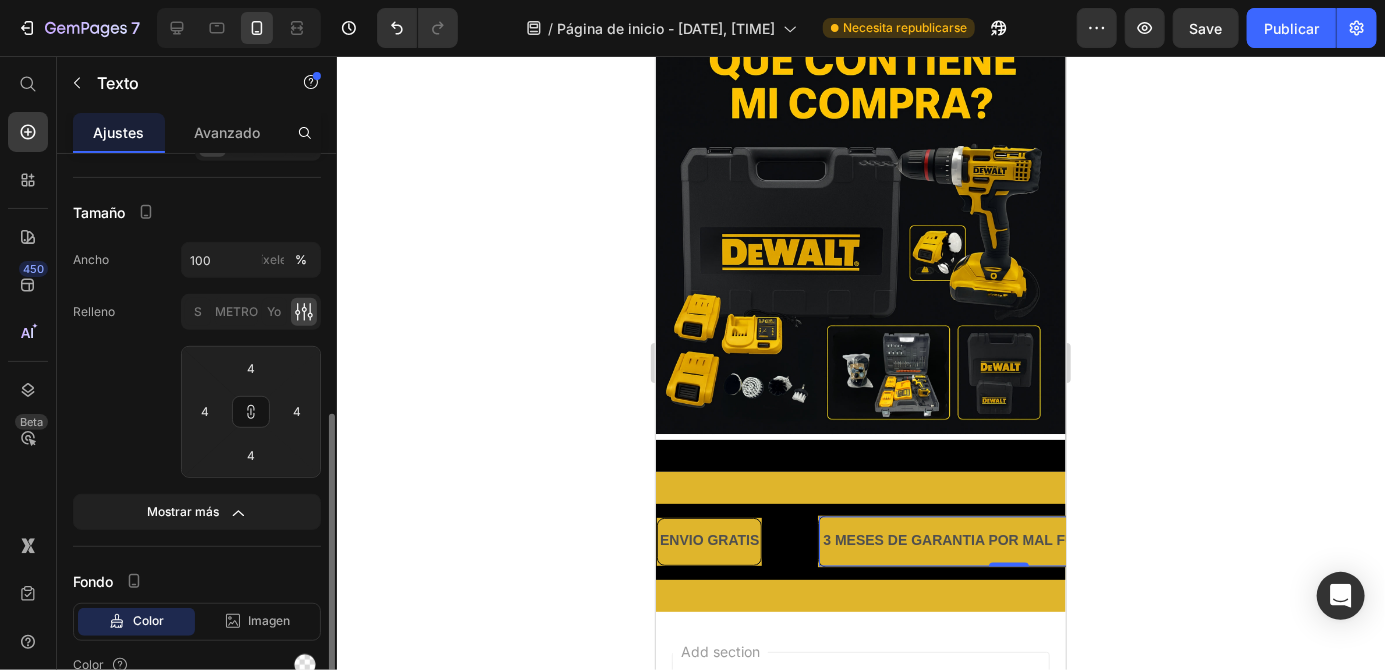 scroll, scrollTop: 424, scrollLeft: 0, axis: vertical 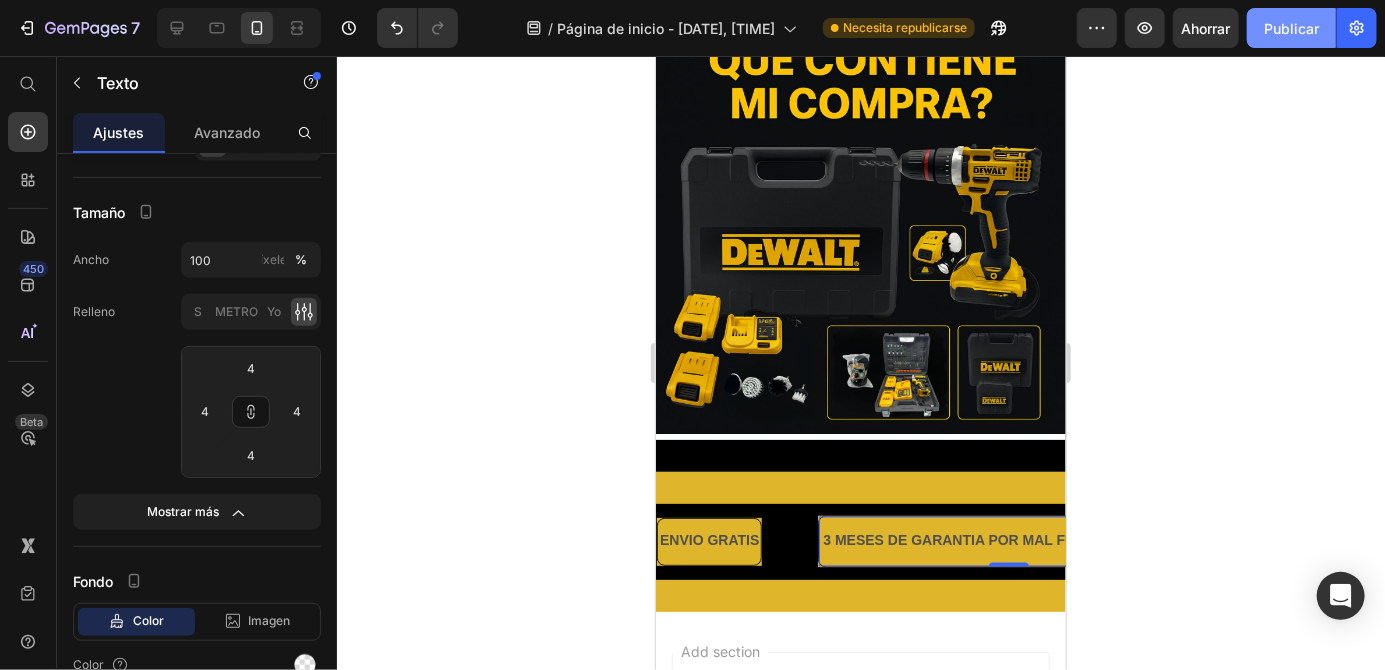 click on "Publicar" 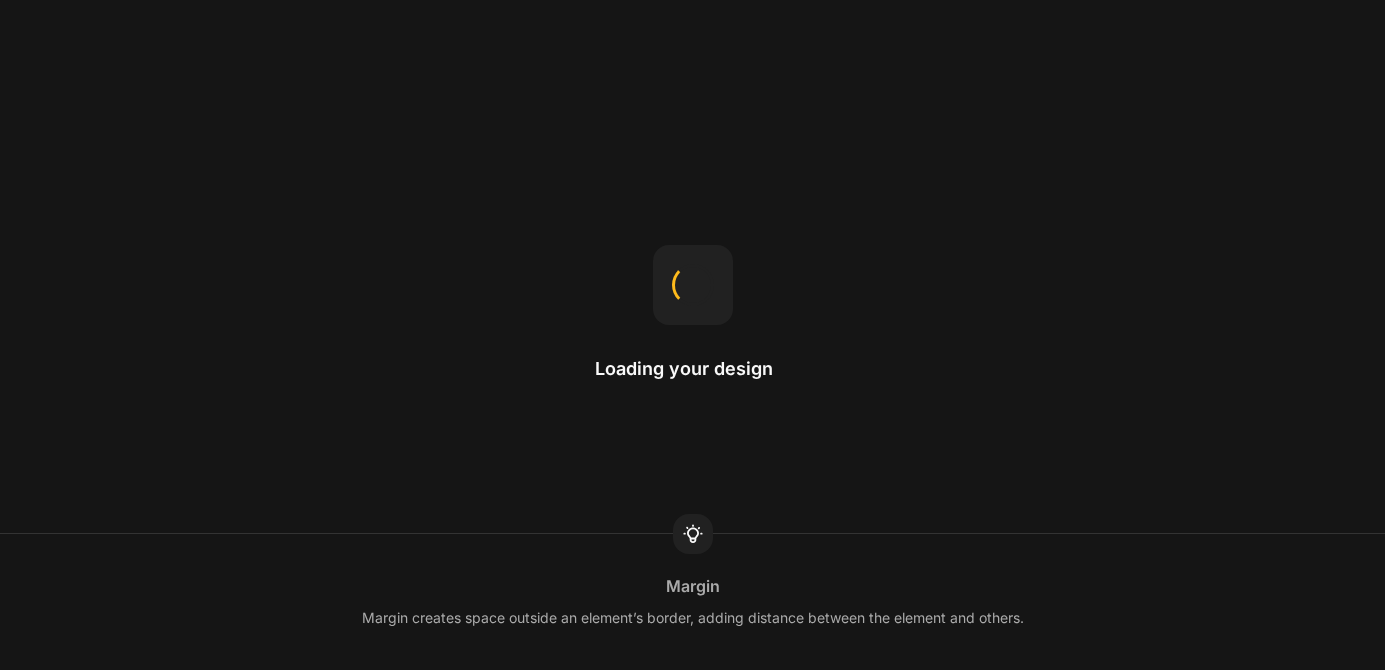 scroll, scrollTop: 0, scrollLeft: 0, axis: both 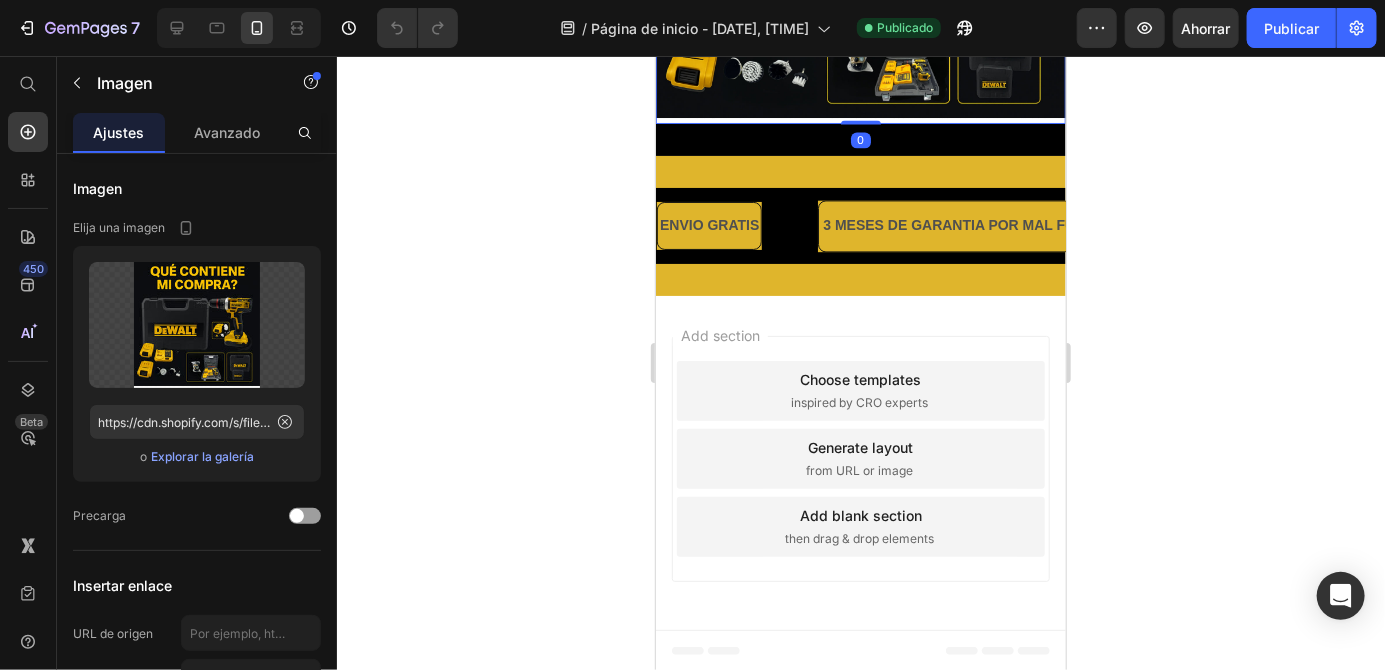 click on "then drag & drop elements" at bounding box center (858, 538) 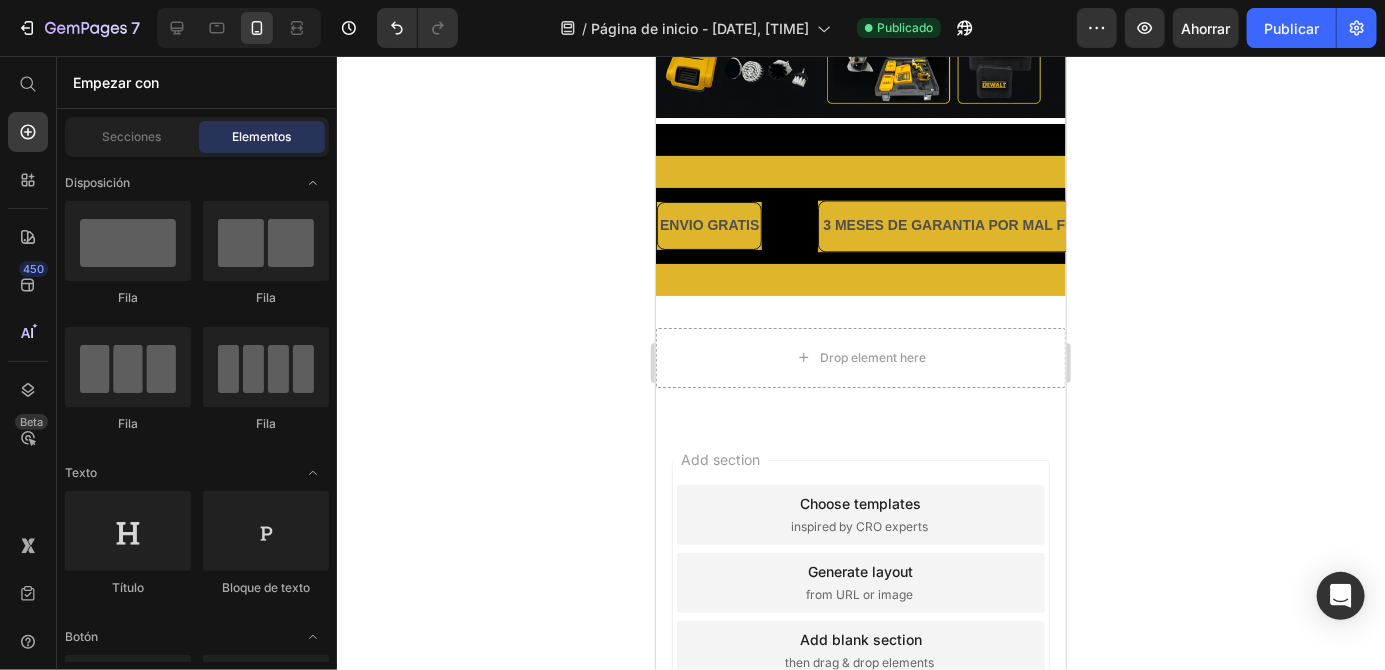 click on "Drop element here" at bounding box center (860, 357) 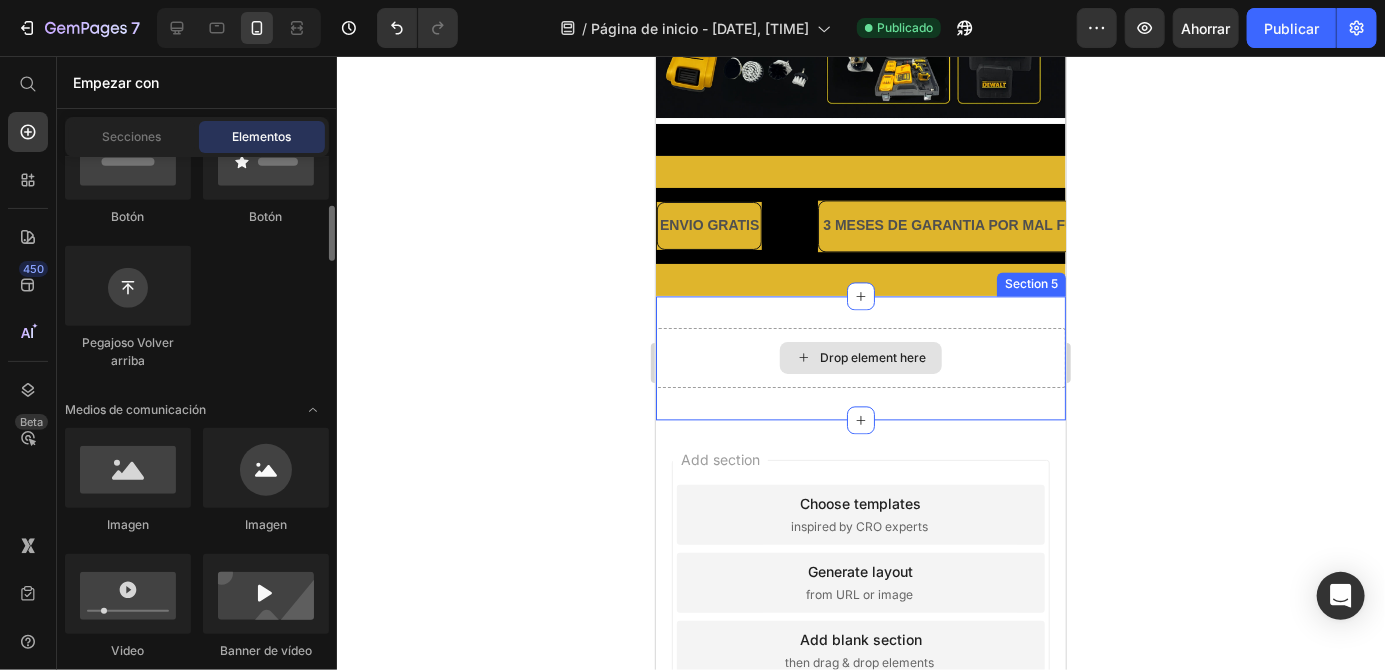 scroll, scrollTop: 538, scrollLeft: 0, axis: vertical 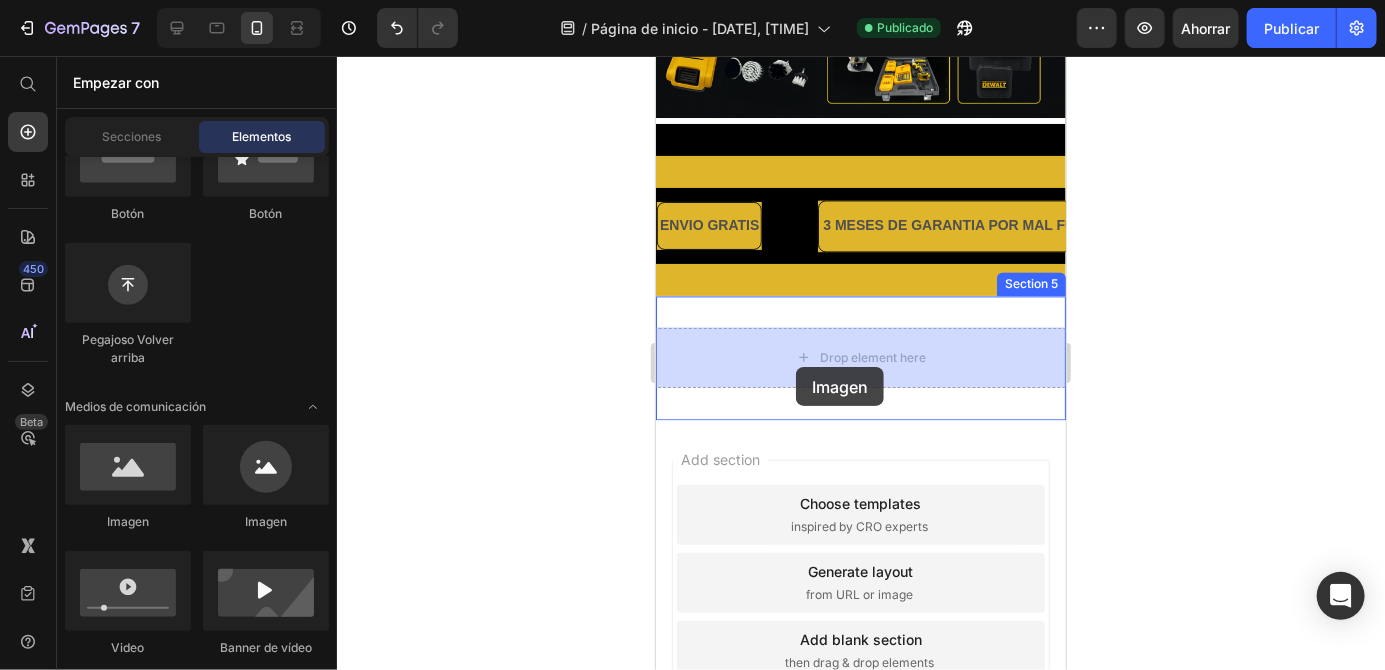 drag, startPoint x: 794, startPoint y: 532, endPoint x: 798, endPoint y: 371, distance: 161.04968 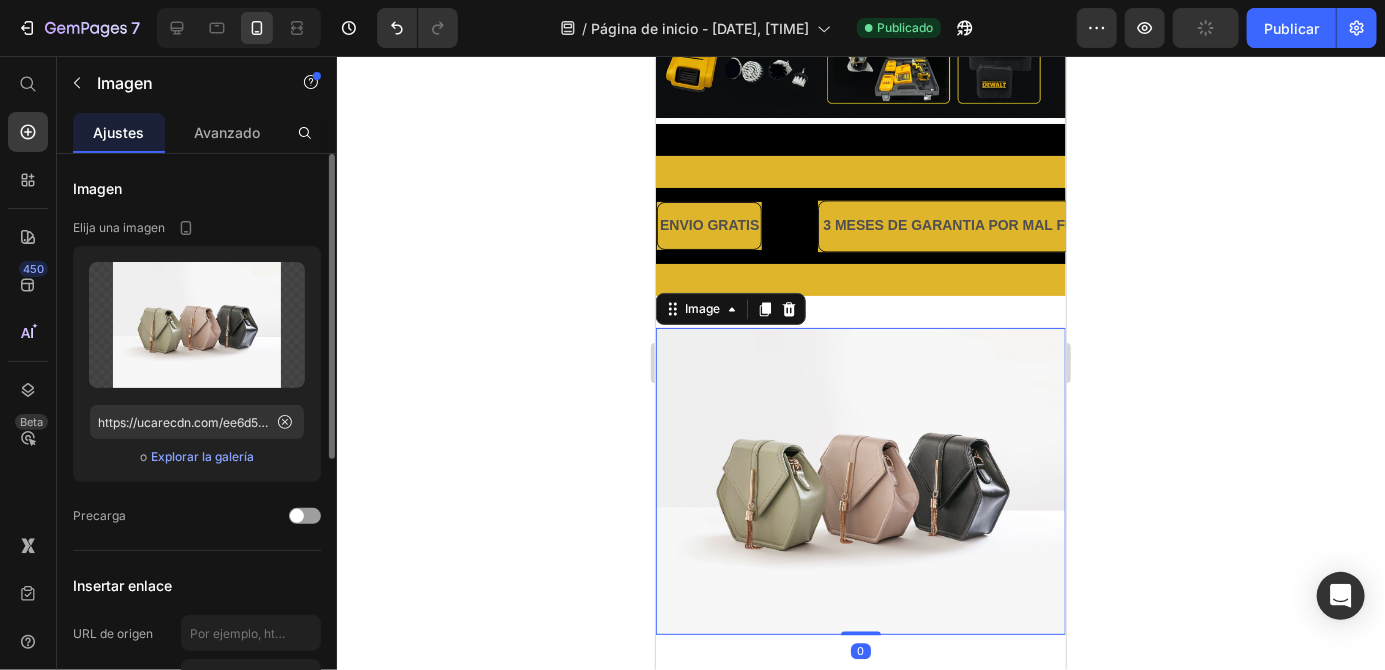 click on "Subir imagen https://ucarecdn.com/ee6d5074-1640-4cc7-8933-47c8589c3dee/-/format/auto/ o Explorar la galería" 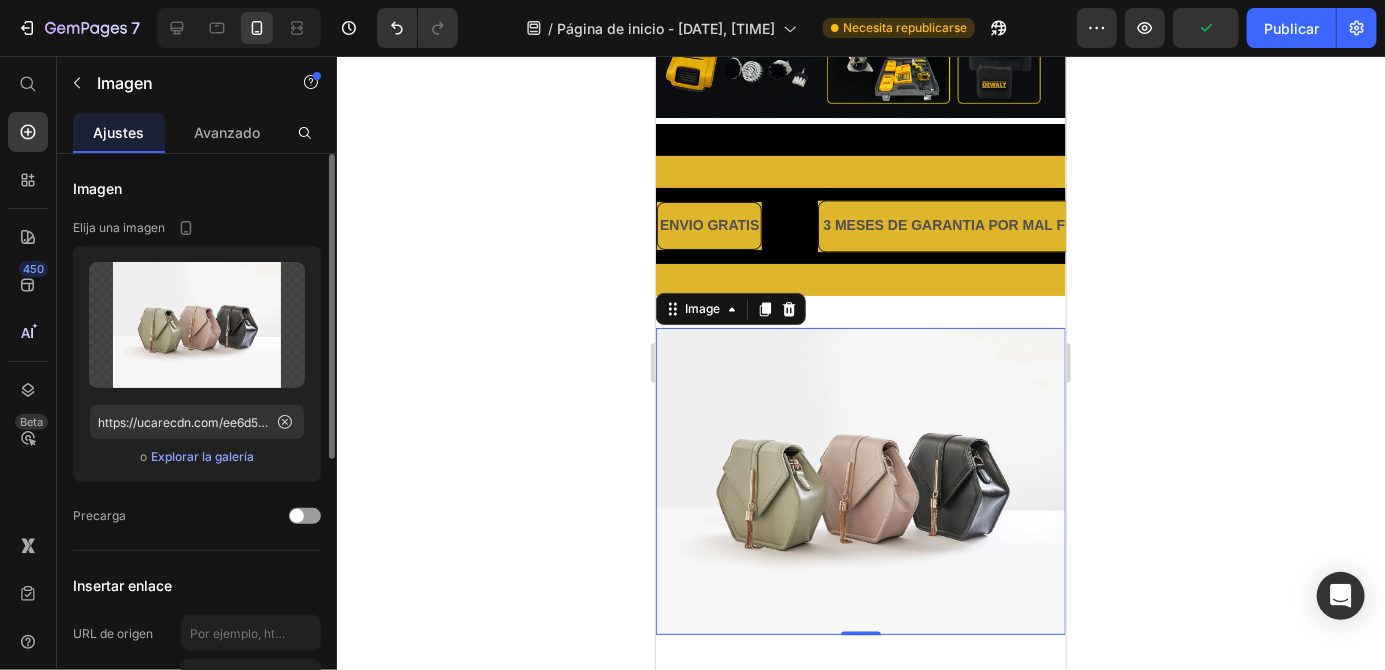 click on "Explorar la galería" at bounding box center [202, 456] 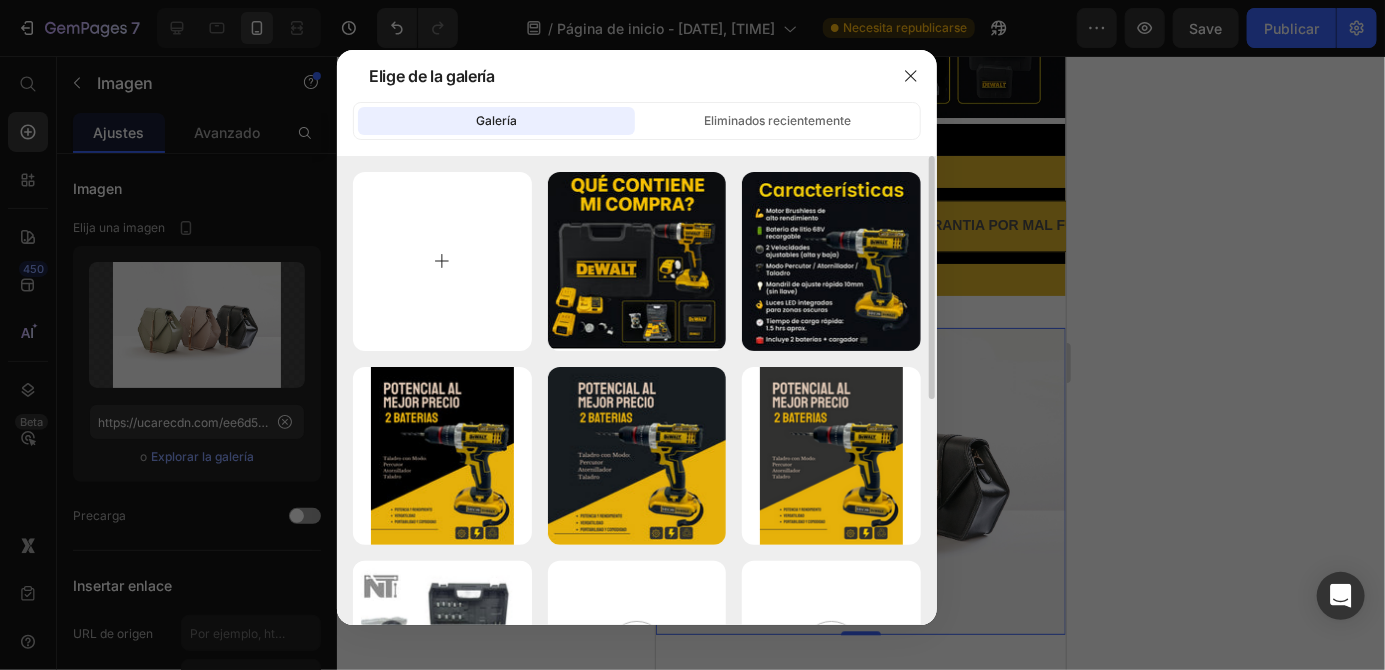 click at bounding box center [442, 261] 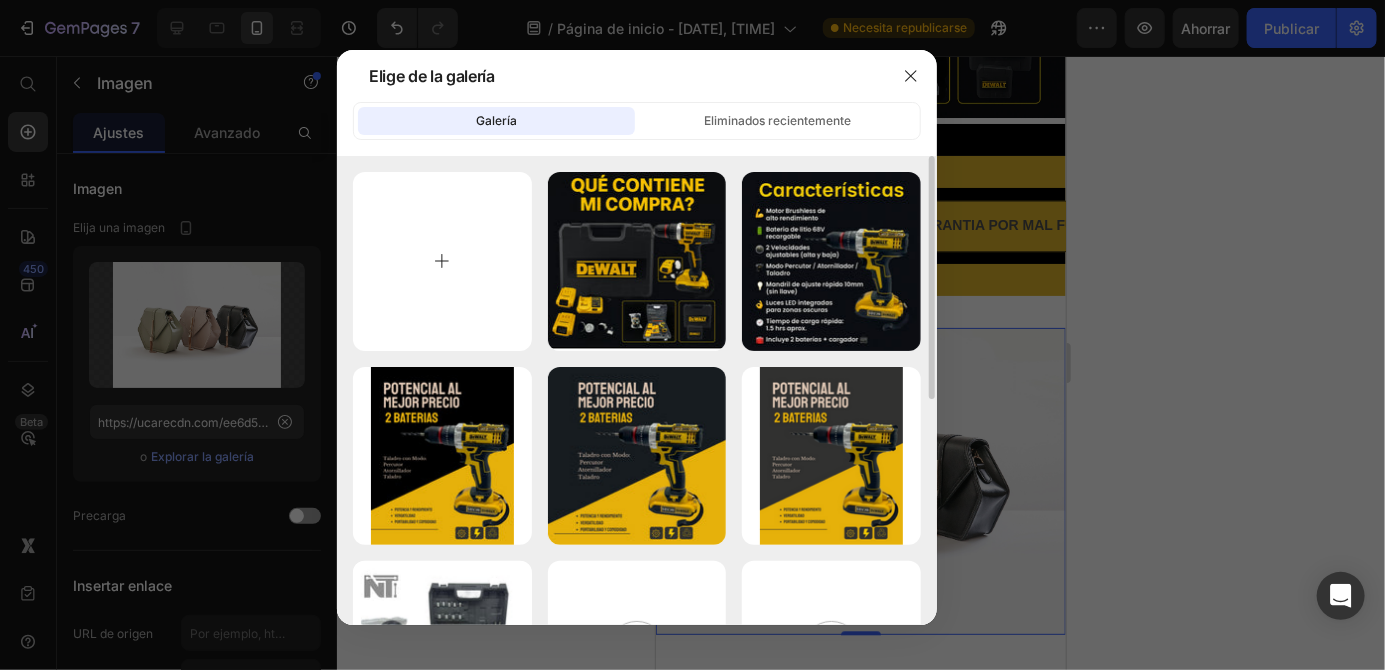type on "C:\fakepath\1000002590.jpg" 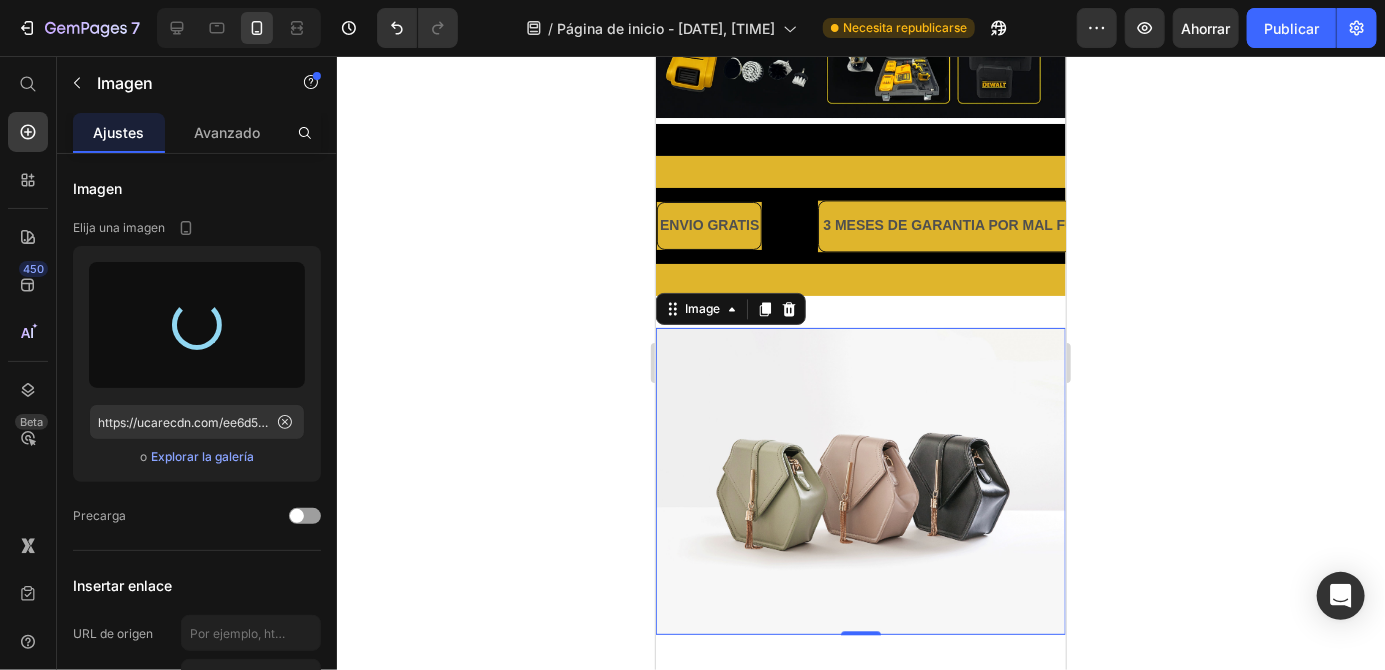 type on "https://cdn.shopify.com/s/files/1/0939/0053/8136/files/gempages_574840125347857637-6db7ee46-4a8c-4cc2-87b3-d172e9b1ec78.jpg" 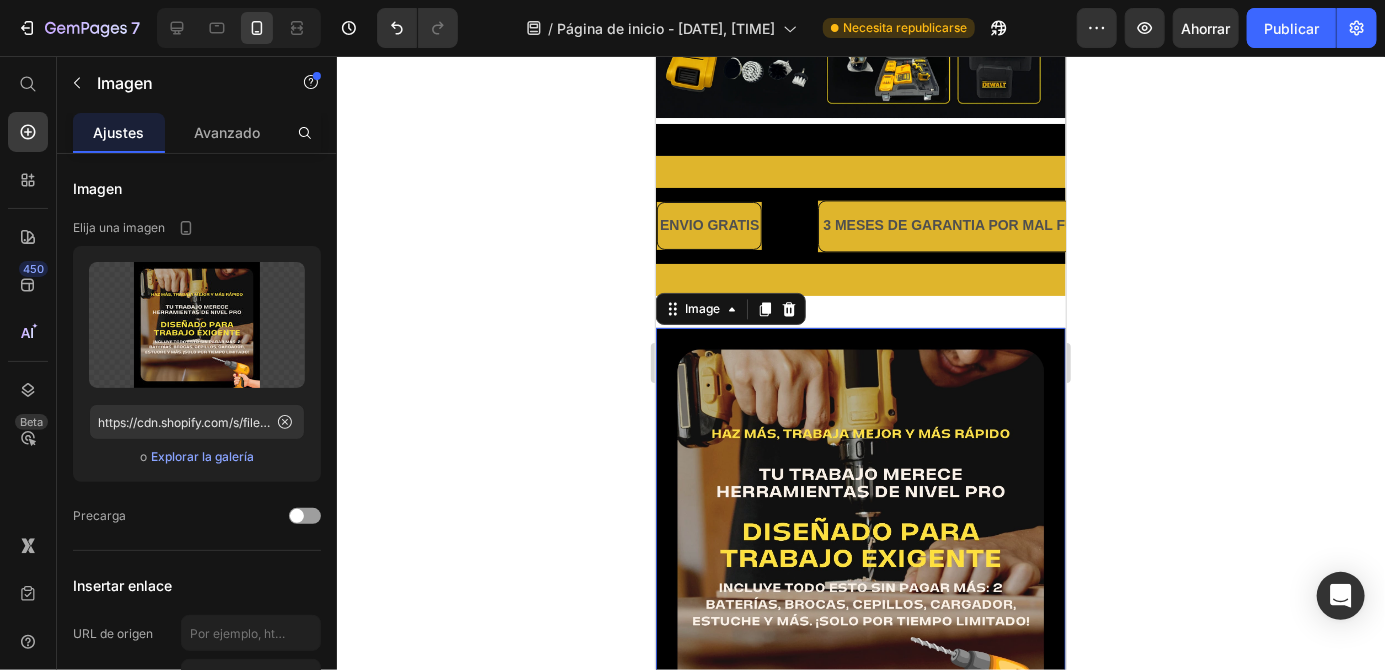 click on "Image   0 Section 5" at bounding box center (860, 532) 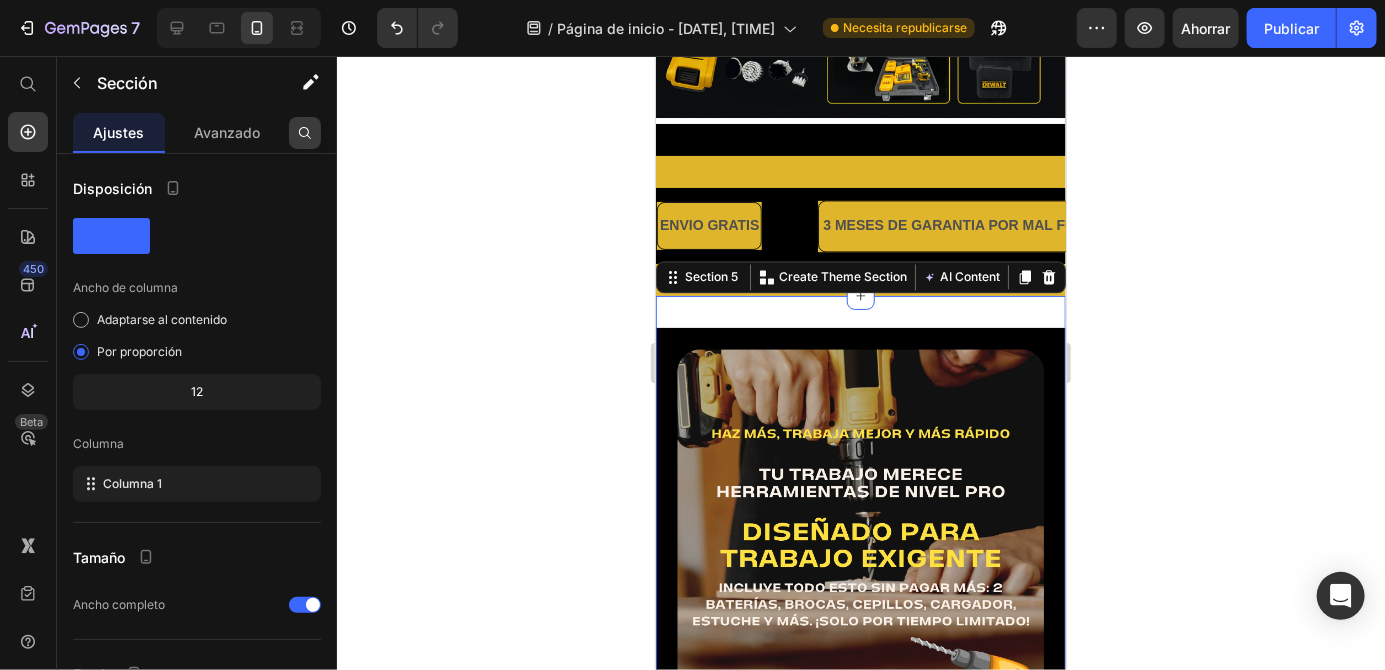 click 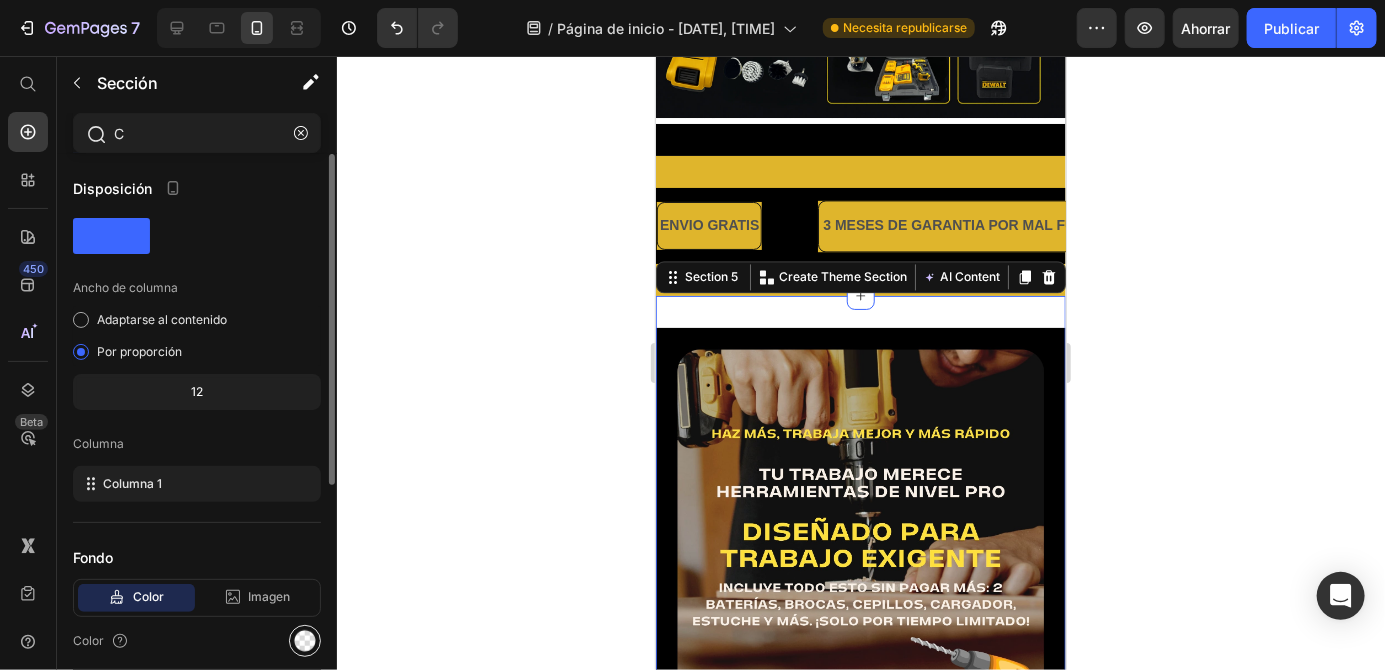 type on "C" 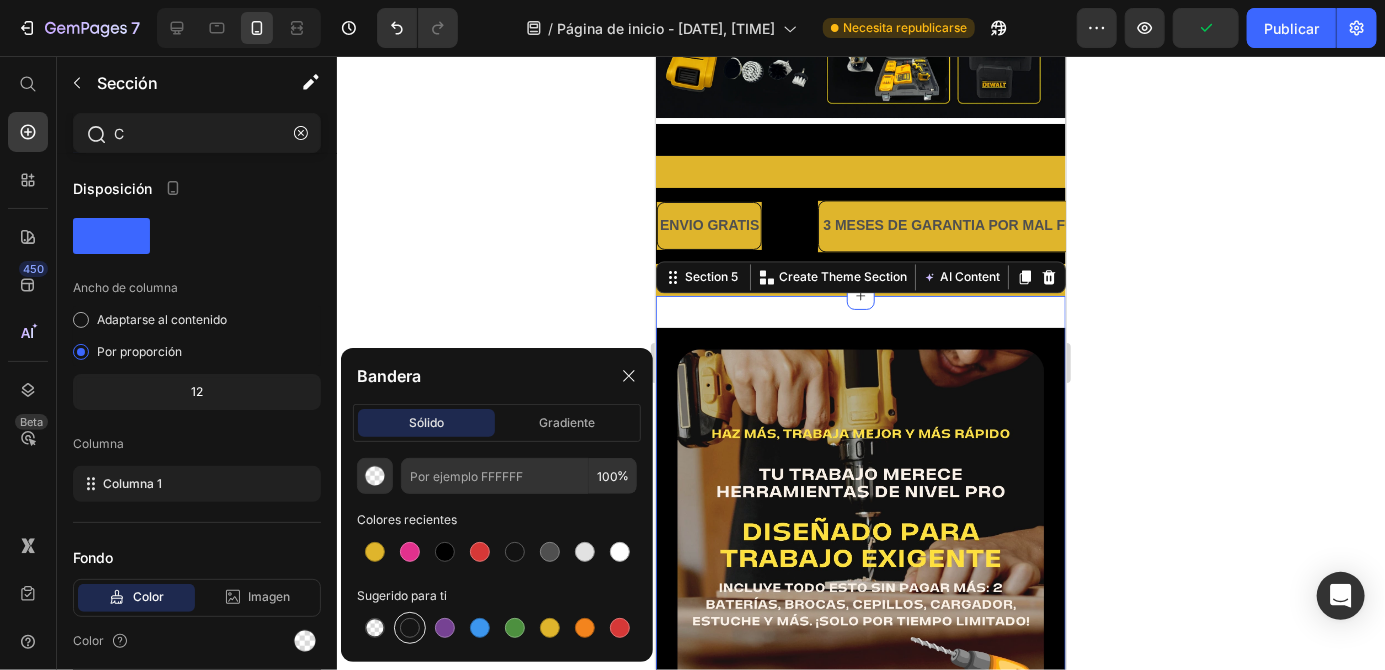 click at bounding box center [410, 628] 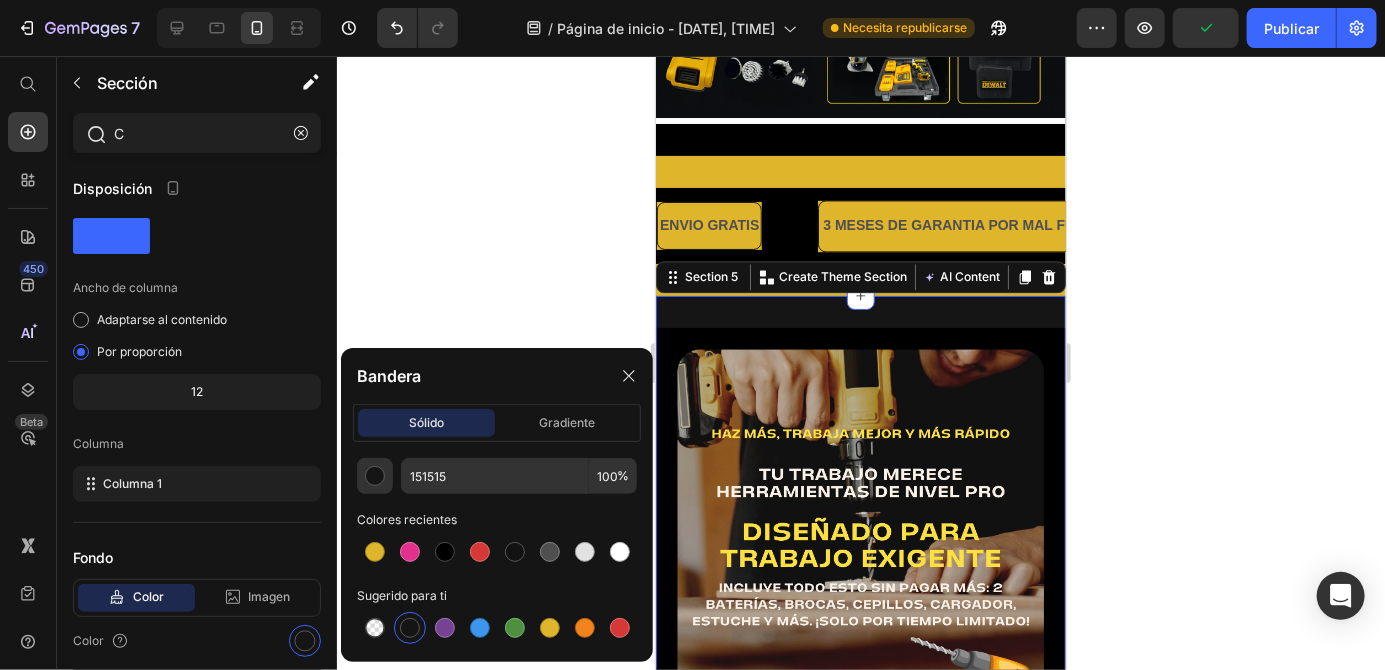 click 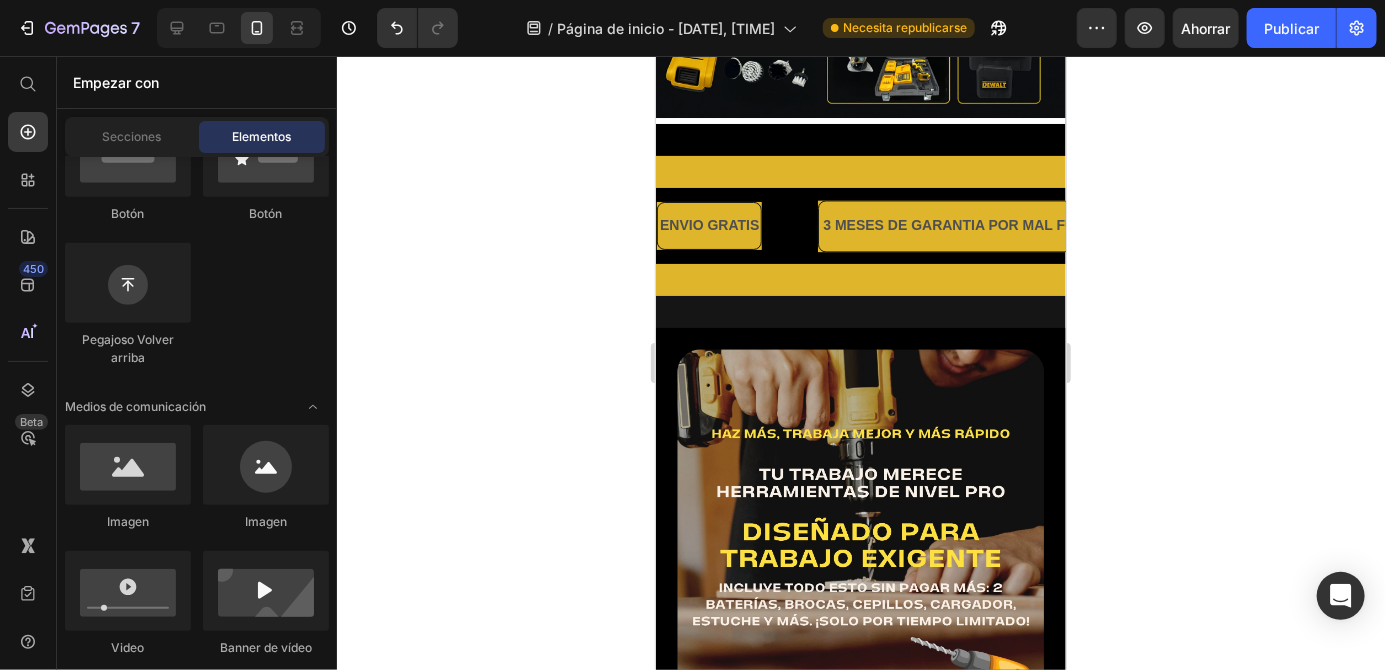 click on "Image Section 5" at bounding box center (860, 532) 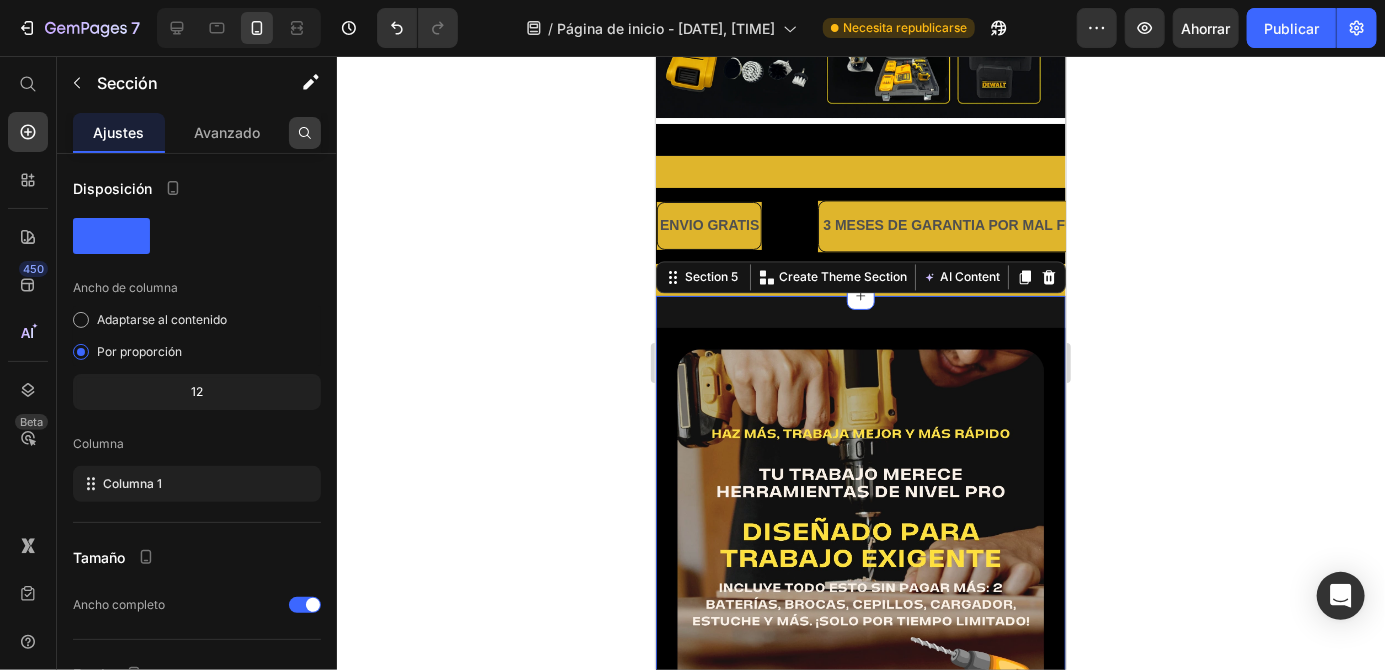 click 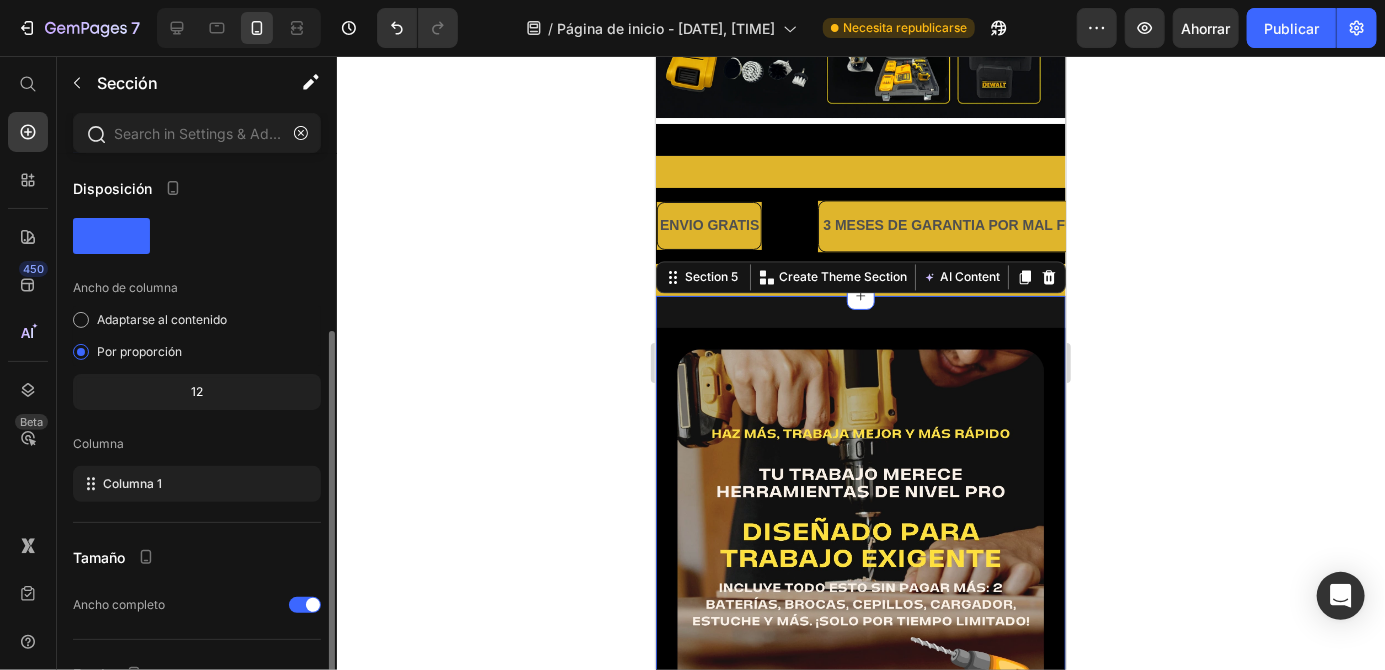 scroll, scrollTop: 94, scrollLeft: 0, axis: vertical 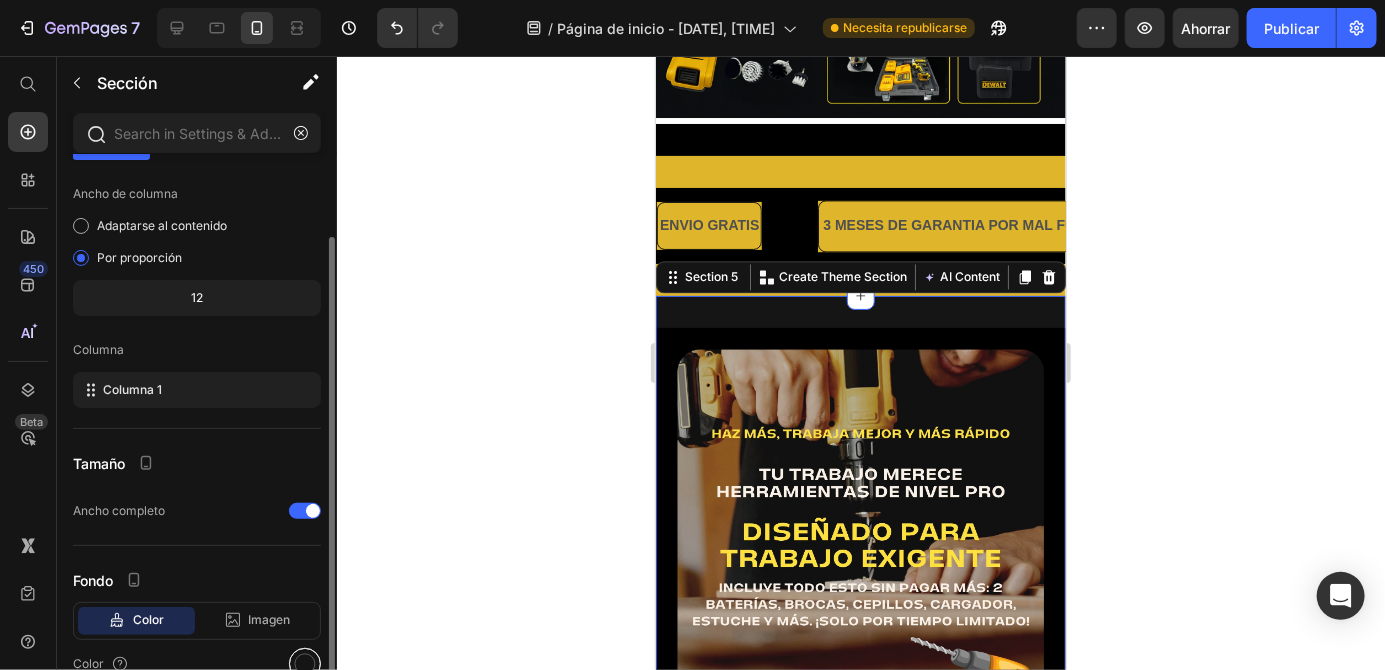 click at bounding box center [305, 664] 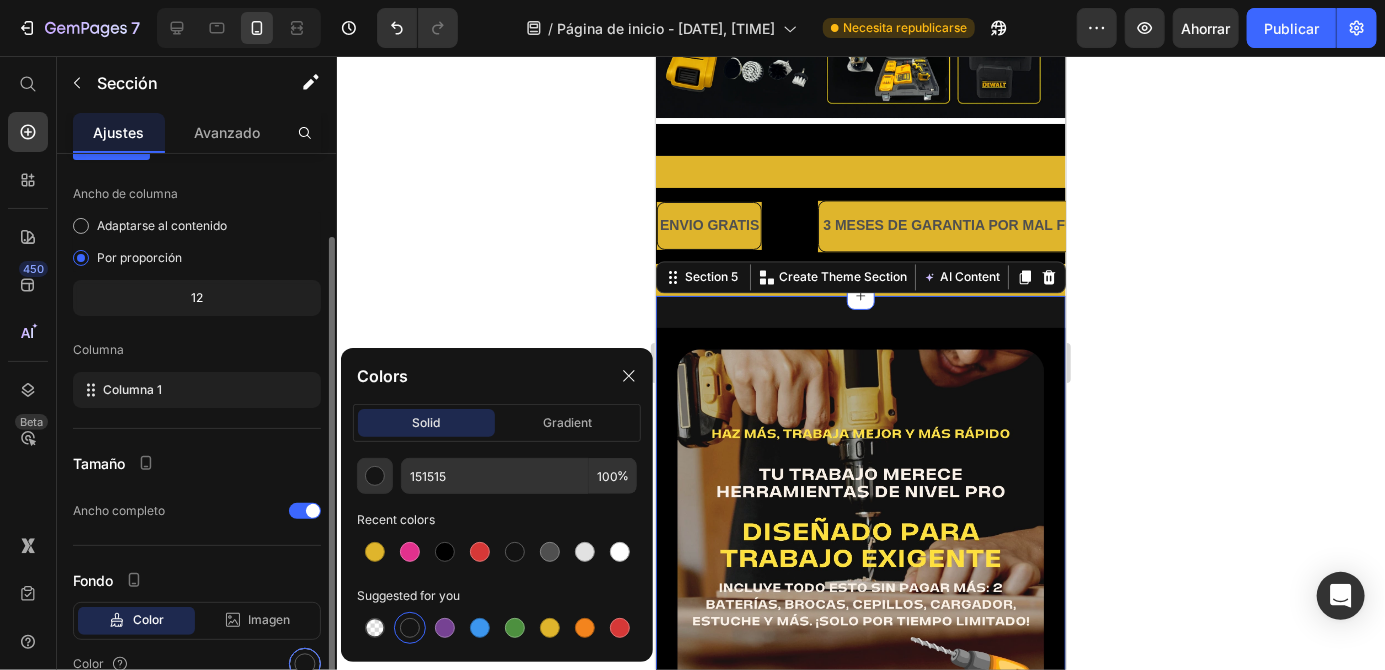 scroll, scrollTop: 94, scrollLeft: 0, axis: vertical 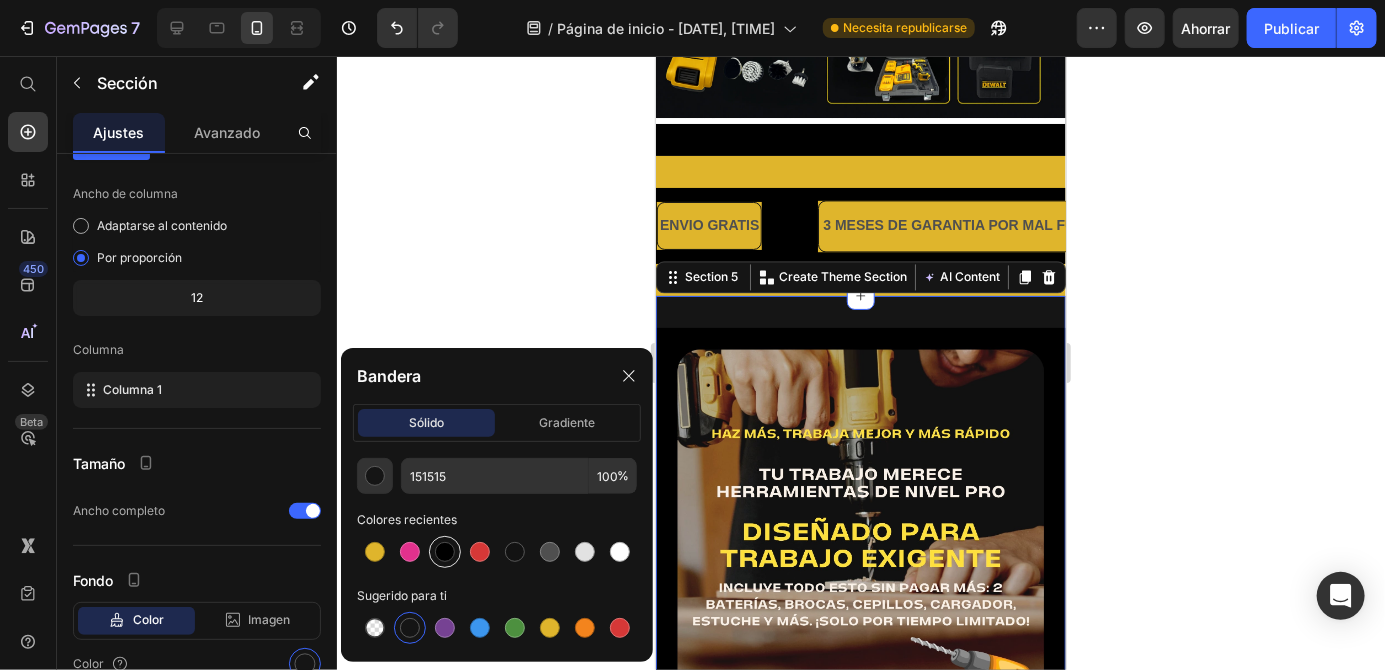click at bounding box center [445, 552] 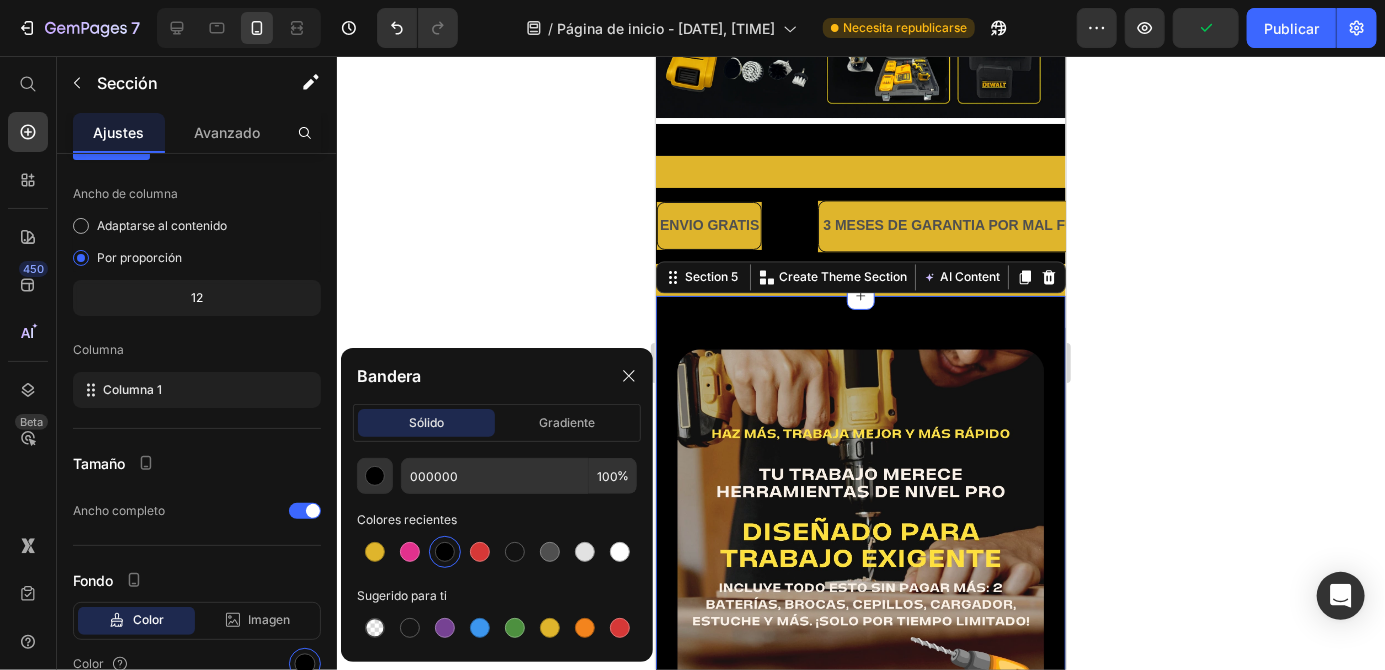 click 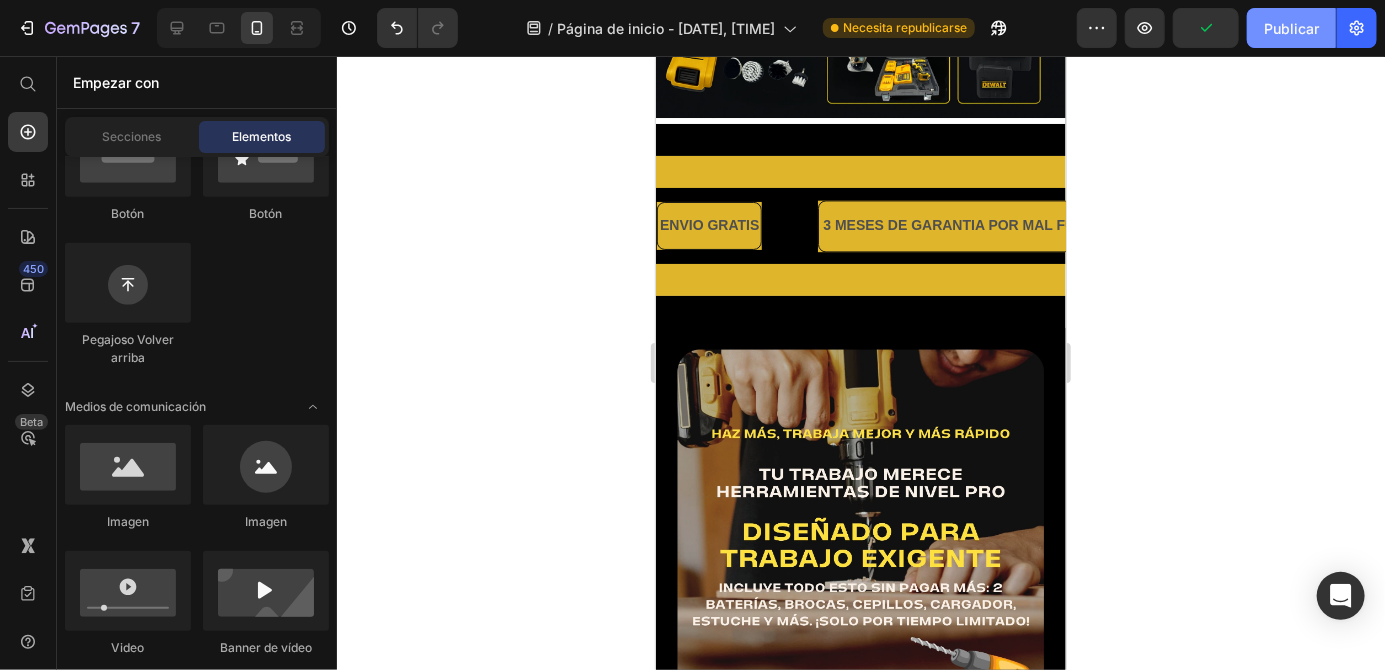click on "Publicar" at bounding box center [1291, 28] 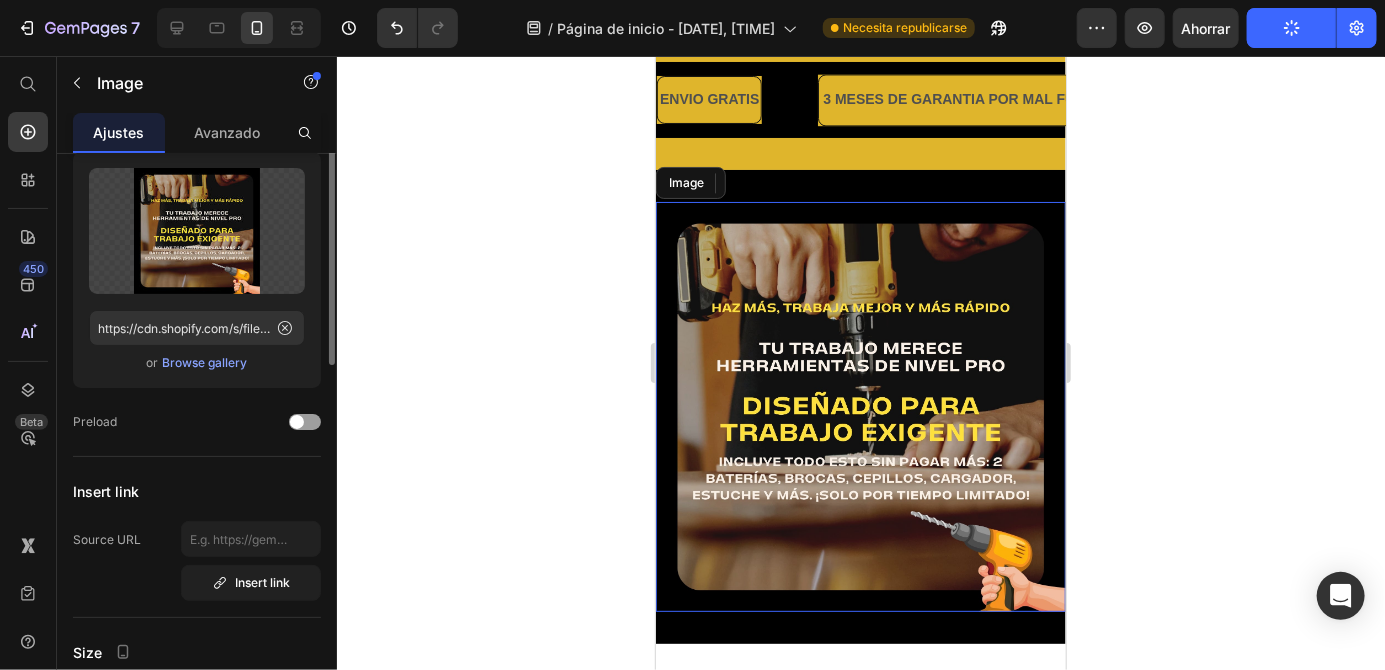 scroll, scrollTop: 0, scrollLeft: 0, axis: both 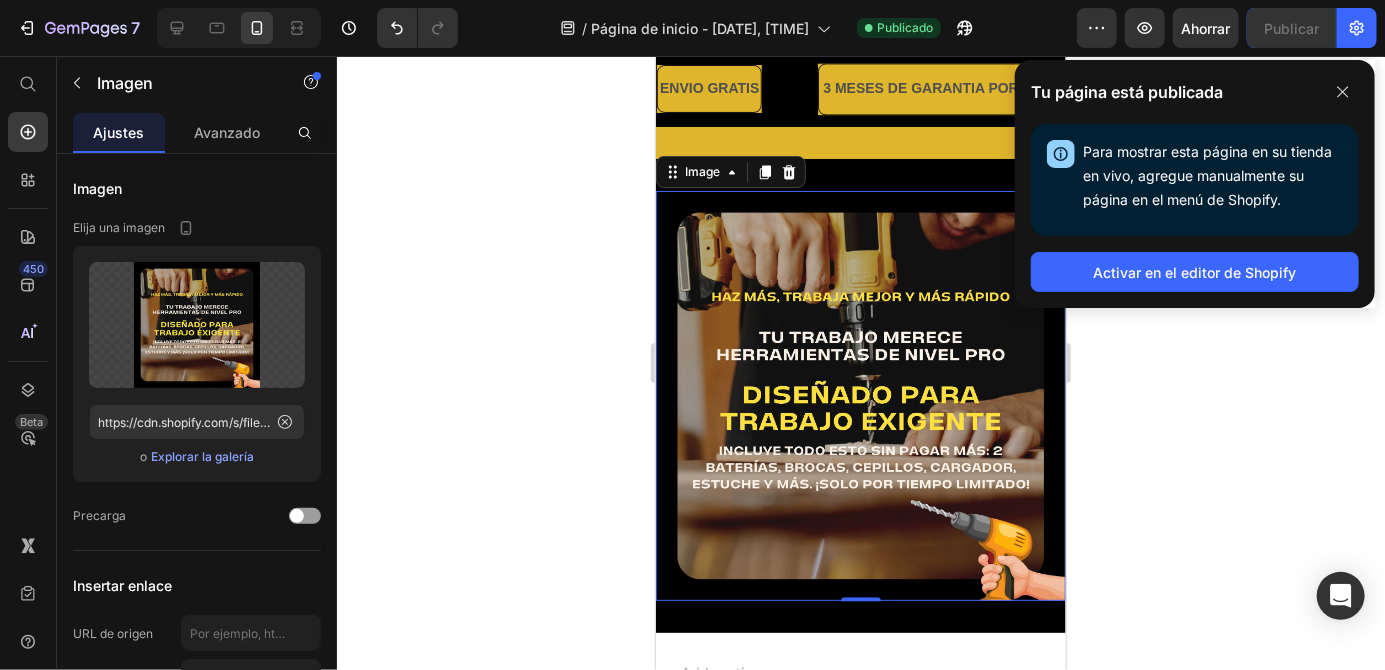 click 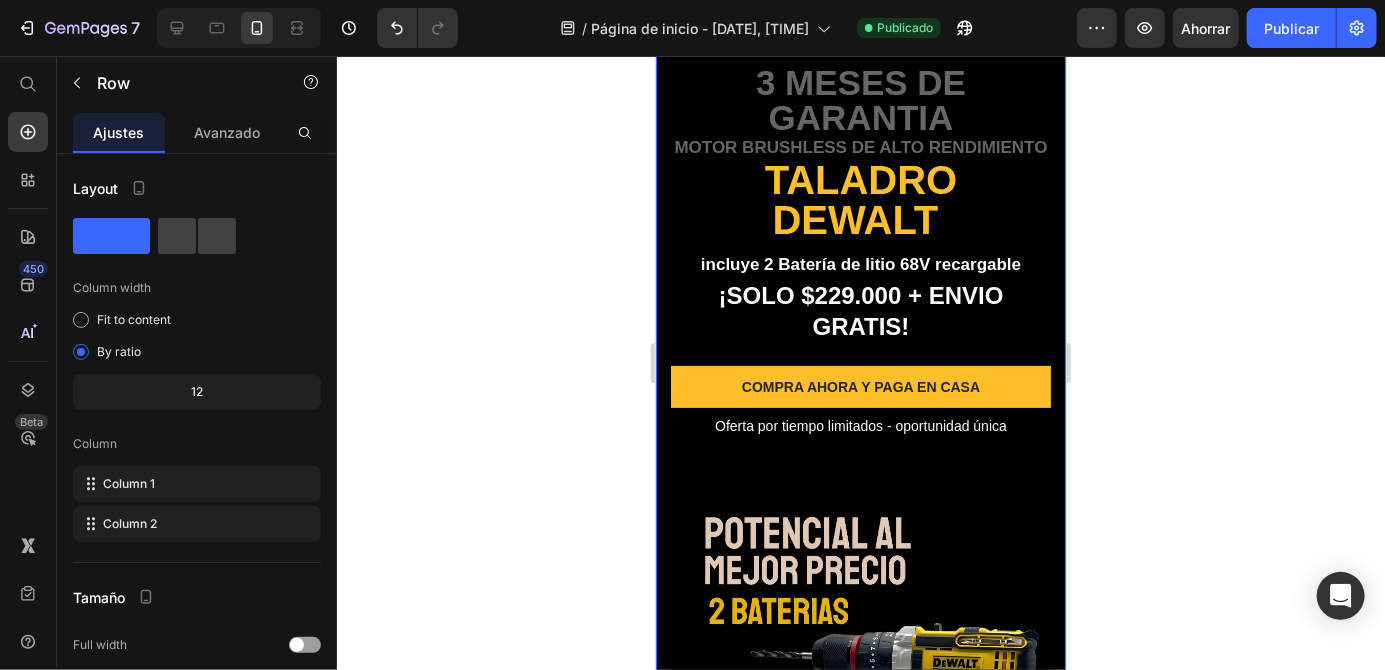 scroll, scrollTop: 118, scrollLeft: 0, axis: vertical 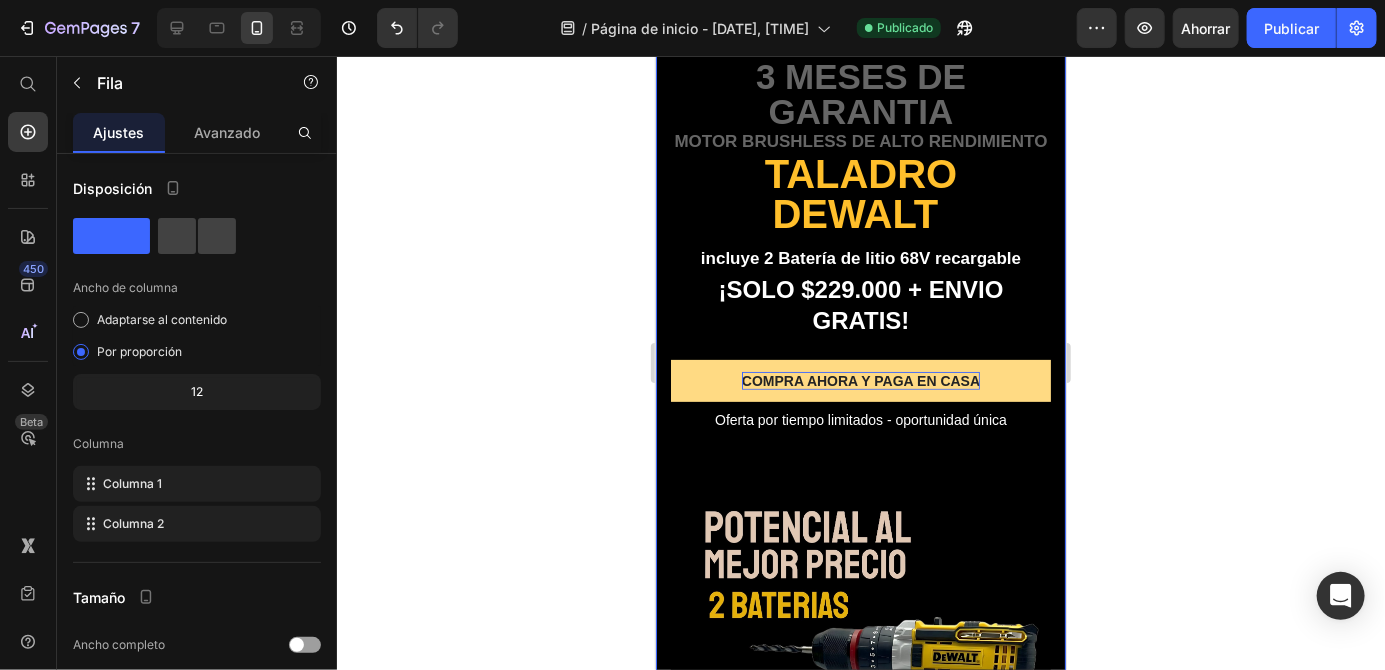 click on "COMPRA AHORA Y PAGA EN CASA" at bounding box center [860, 380] 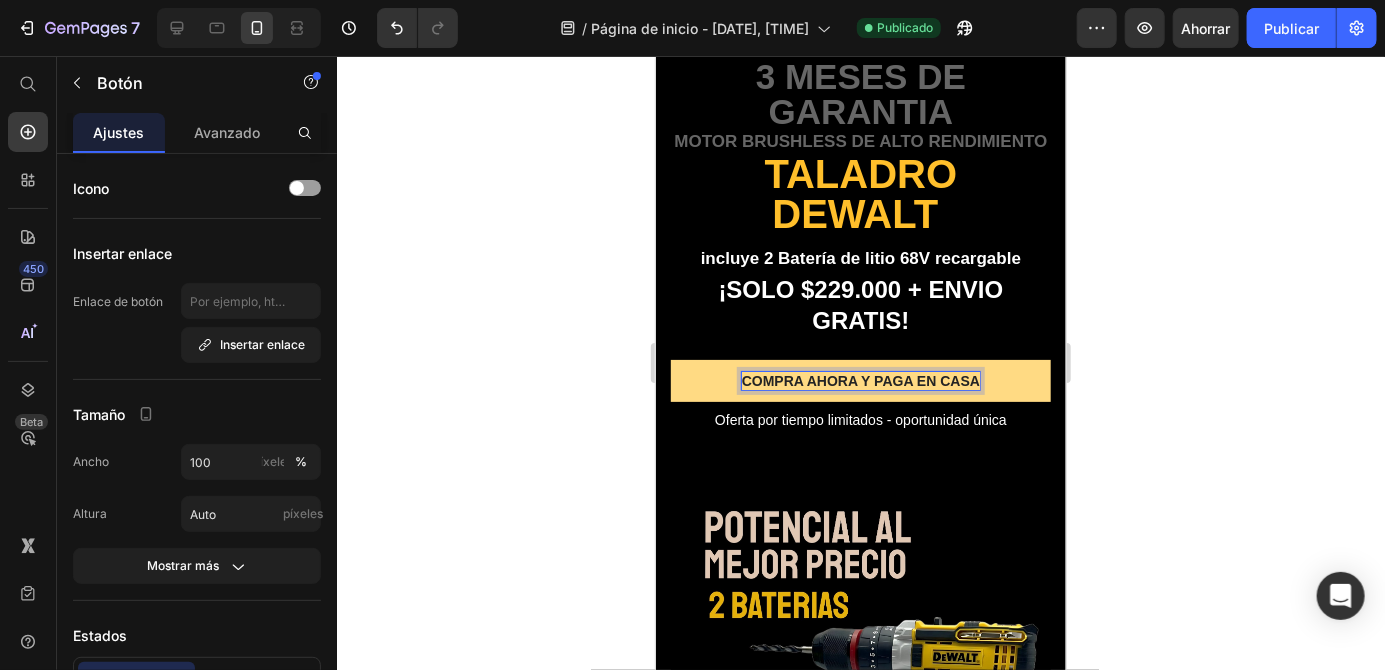click on "COMPRA AHORA Y PAGA EN CASA" at bounding box center [860, 380] 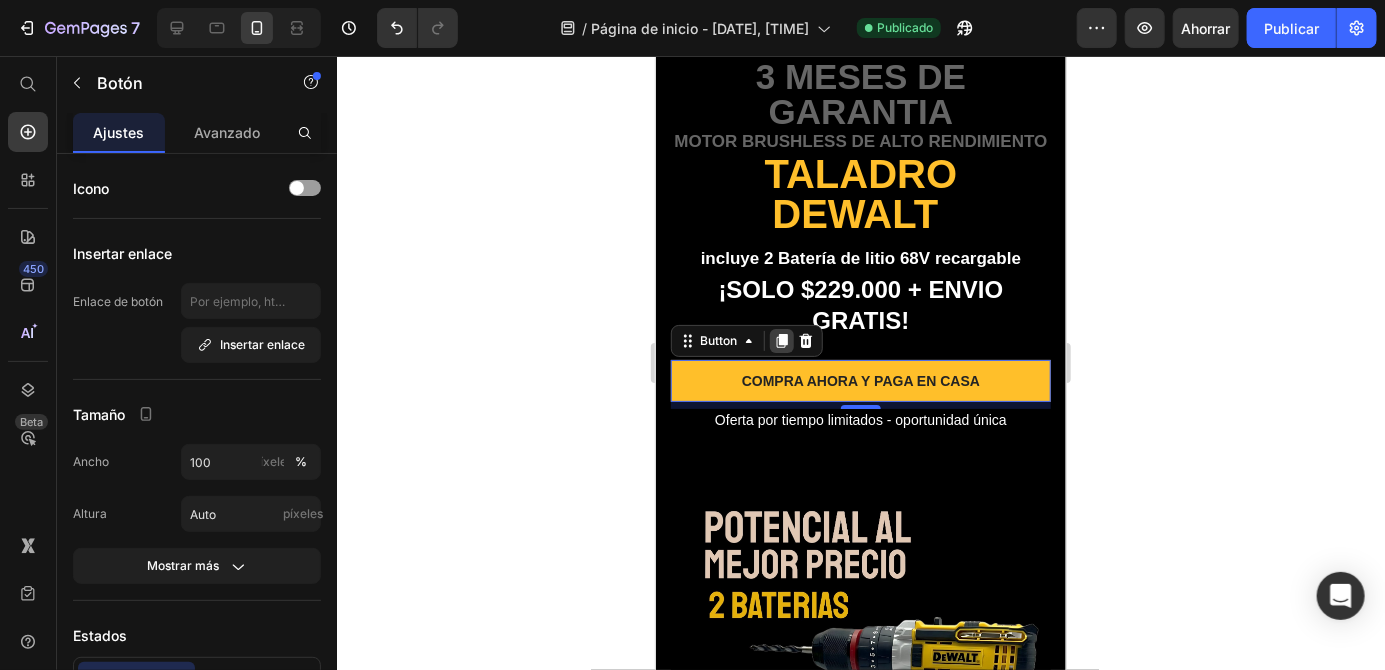 click 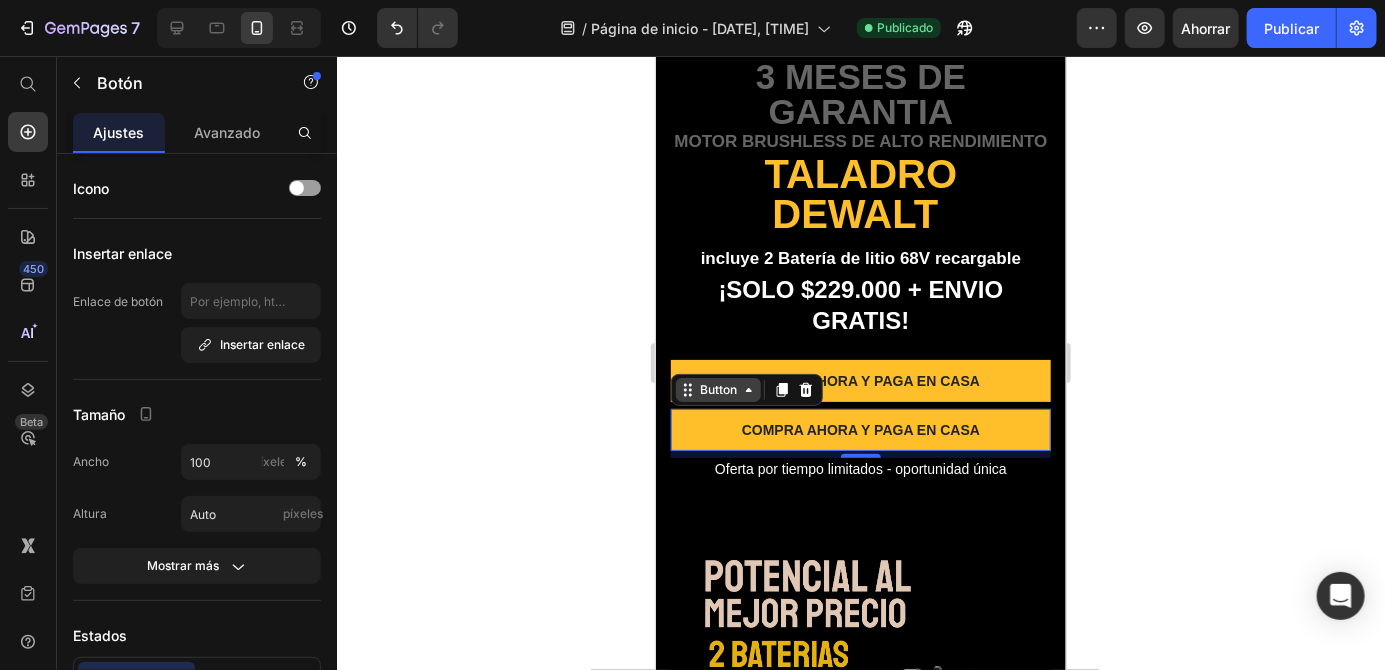 click 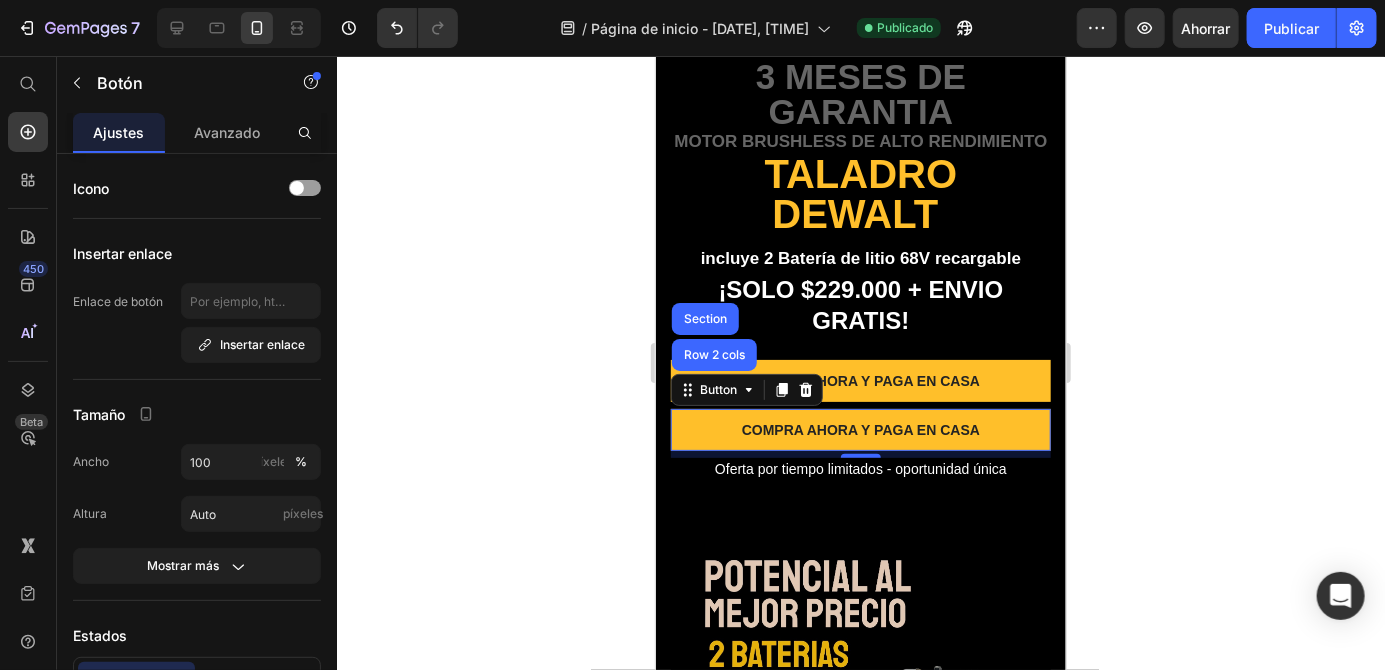 click 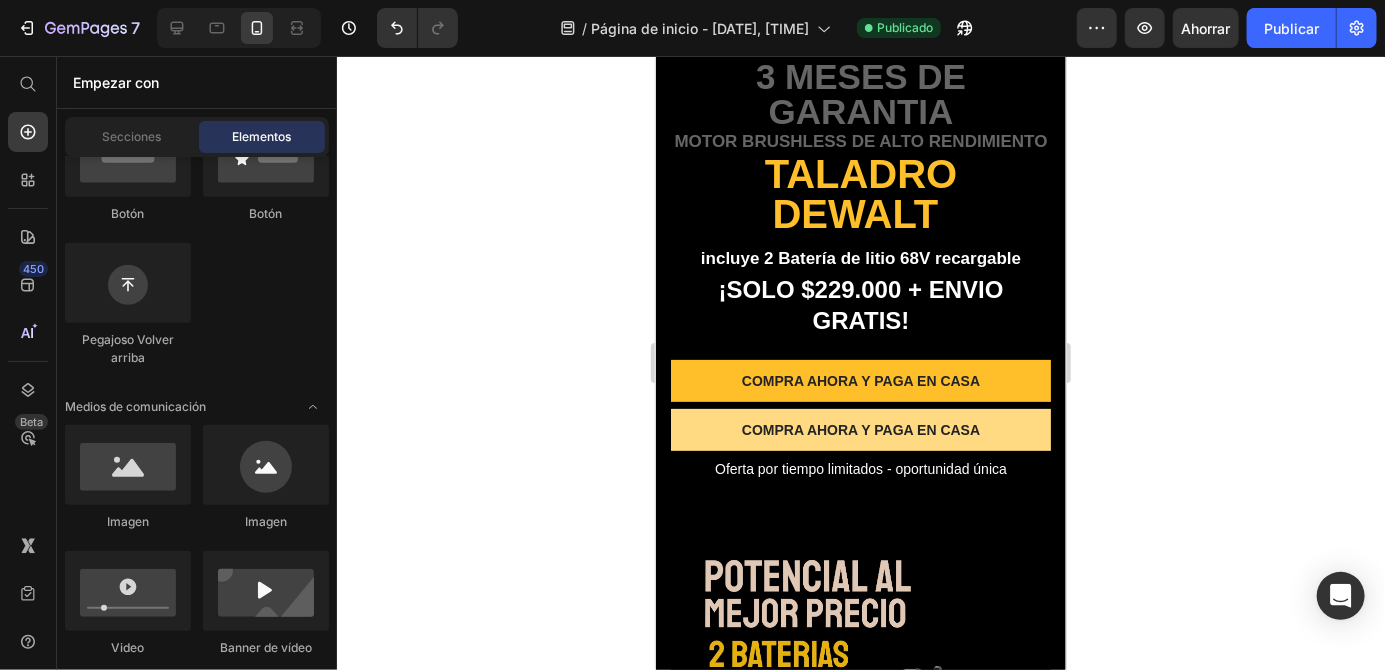 click on "COMPRA AHORA Y PAGA EN CASA" at bounding box center (860, 429) 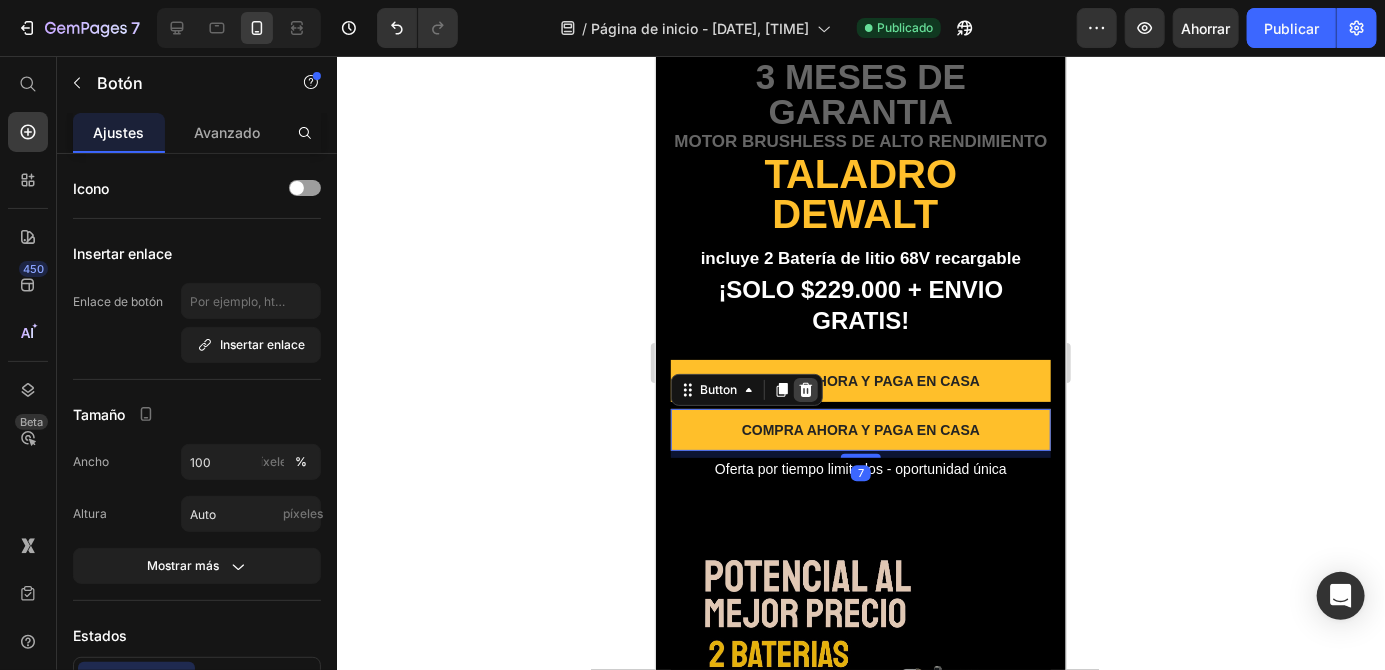 click 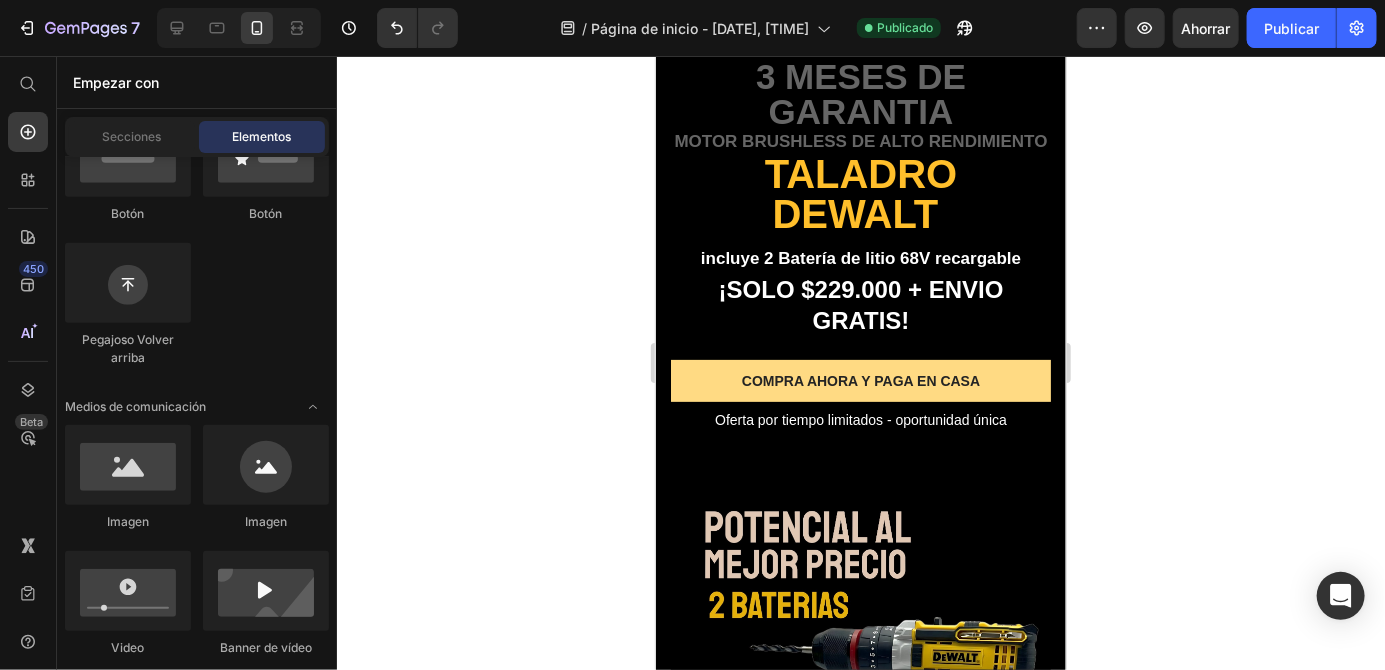click on "COMPRA AHORA Y PAGA EN CASA" at bounding box center (860, 380) 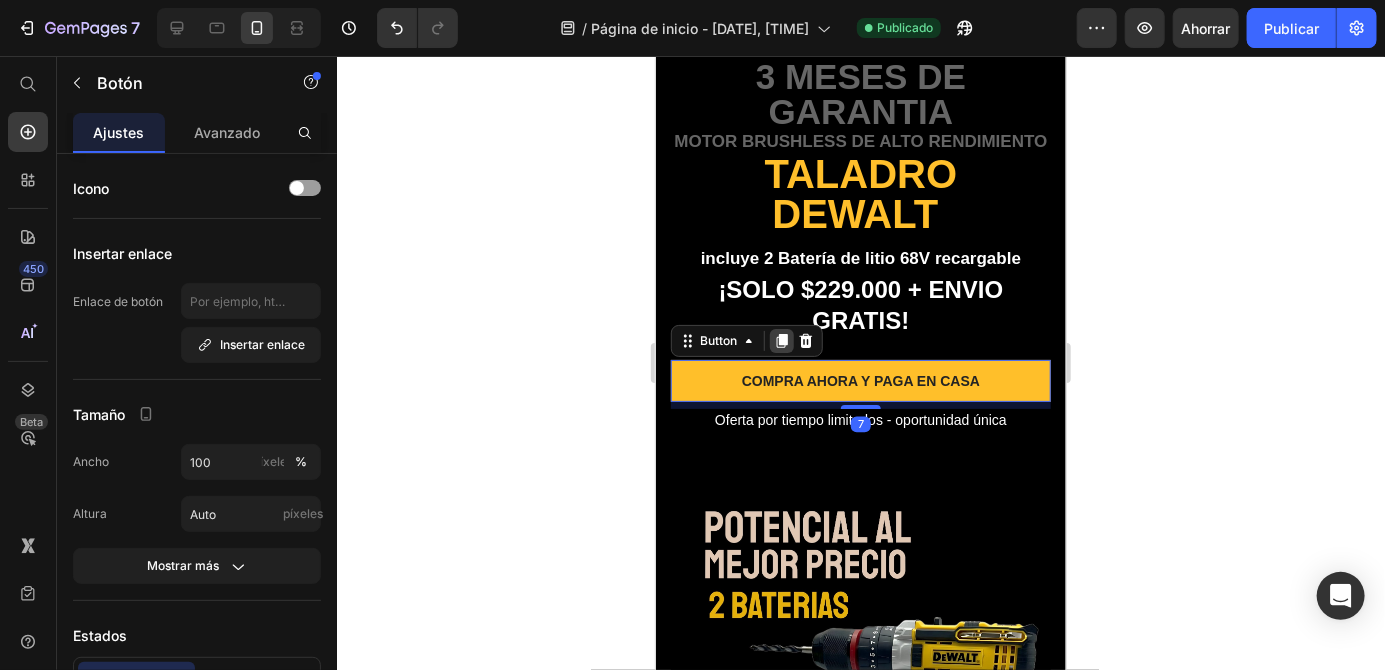 click 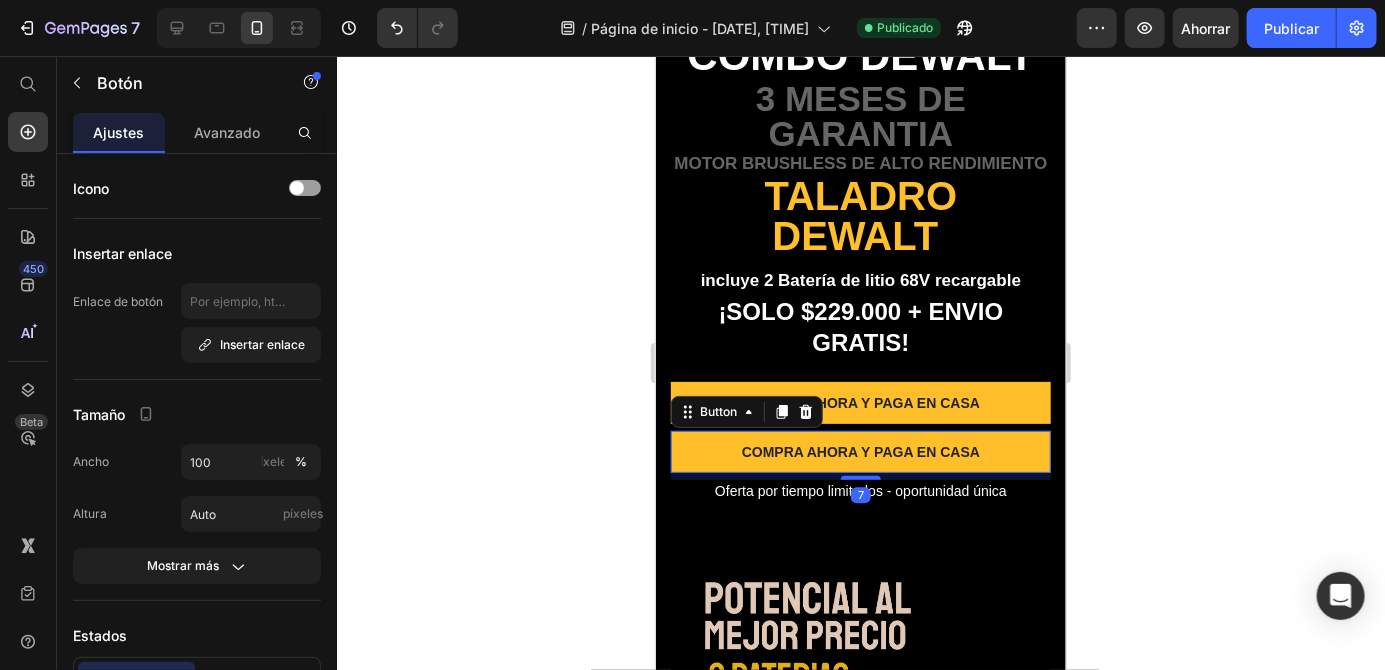 scroll, scrollTop: 97, scrollLeft: 0, axis: vertical 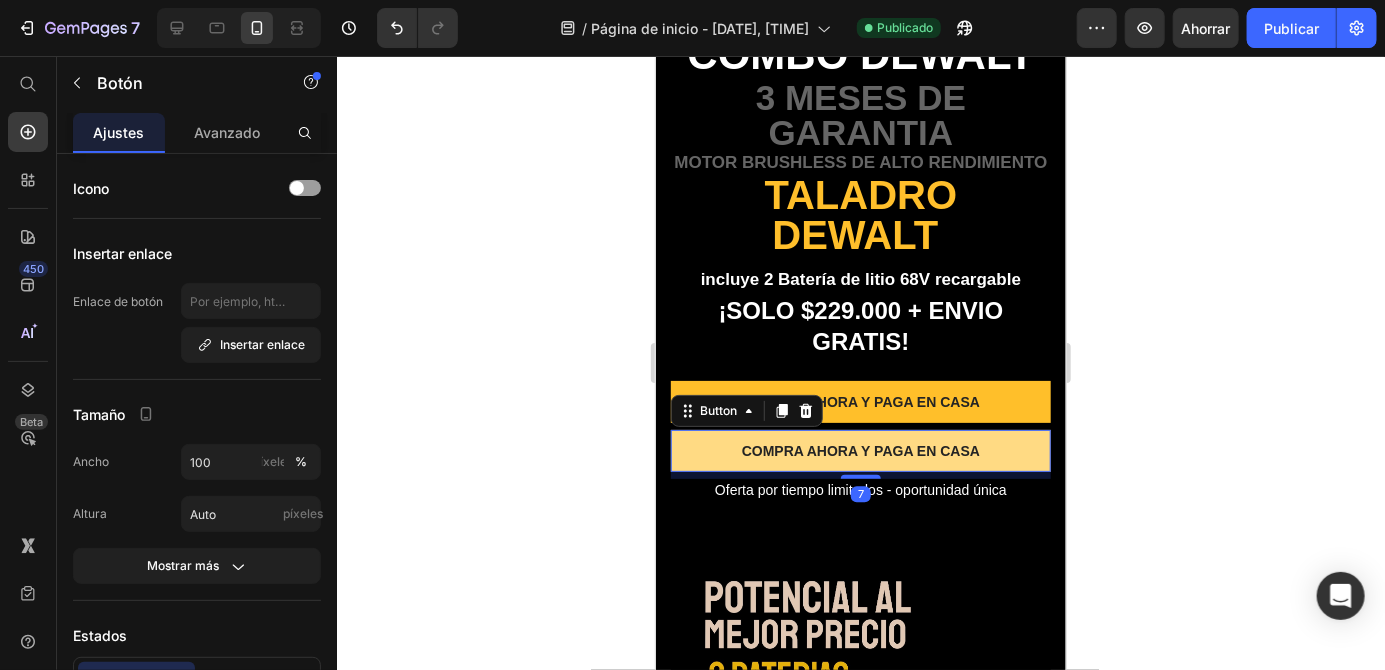click on "COMPRA AHORA Y PAGA EN CASA" at bounding box center [860, 450] 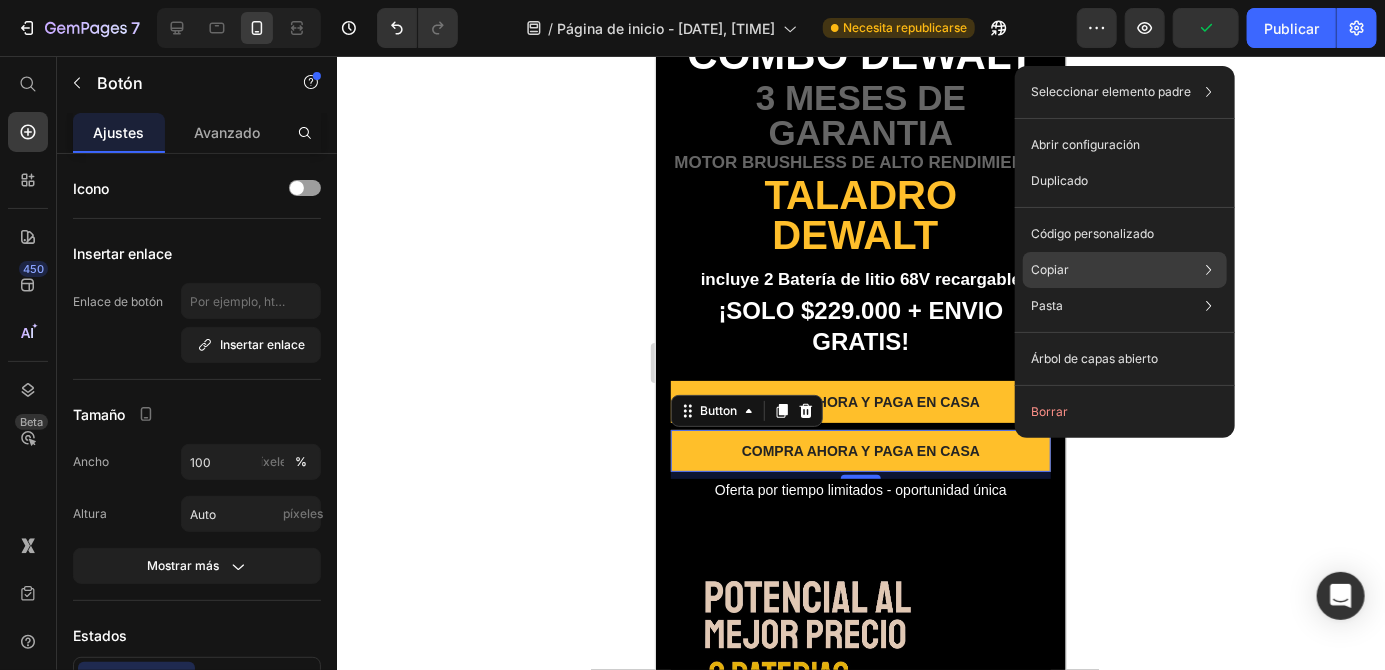 click on "Copiar Copiar elemento Ctrl + C Estilo de copia Copiar clase .gzpDrEsnw_" 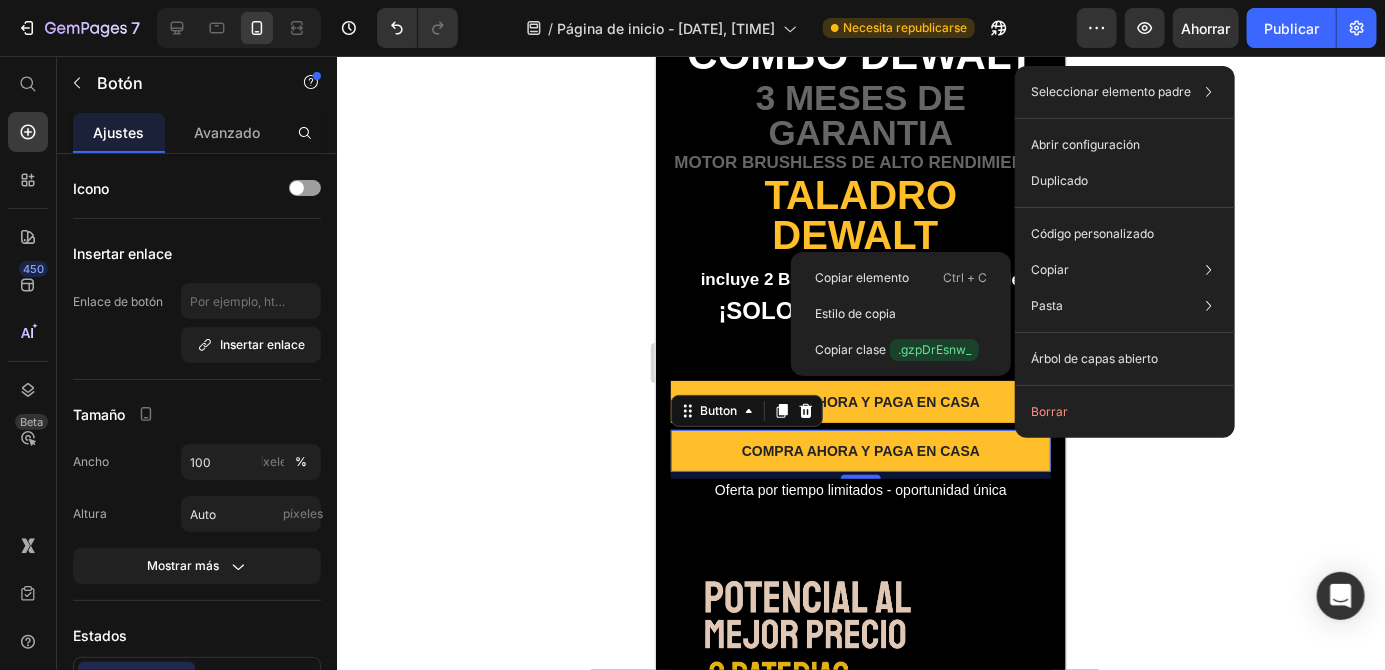 click 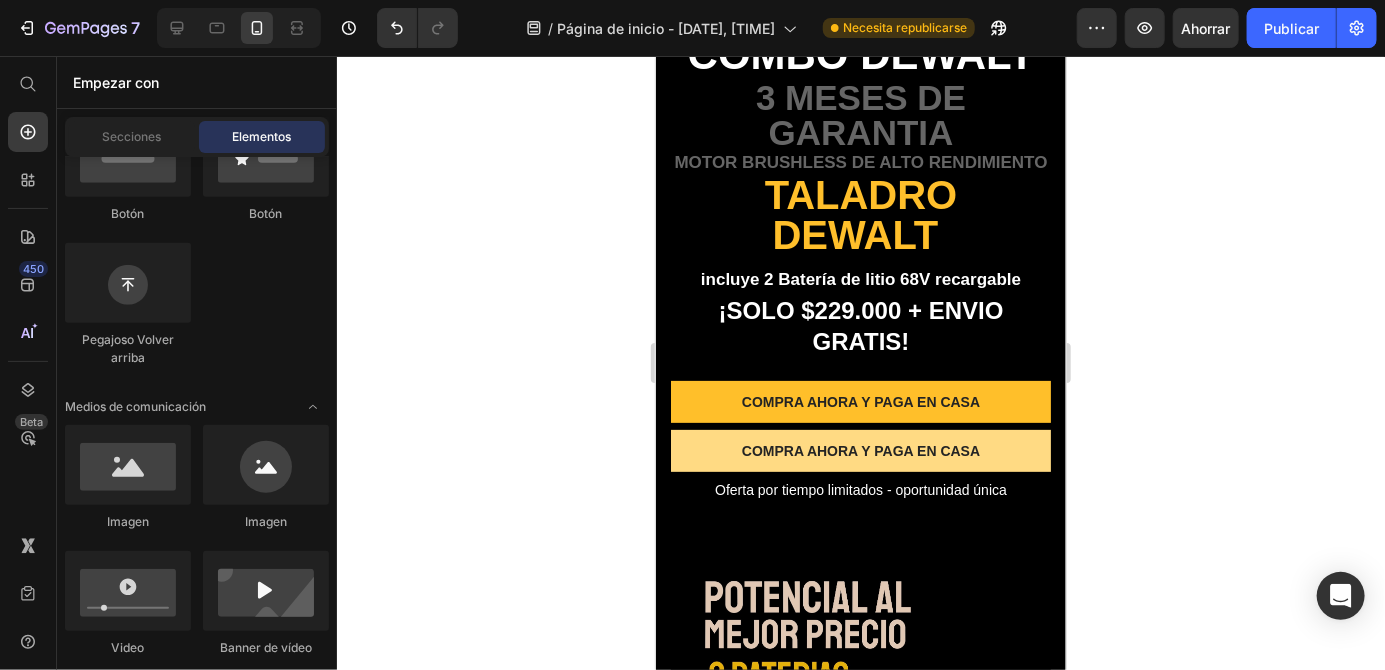 click on "COMPRA AHORA Y PAGA EN CASA" at bounding box center [860, 450] 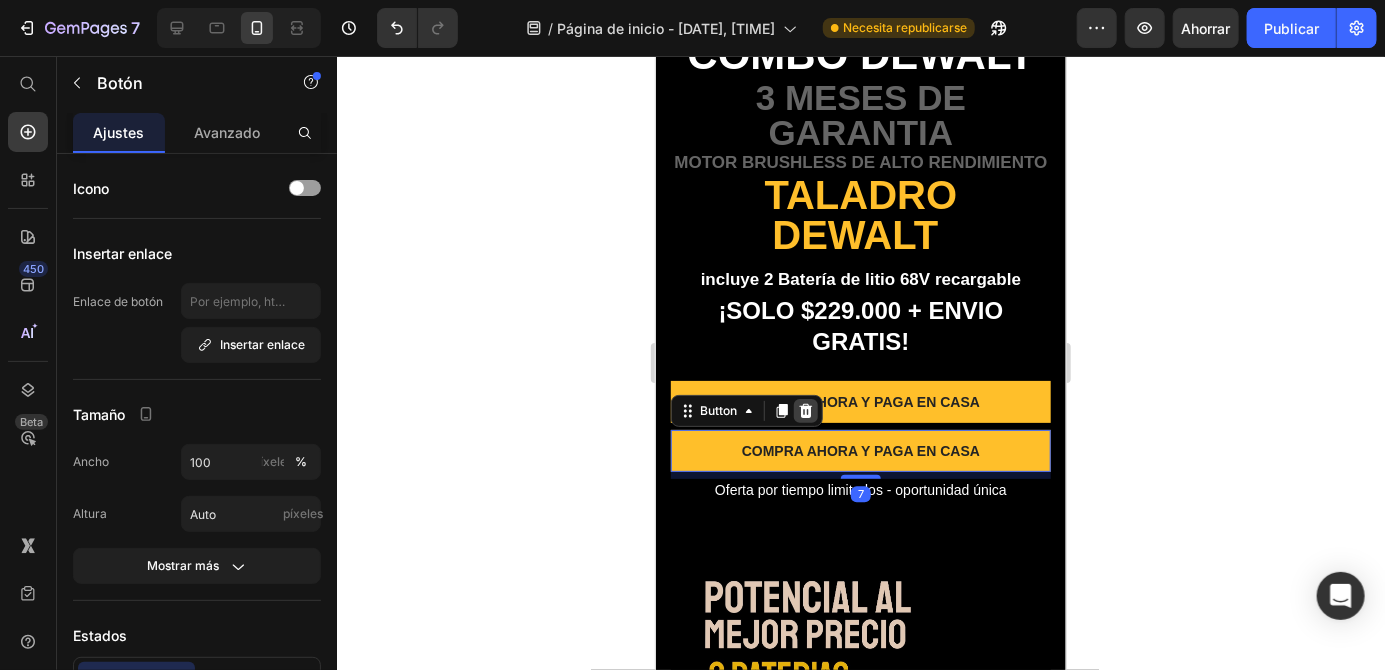 click 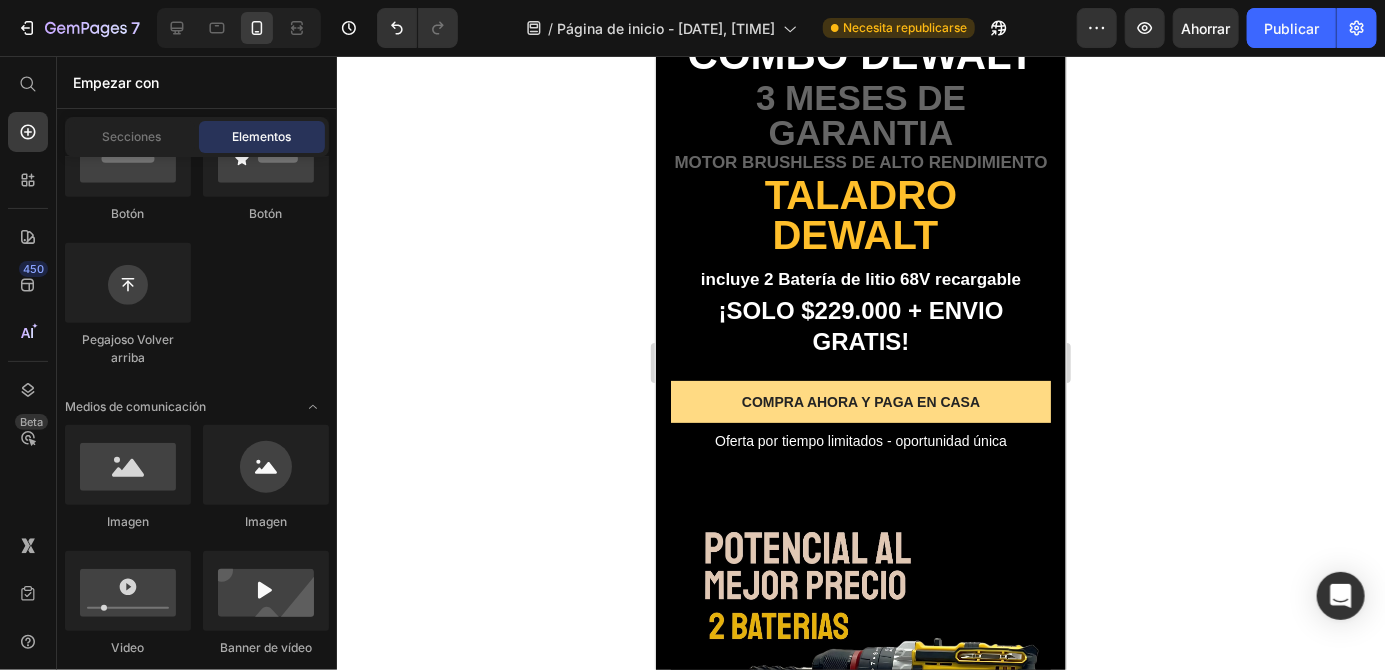 click on "COMPRA AHORA Y PAGA EN CASA" at bounding box center (860, 401) 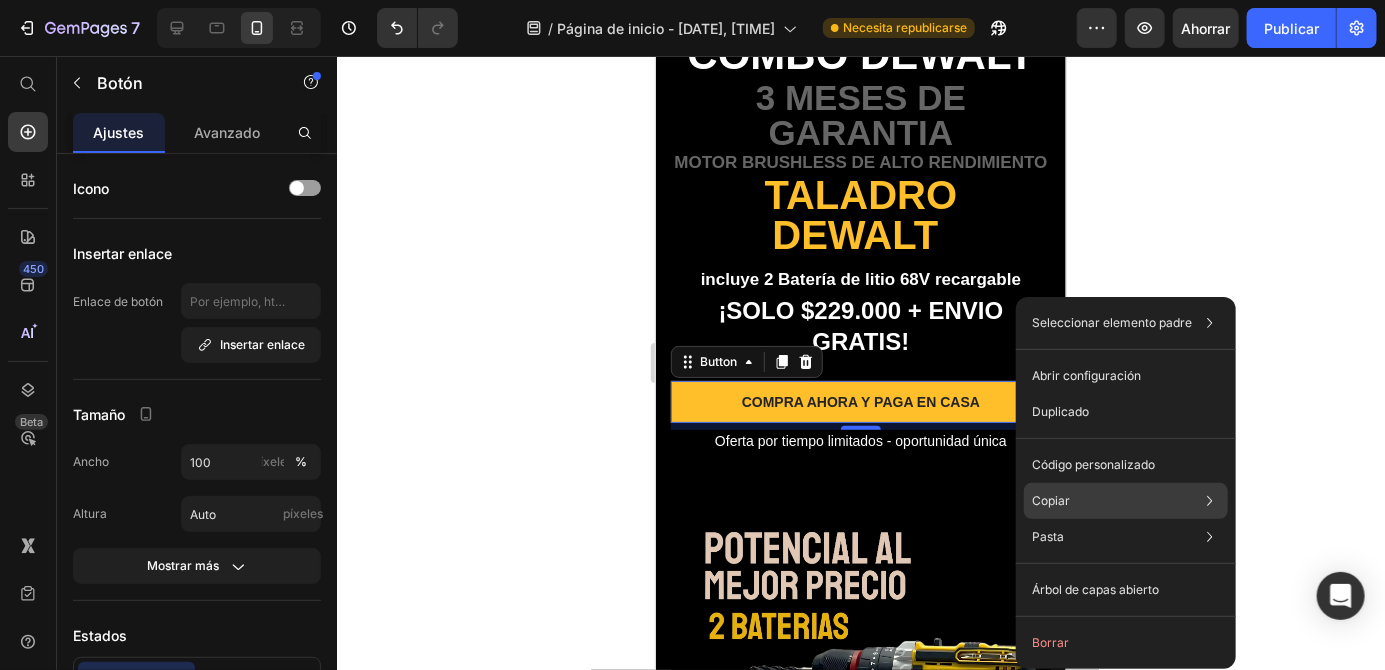 click on "Copiar Copiar elemento Ctrl + C Estilo de copia Copiar clase .g7S1fV_QCR" 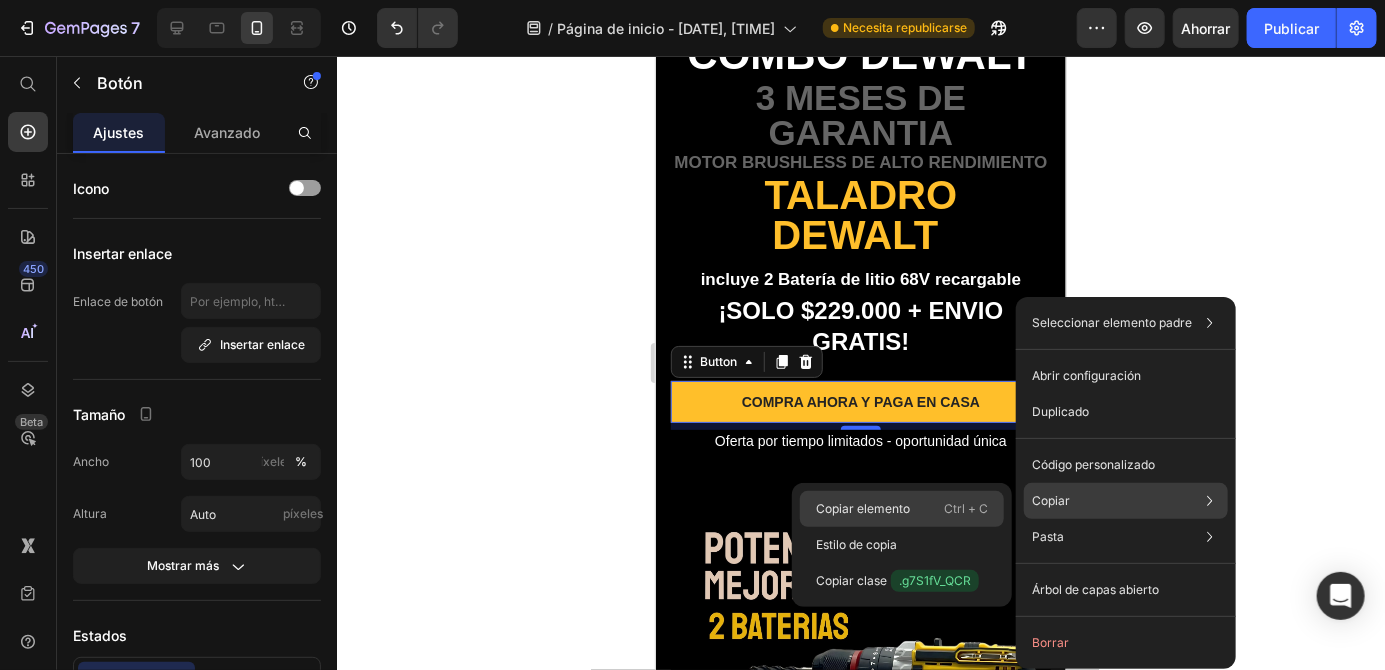 click on "Copiar elemento Ctrl + C" 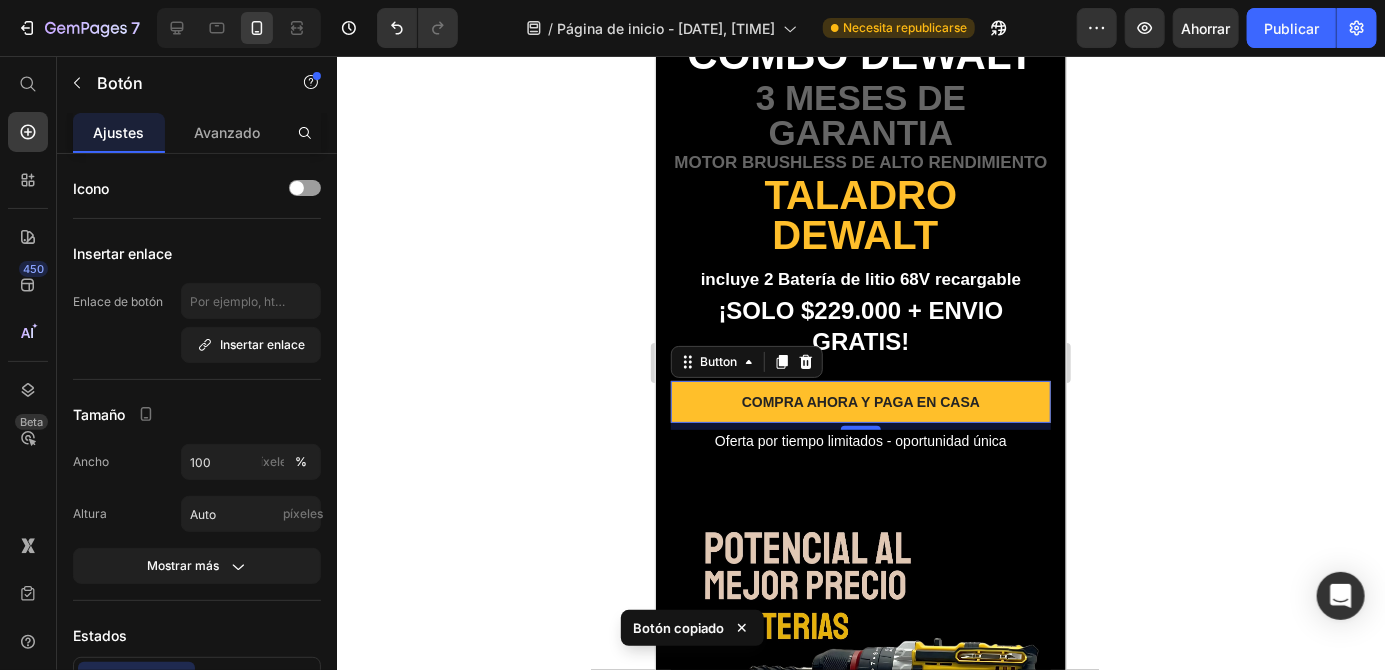 click 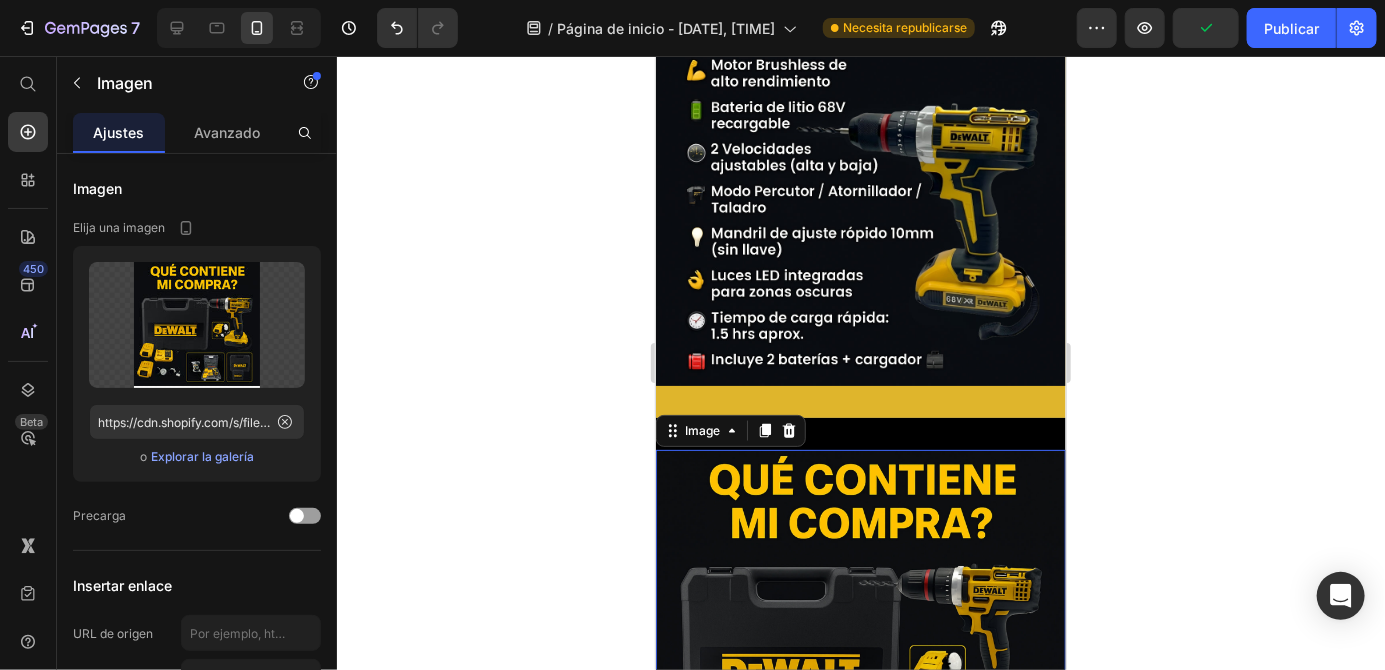 scroll, scrollTop: 1127, scrollLeft: 0, axis: vertical 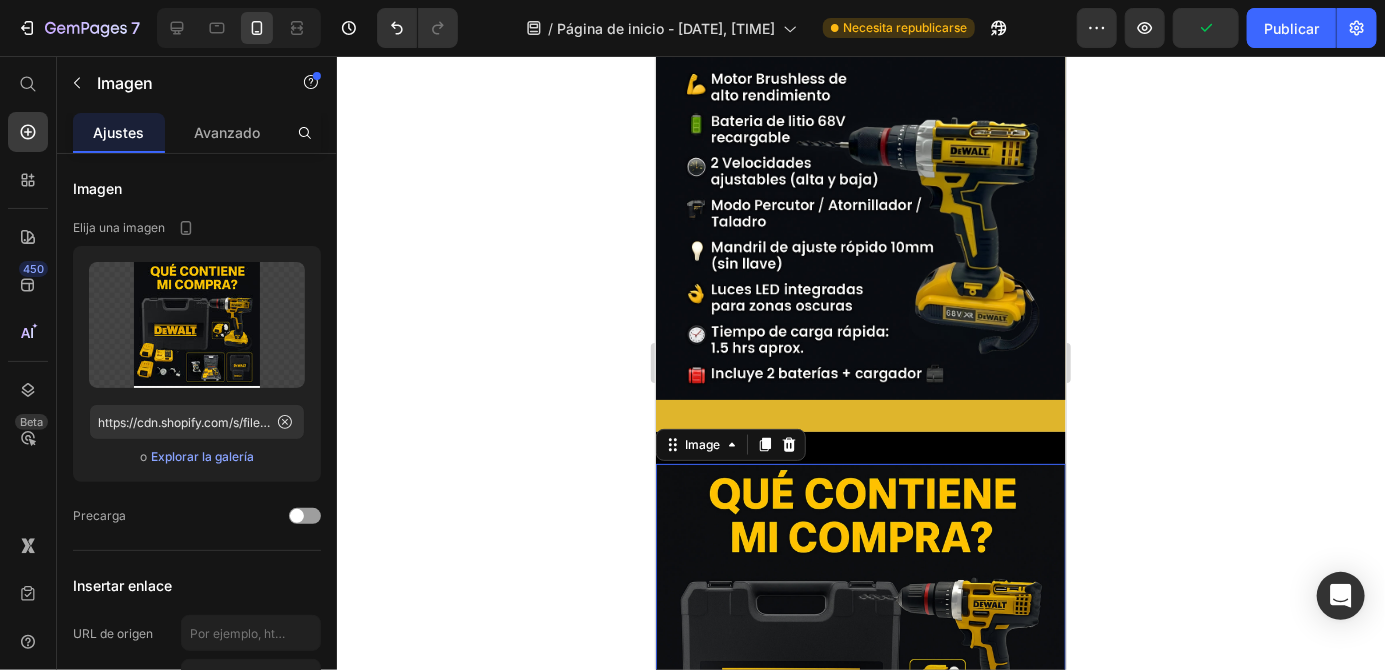 click at bounding box center (860, 194) 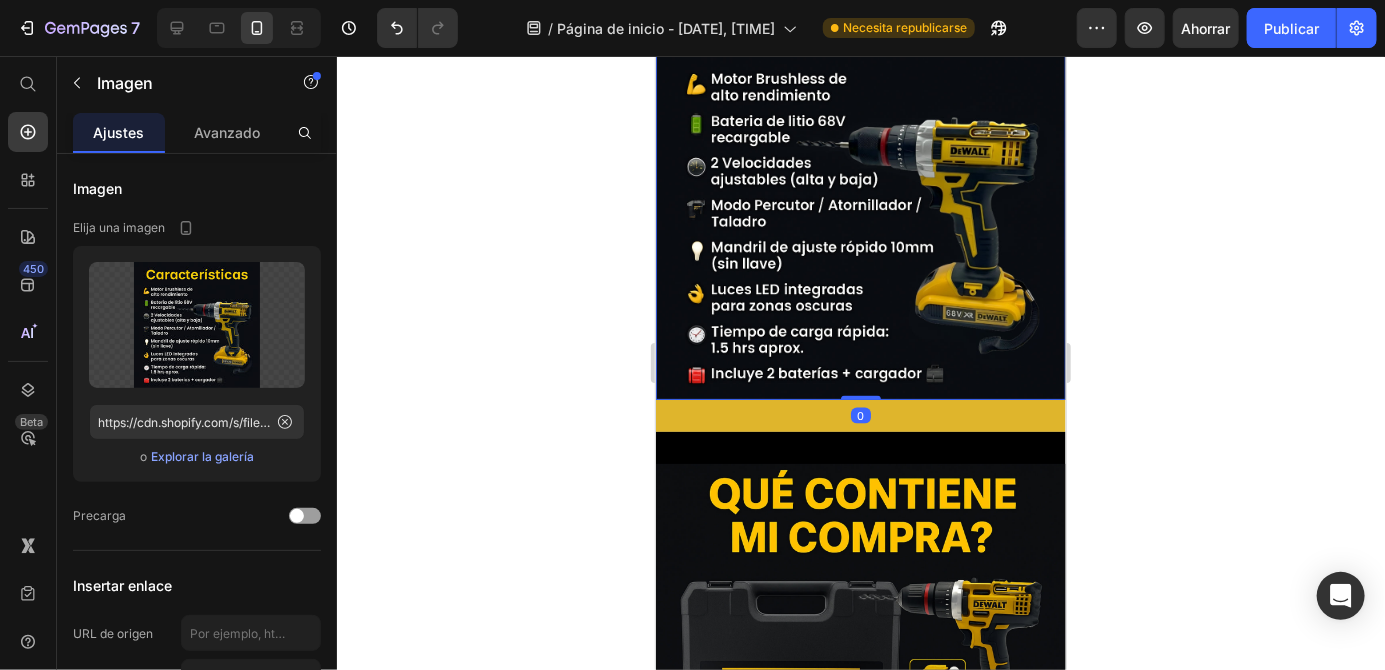 click at bounding box center [860, 194] 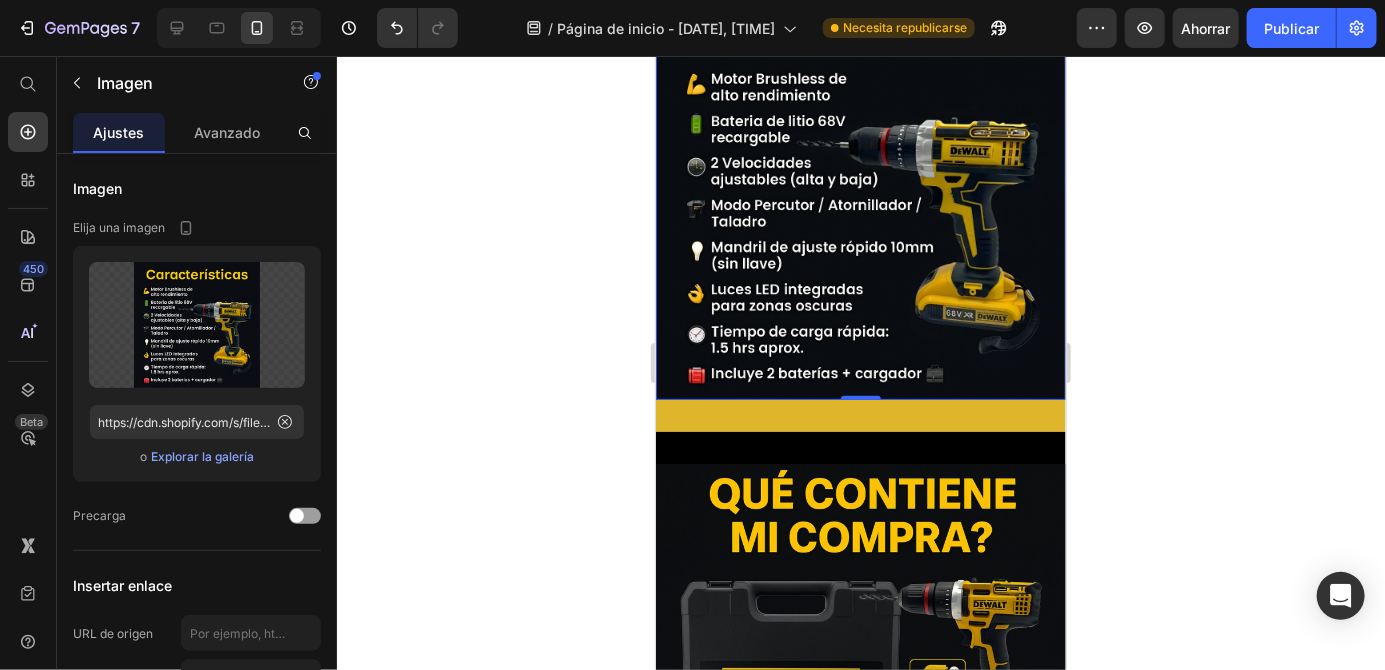 click at bounding box center [860, 194] 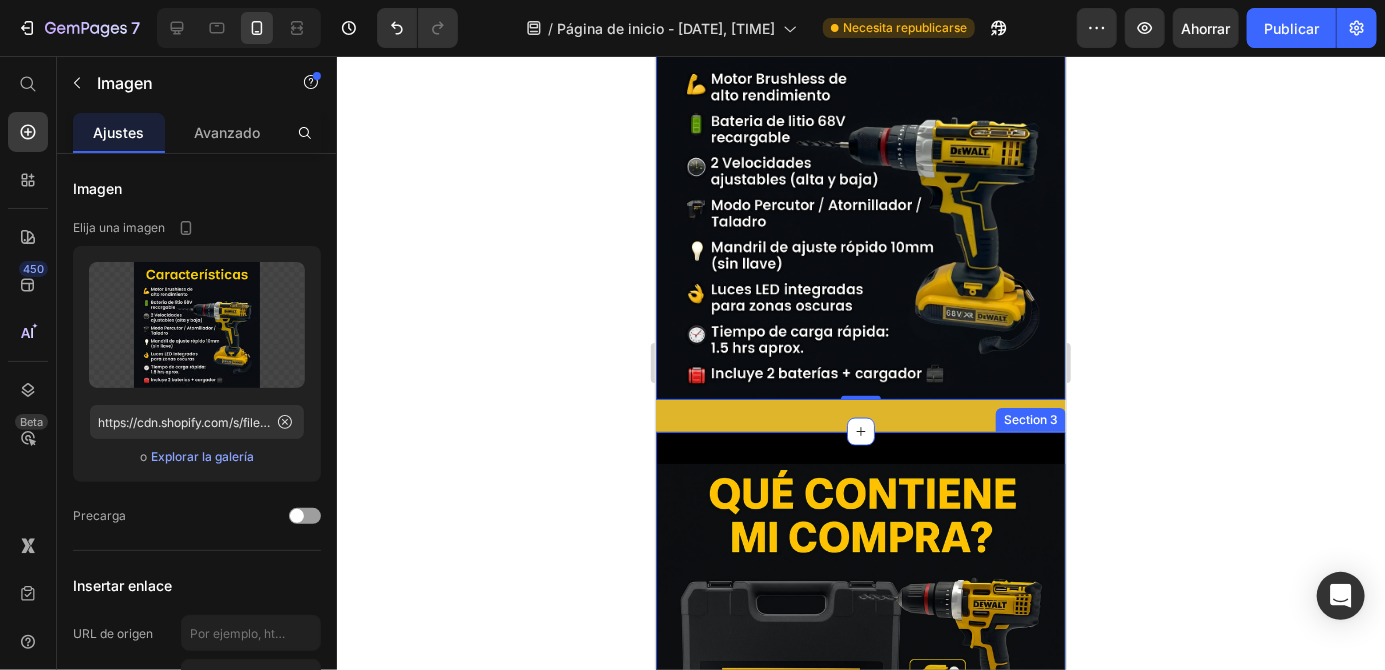 click on "Image   0 Section 2" at bounding box center [860, 194] 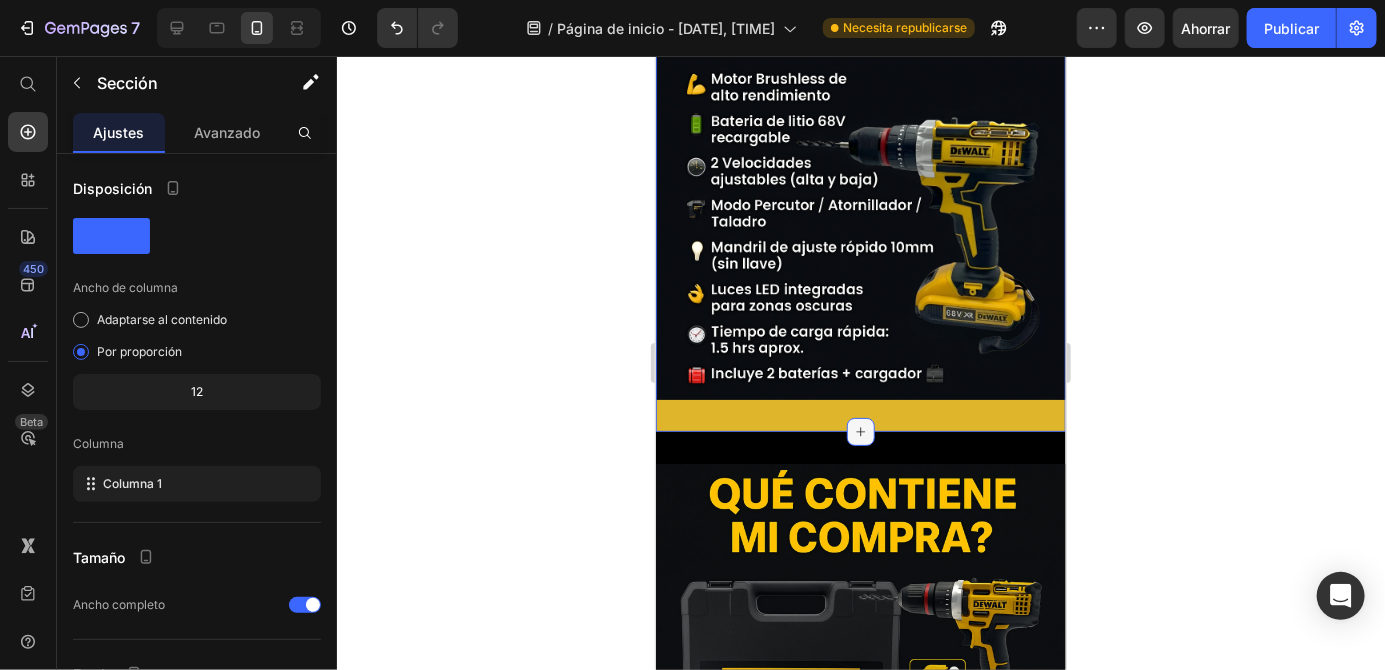 click 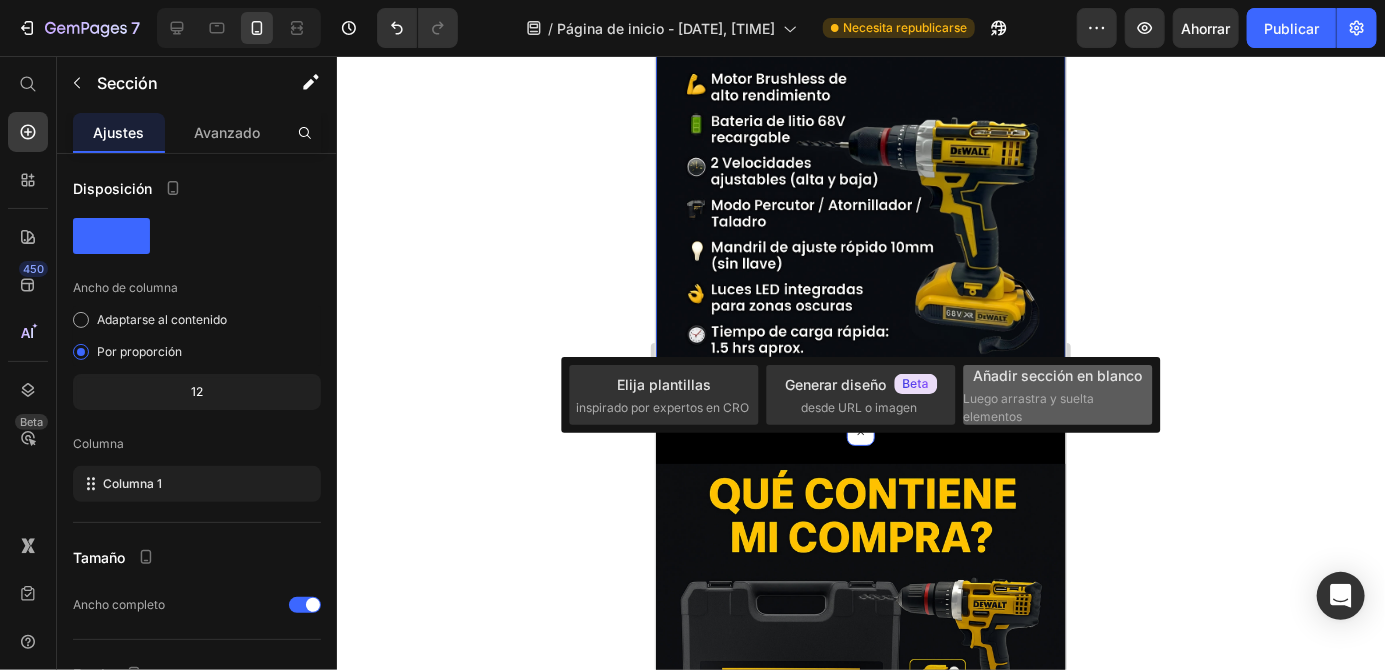 click on "Luego arrastra y suelta elementos" at bounding box center [1029, 407] 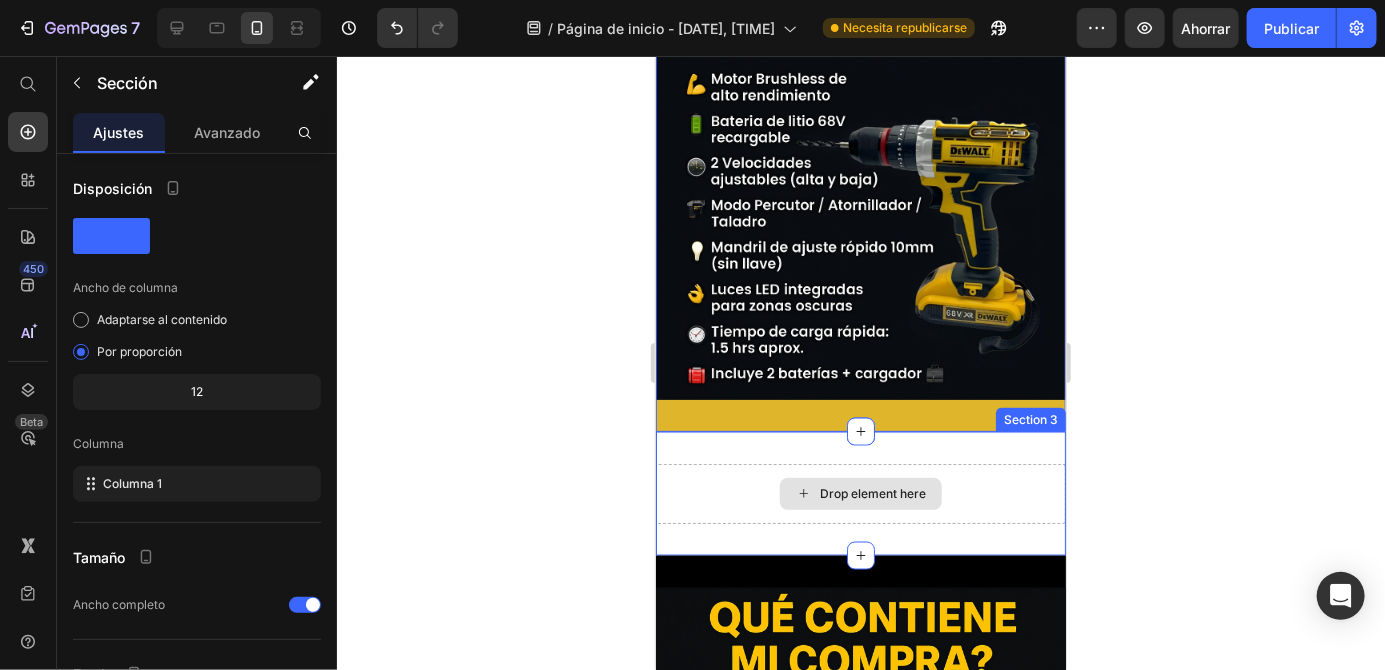 click 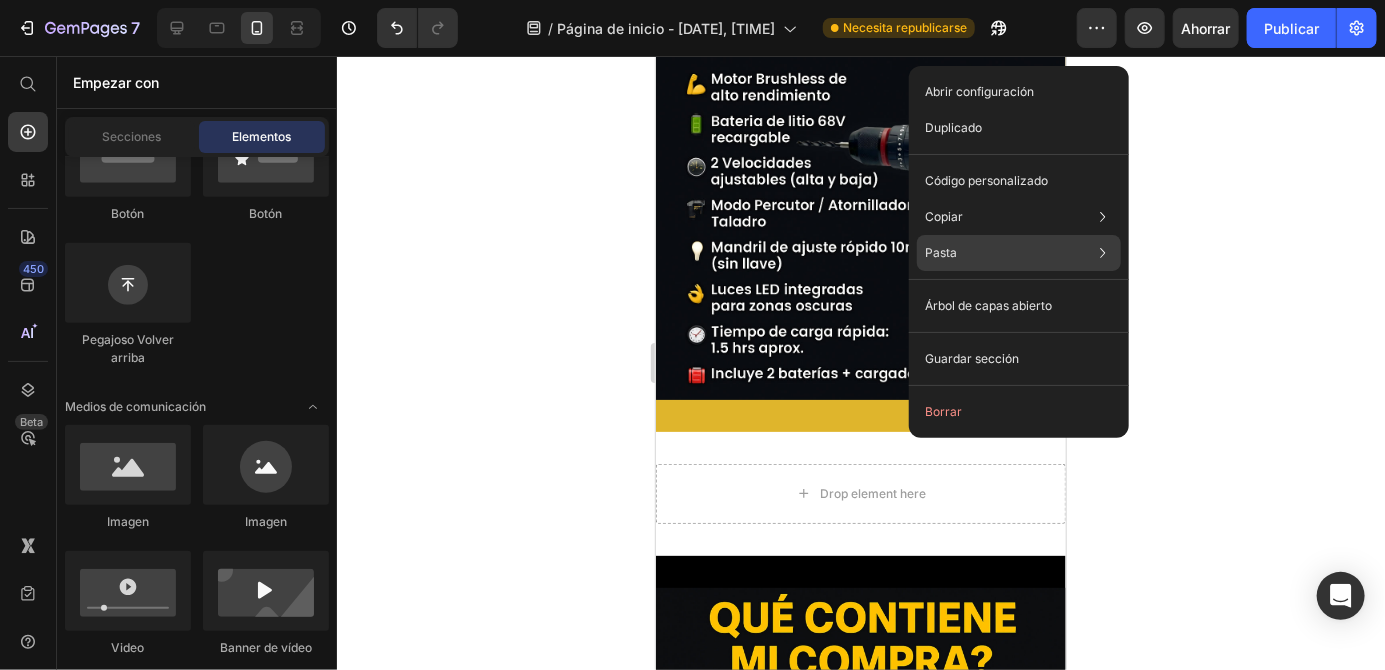 click on "Pasta Pegar elemento Ctrl + V Pegar estilo Ctrl + Mayús + V" 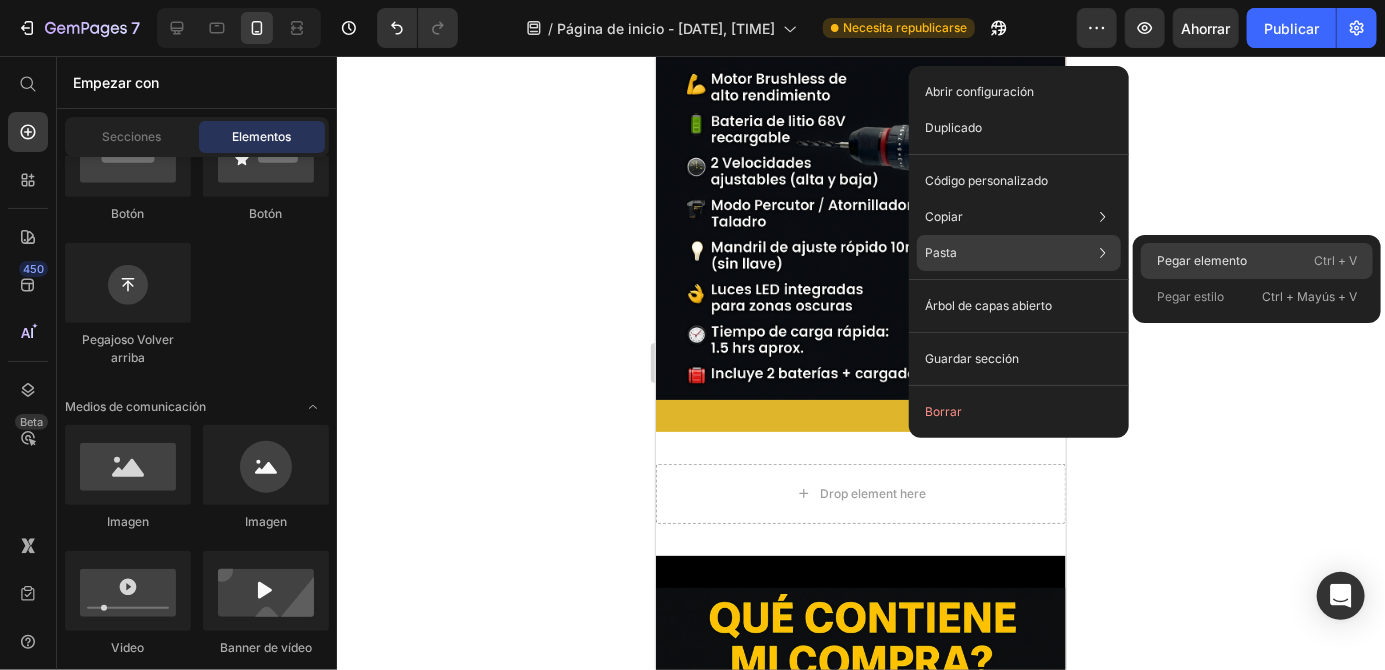 click on "Pegar elemento Ctrl + V" 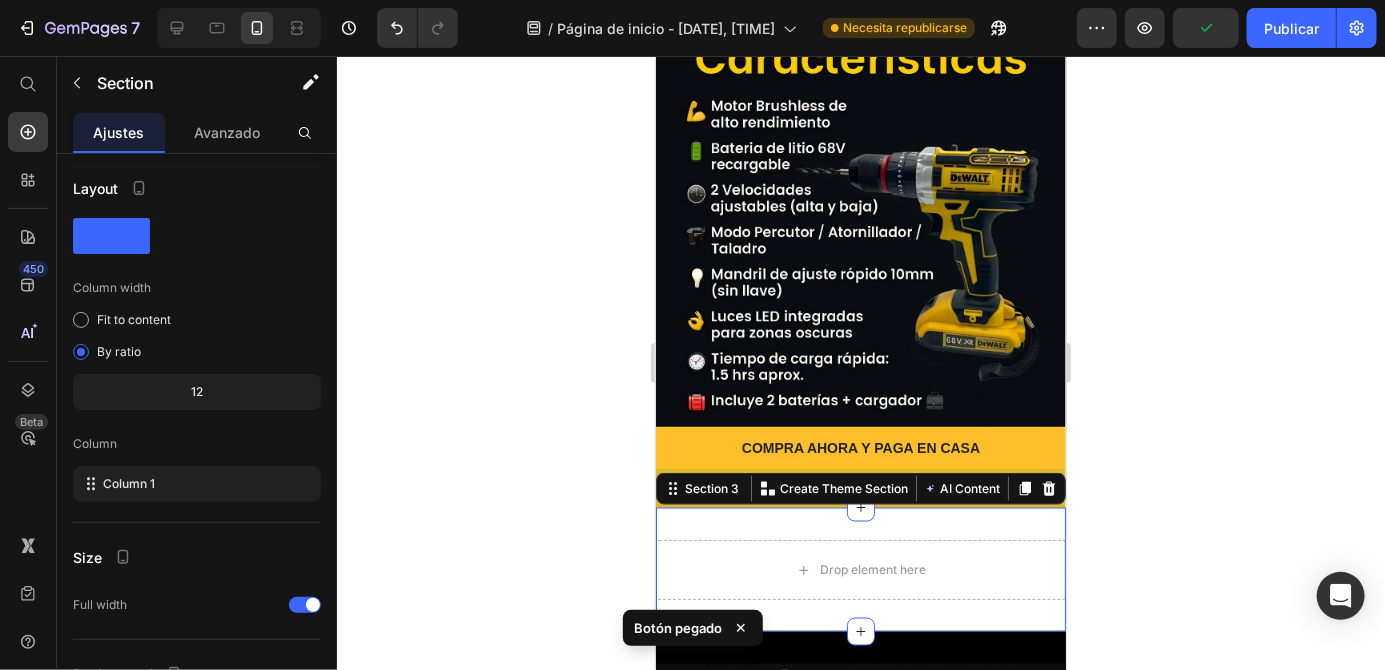 scroll, scrollTop: 1092, scrollLeft: 0, axis: vertical 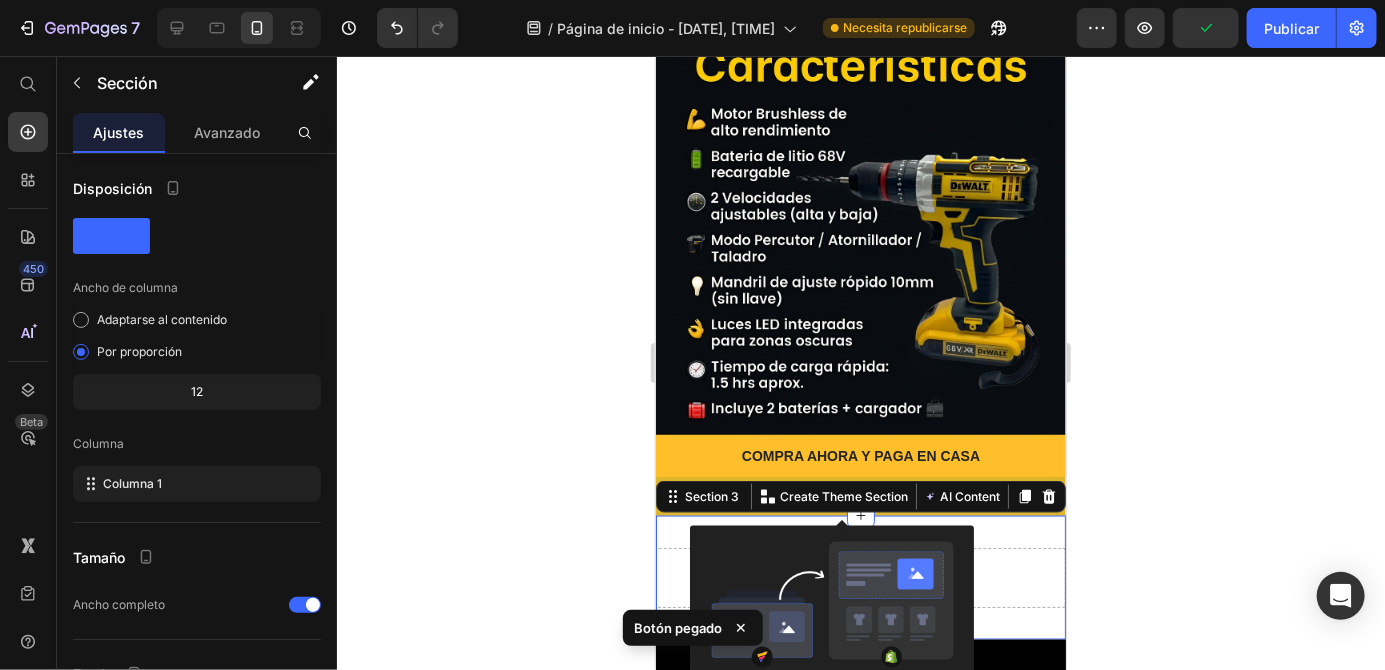 click 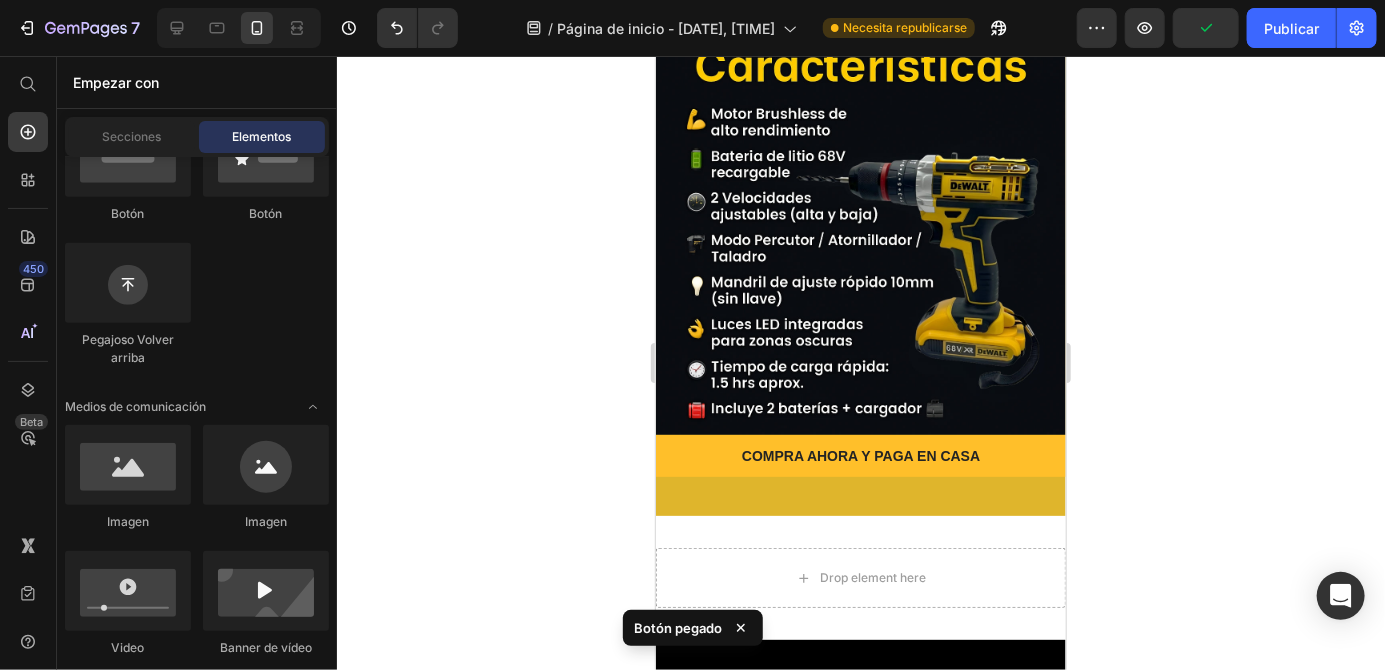 click on "Image COMPRA AHORA Y PAGA EN CASA Button Section 2" at bounding box center (860, 253) 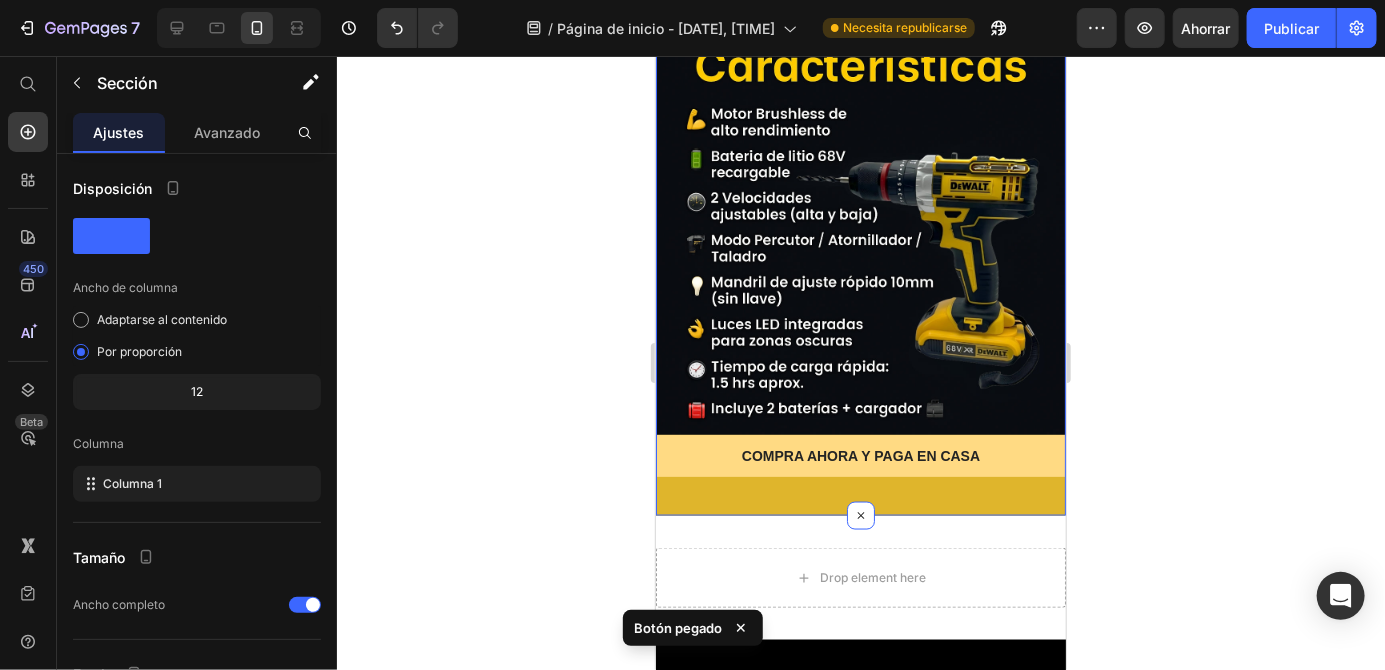 click on "COMPRA AHORA Y PAGA EN CASA" at bounding box center [860, 455] 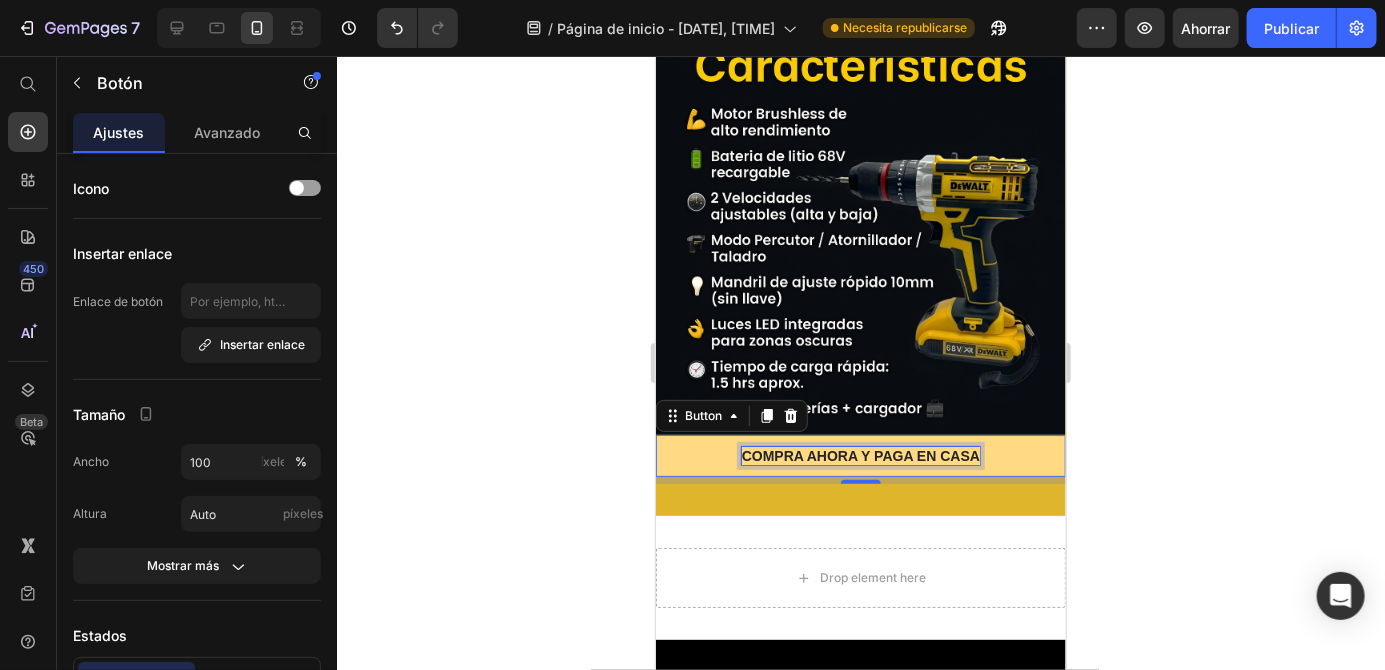 click on "COMPRA AHORA Y PAGA EN CASA" at bounding box center [860, 455] 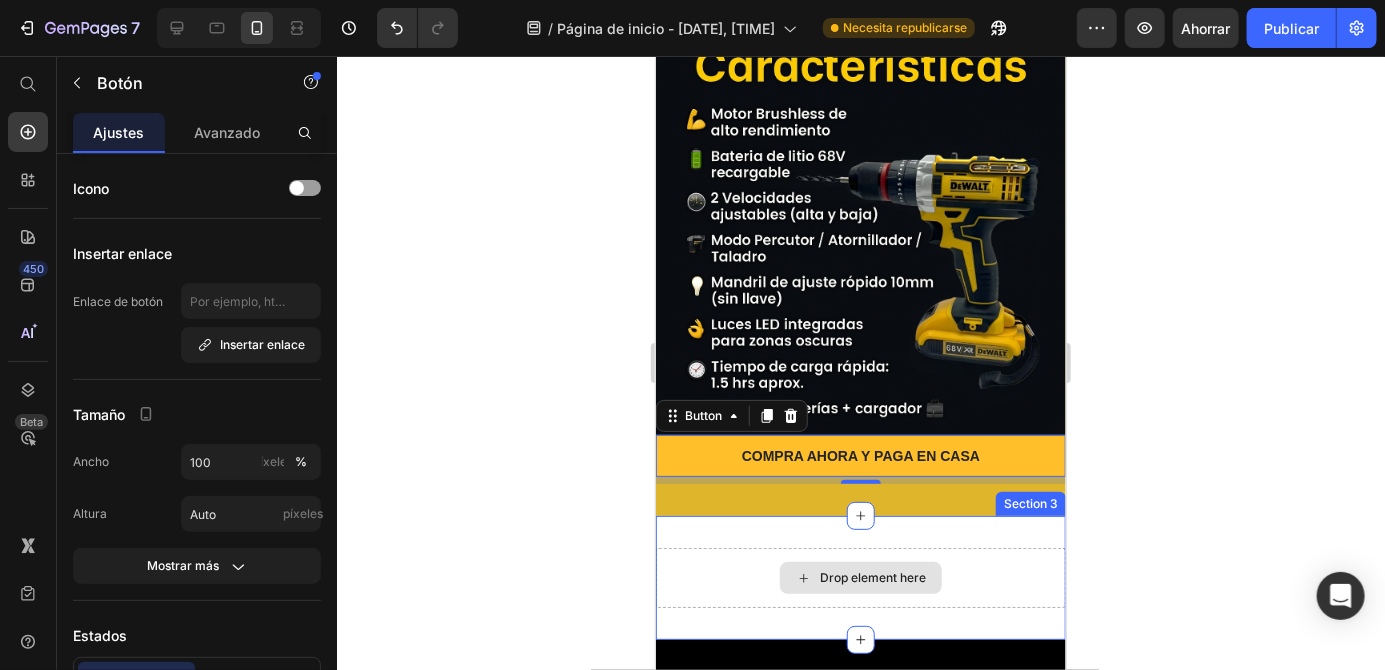 drag, startPoint x: 1033, startPoint y: 354, endPoint x: 989, endPoint y: 464, distance: 118.473625 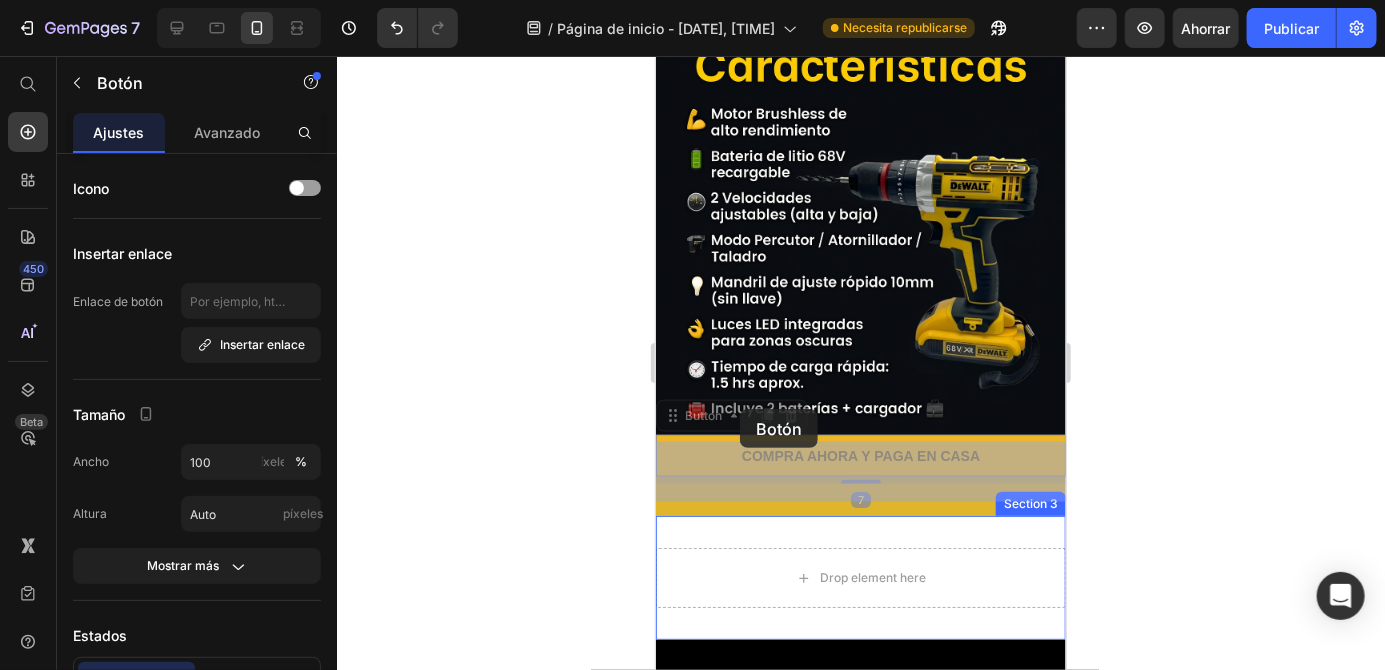 drag, startPoint x: 723, startPoint y: 349, endPoint x: 740, endPoint y: 403, distance: 56.61272 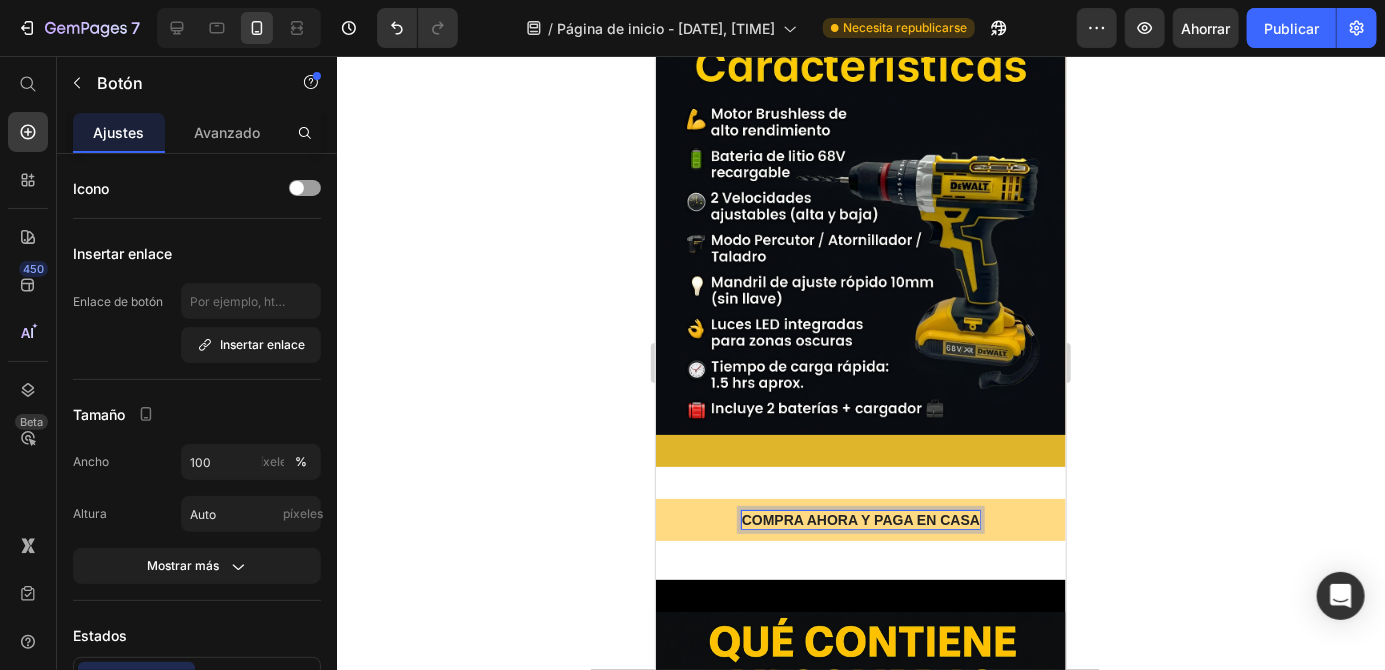 click on "COMPRA AHORA Y PAGA EN CASA" at bounding box center [860, 519] 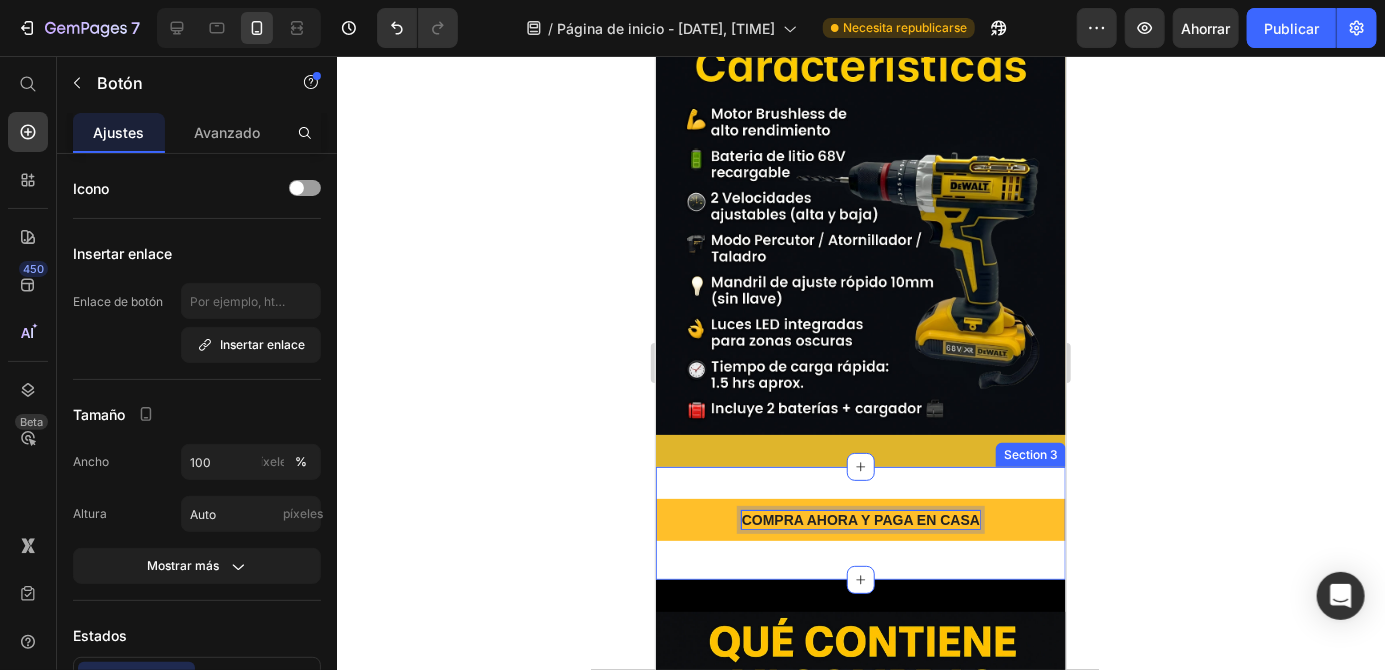 click on "COMPRA AHORA Y PAGA EN CASA Button   7 Section 3" at bounding box center (860, 522) 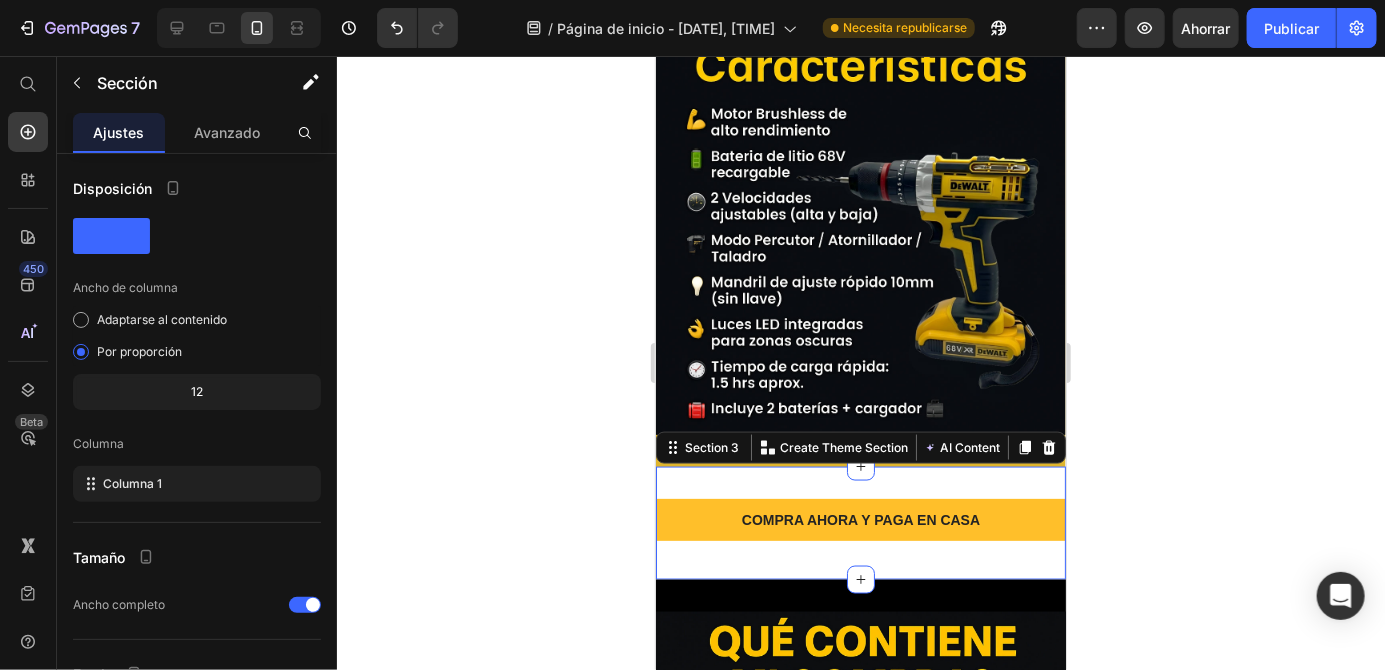click on "COMPRA AHORA Y PAGA EN CASA Button Section 3   You can create reusable sections Create Theme Section AI Content Write with GemAI What would you like to describe here? Tone and Voice Persuasive Product STAINSKILL Show more Generate" at bounding box center (860, 522) 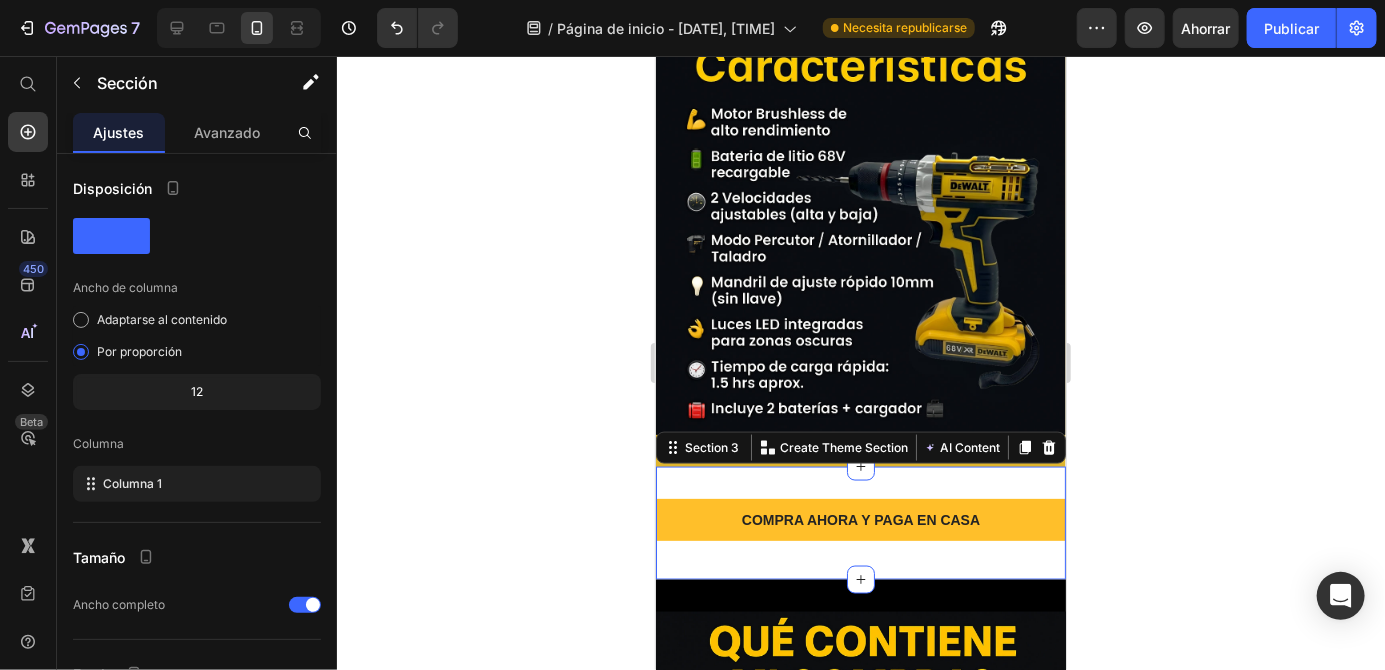 click on "COMPRA AHORA Y PAGA EN CASA Button Section 3   You can create reusable sections Create Theme Section AI Content Write with GemAI What would you like to describe here? Tone and Voice Persuasive Product STAINSKILL Show more Generate" at bounding box center [860, 522] 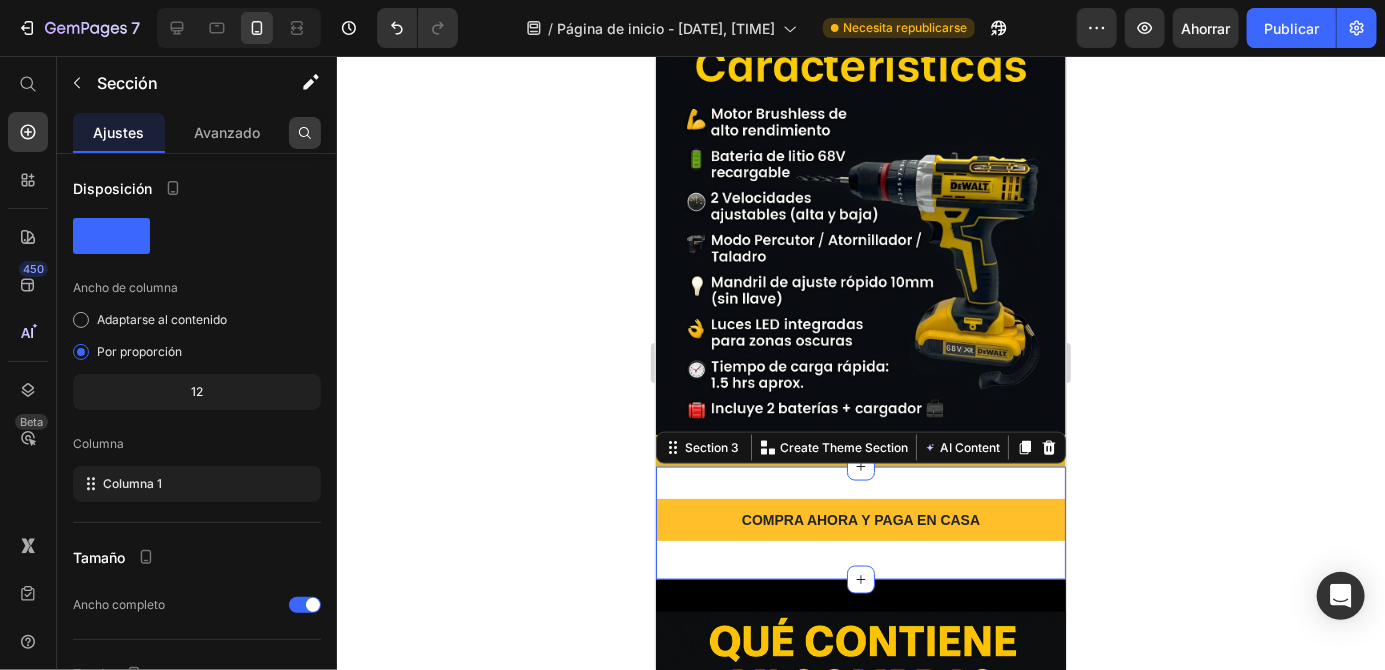 click at bounding box center (305, 133) 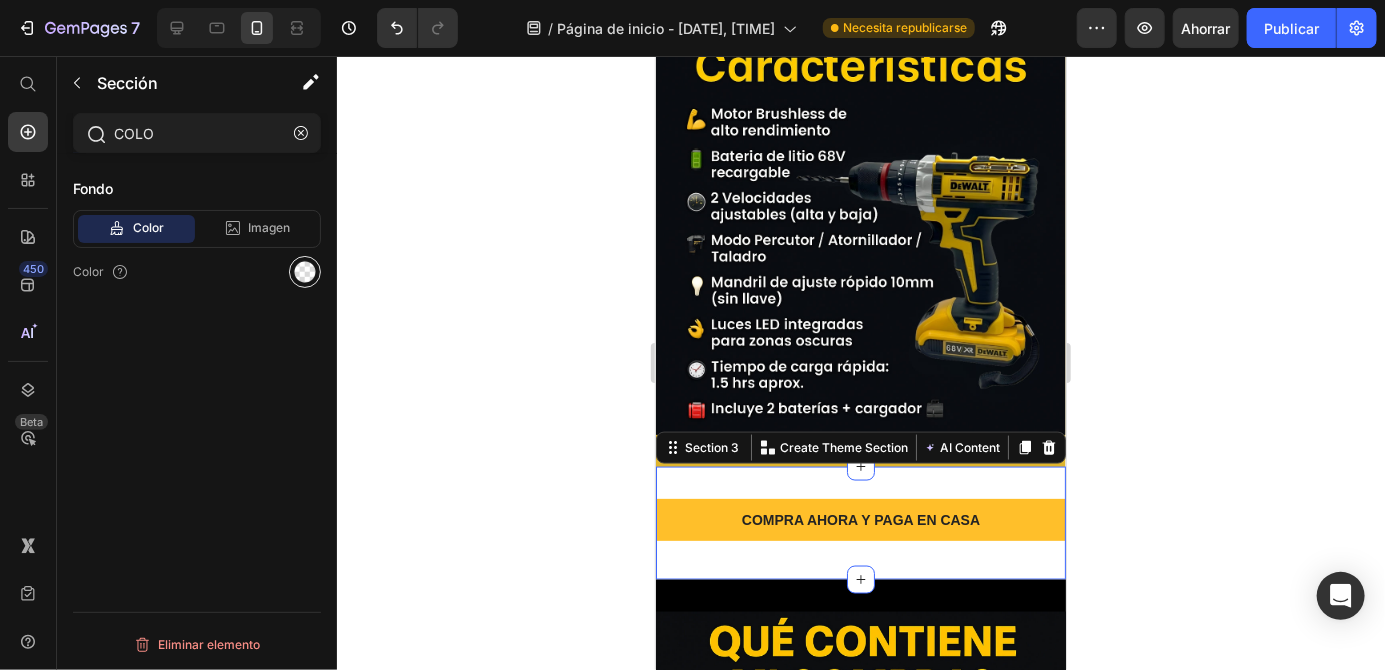 type on "COLO" 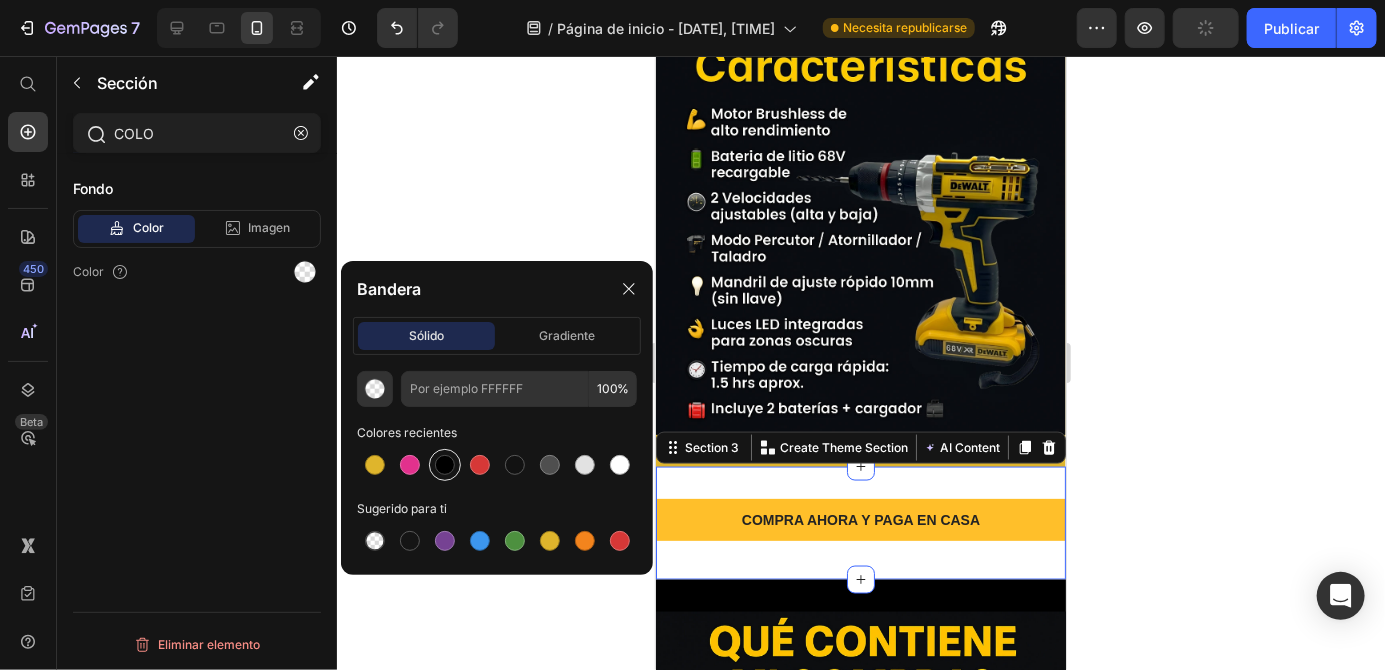 click at bounding box center (445, 465) 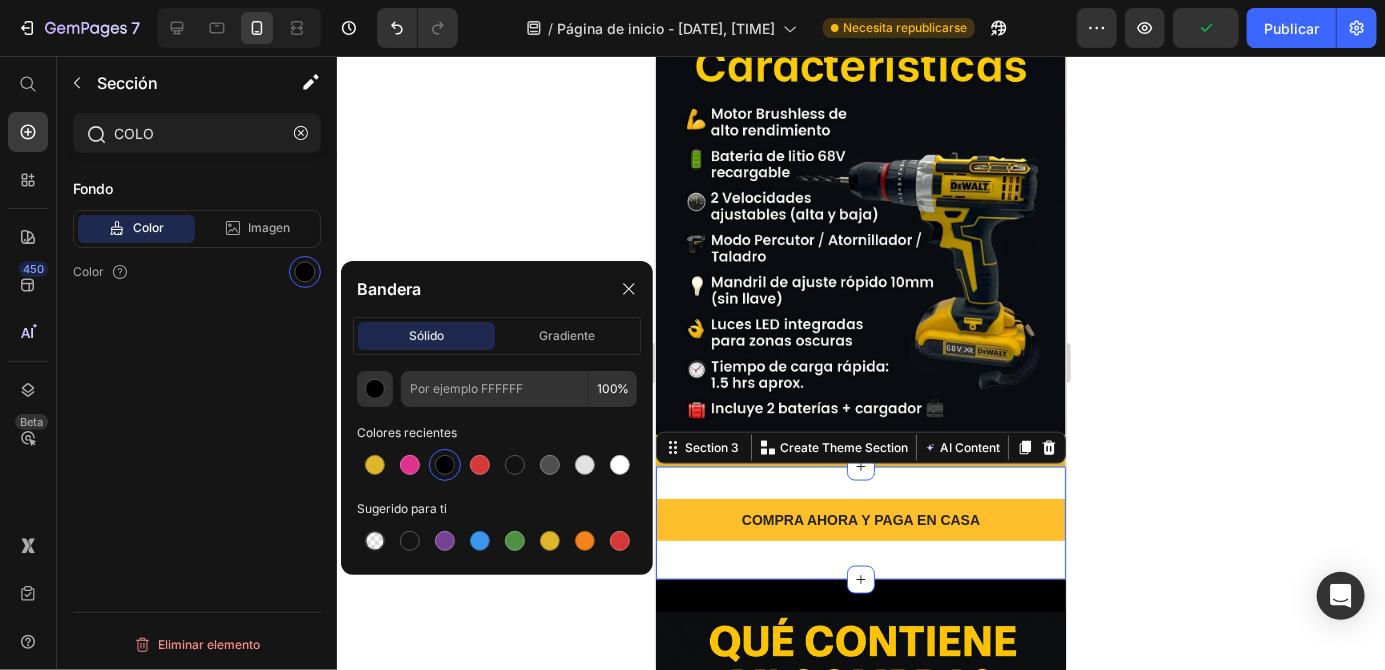 type on "000000" 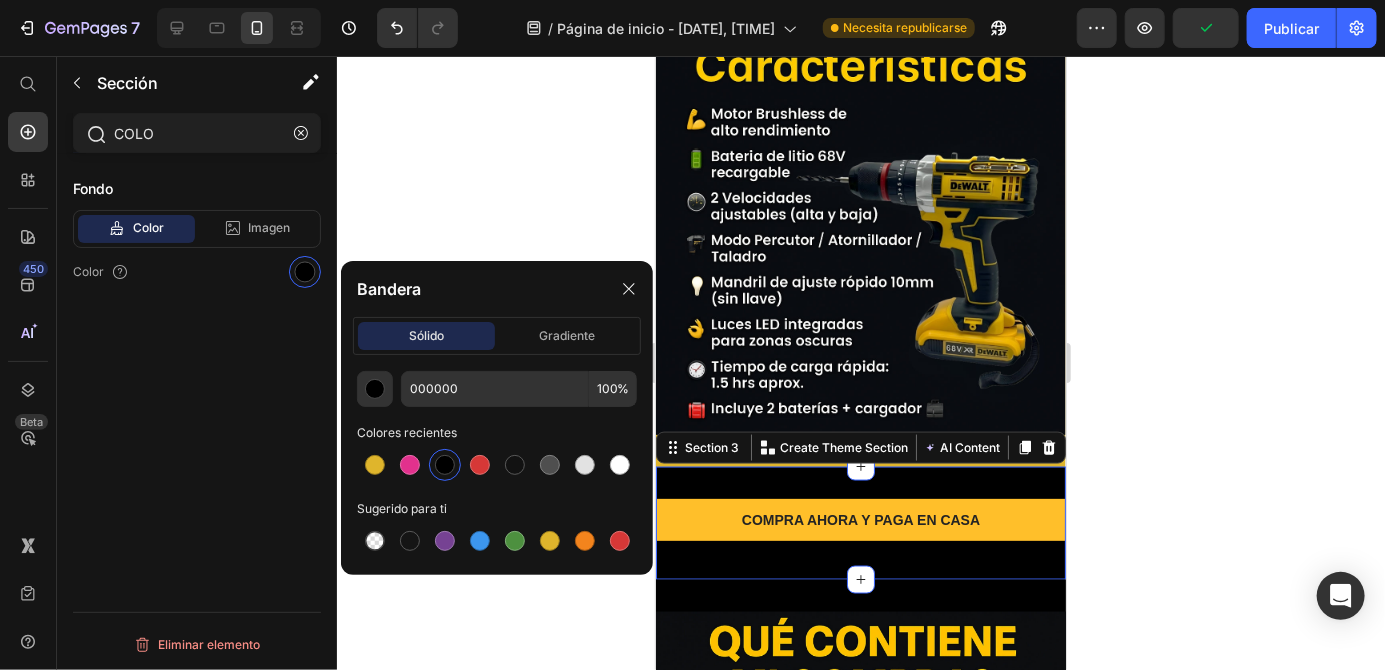 click 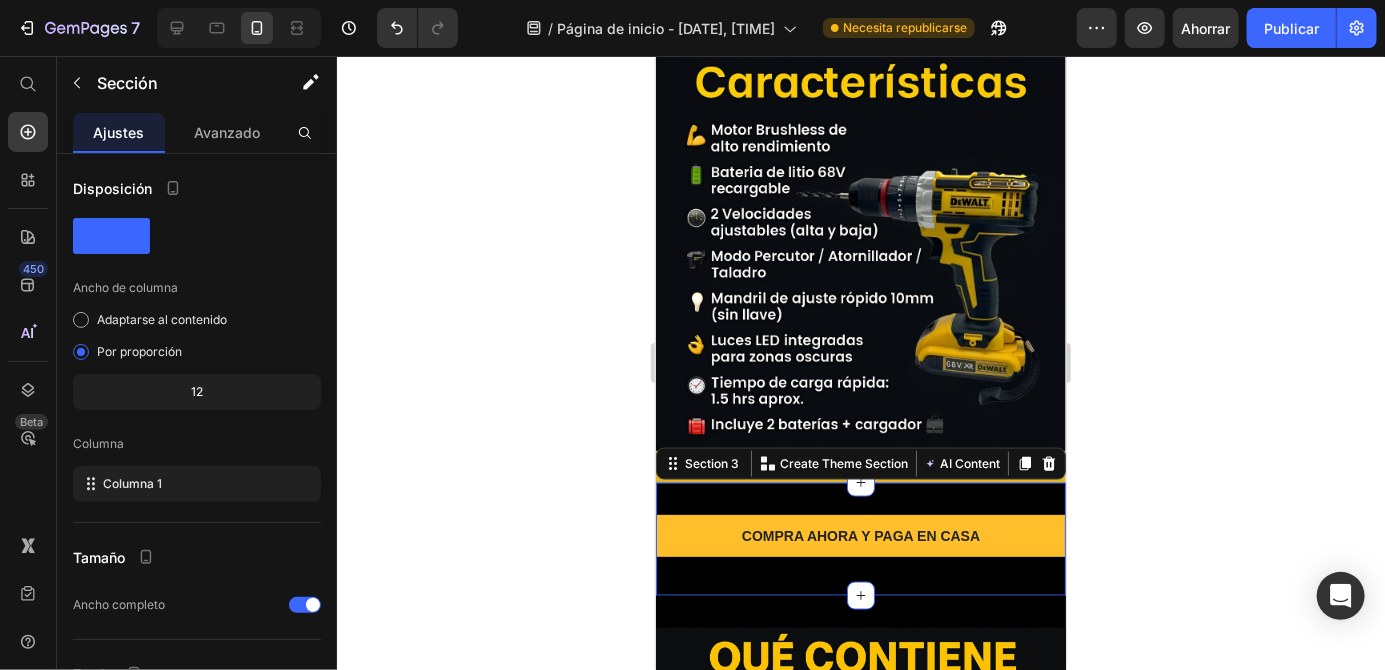 scroll, scrollTop: 1081, scrollLeft: 0, axis: vertical 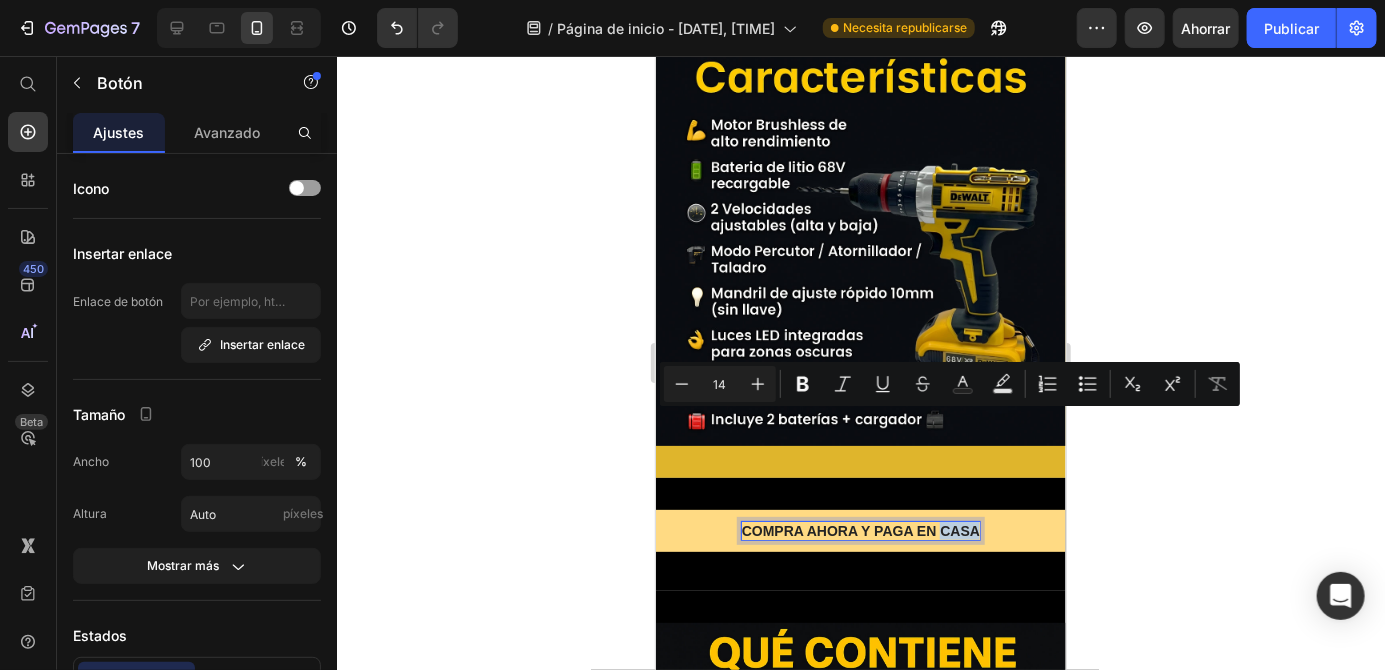 click on "COMPRA AHORA Y PAGA EN CASA" at bounding box center [860, 530] 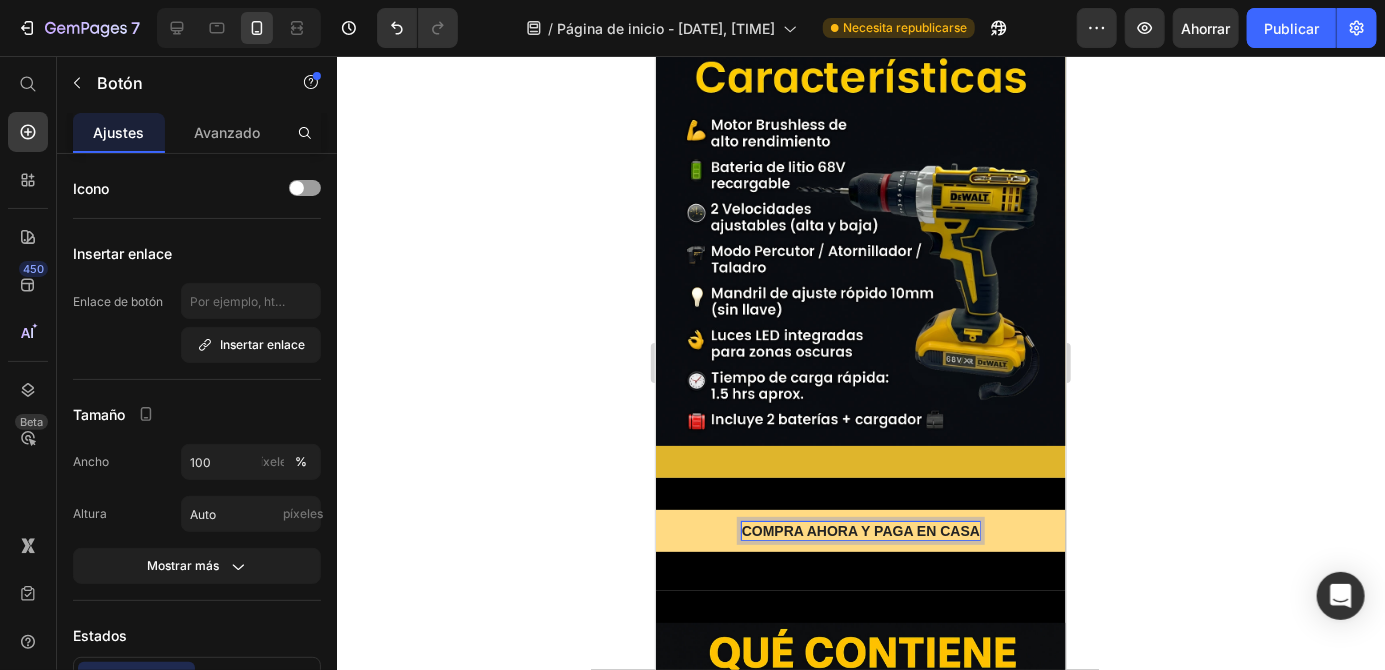 click on "COMPRA AHORA Y PAGA EN CASA" at bounding box center (860, 530) 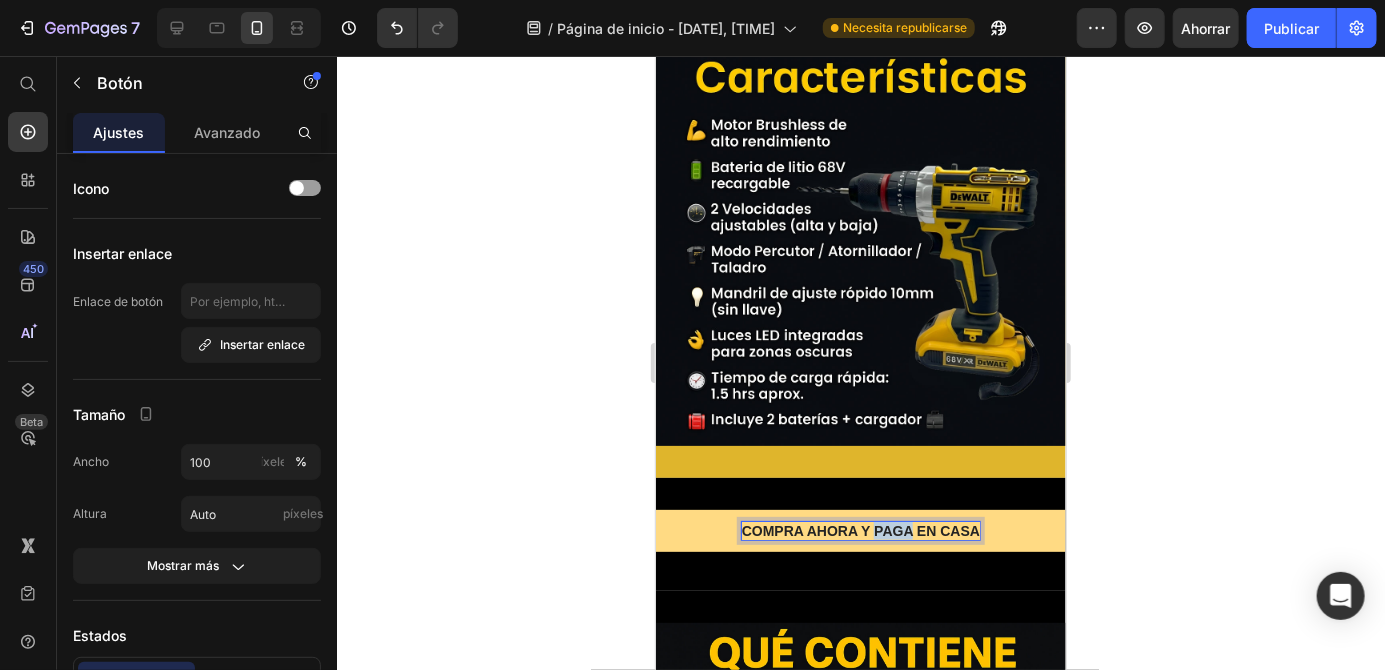 click on "COMPRA AHORA Y PAGA EN CASA" at bounding box center (860, 530) 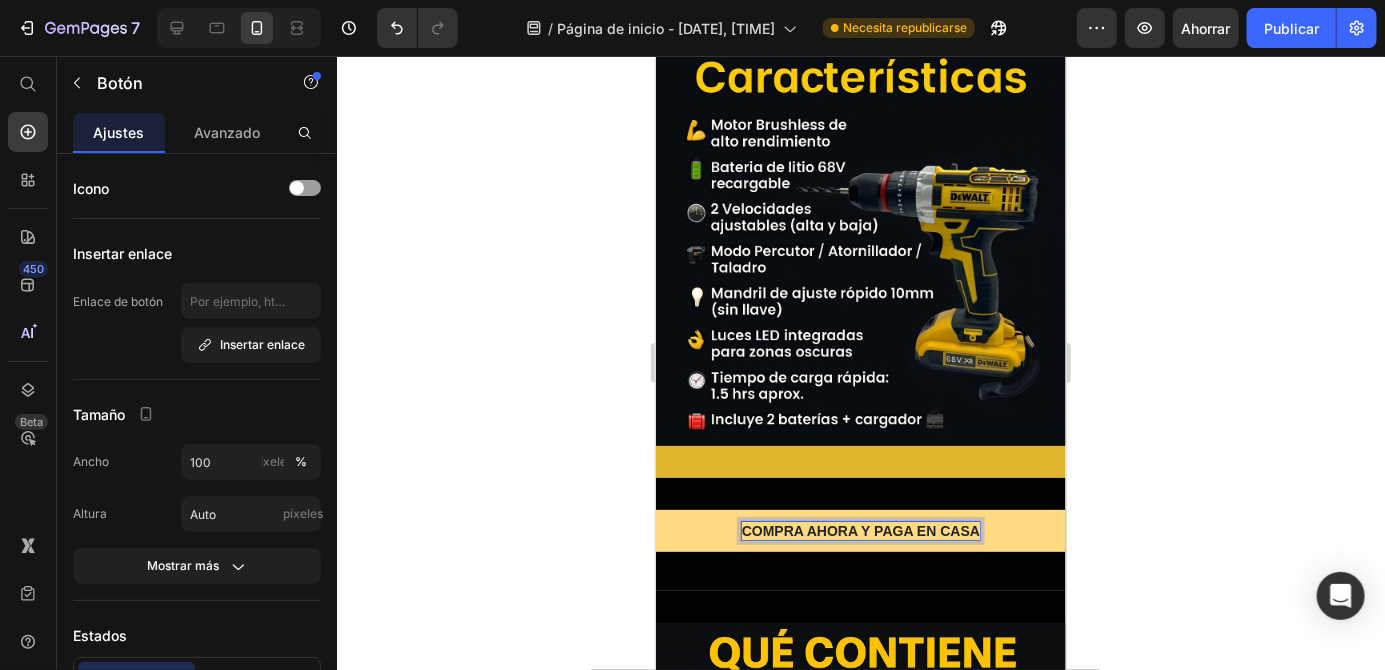 click on "COMPRA AHORA Y PAGA EN CASA" at bounding box center [860, 530] 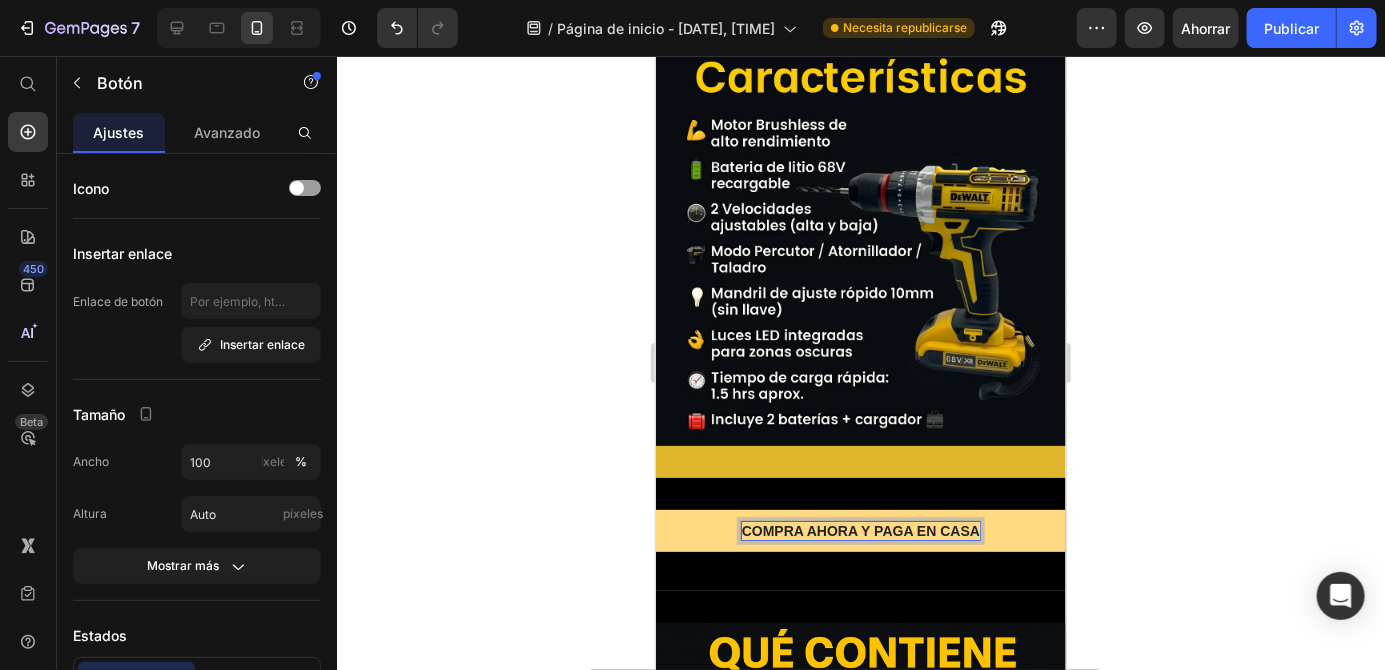 click on "COMPRA AHORA Y PAGA EN CASA" at bounding box center (860, 530) 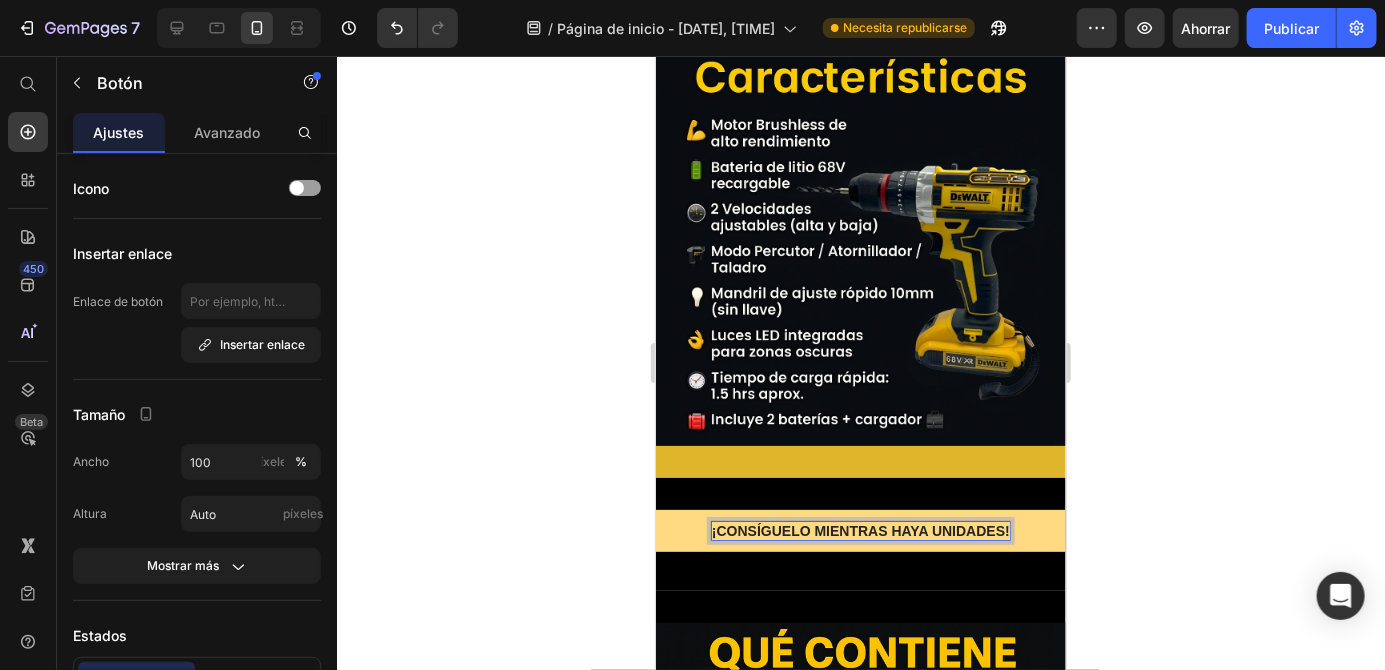 click 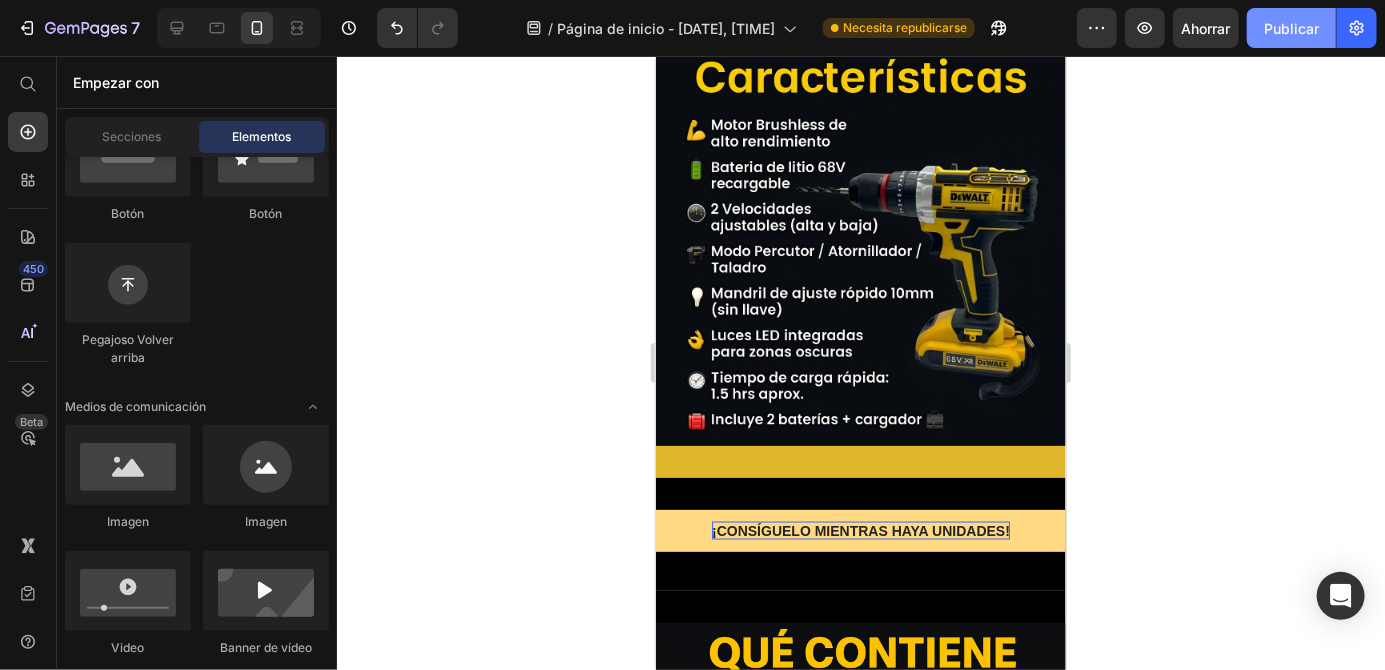 click on "Publicar" at bounding box center [1291, 28] 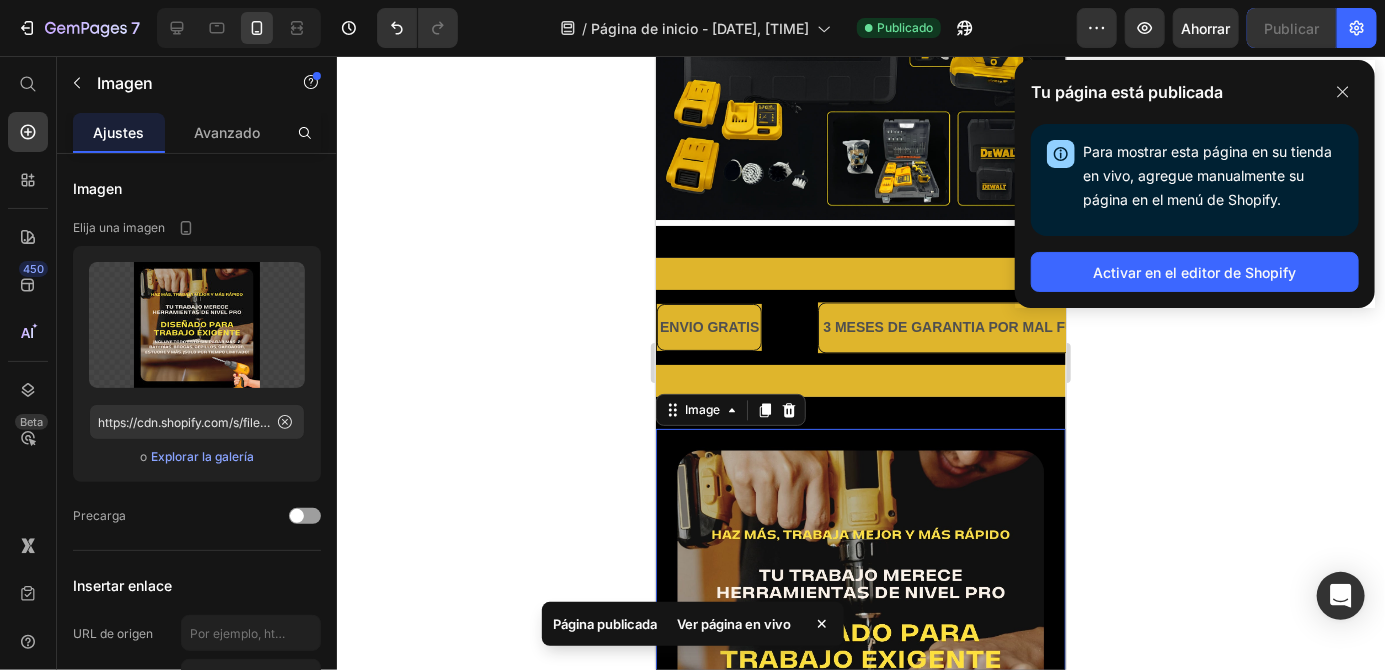 scroll, scrollTop: 1780, scrollLeft: 0, axis: vertical 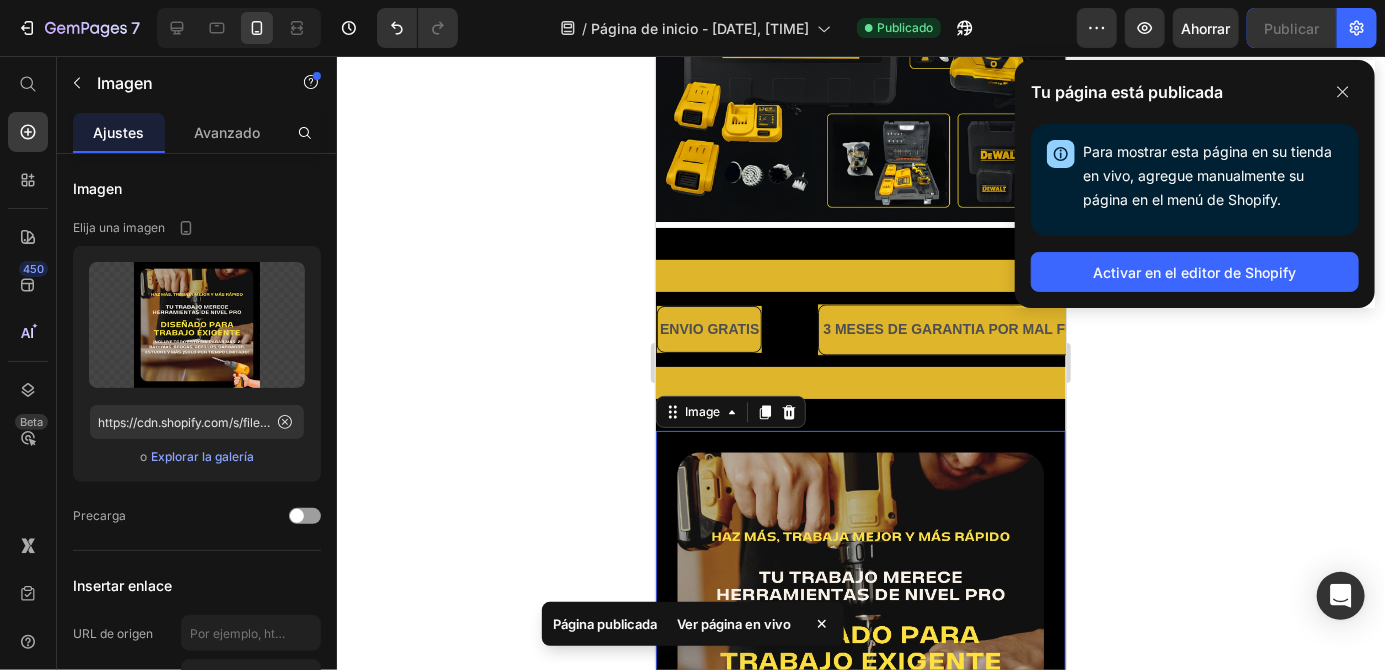 click 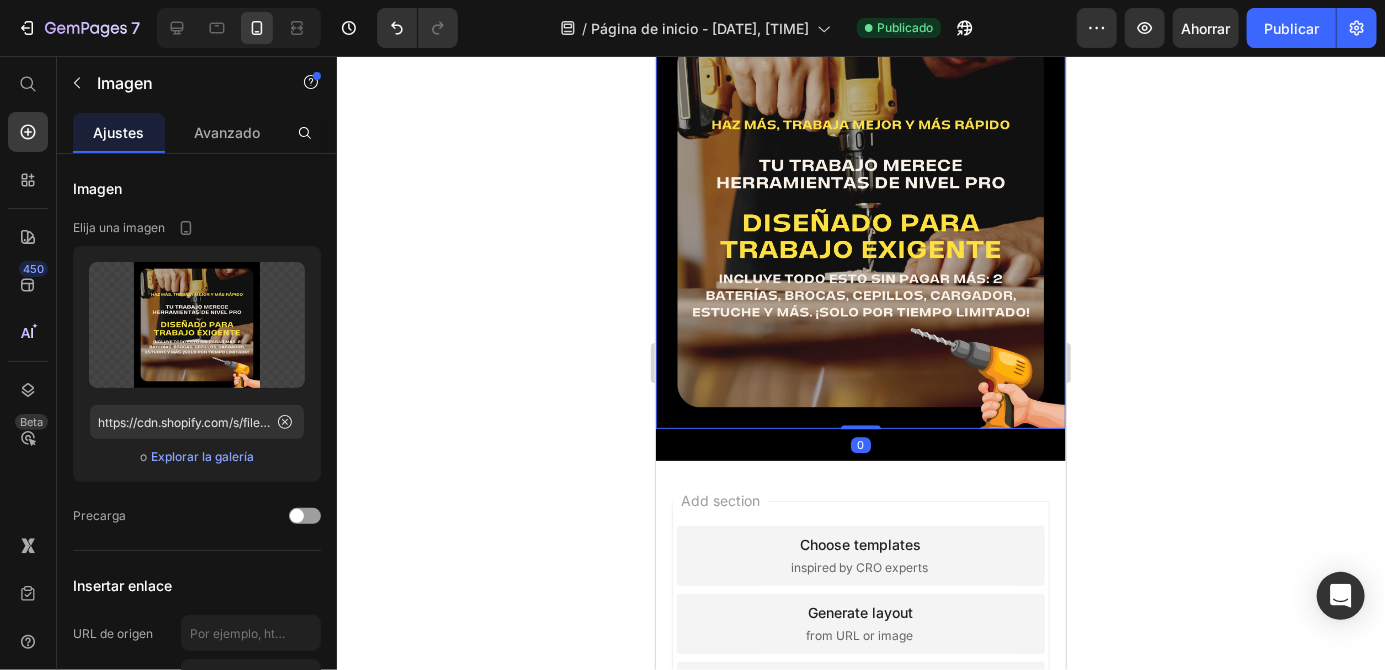 scroll, scrollTop: 2217, scrollLeft: 0, axis: vertical 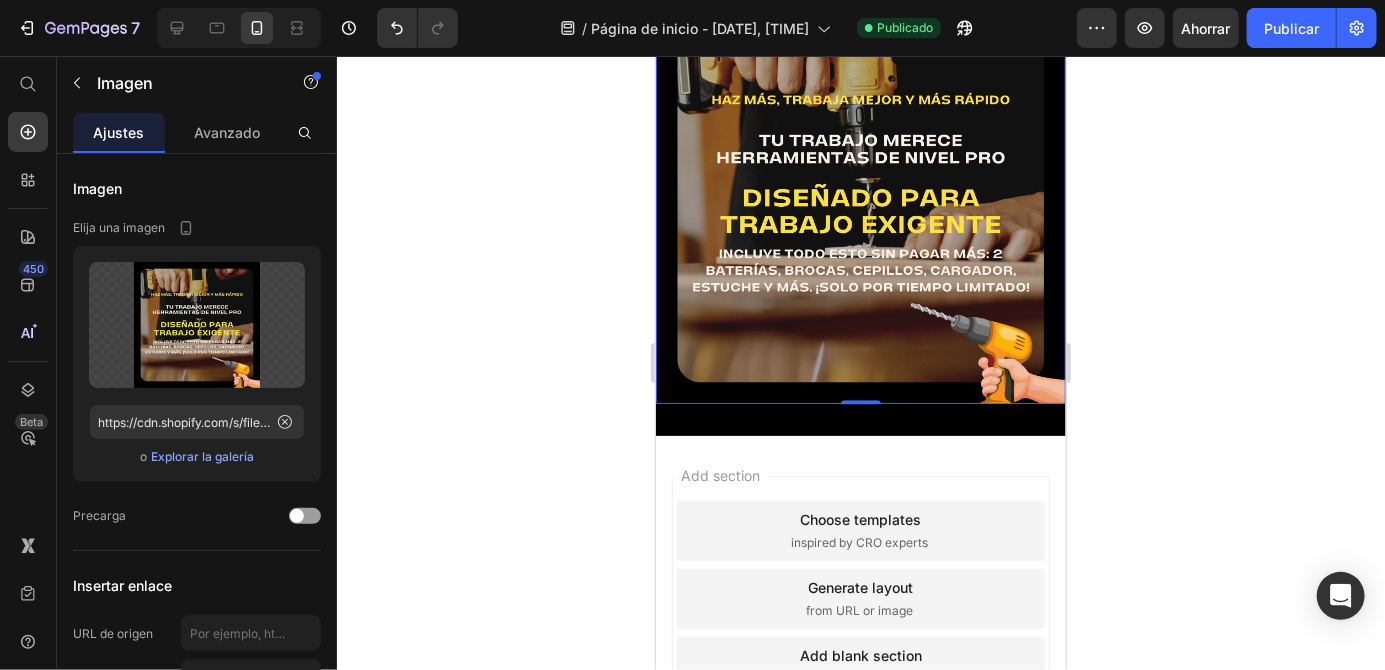 click 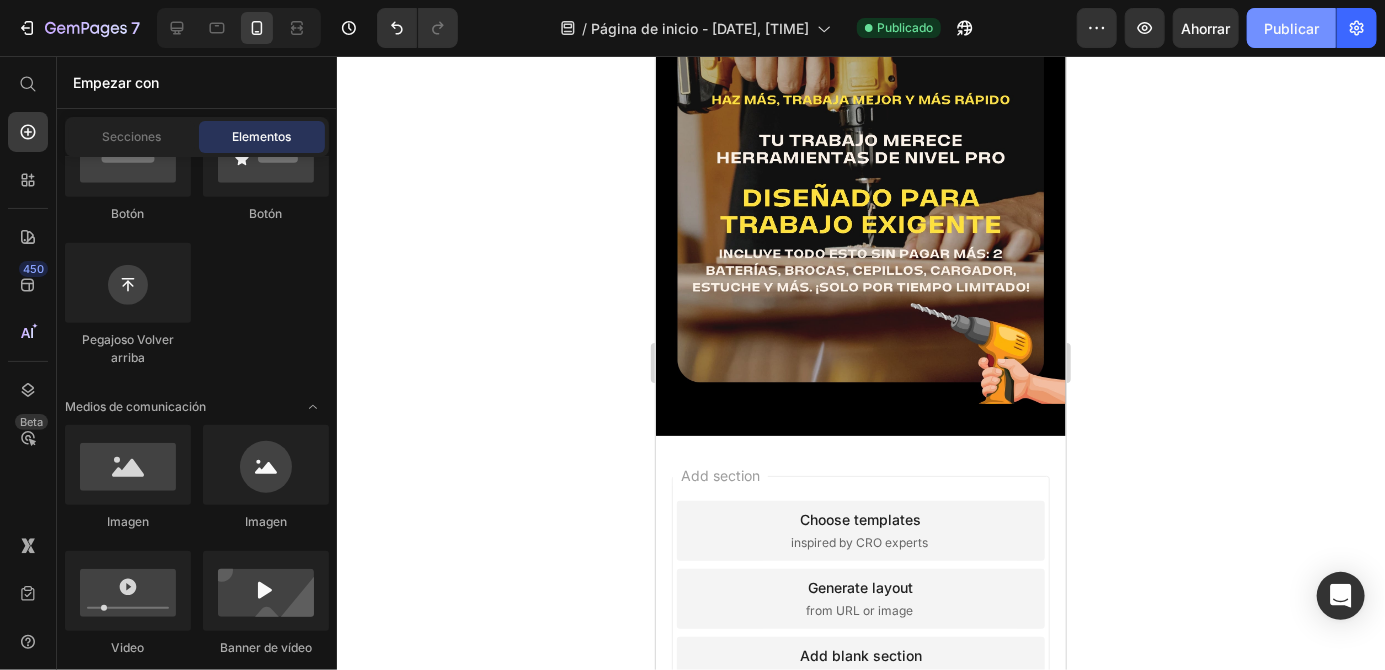 click on "Publicar" at bounding box center (1291, 28) 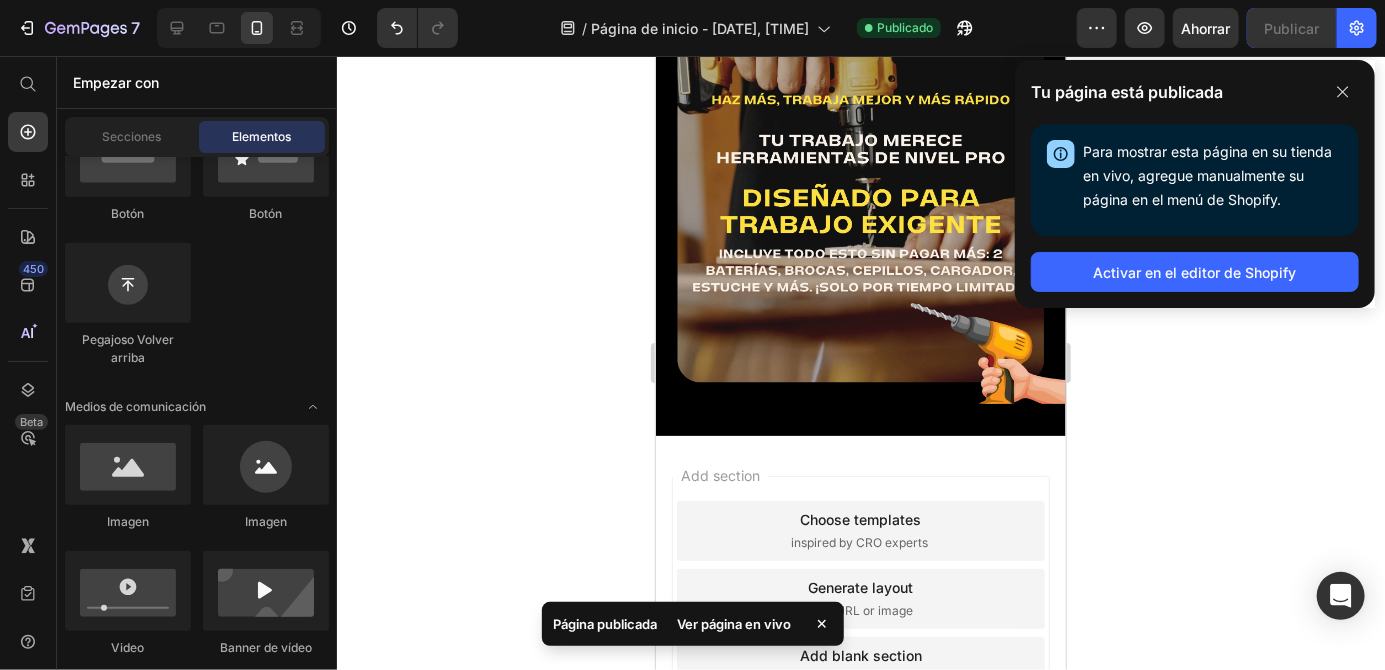 click 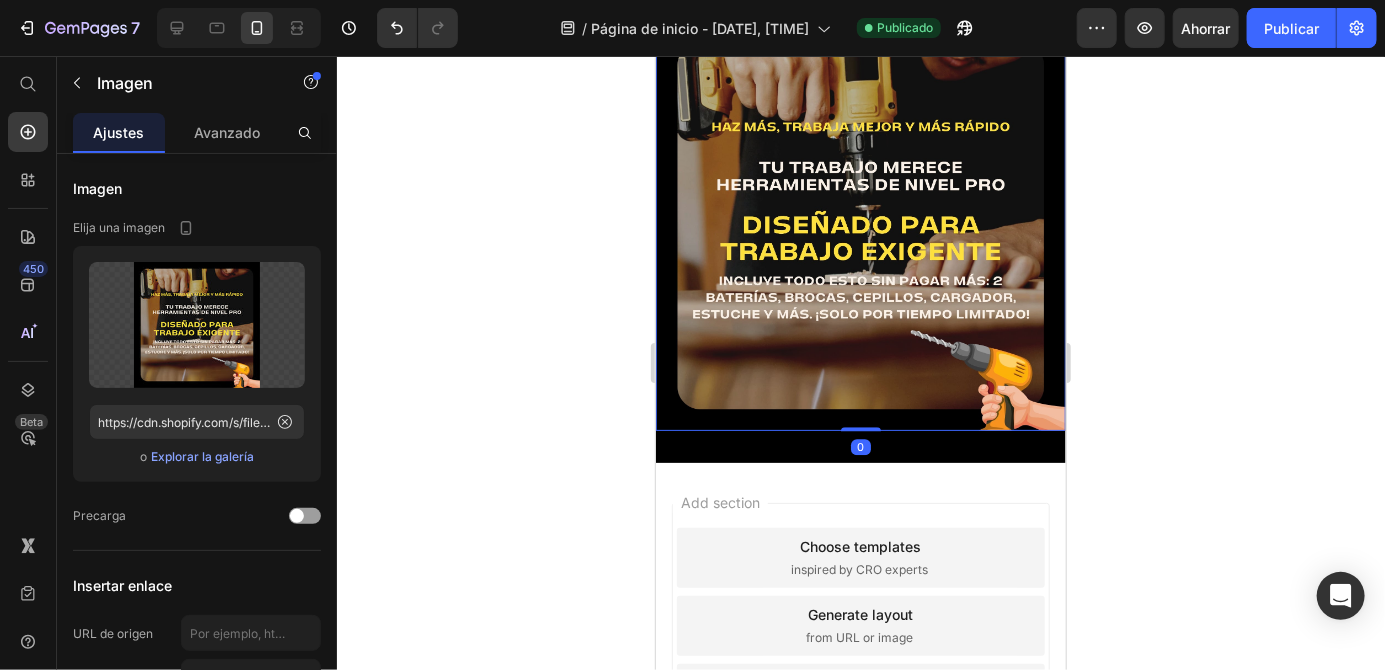 scroll, scrollTop: 2176, scrollLeft: 0, axis: vertical 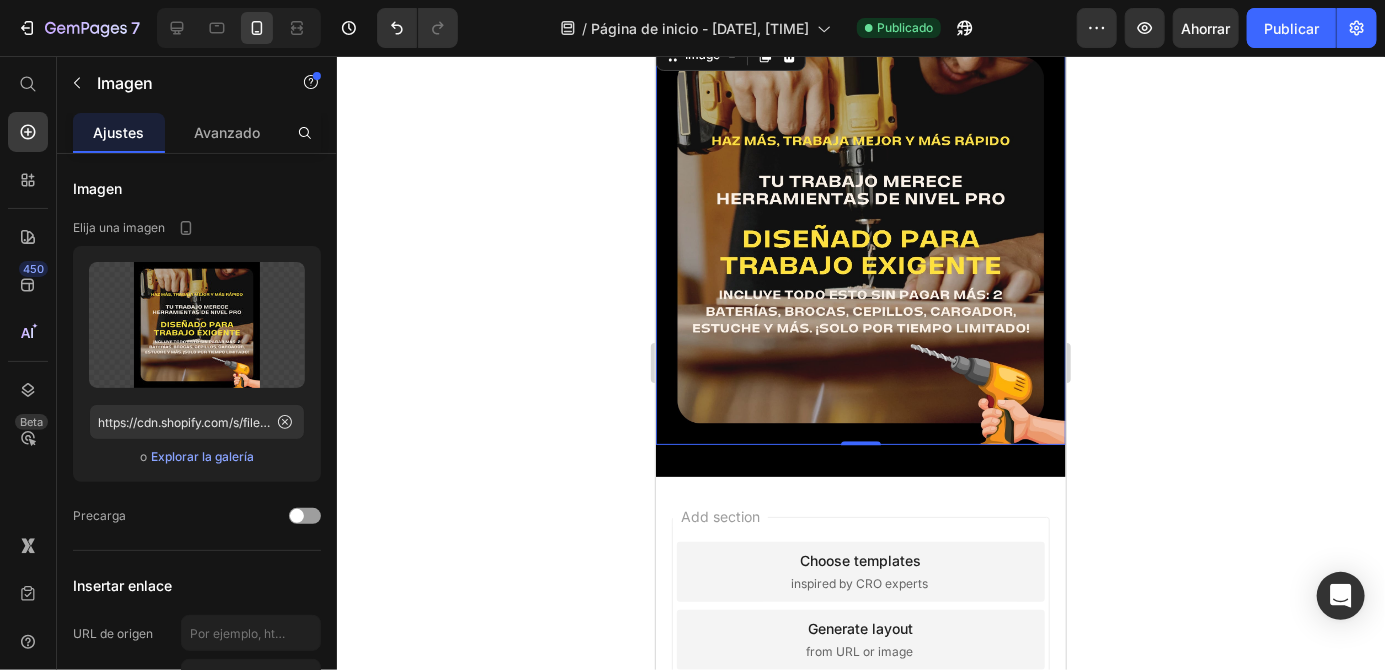 click 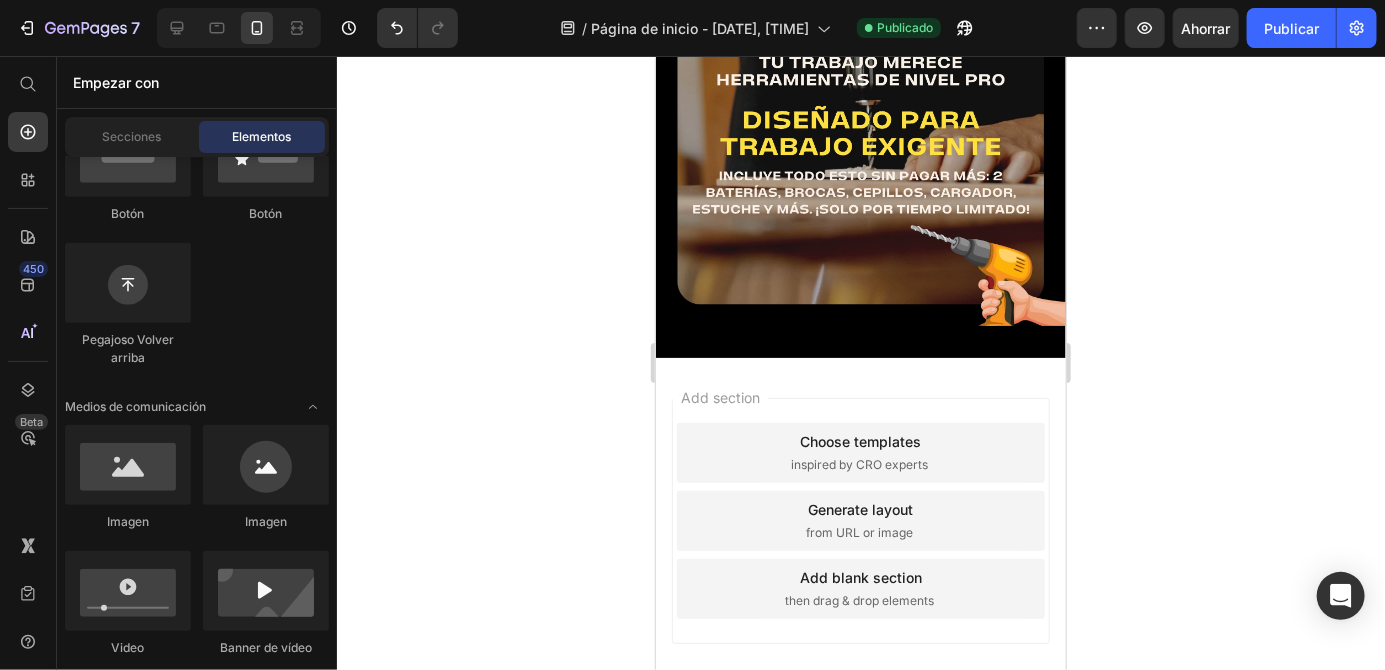 scroll, scrollTop: 2308, scrollLeft: 0, axis: vertical 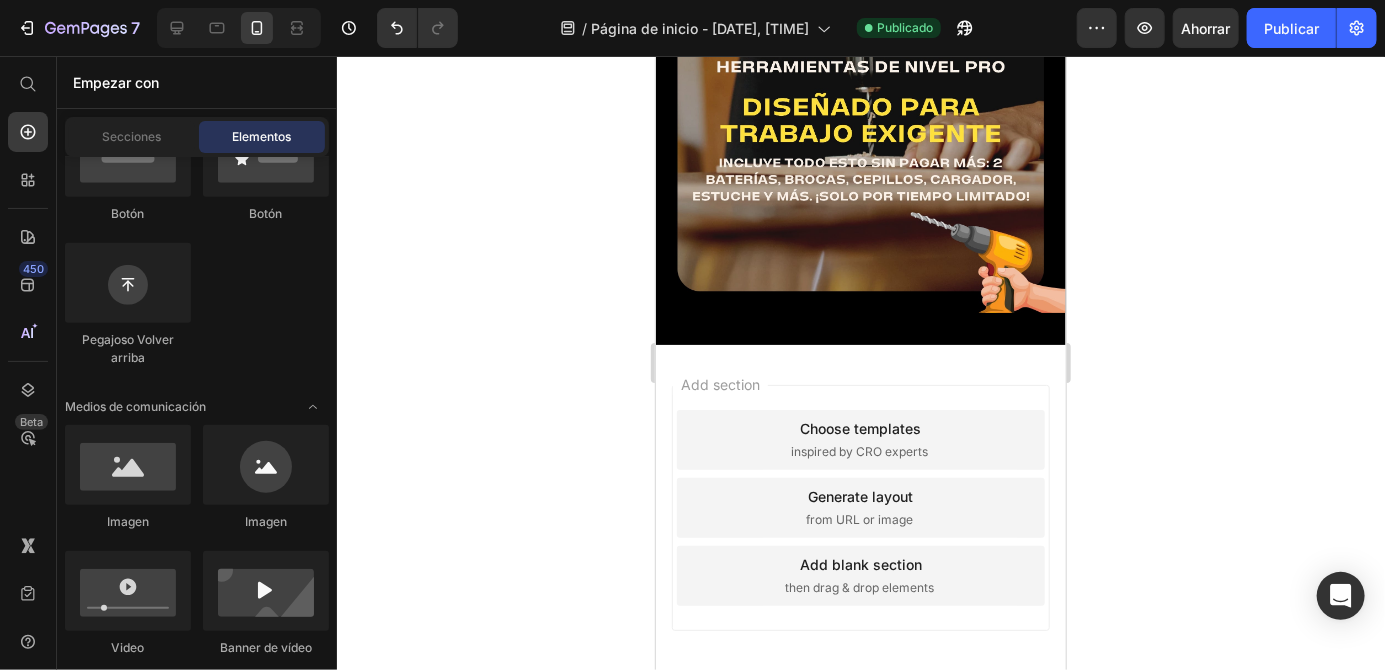 click on "Add blank section then drag & drop elements" at bounding box center (860, 575) 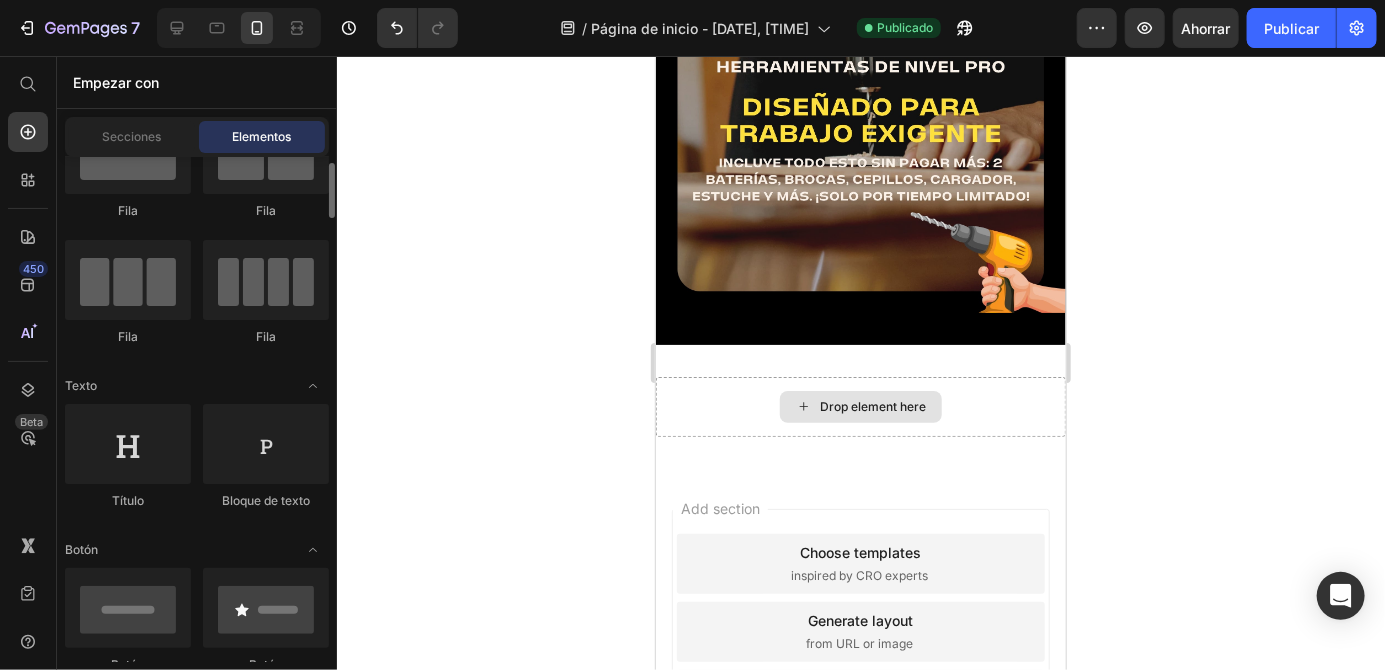 scroll, scrollTop: 0, scrollLeft: 0, axis: both 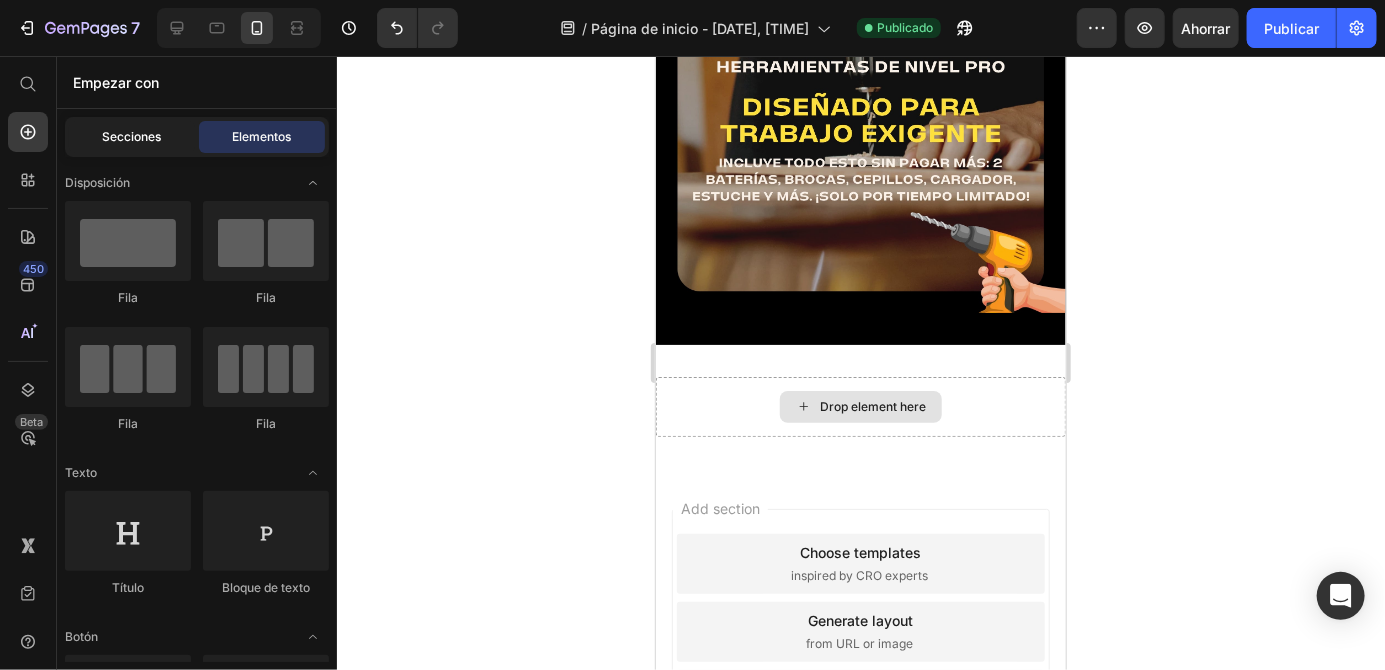 click on "Secciones" 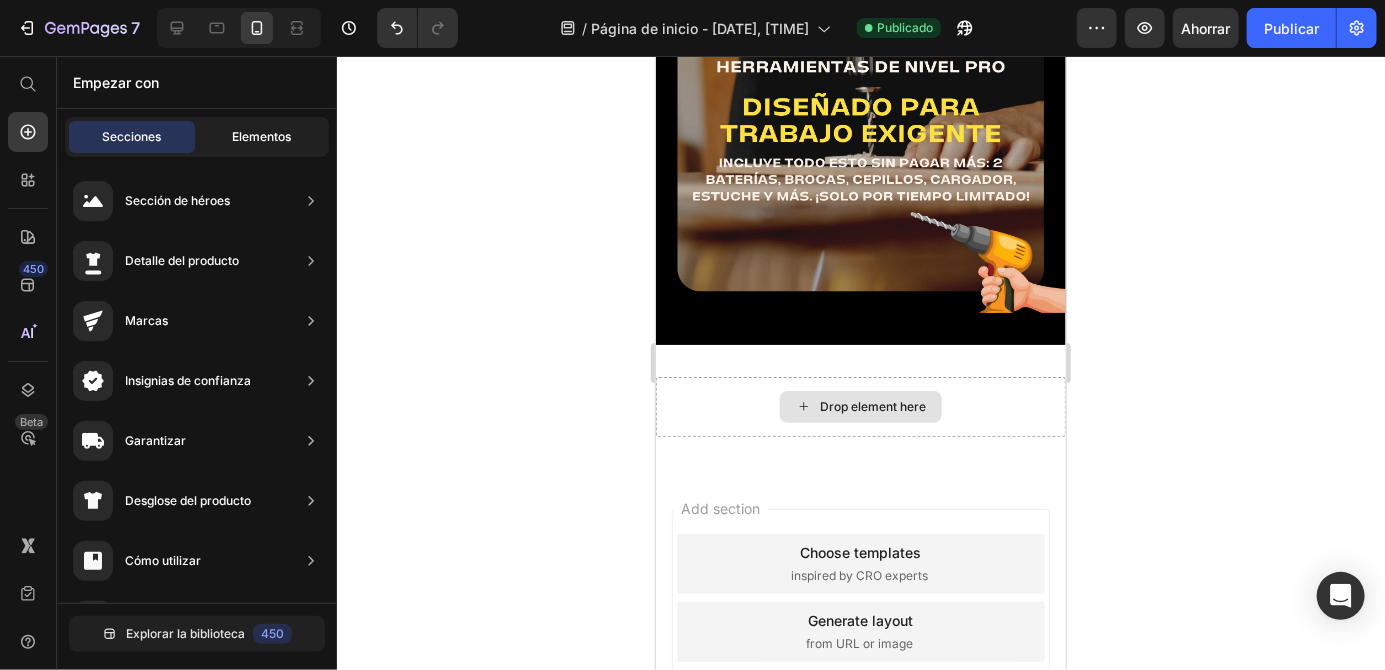 click on "Elementos" at bounding box center (262, 136) 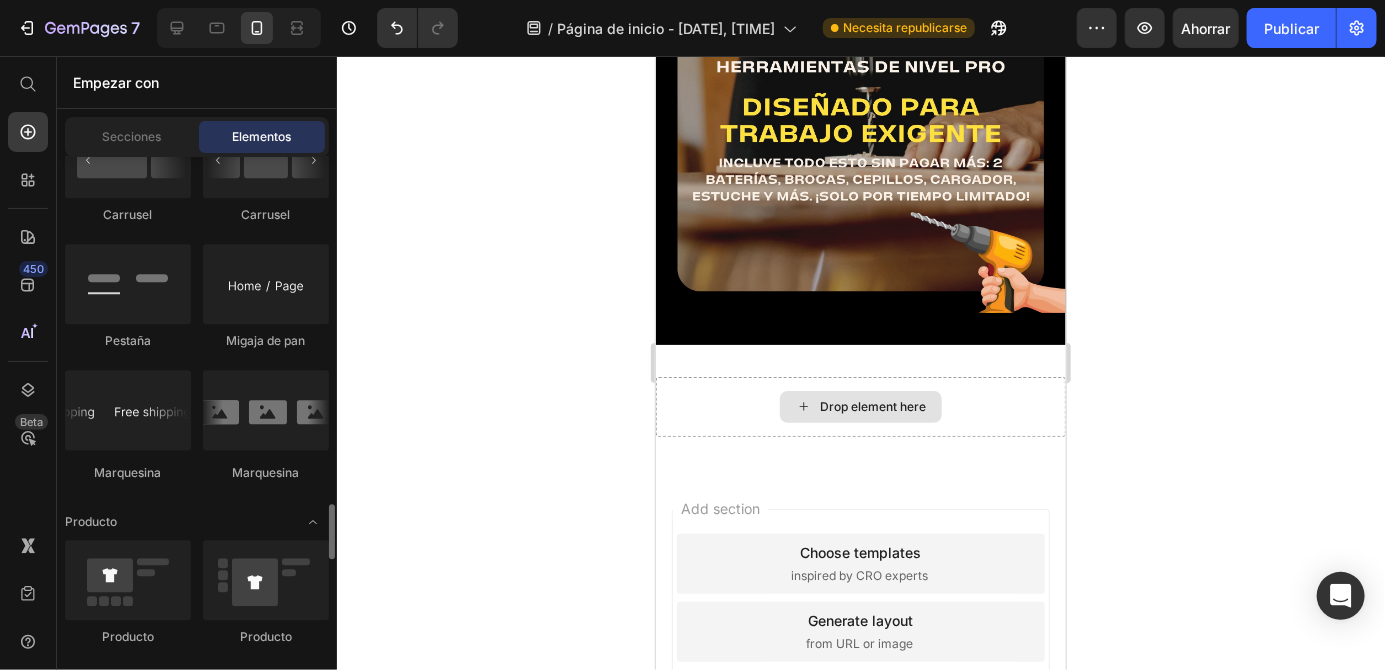 scroll, scrollTop: 2503, scrollLeft: 0, axis: vertical 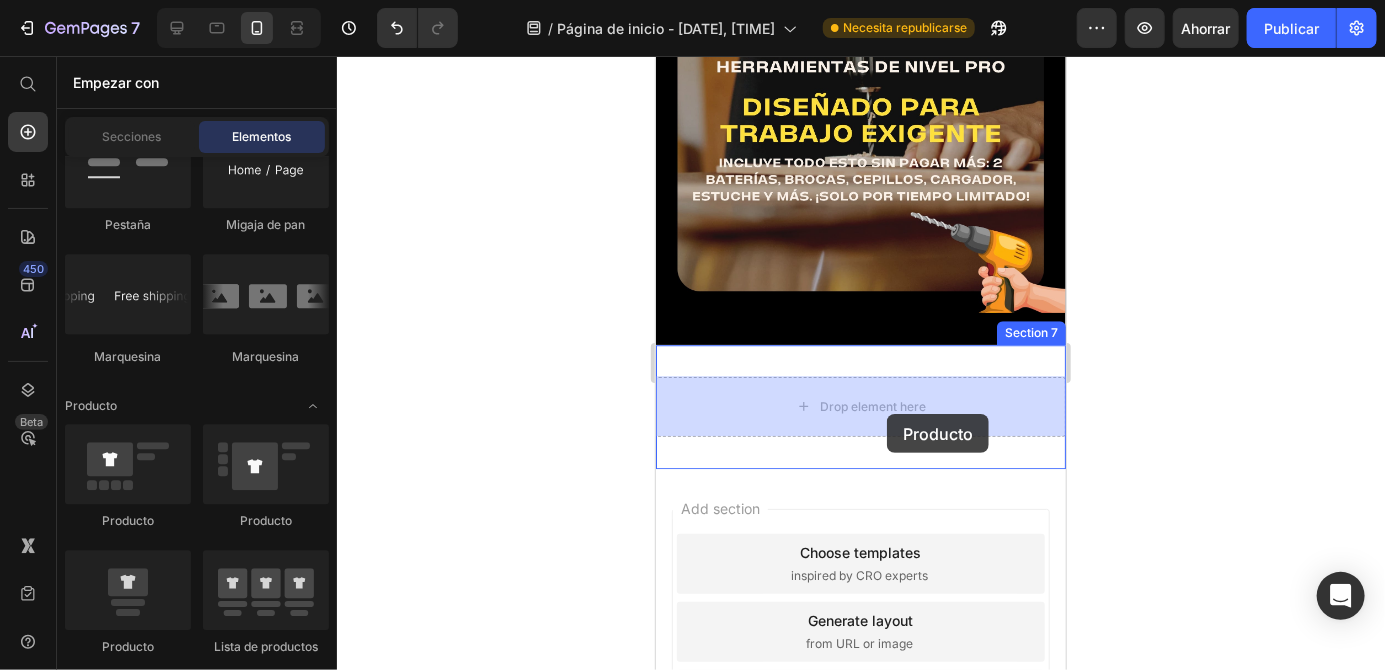drag, startPoint x: 760, startPoint y: 549, endPoint x: 887, endPoint y: 413, distance: 186.07794 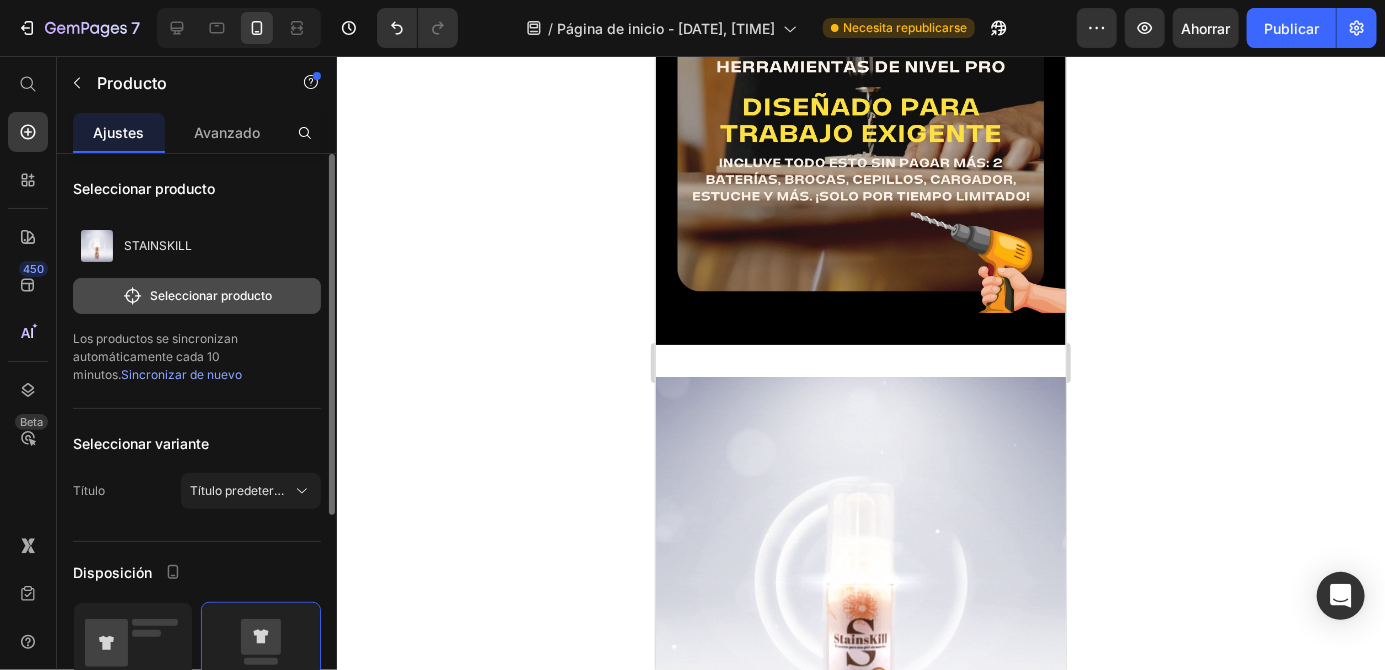 click 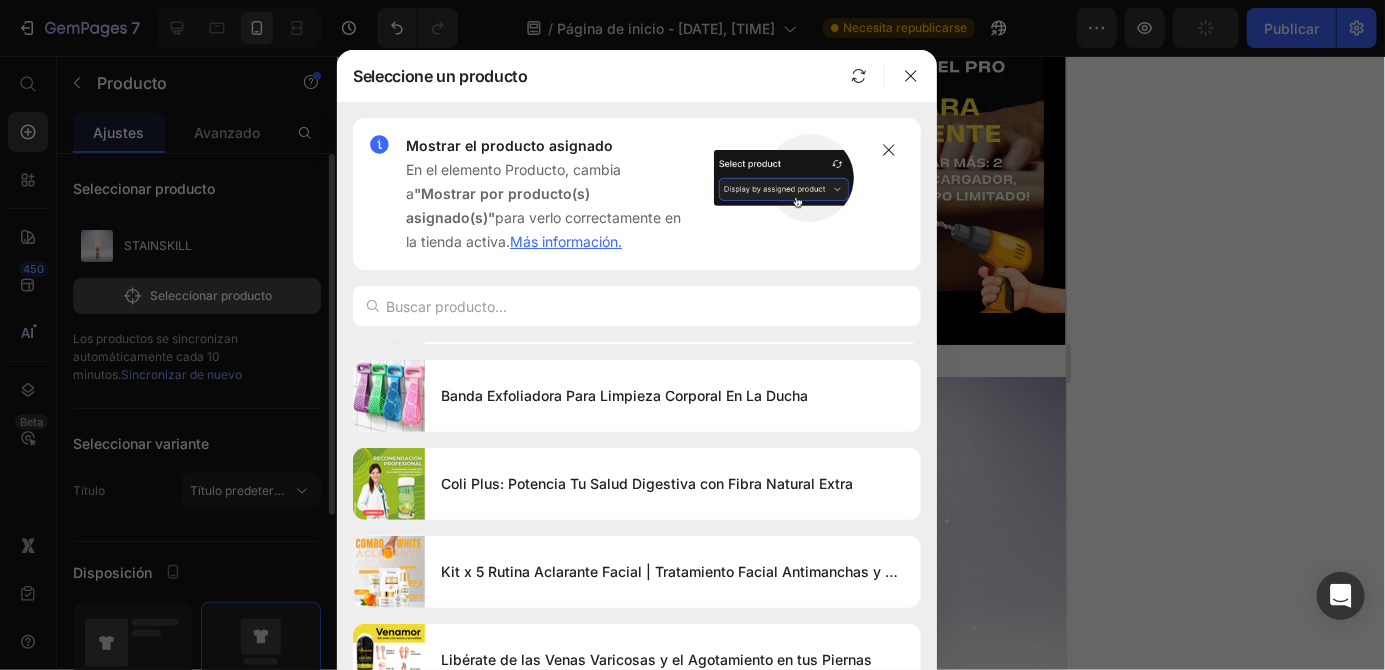 scroll, scrollTop: 2747, scrollLeft: 0, axis: vertical 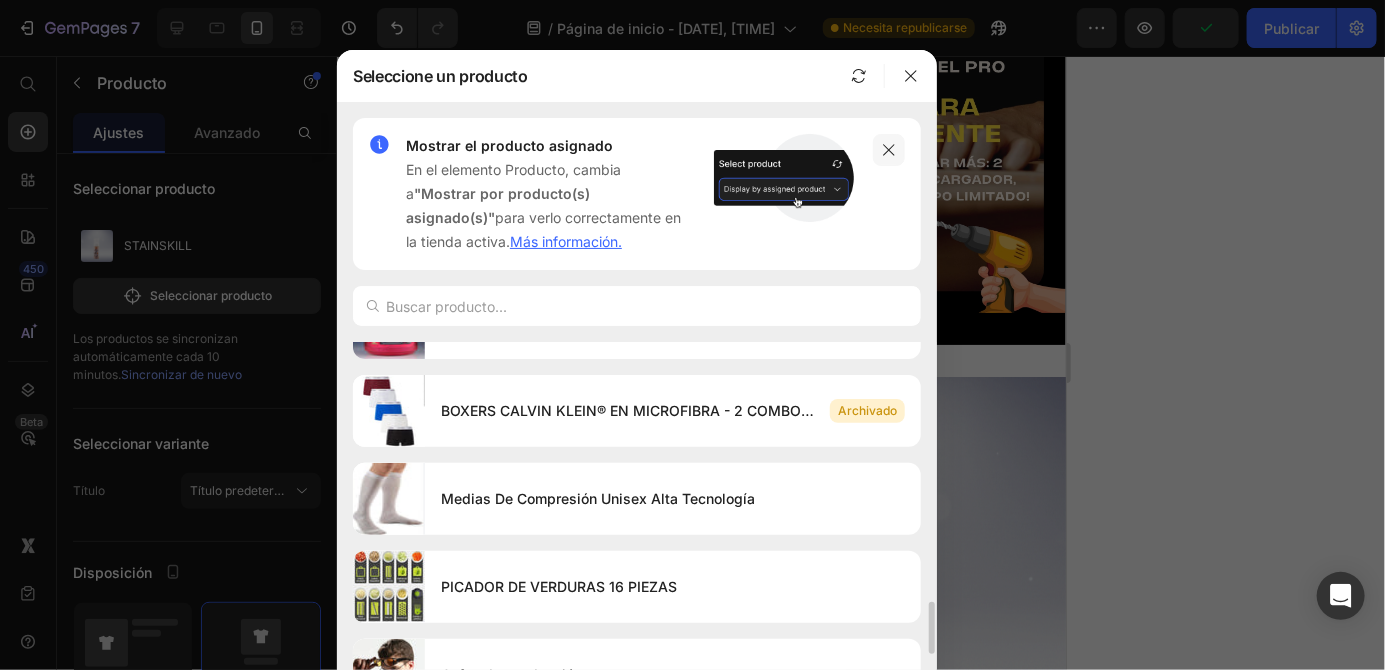 click 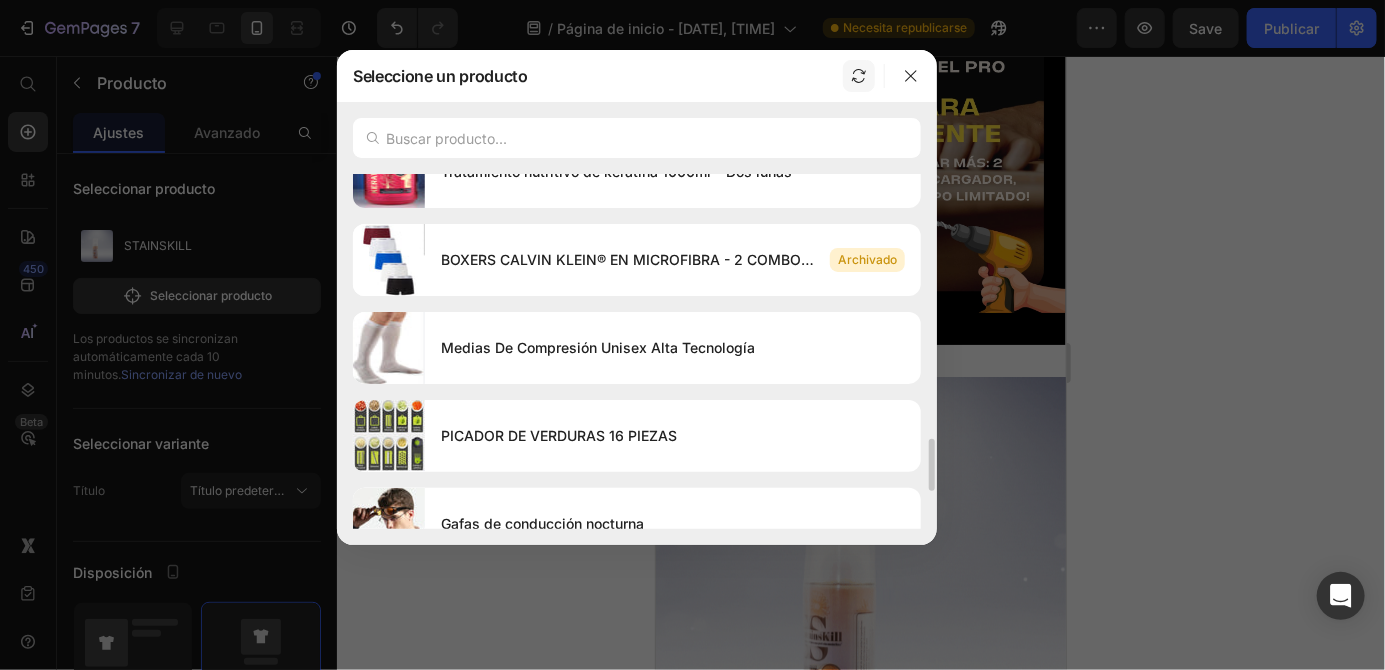 click 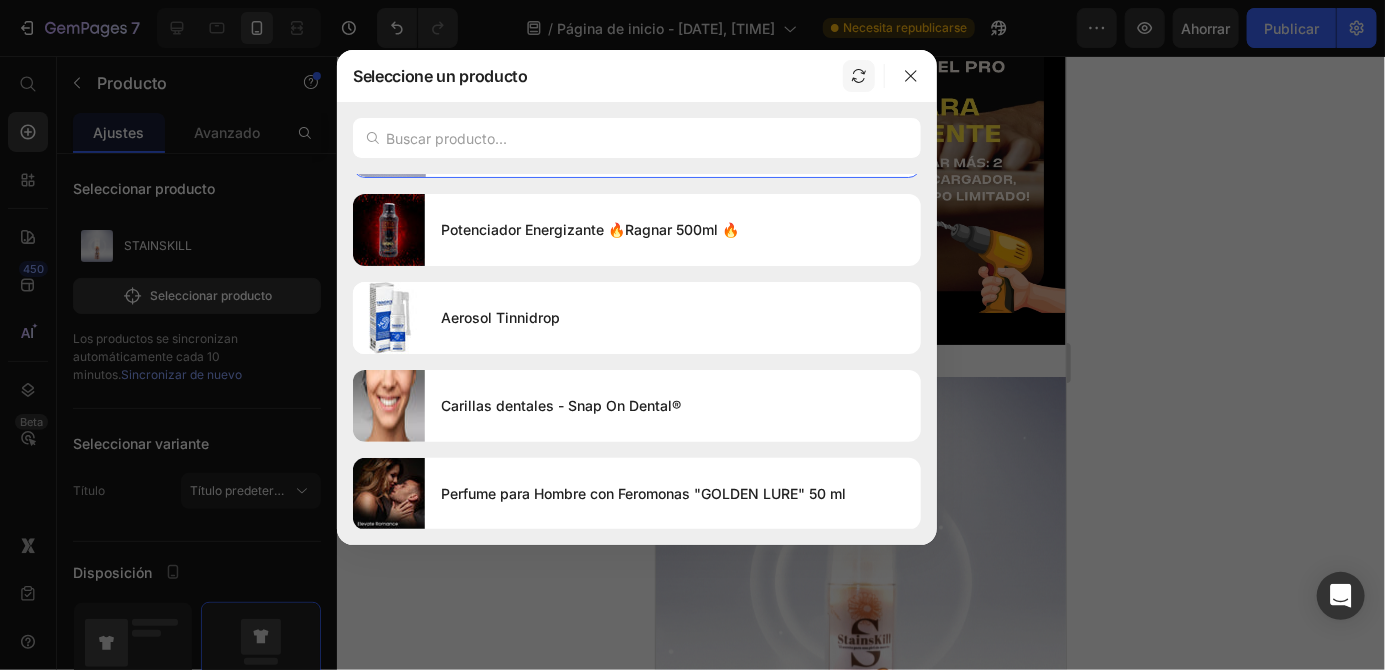 scroll, scrollTop: 0, scrollLeft: 0, axis: both 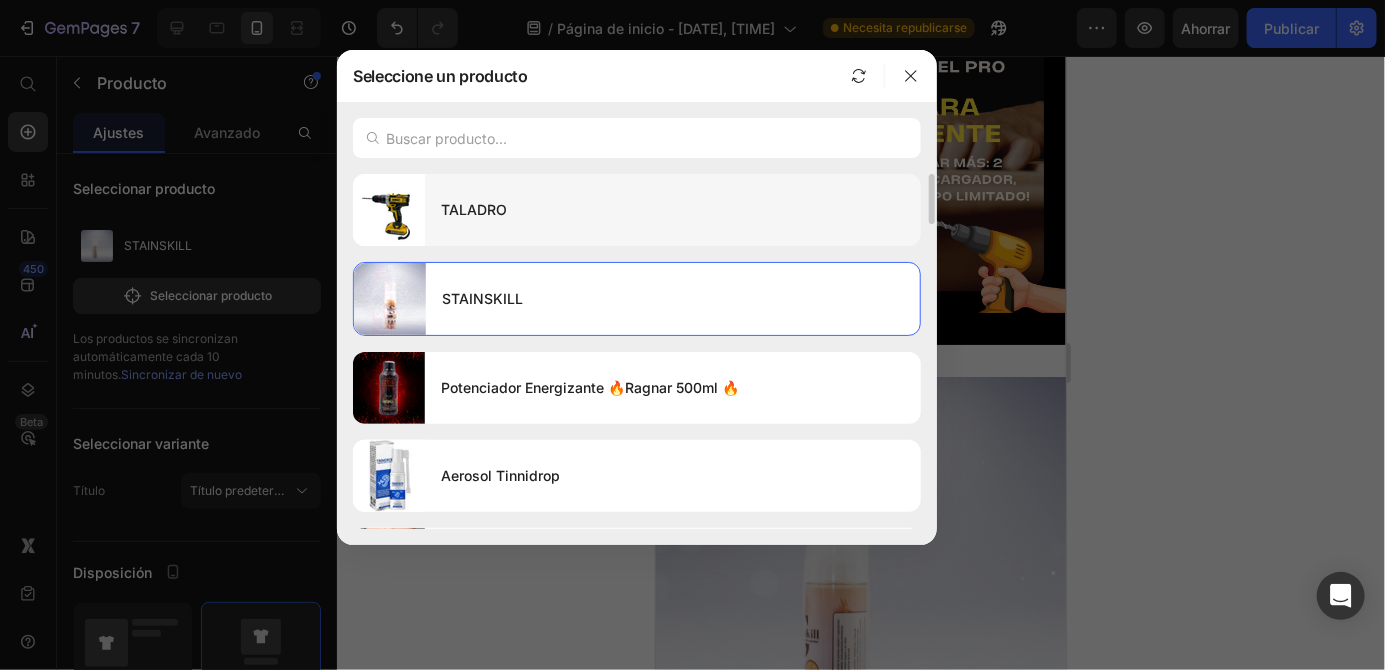 click on "TALADRO" at bounding box center [673, 210] 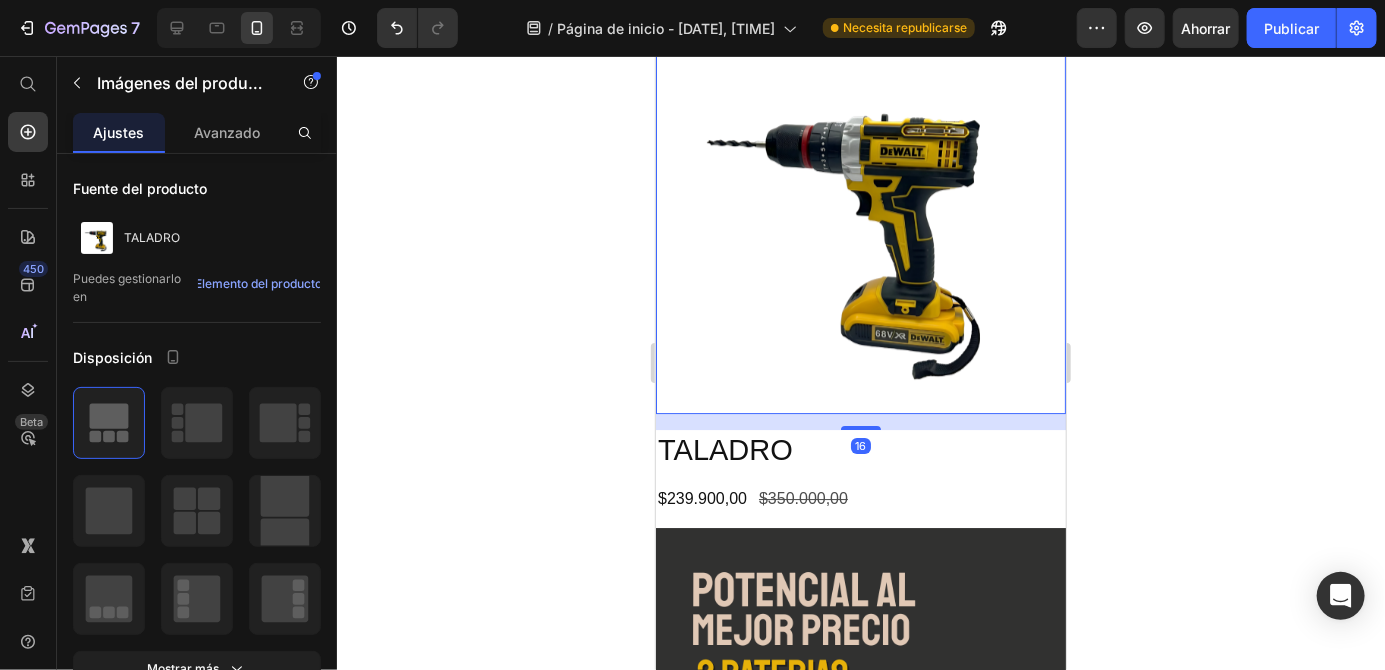 scroll, scrollTop: 2750, scrollLeft: 0, axis: vertical 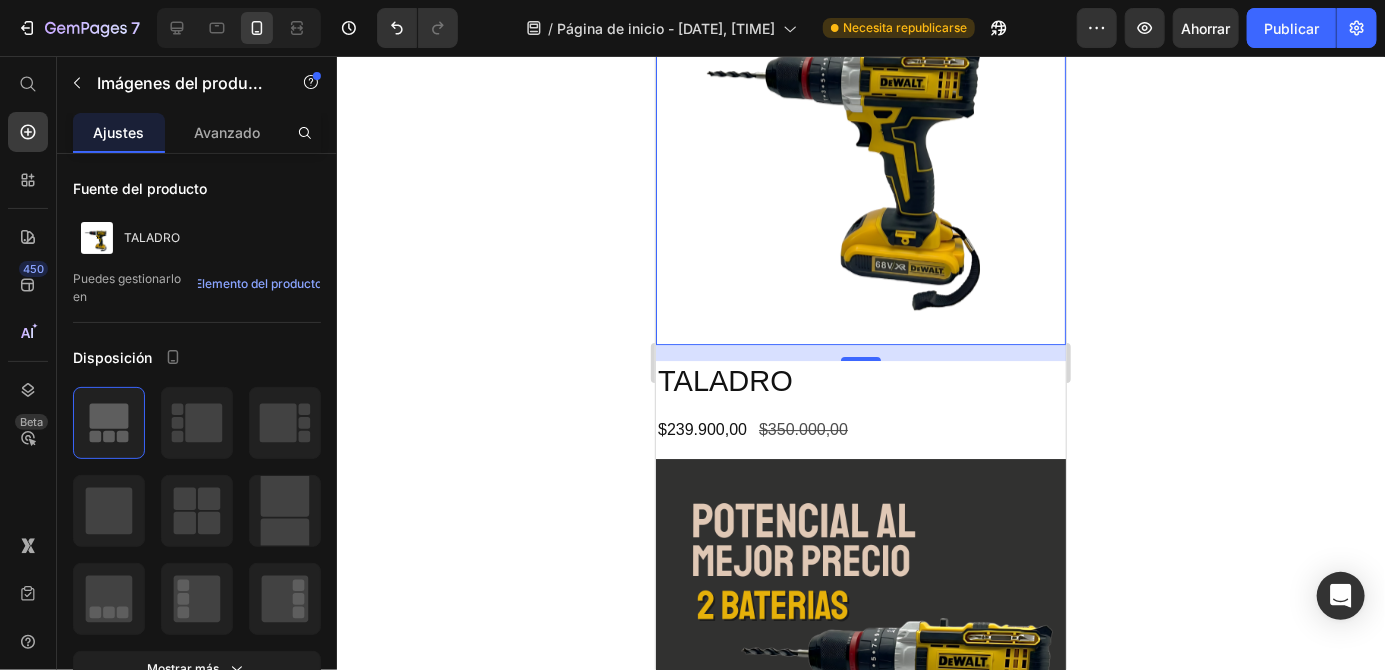 click on "TALADRO" at bounding box center (860, 381) 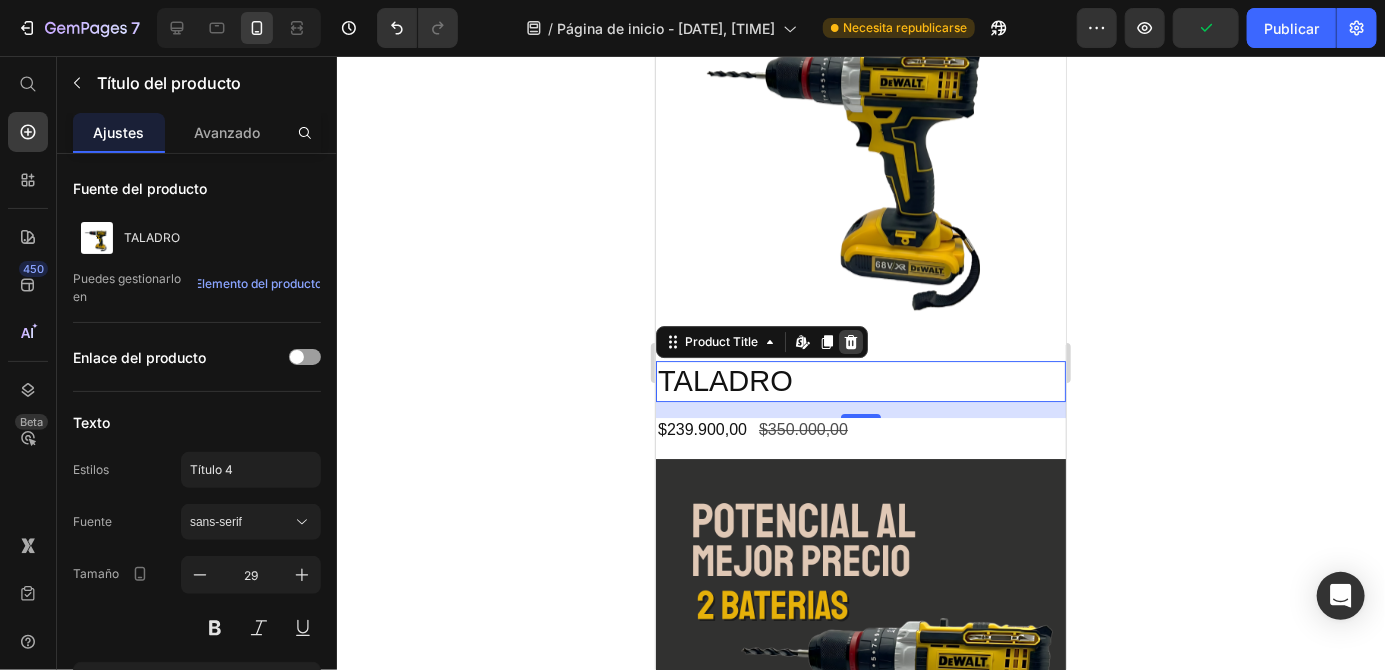 click 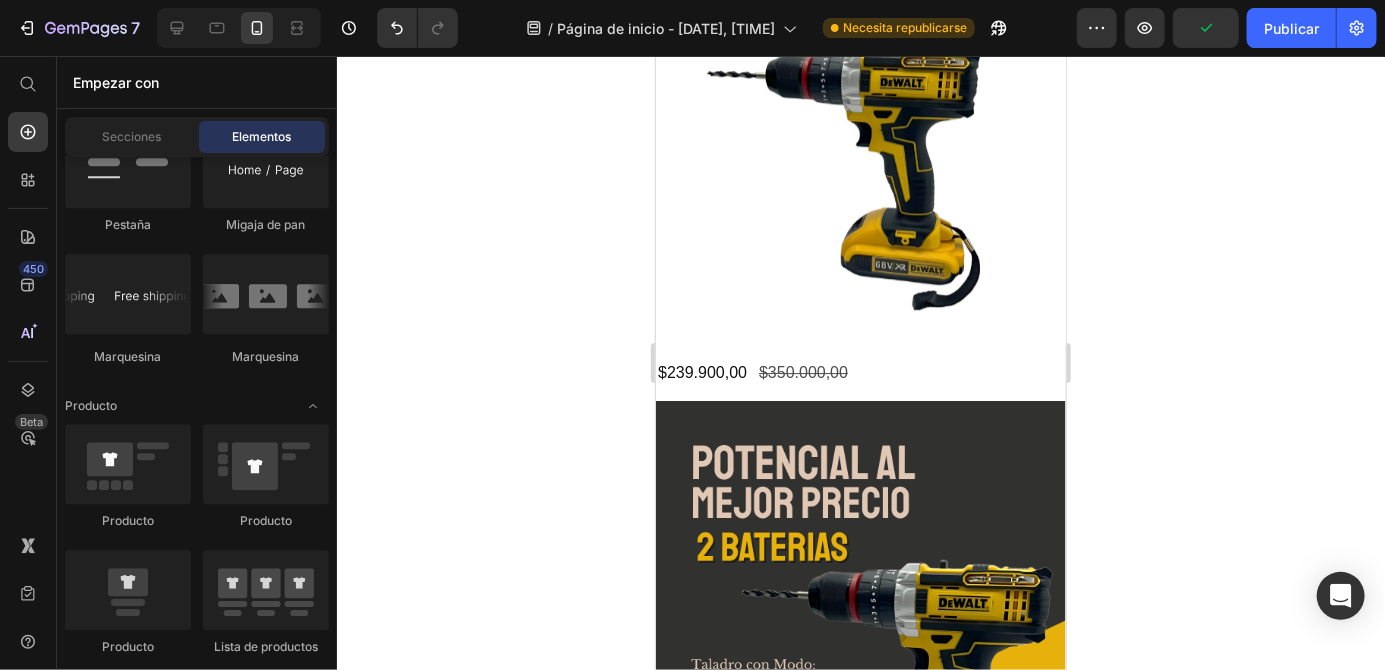 click on "$239.900,00 Product Price $350.000,00 Product Price Row" at bounding box center (860, 372) 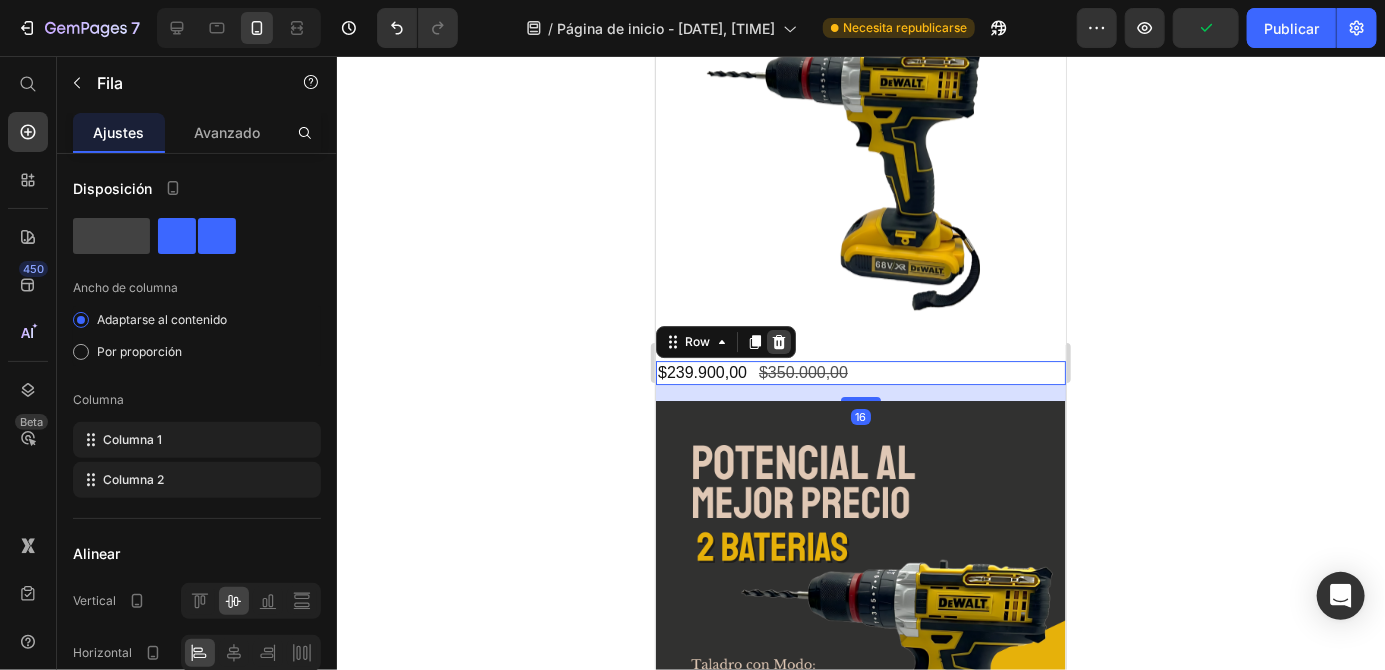 click 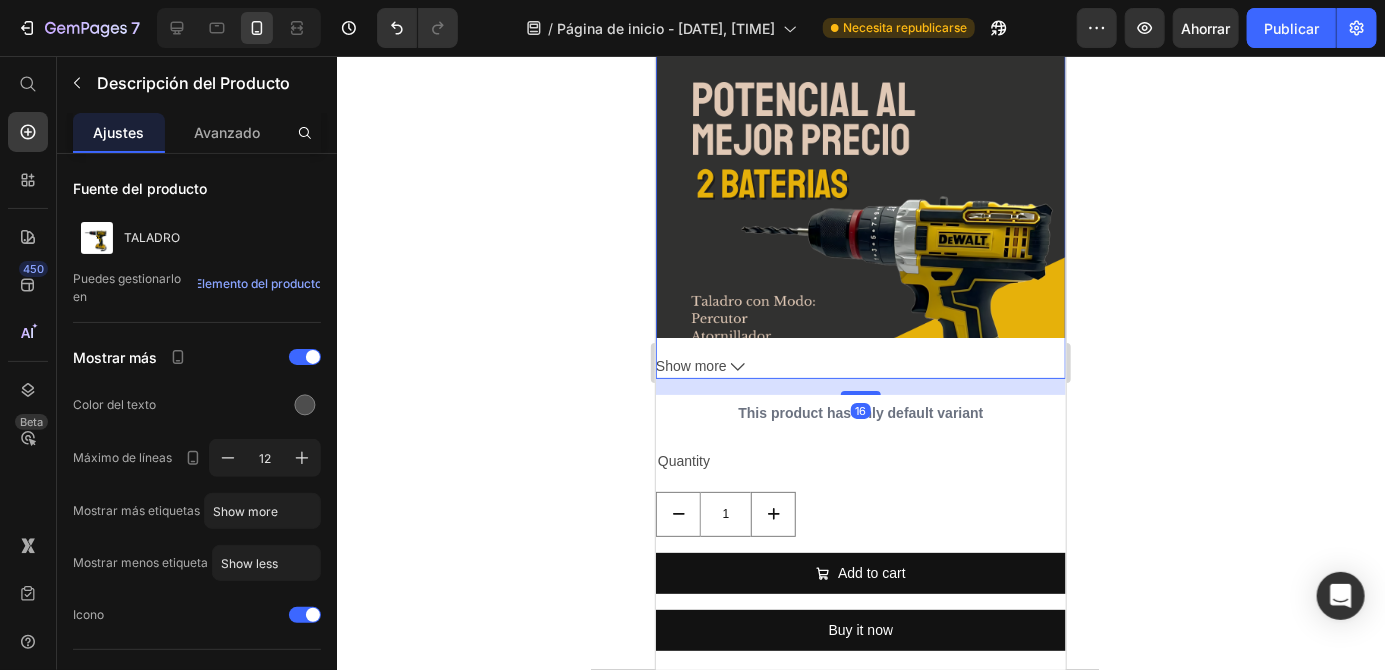 scroll, scrollTop: 3075, scrollLeft: 0, axis: vertical 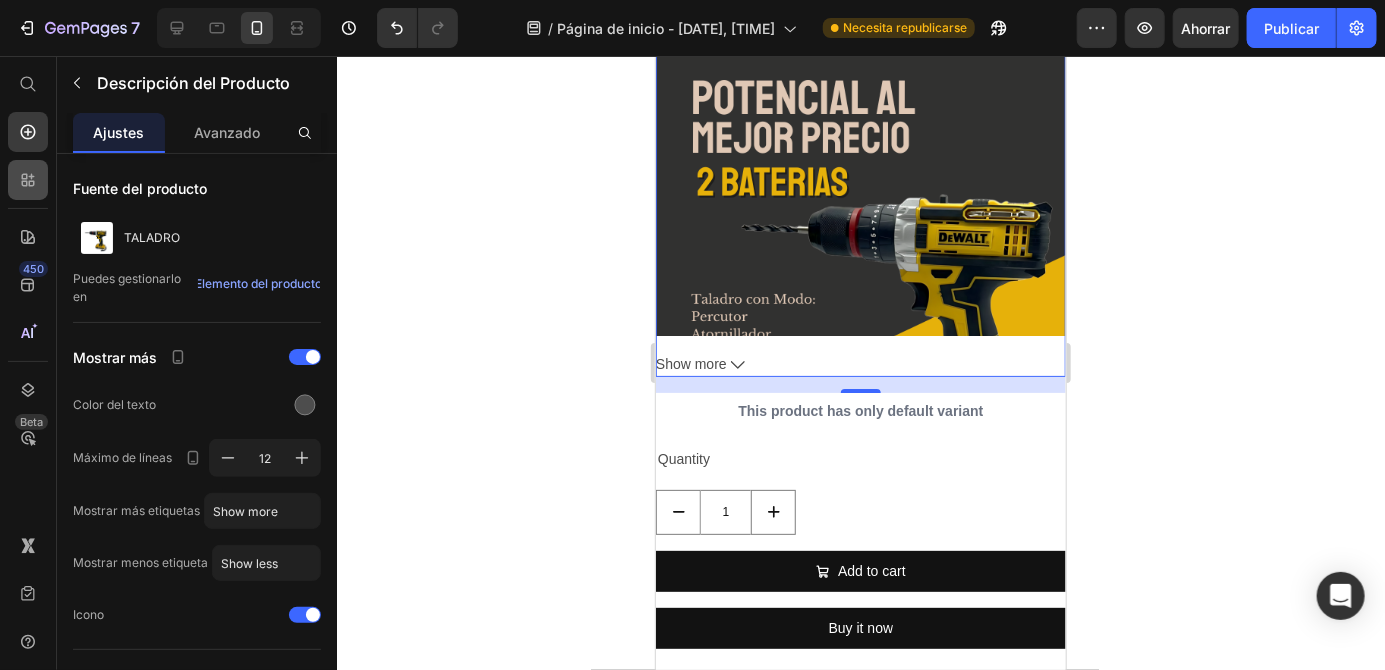 click 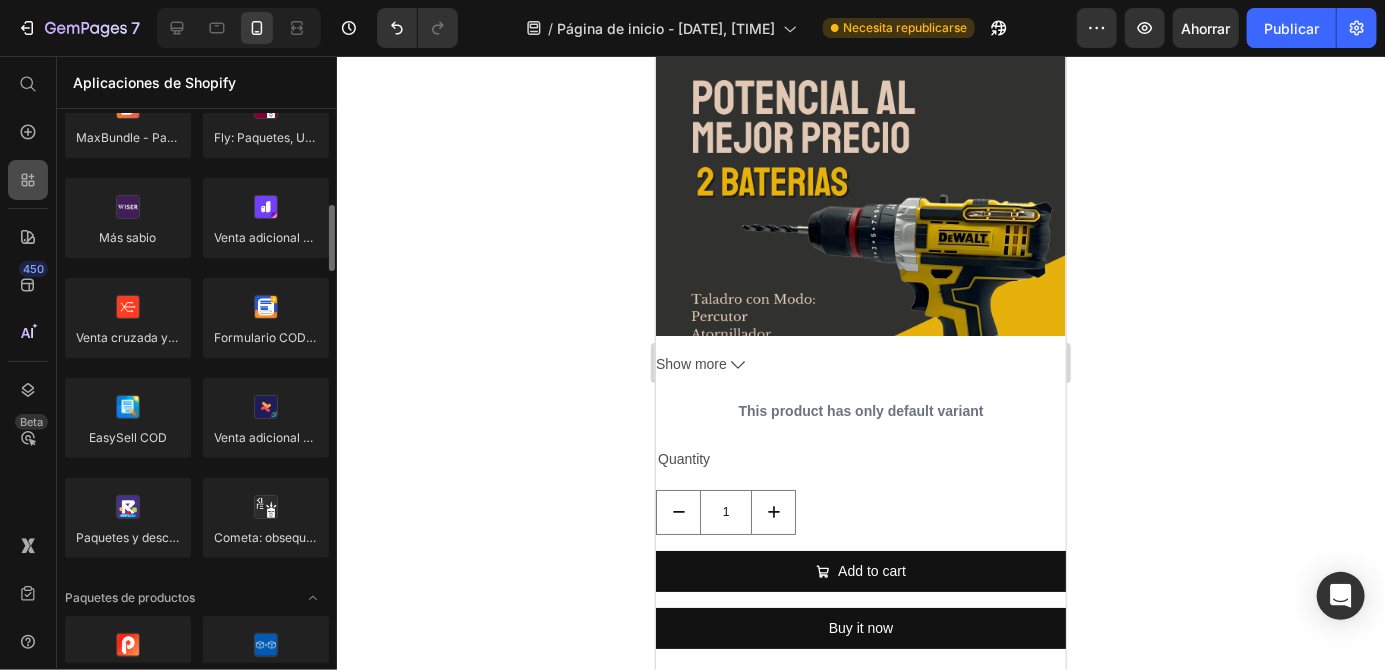 scroll, scrollTop: 916, scrollLeft: 0, axis: vertical 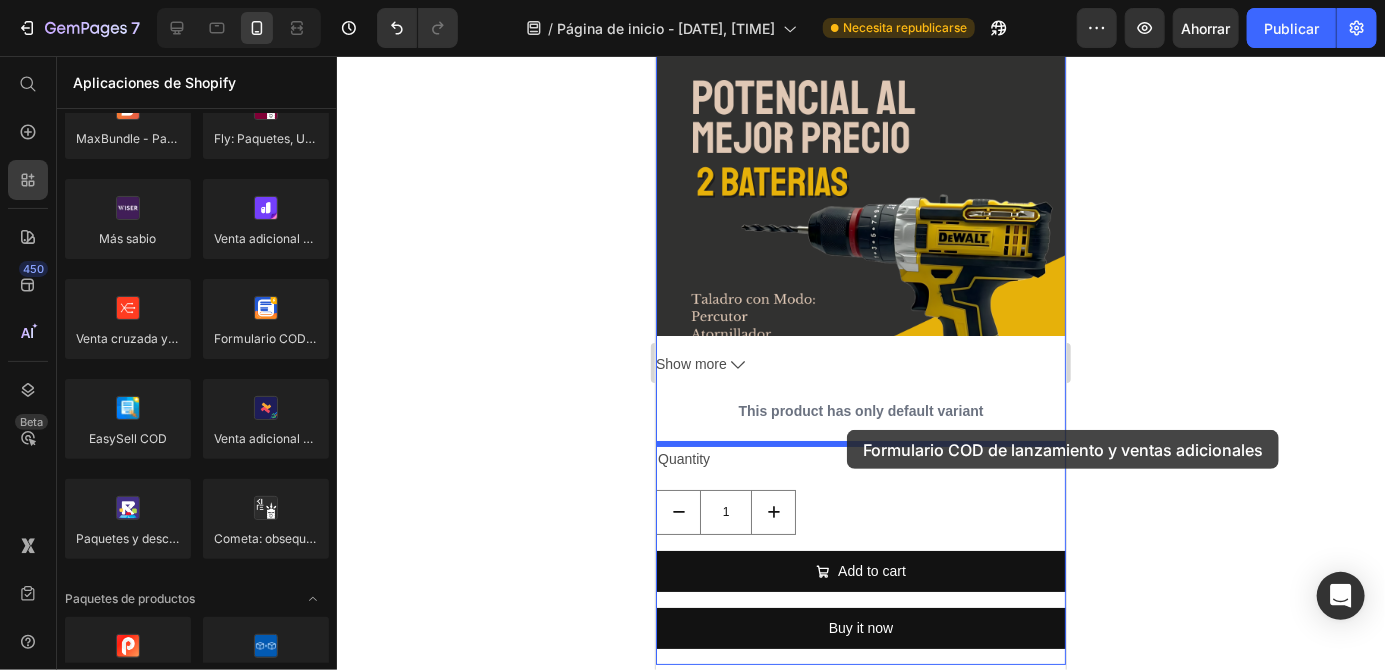 drag, startPoint x: 905, startPoint y: 371, endPoint x: 845, endPoint y: 432, distance: 85.56284 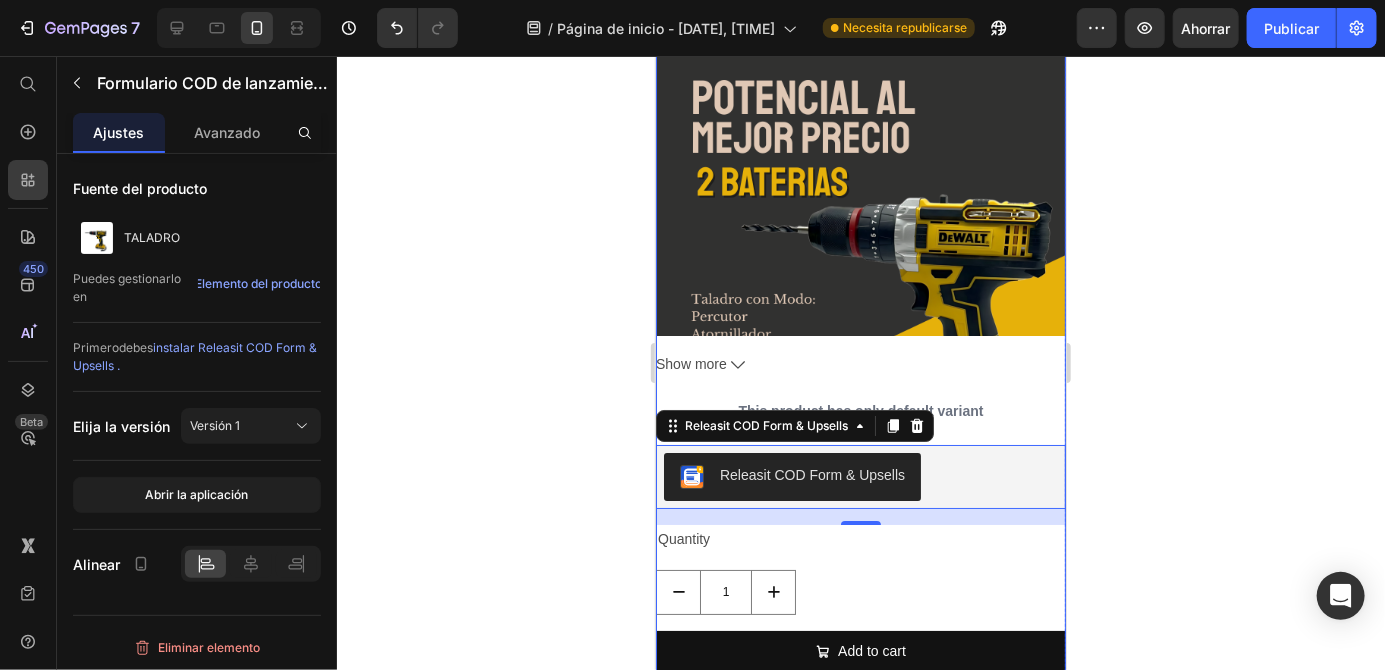 click on "Show more Product Description This product has only default variant Product Variants & Swatches Releasit COD Form & Upsells Releasit COD Form & Upsells   16 Quantity Text Block 1 Product Quantity
Add to cart Add to Cart Buy it now Dynamic Checkout" at bounding box center (860, 390) 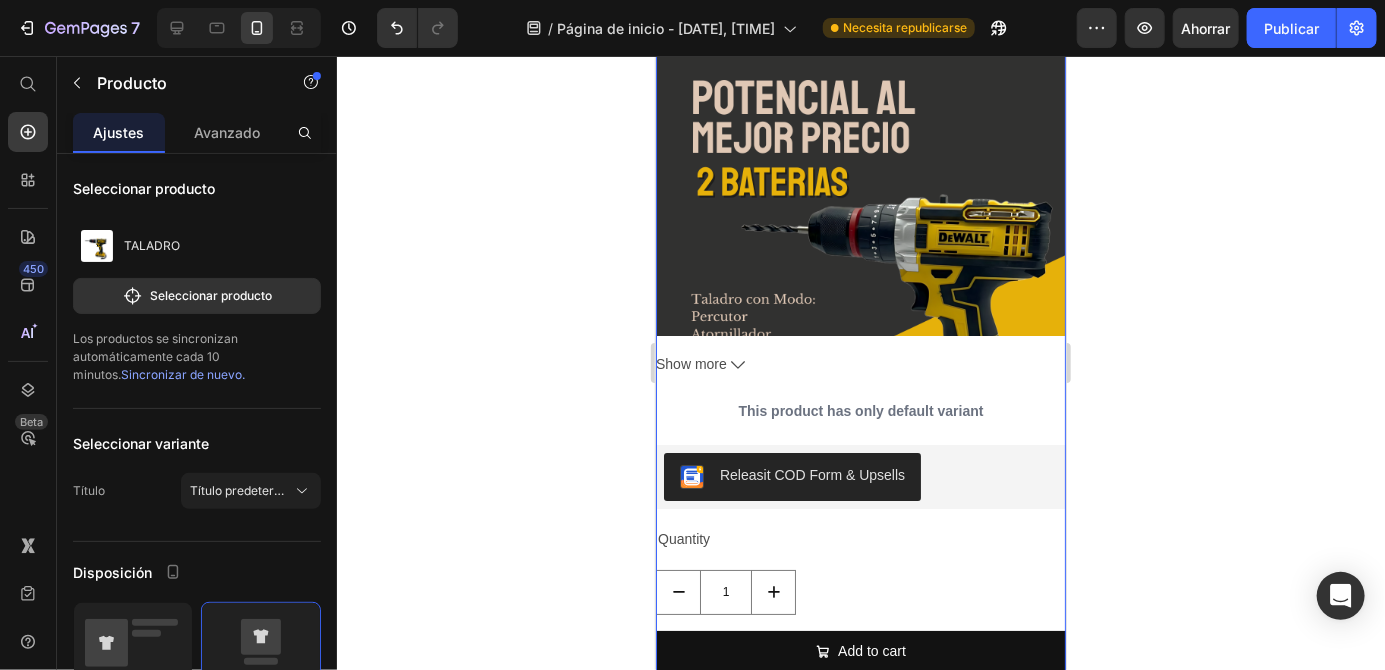 click on "1" at bounding box center (860, 591) 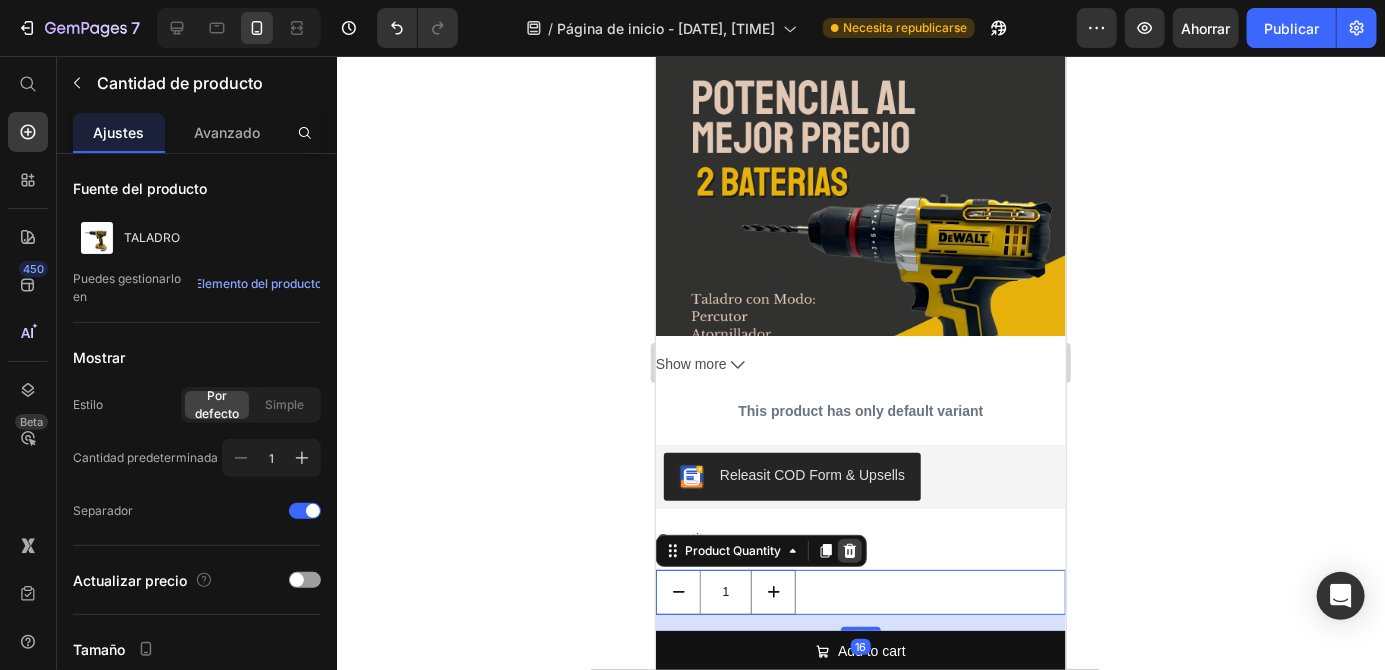 click 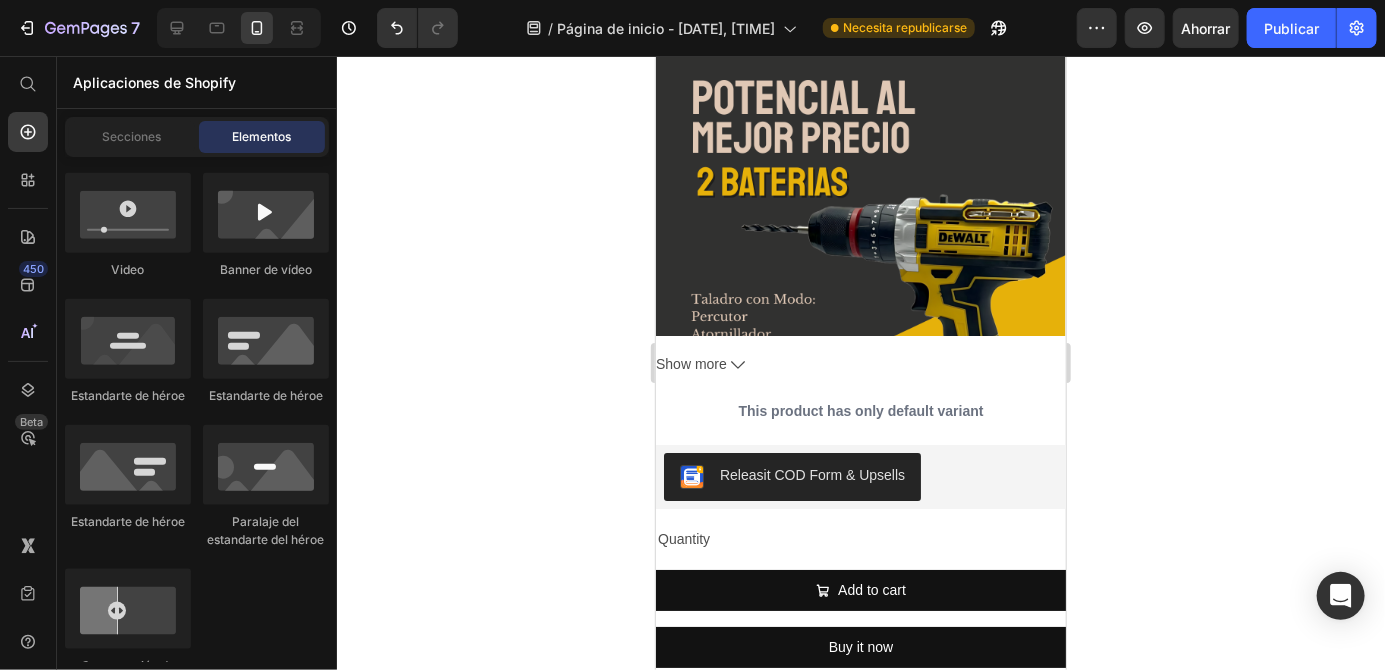 click on "Quantity" at bounding box center (860, 538) 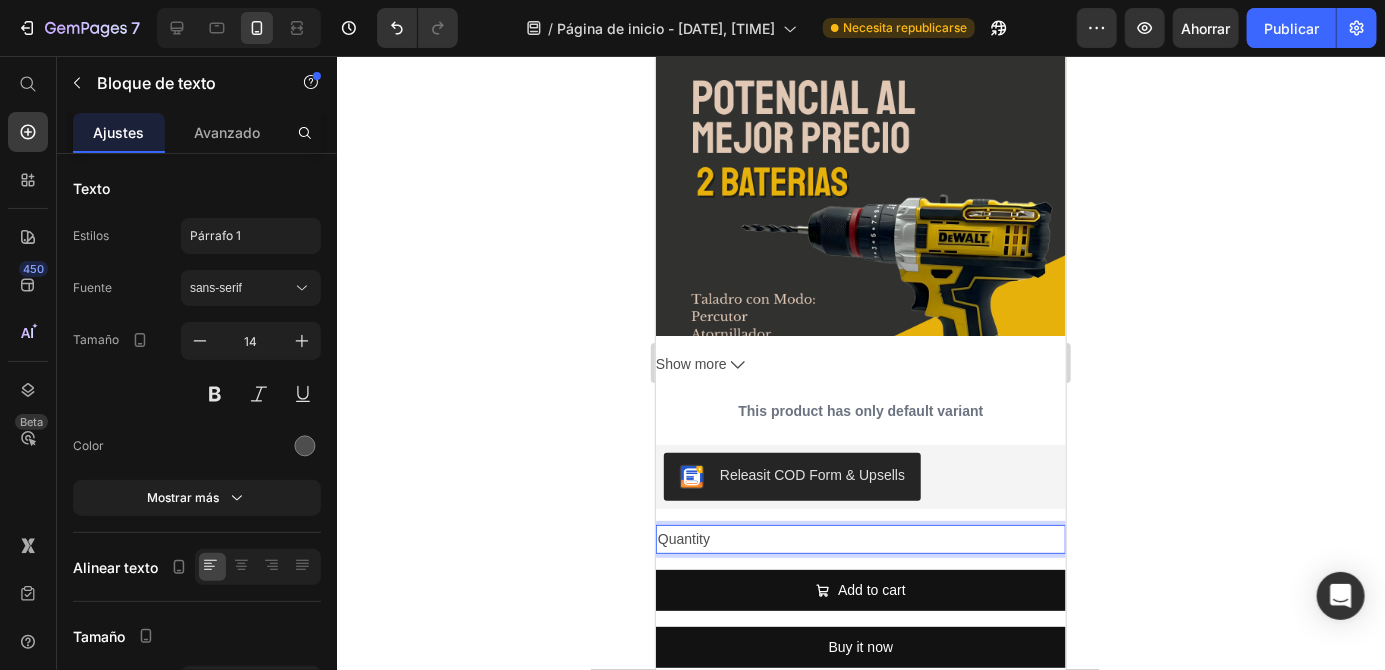 click on "Quantity" at bounding box center (860, 538) 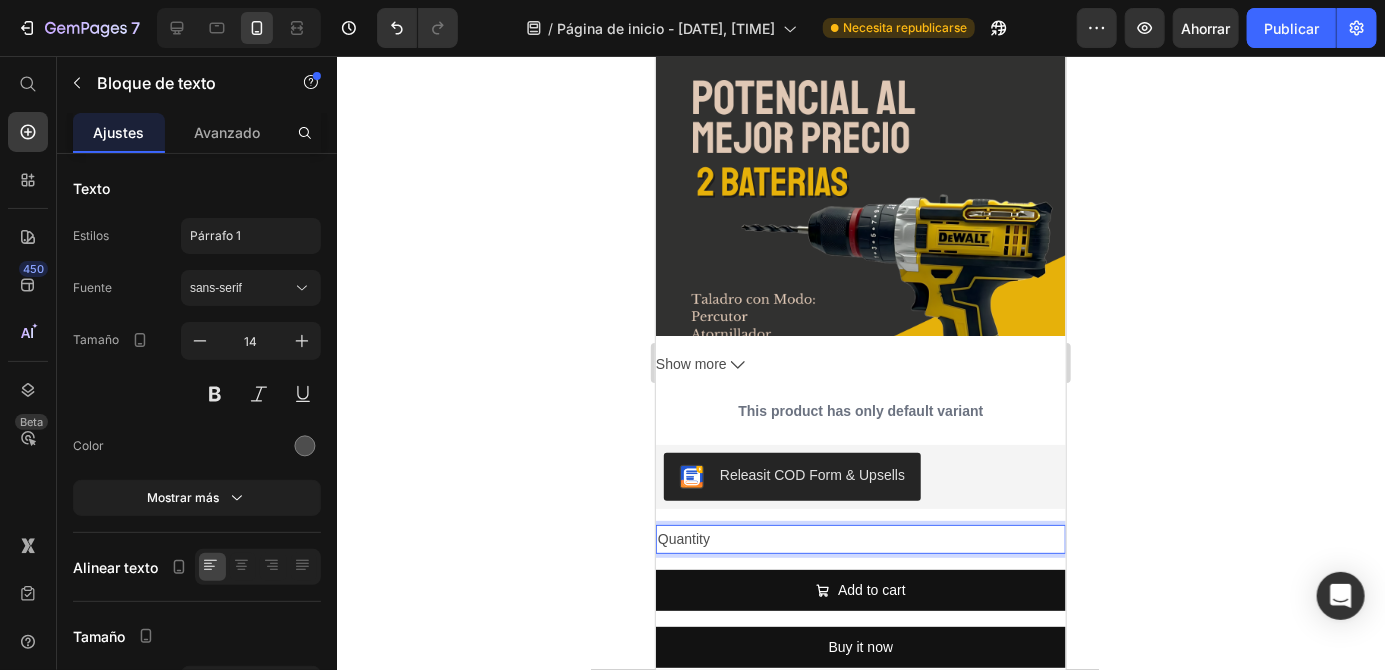 click 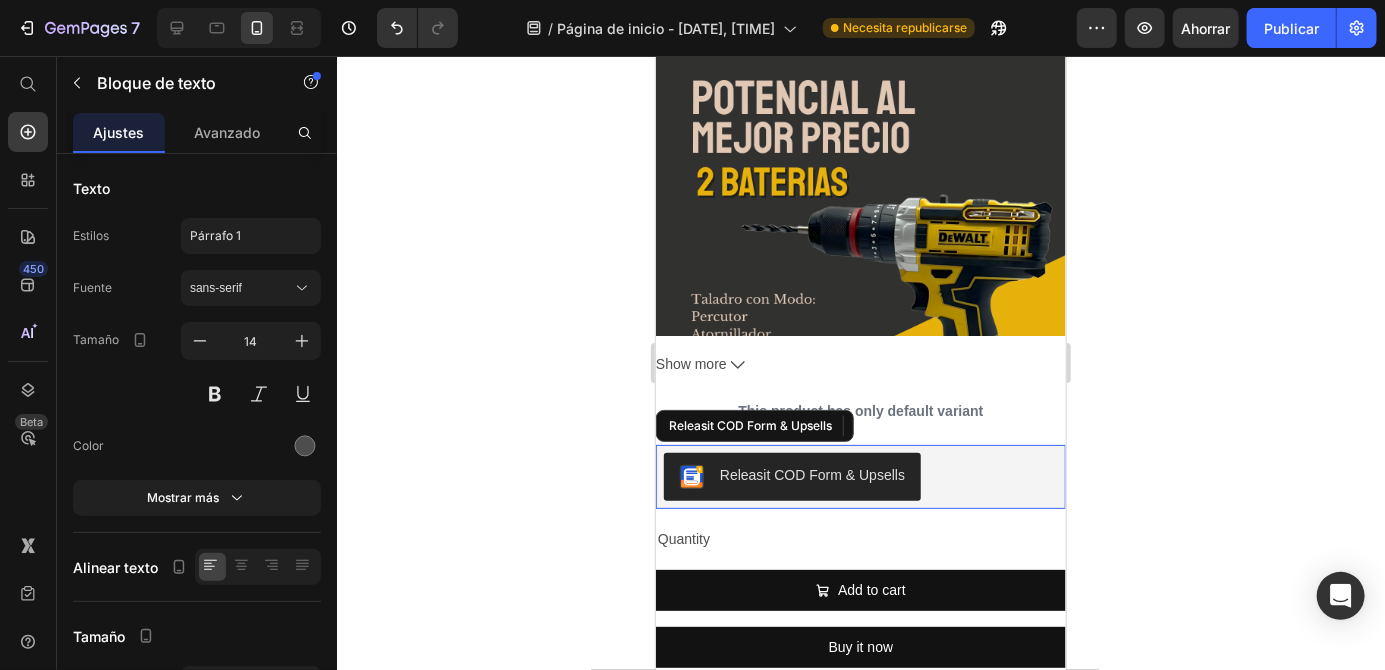 click on "Releasit COD Form & Upsells" at bounding box center (791, 476) 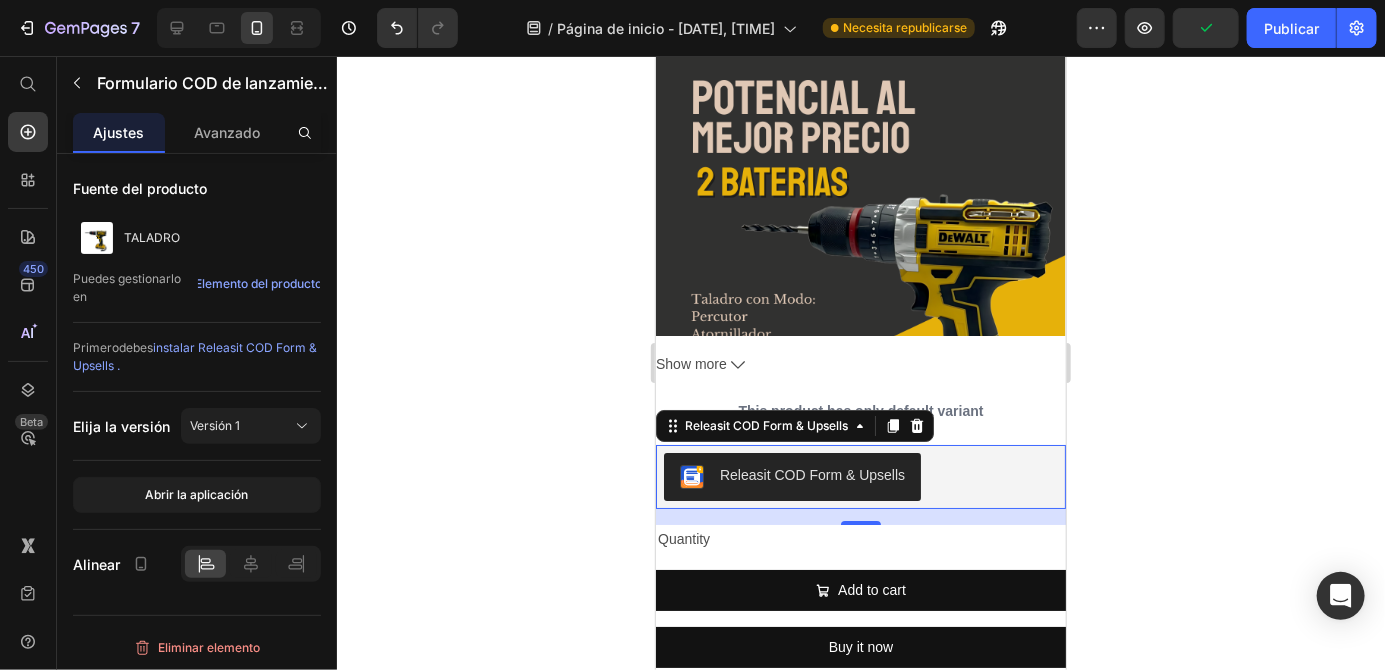 click on "16" at bounding box center [860, 516] 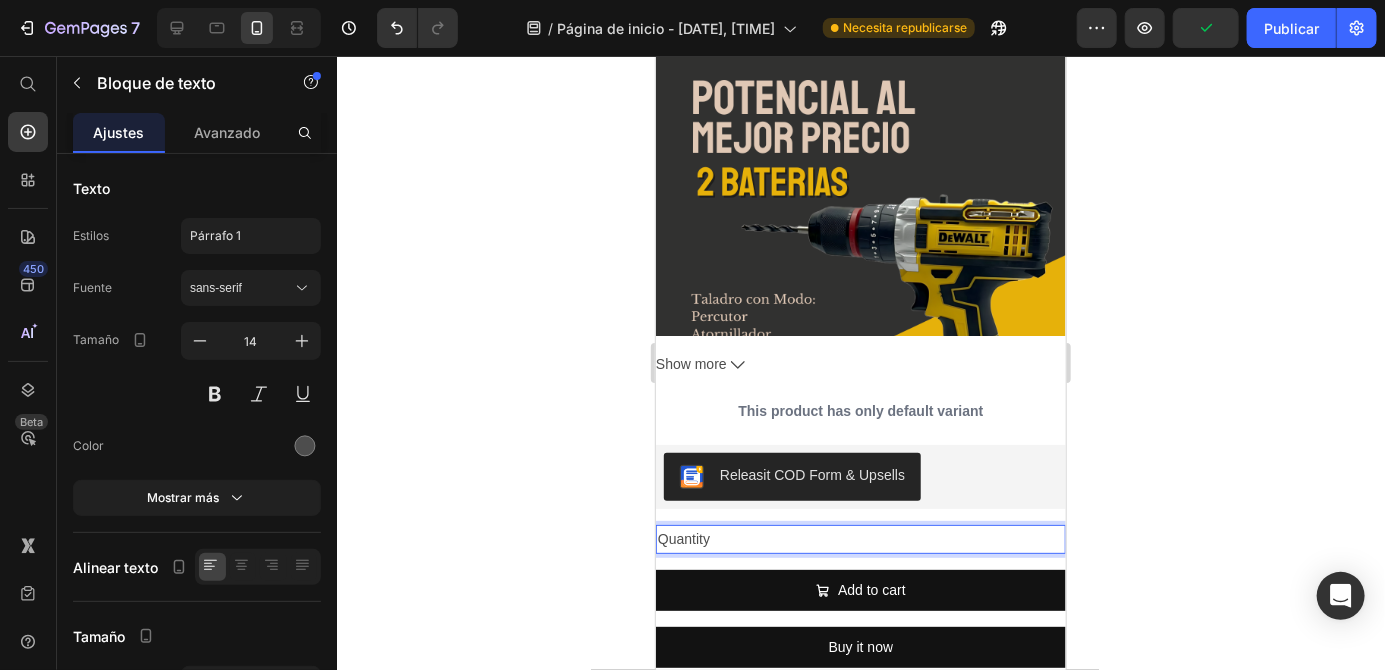 click on "Quantity" at bounding box center (860, 538) 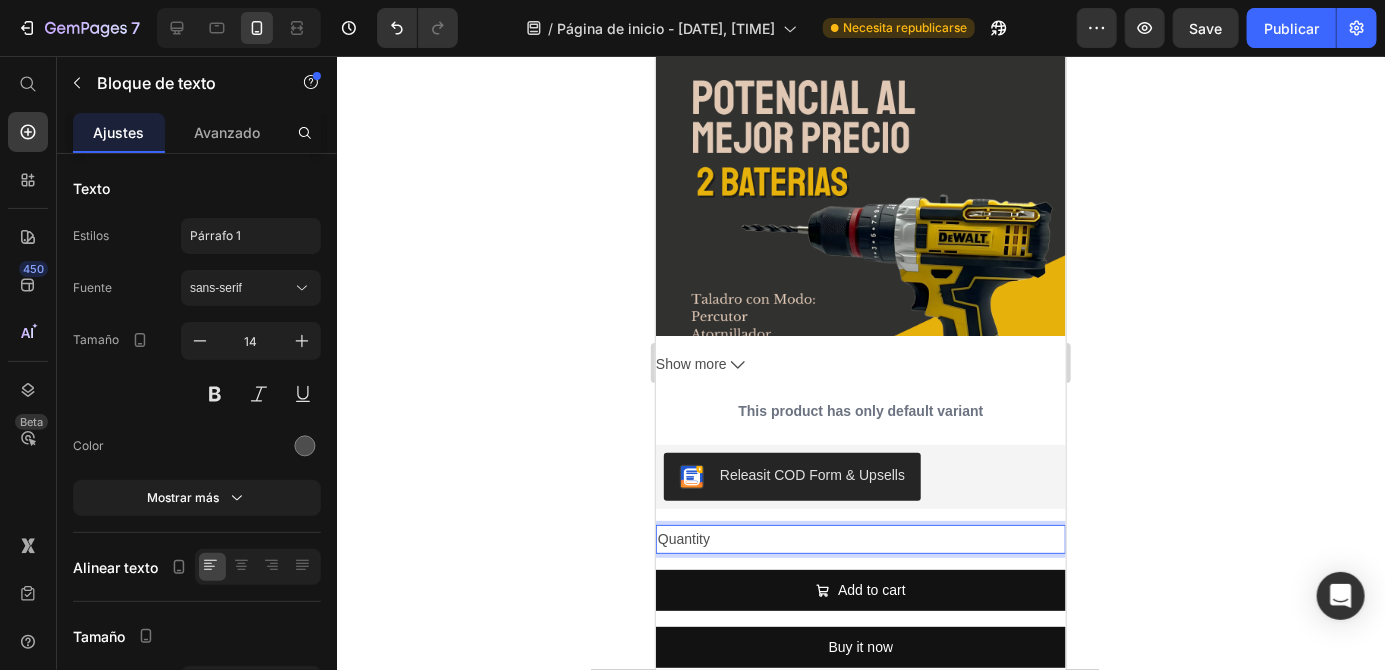click 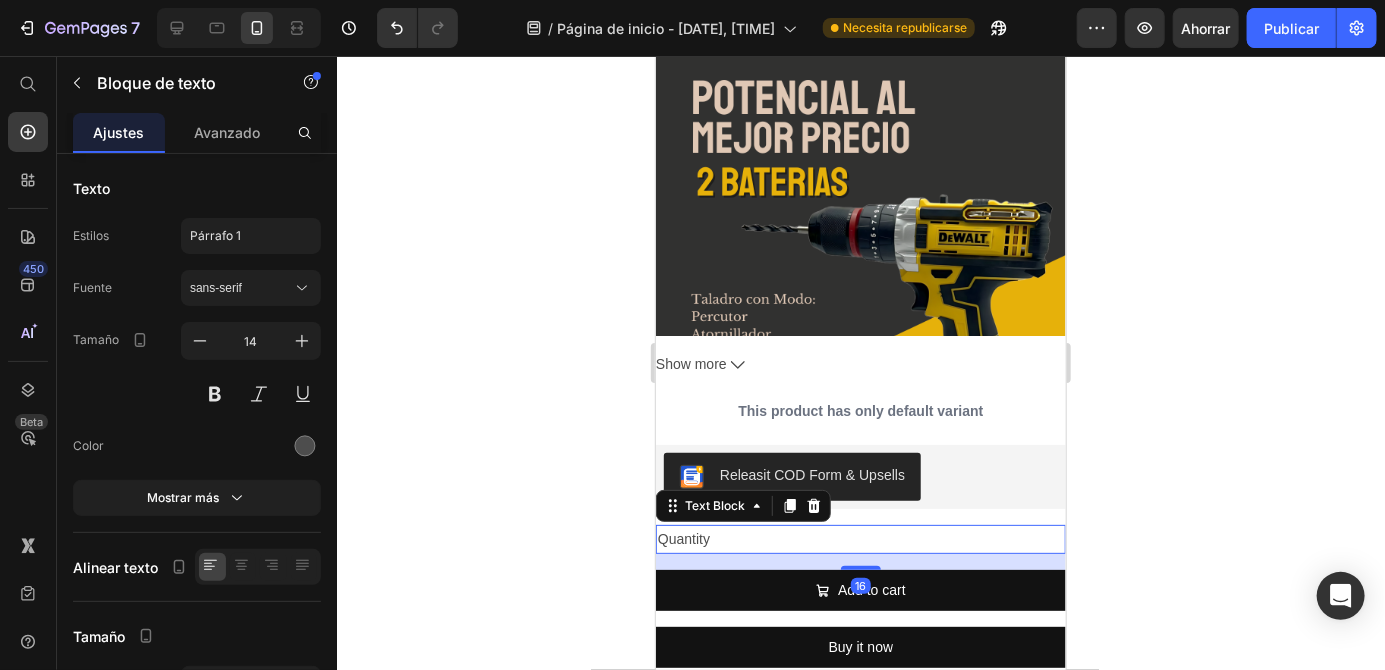 click on "Releasit COD Form & Upsells" at bounding box center (860, 476) 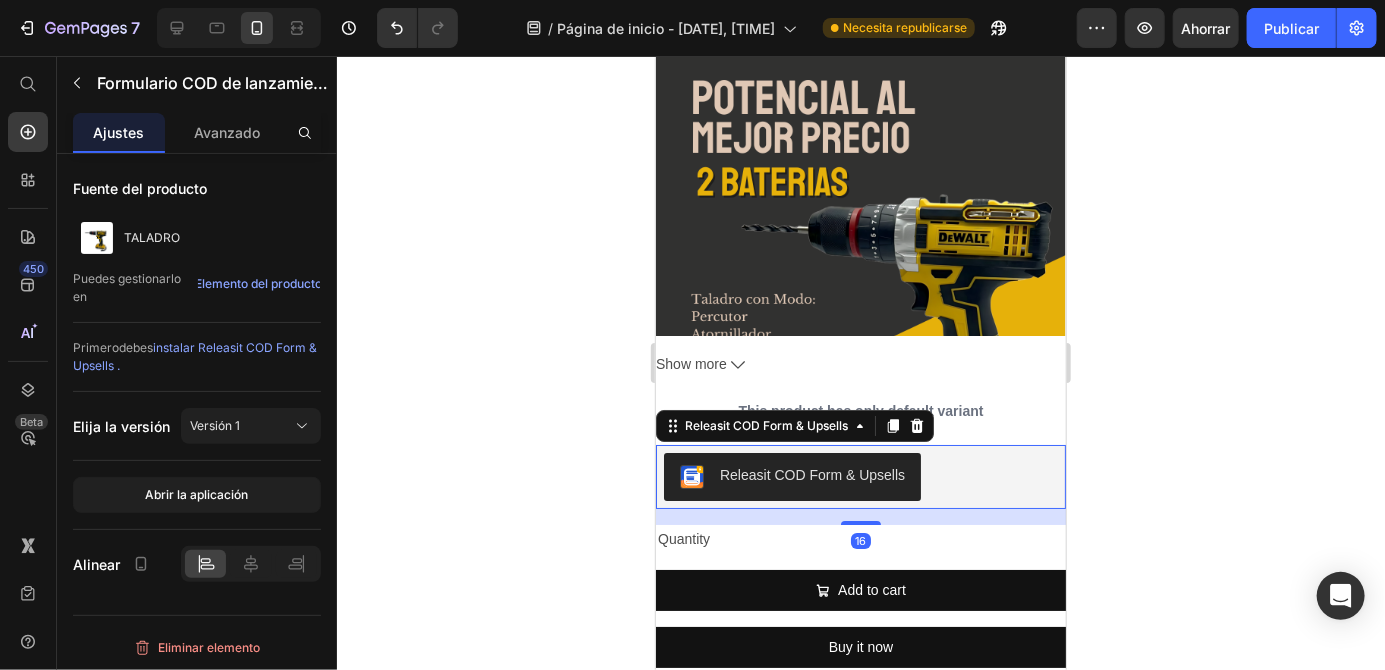 click 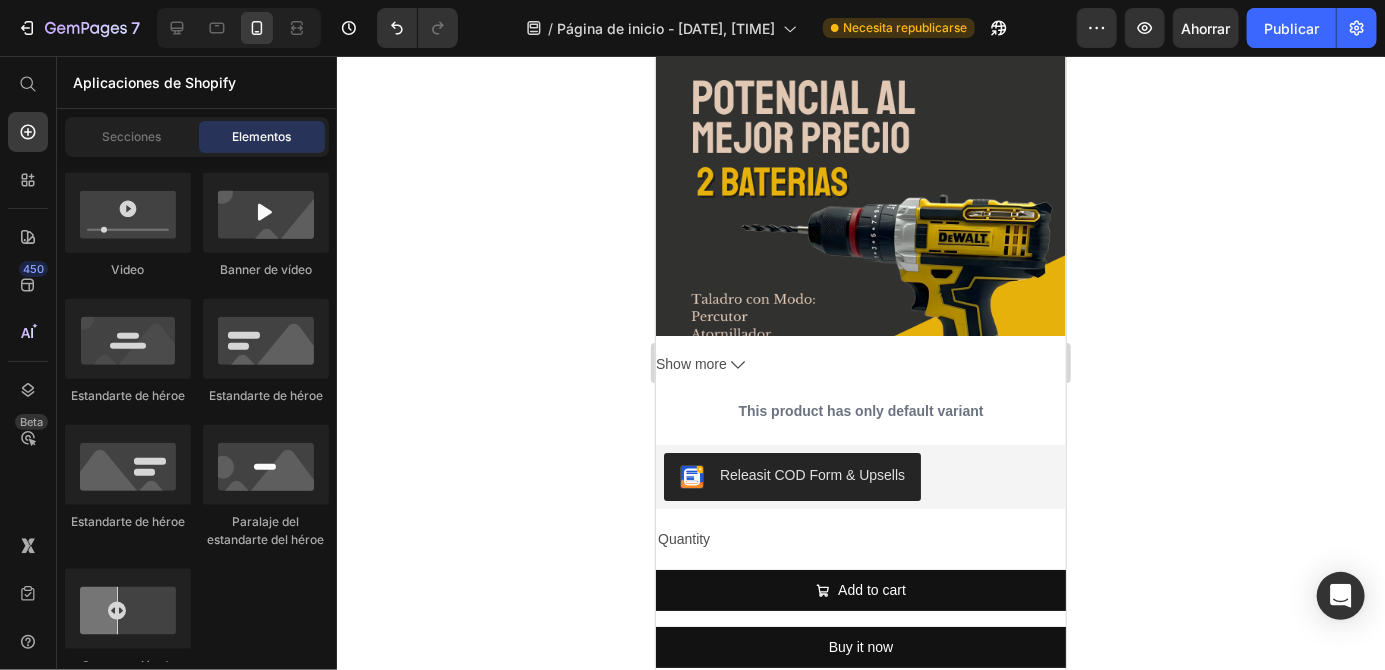 click on "Quantity" at bounding box center [860, 538] 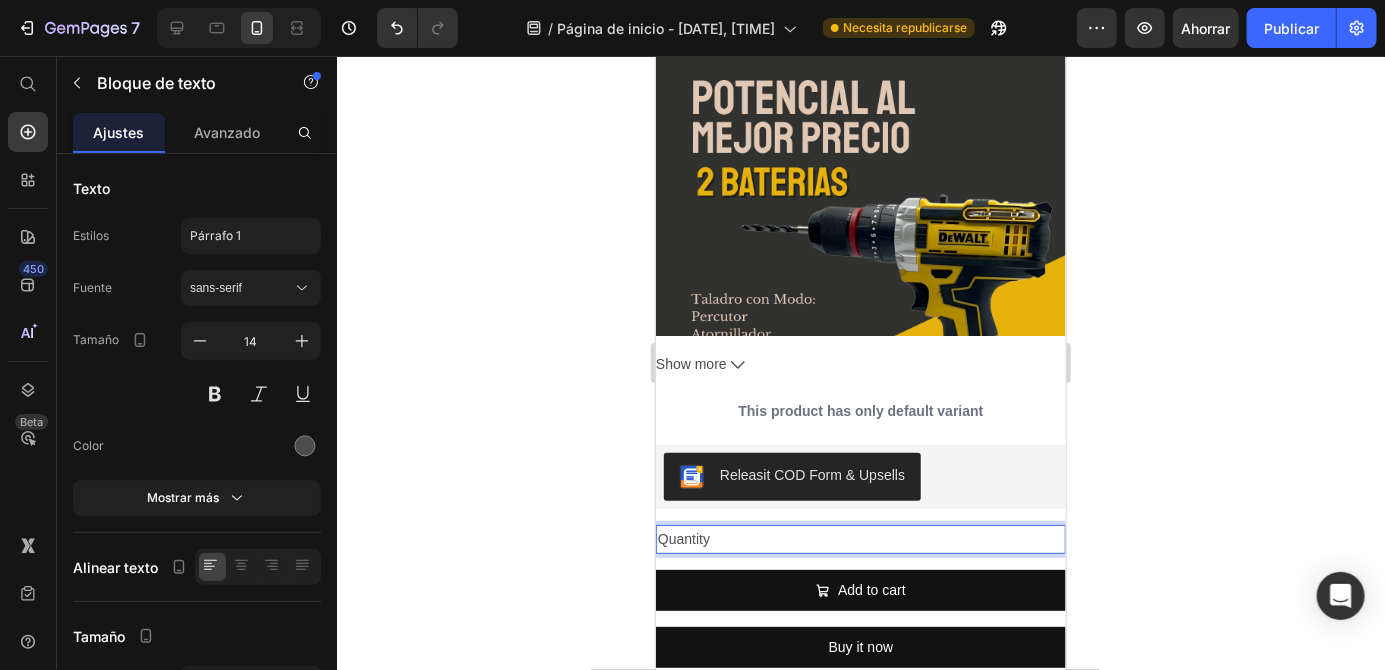 click 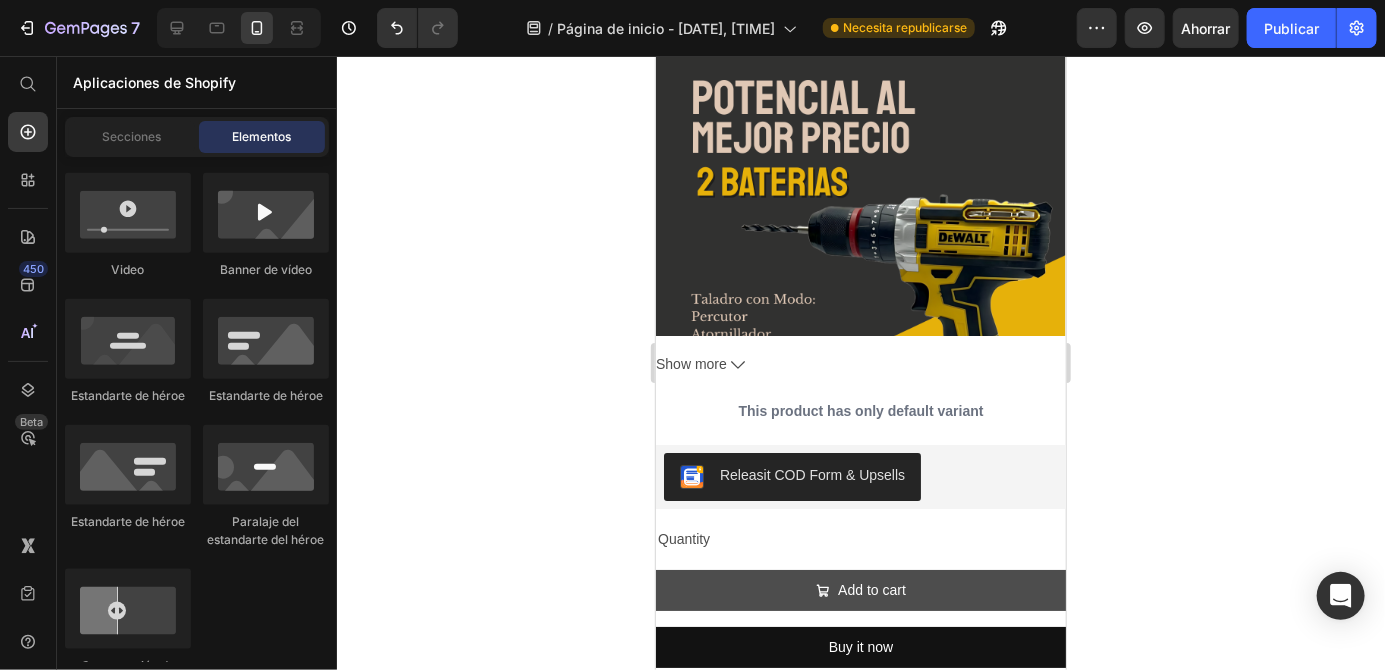 click on "Add to cart" at bounding box center (860, 589) 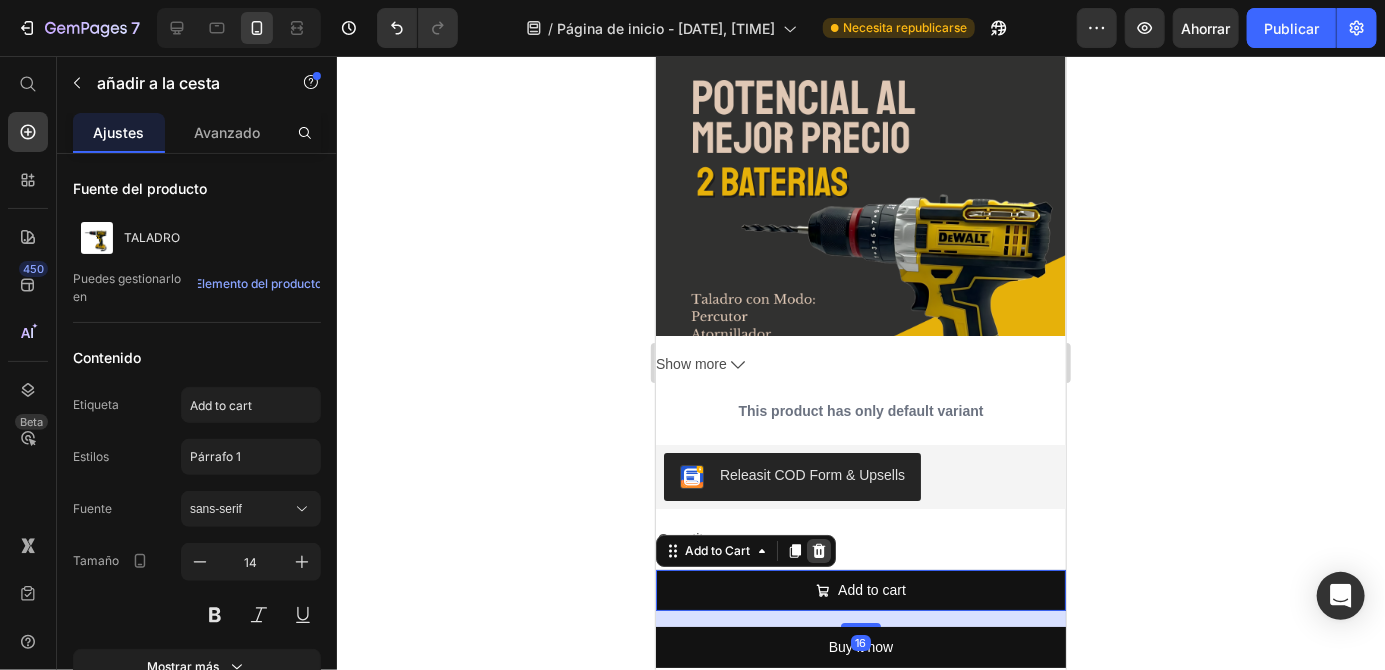 click 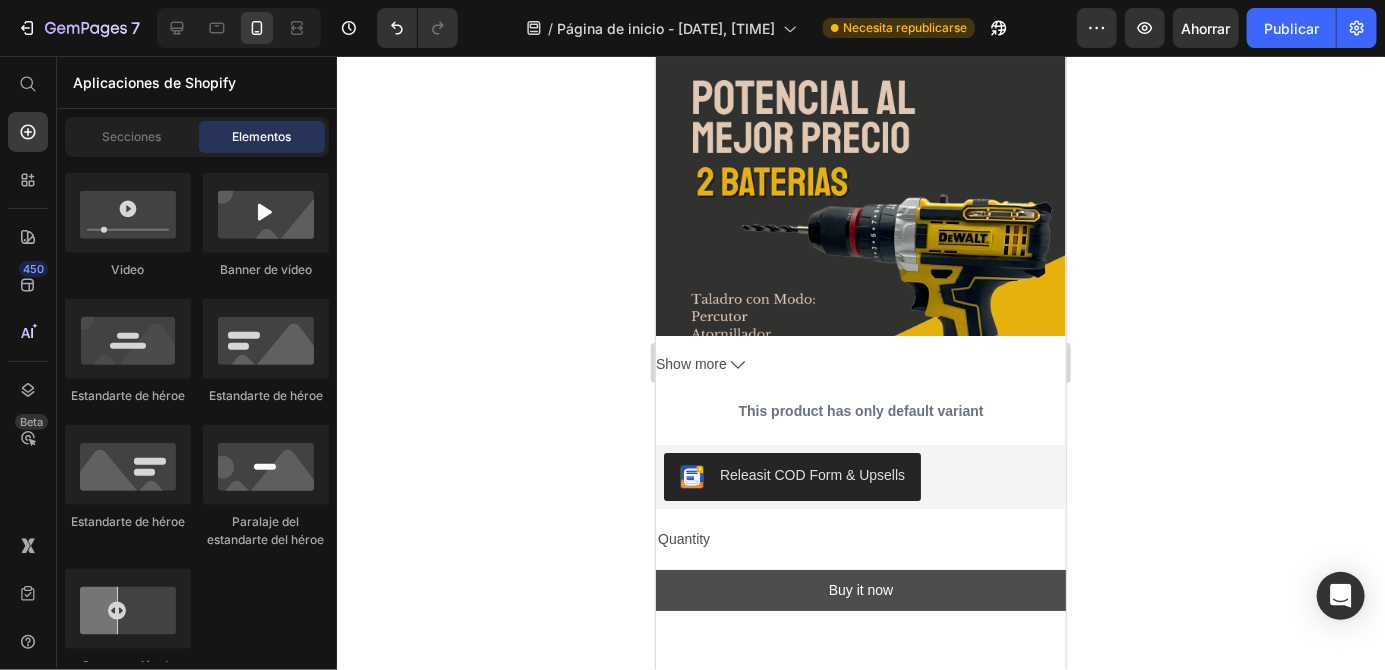 click on "Buy it now" at bounding box center (860, 589) 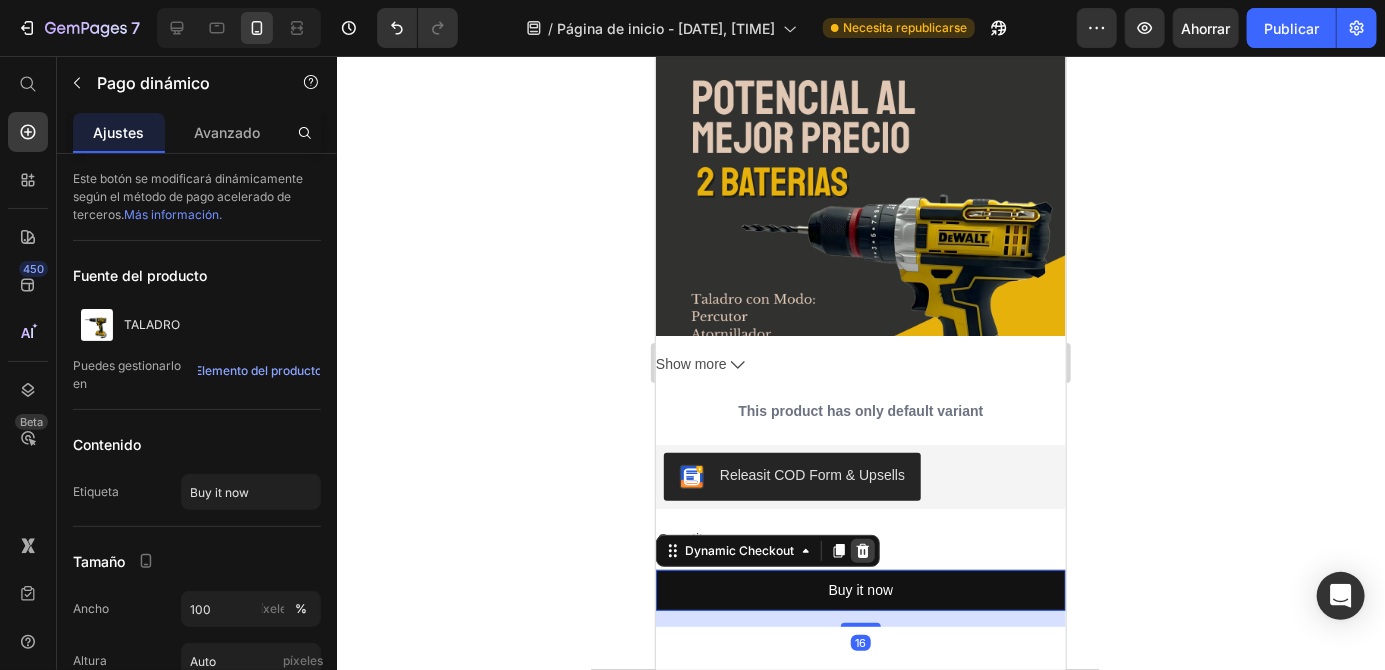 click at bounding box center [862, 550] 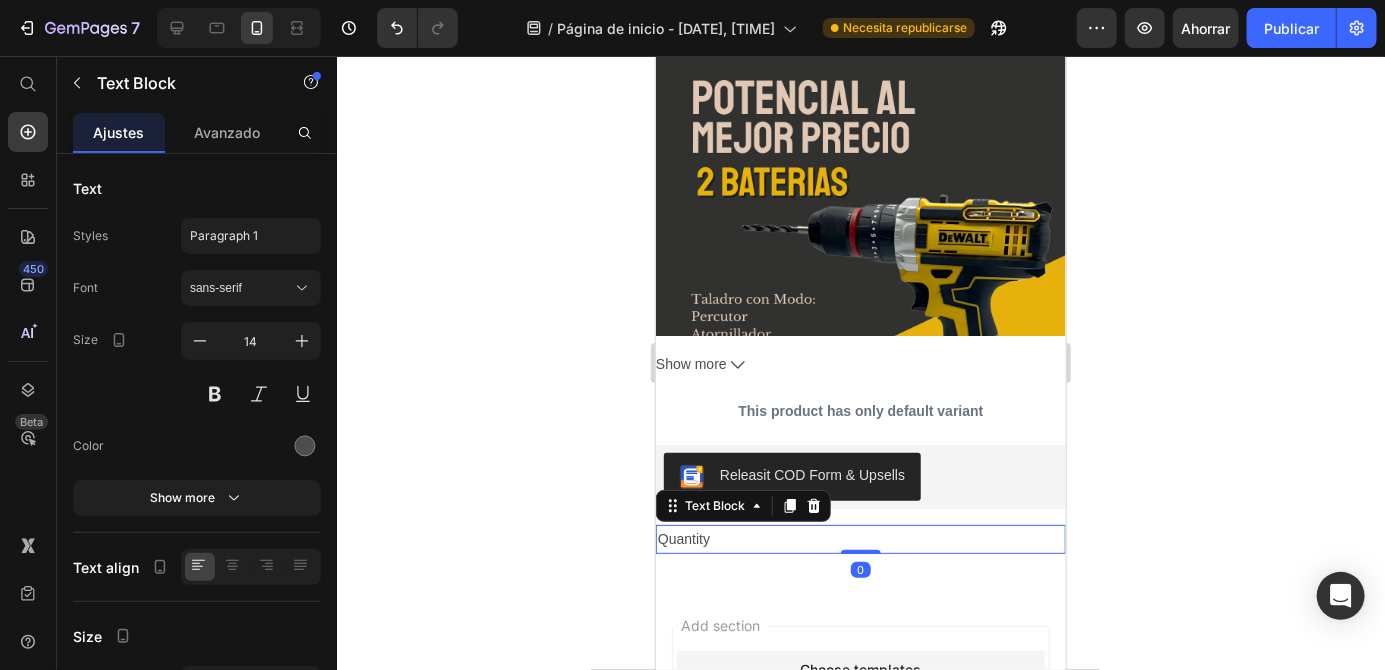 click on "Releasit COD Form & Upsells" at bounding box center (860, 476) 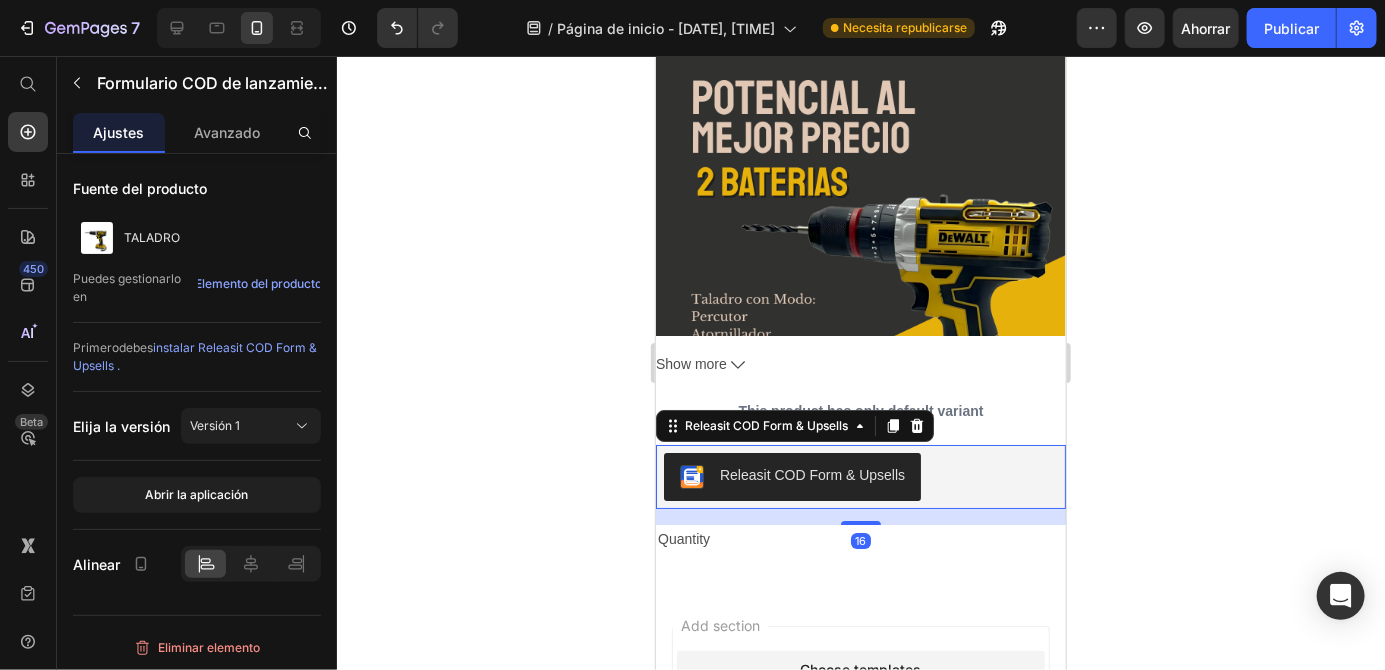 click on "Show more" at bounding box center (860, 363) 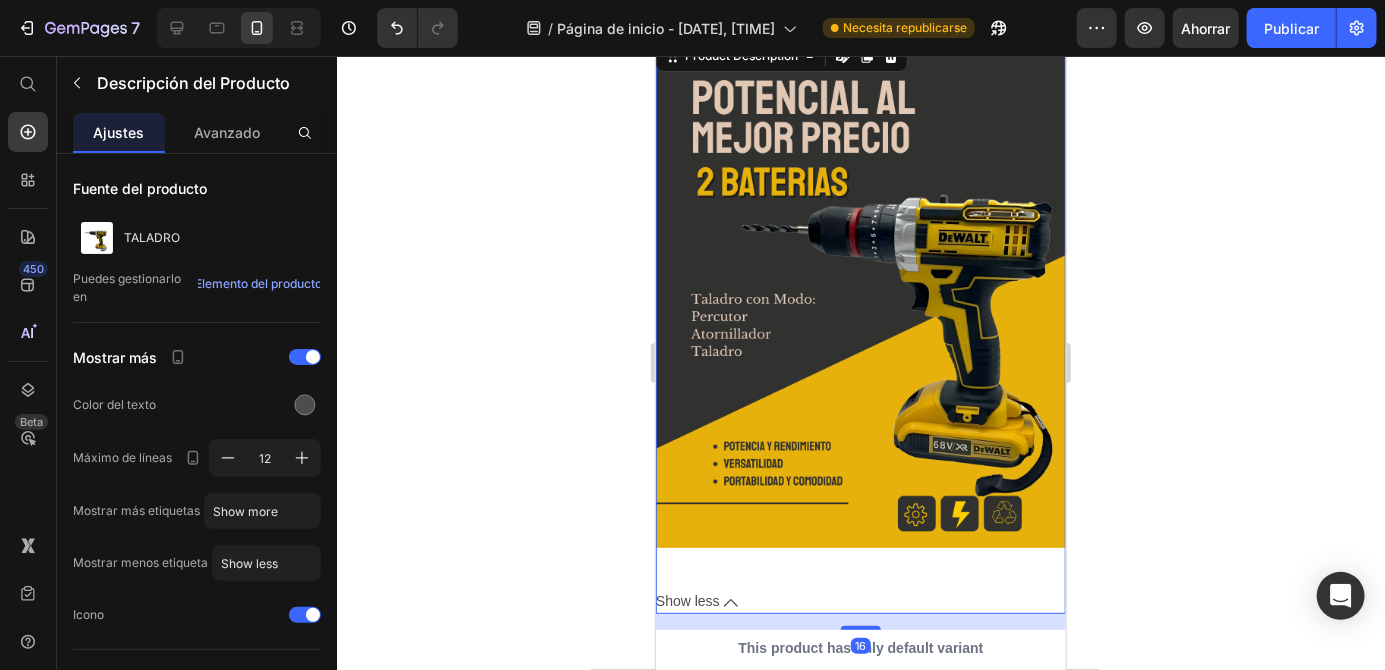 click at bounding box center (860, 291) 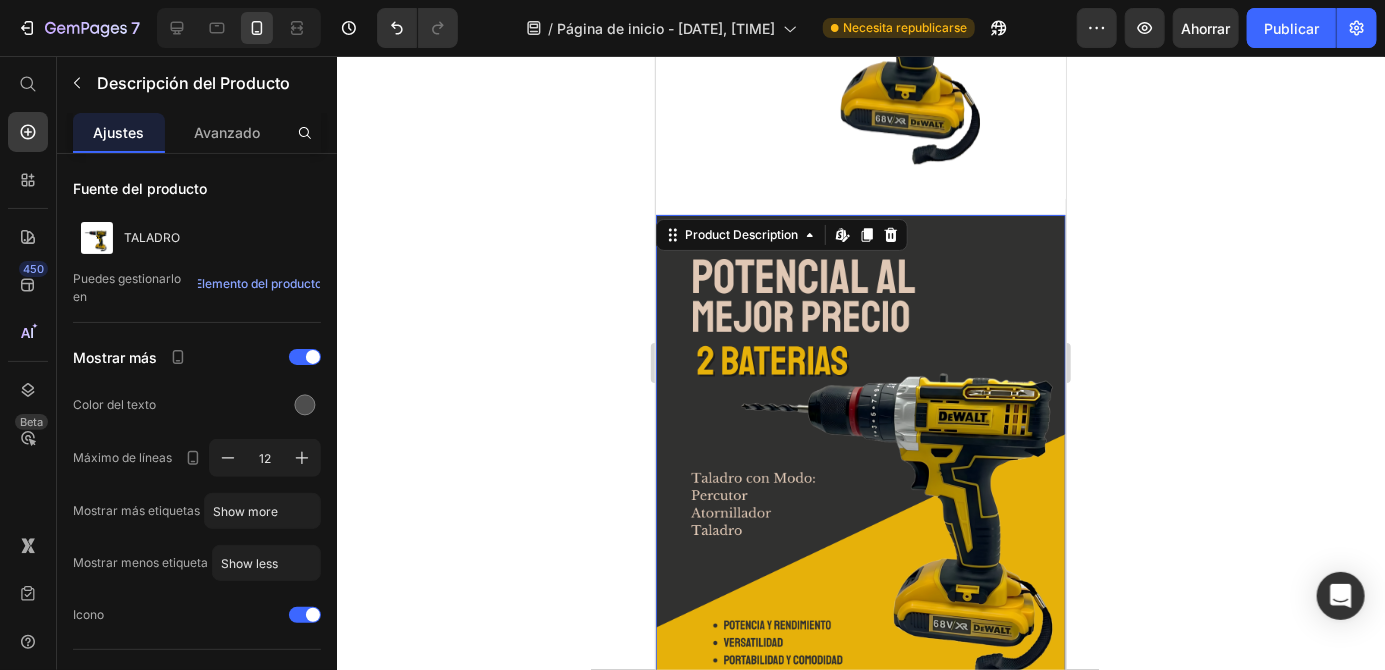 scroll, scrollTop: 2889, scrollLeft: 0, axis: vertical 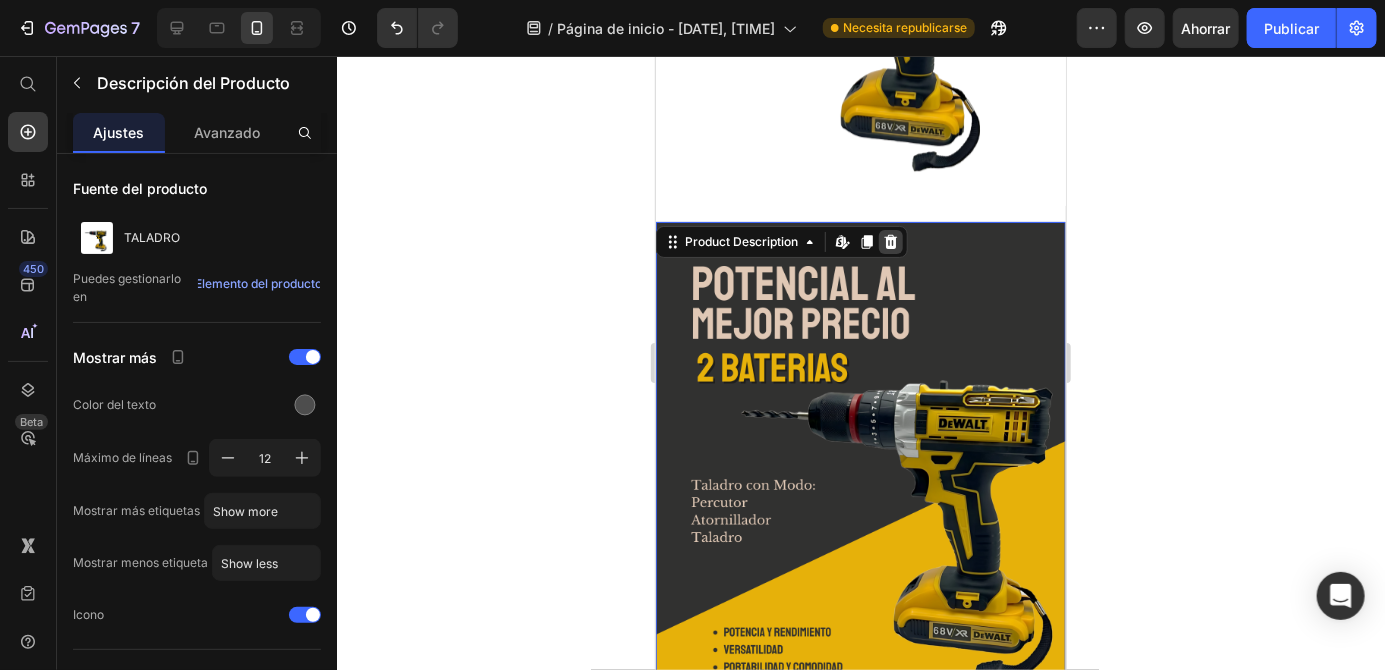 click 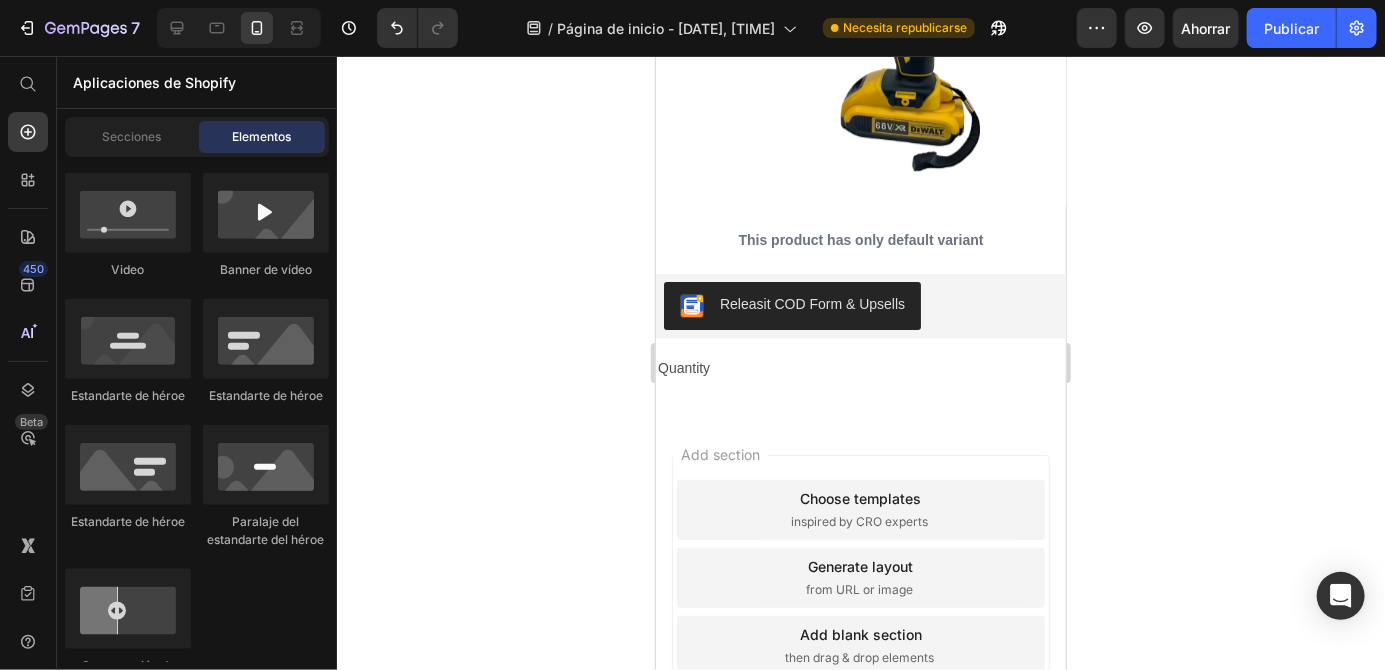 click at bounding box center (860, 0) 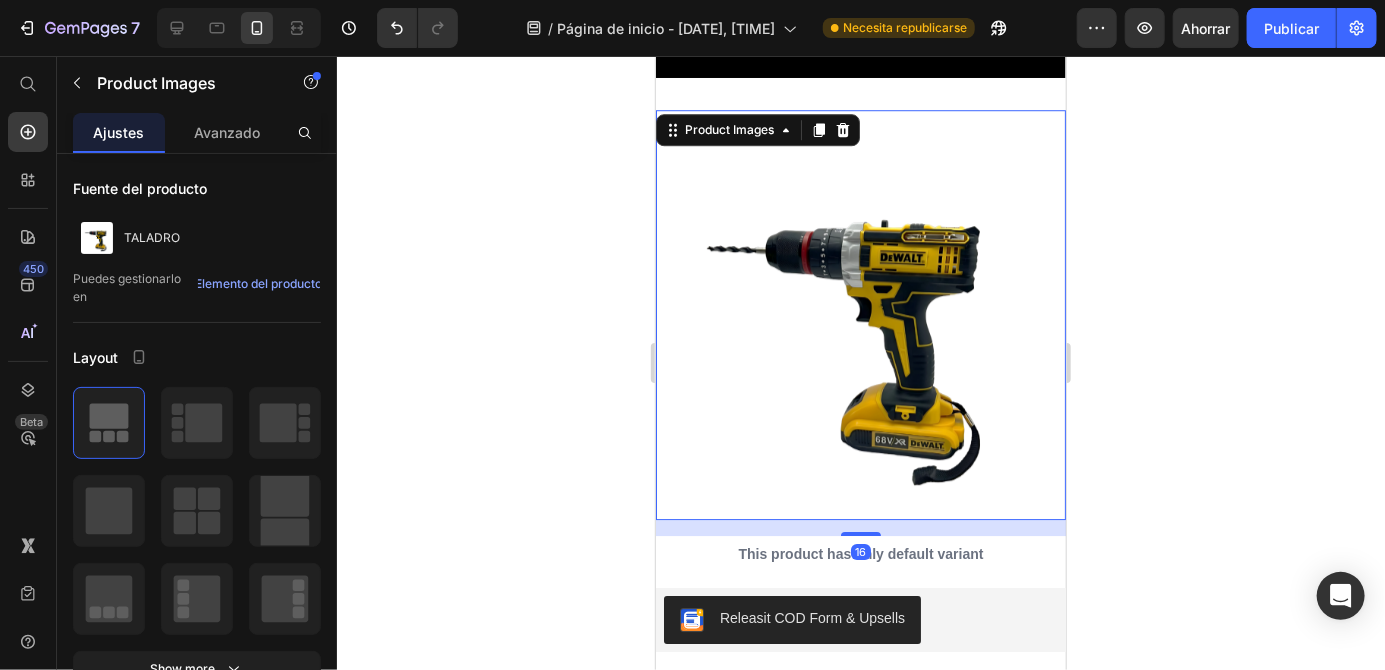 scroll, scrollTop: 2410, scrollLeft: 0, axis: vertical 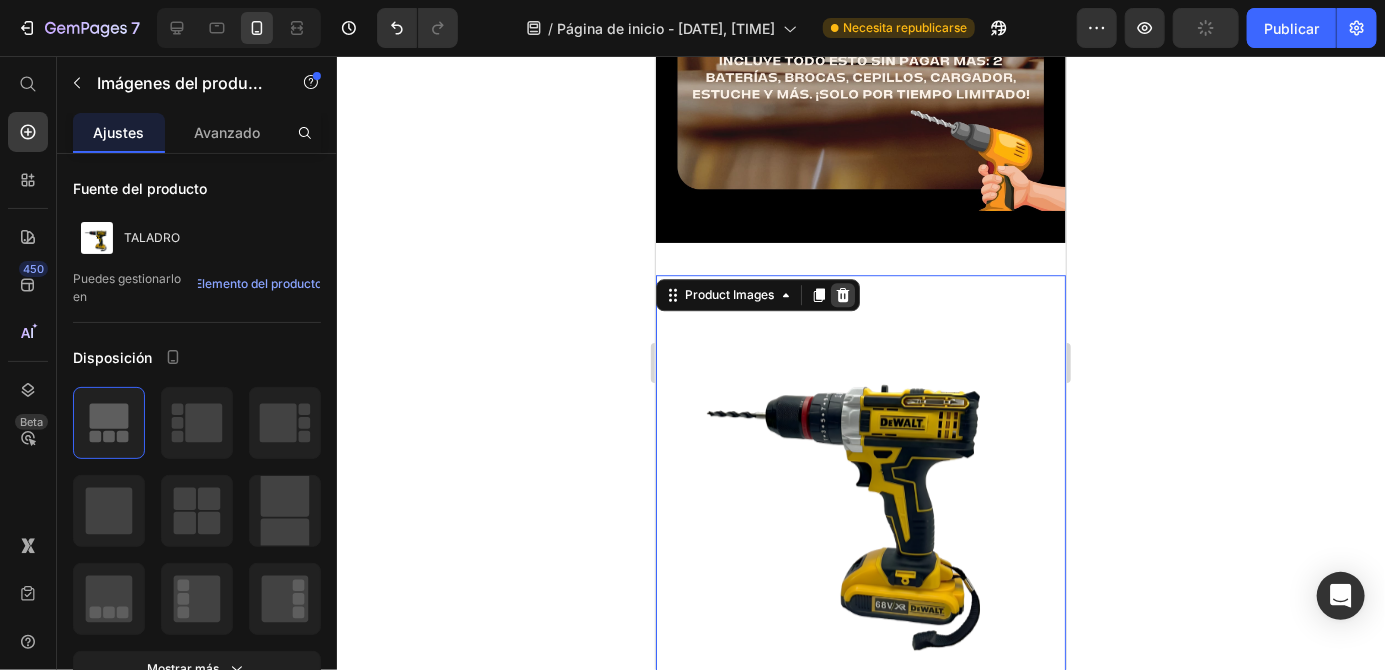 click 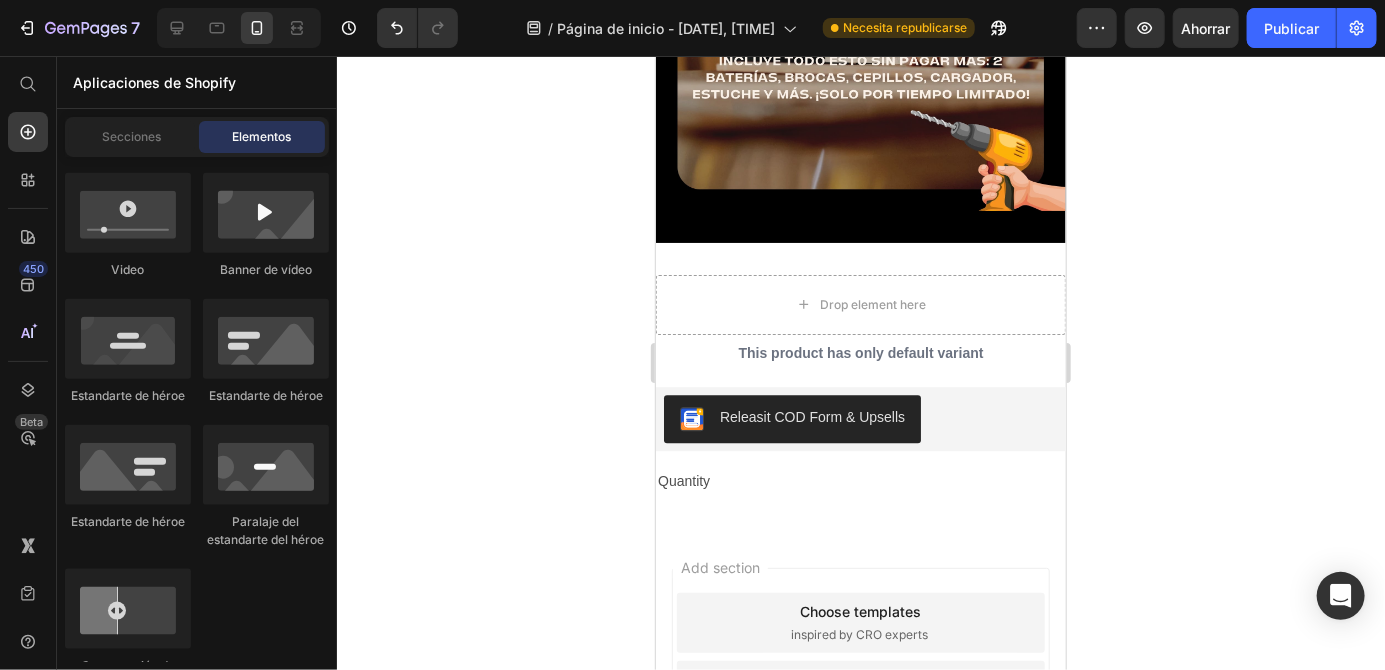 click on "Drop element here" at bounding box center (860, 304) 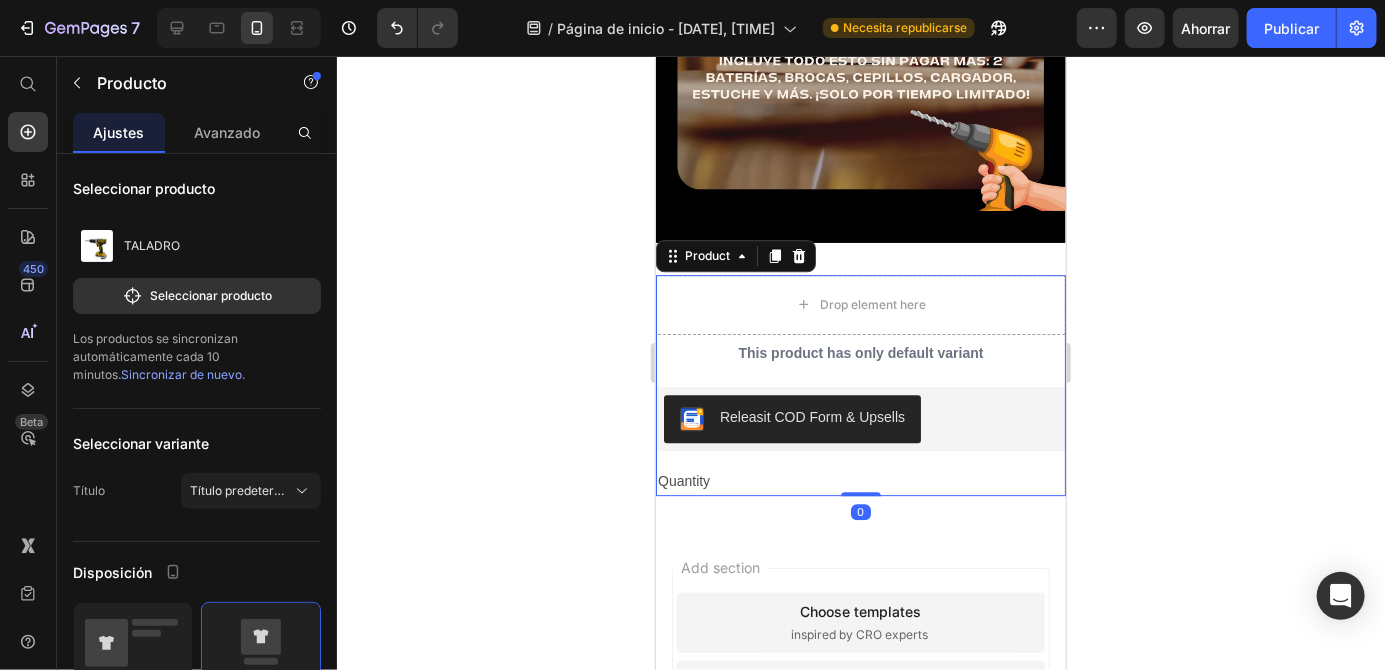 click on "This product has only default variant" at bounding box center [860, 352] 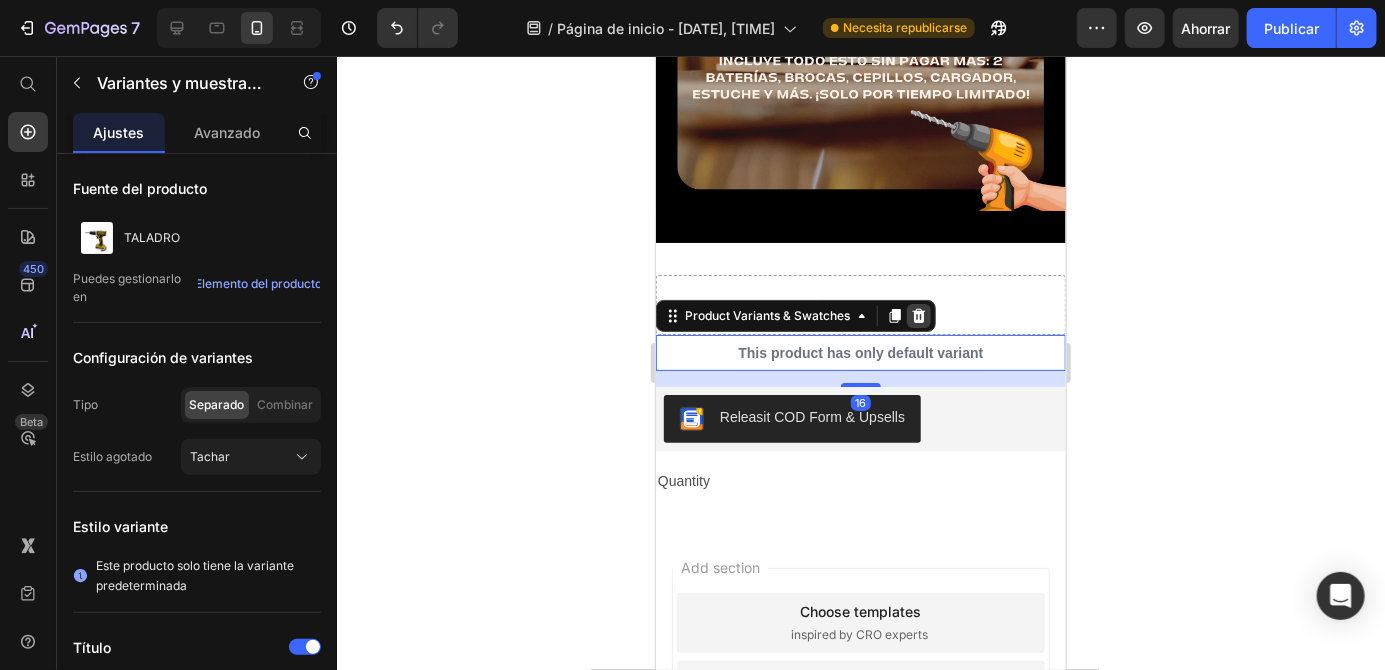 click 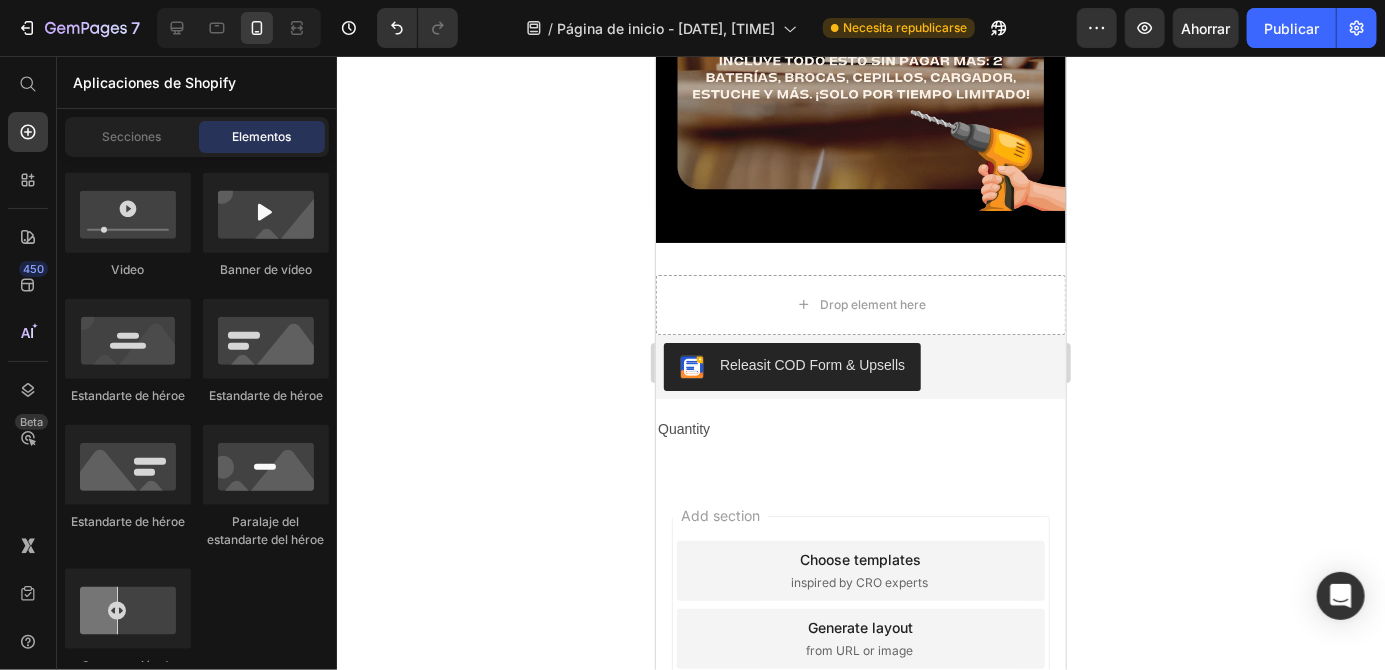 click on "Drop element here" at bounding box center [860, 304] 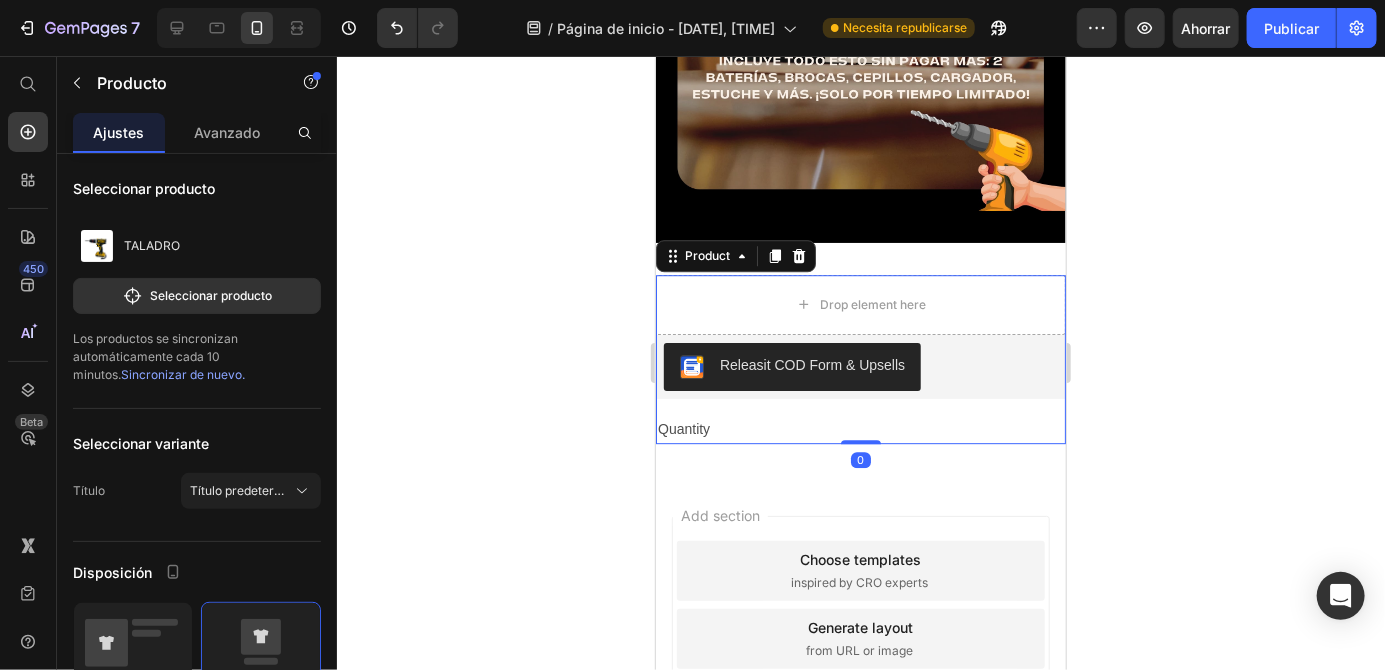 click on "Drop element here" at bounding box center [860, 304] 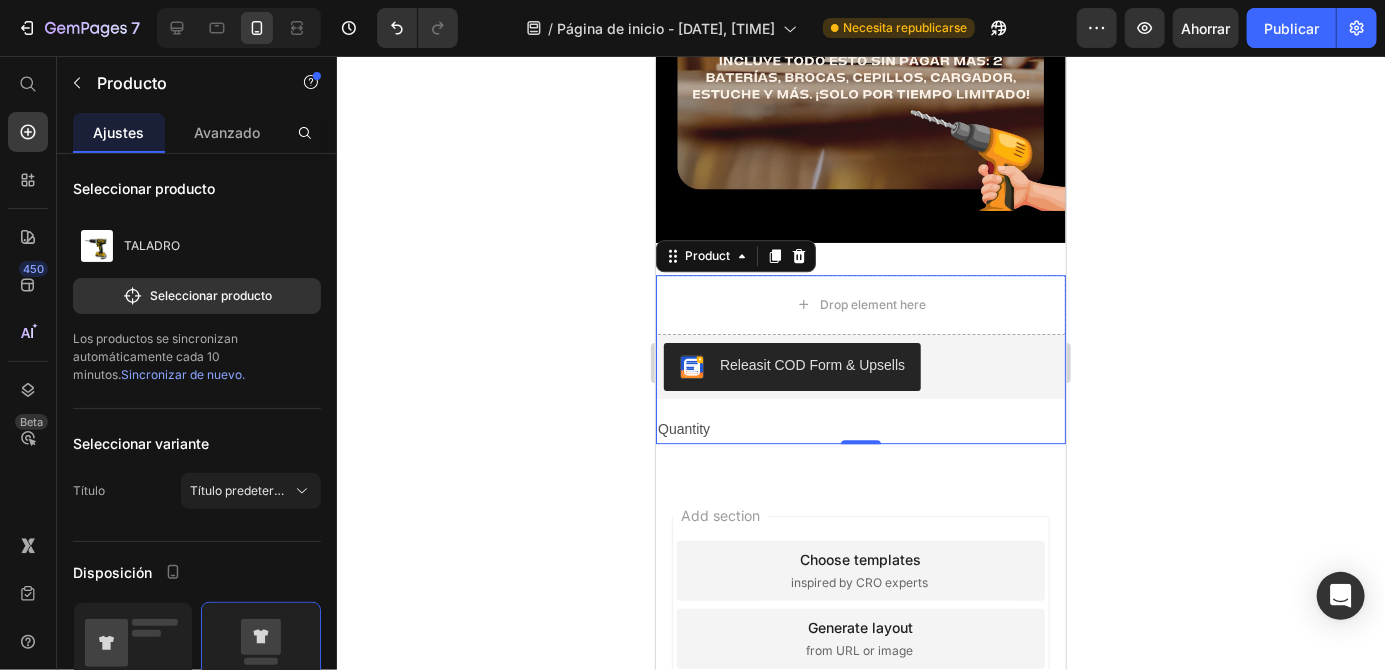 click on "Quantity" at bounding box center [860, 428] 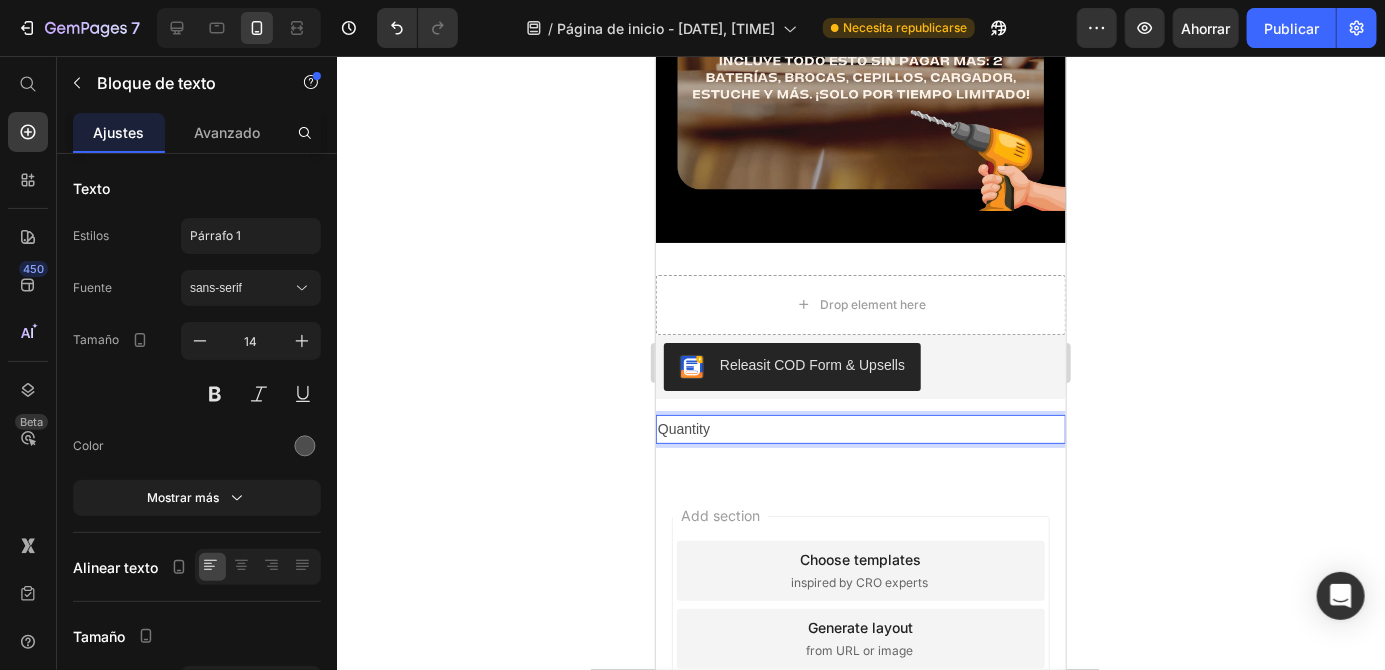 click 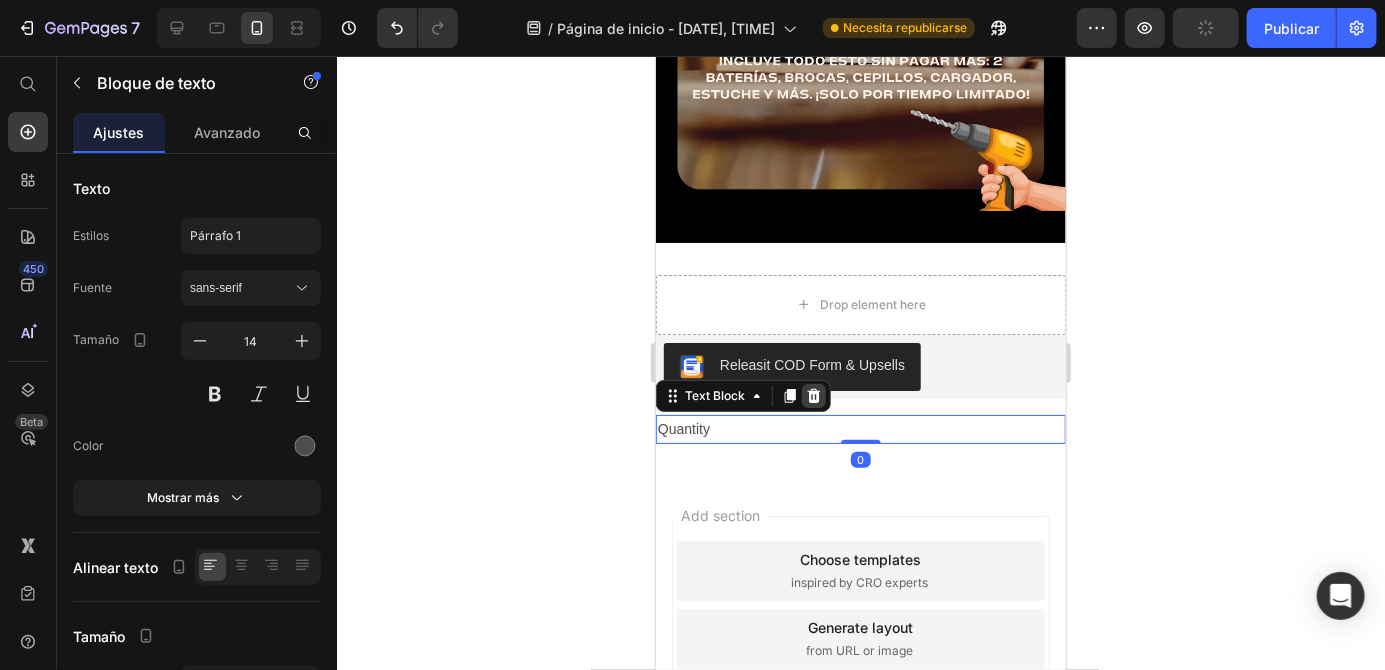 click 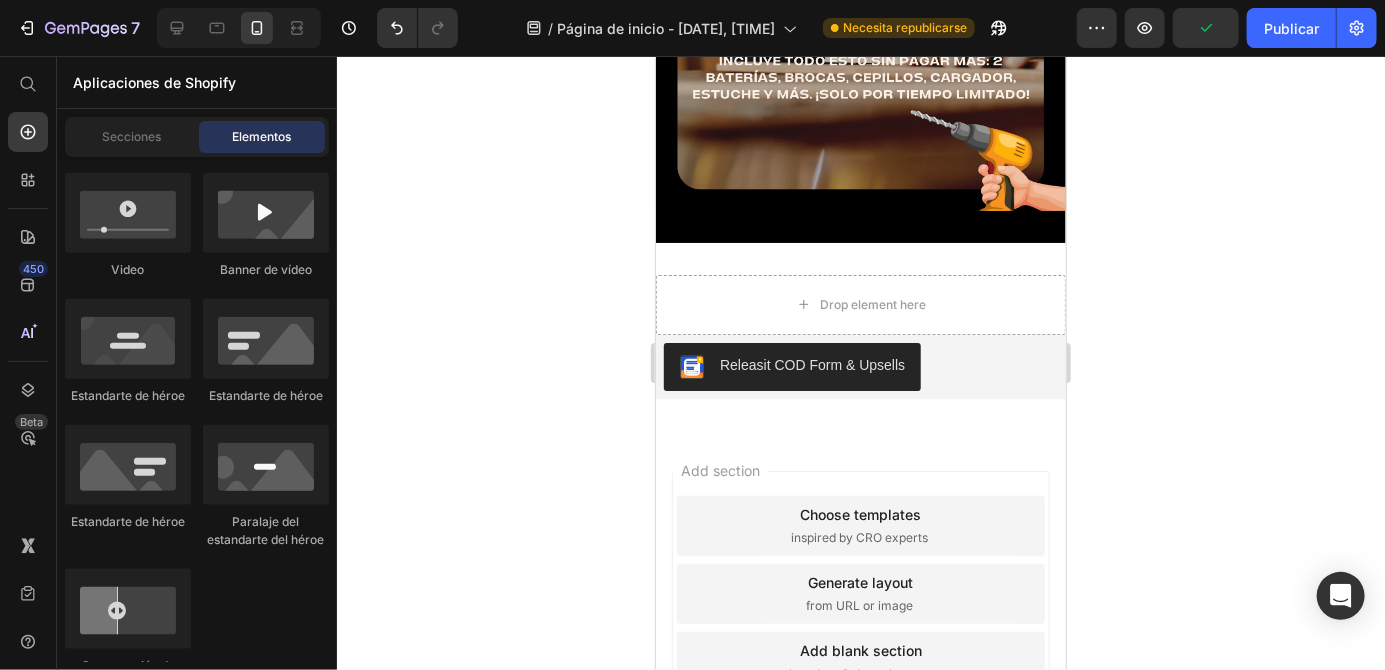 click 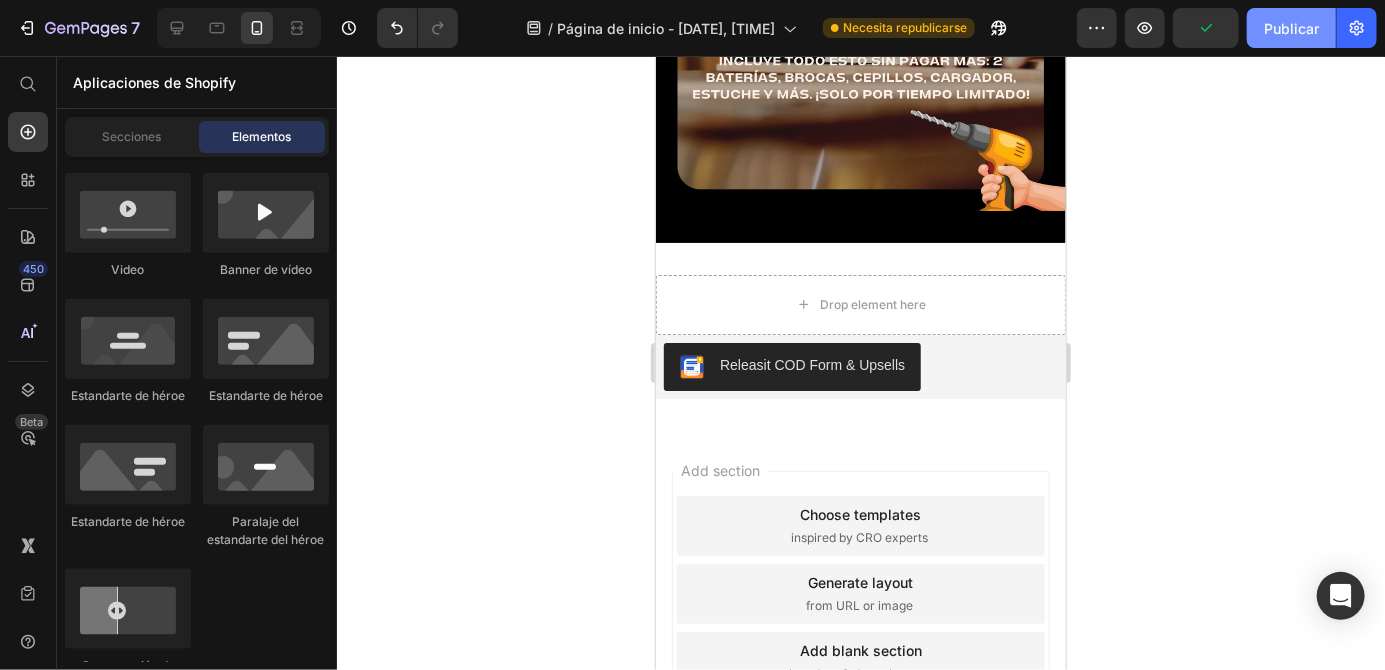 click on "Publicar" at bounding box center [1291, 28] 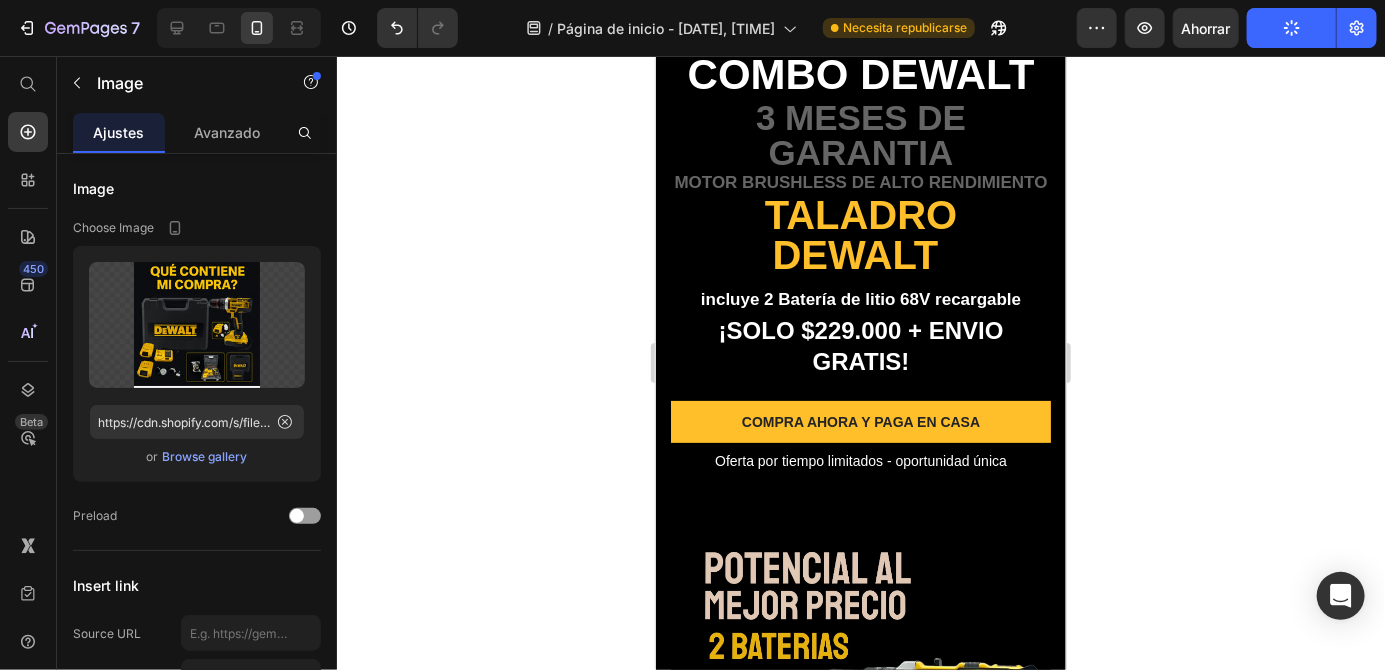 scroll, scrollTop: 0, scrollLeft: 0, axis: both 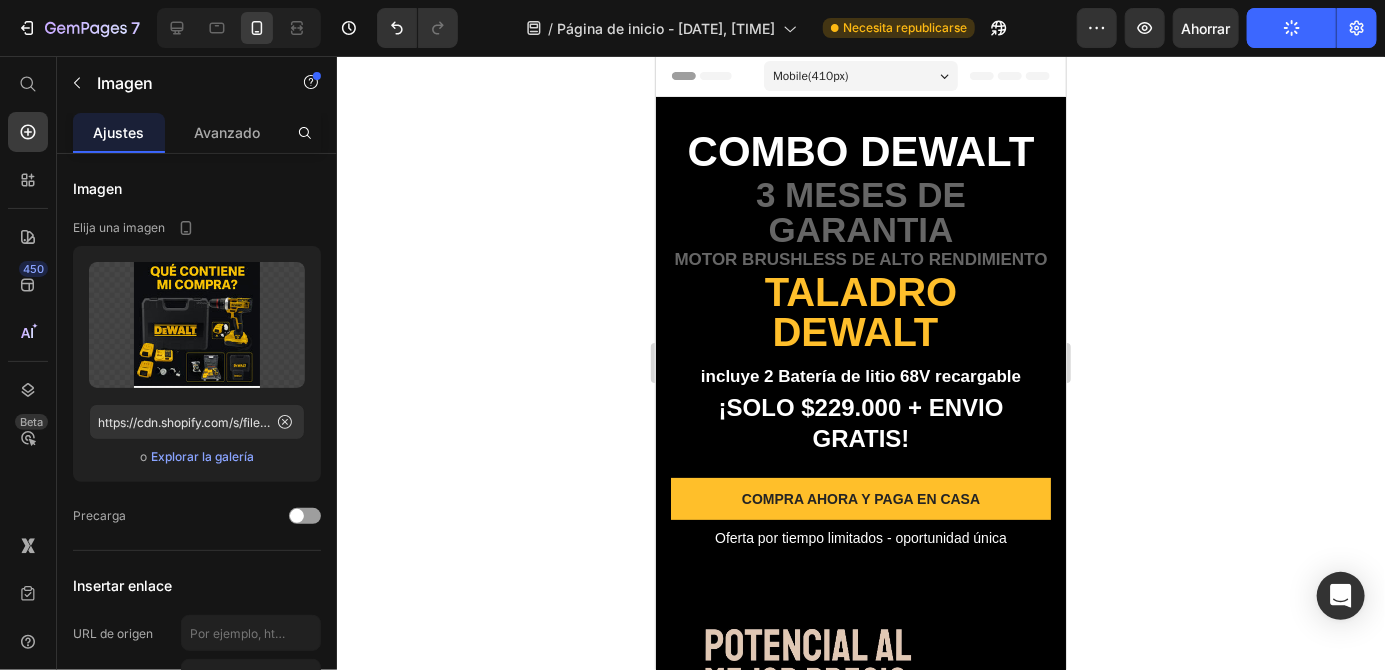 click on "¡SOLO $229.000 + ENVIO GRATIS!" at bounding box center (860, 422) 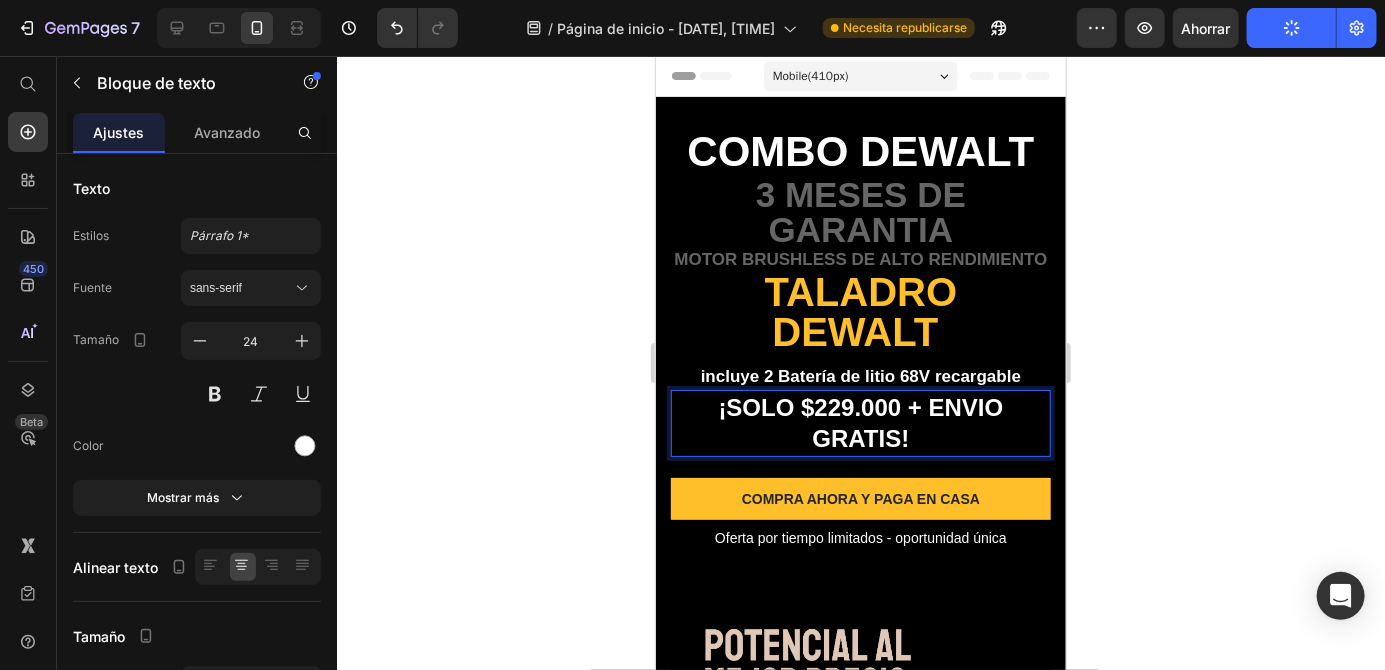 click on "¡SOLO $229.000 + ENVIO GRATIS!" at bounding box center (860, 422) 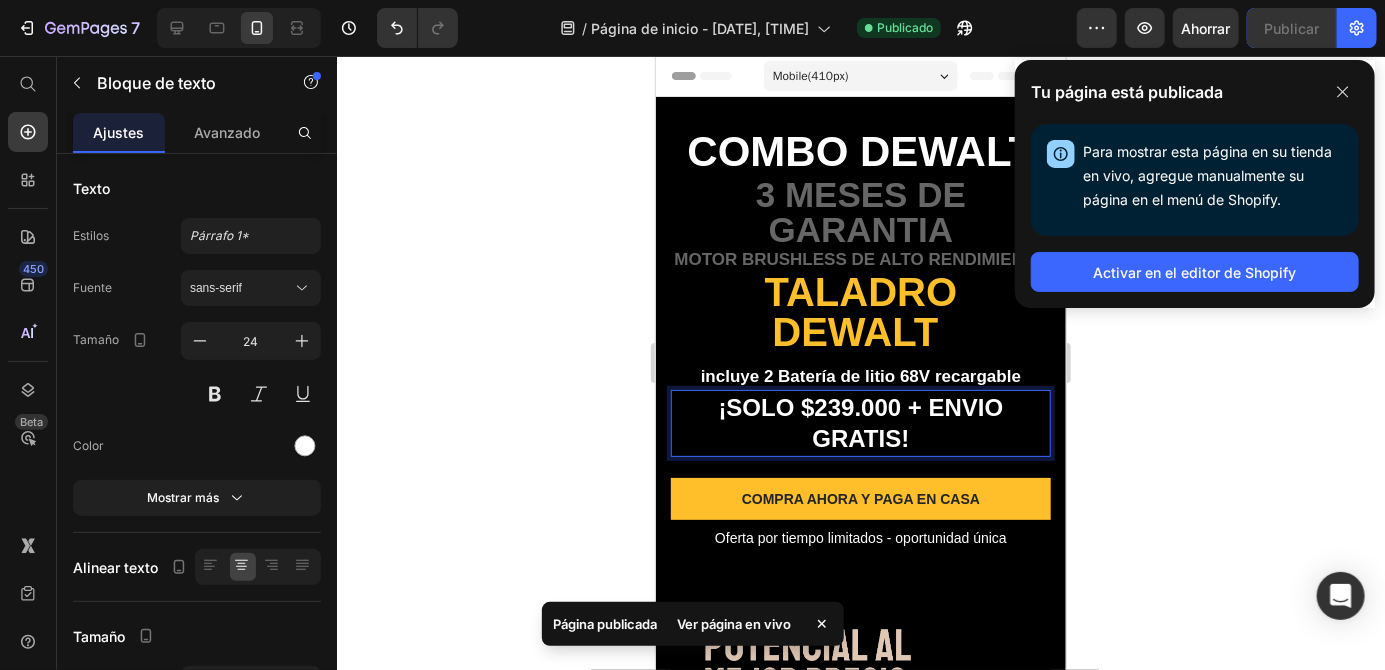 click on "¡SOLO $239.000 + ENVIO GRATIS!" at bounding box center [860, 422] 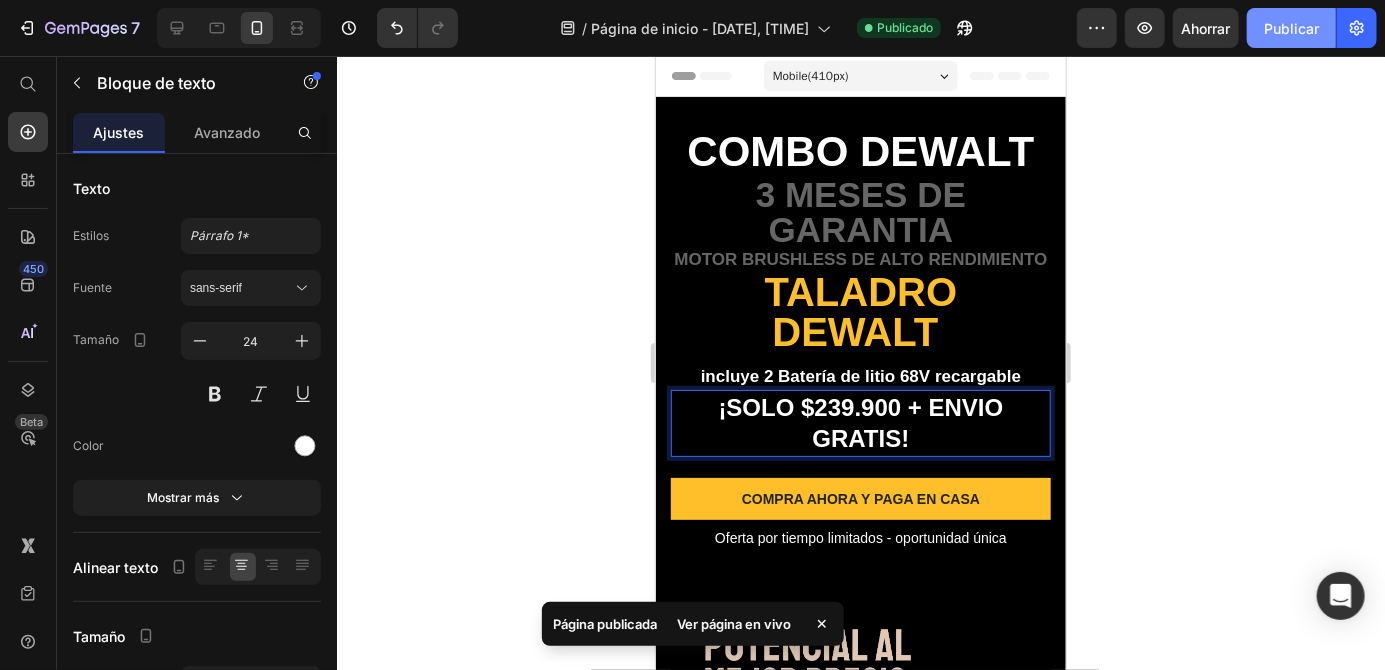 click on "Publicar" at bounding box center (1291, 28) 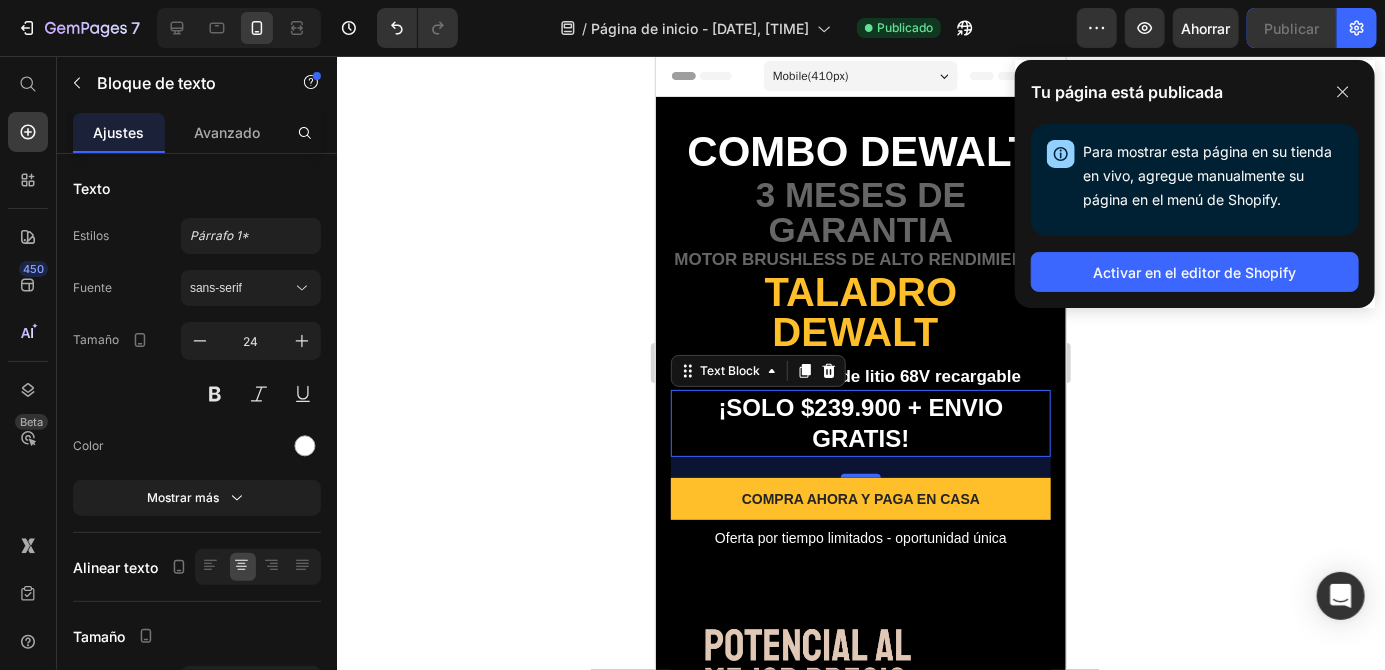 click 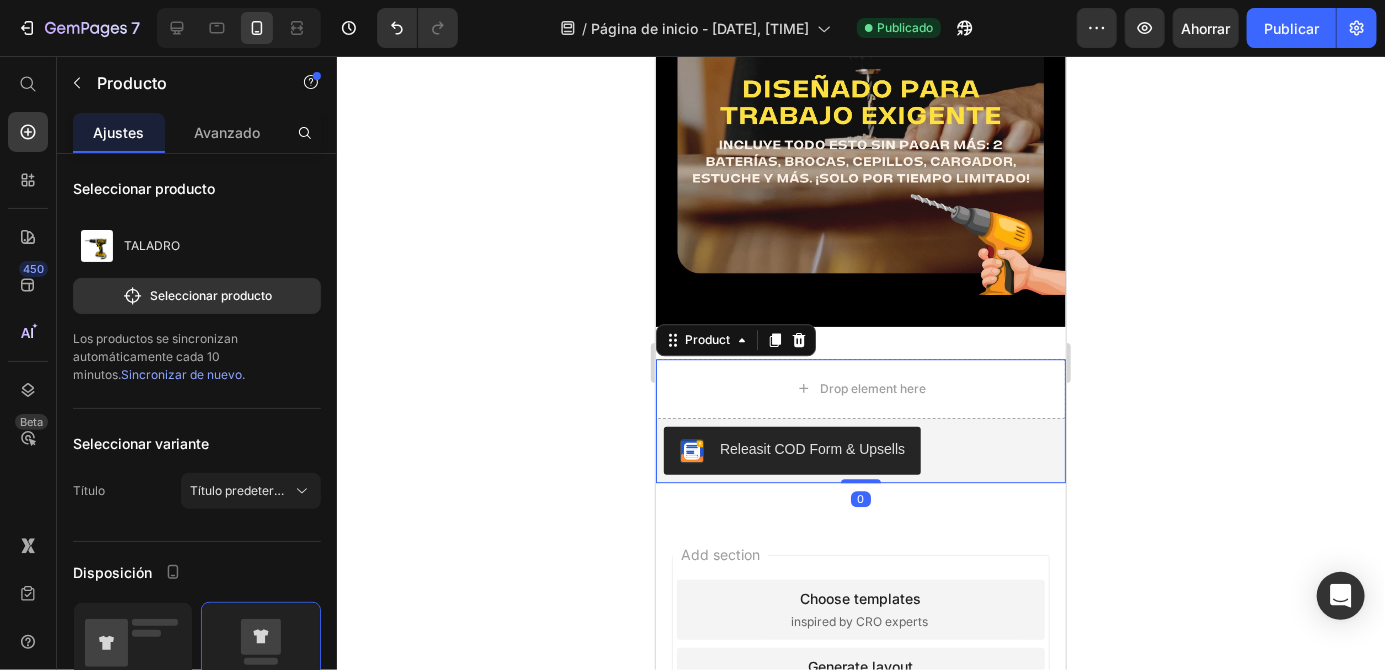 scroll, scrollTop: 2328, scrollLeft: 0, axis: vertical 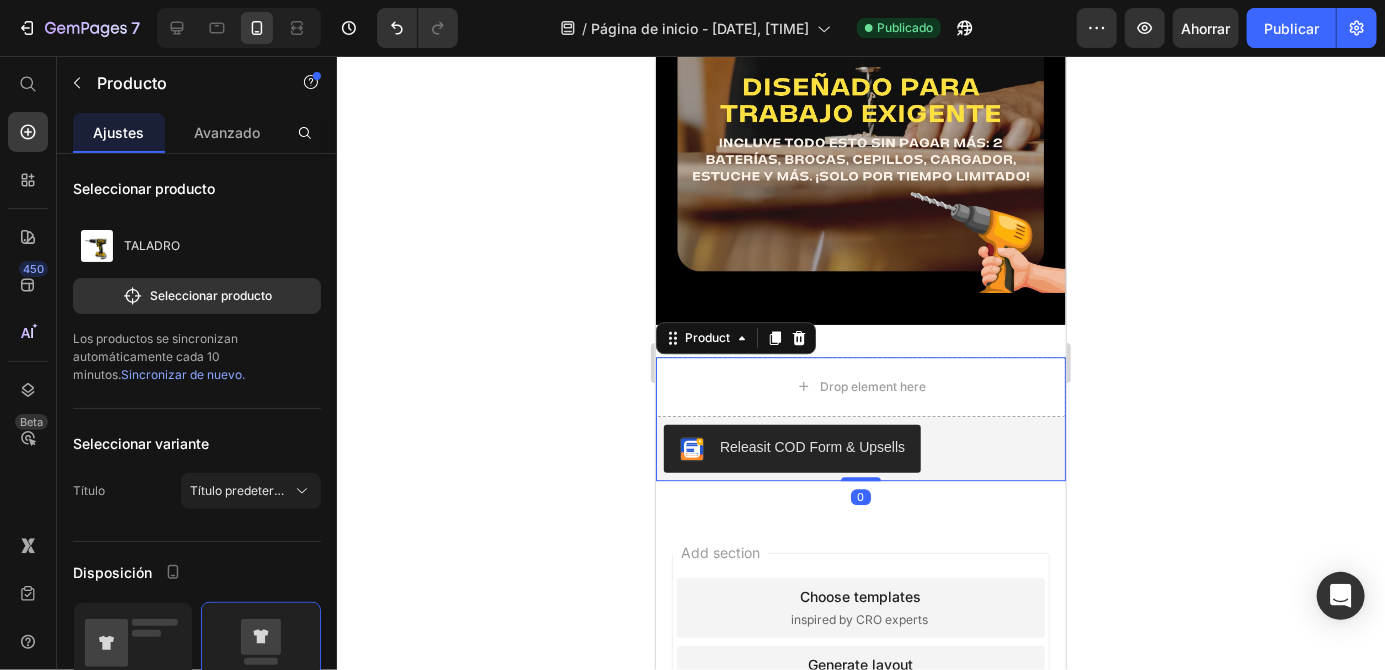 click on "Drop element here" at bounding box center [860, 386] 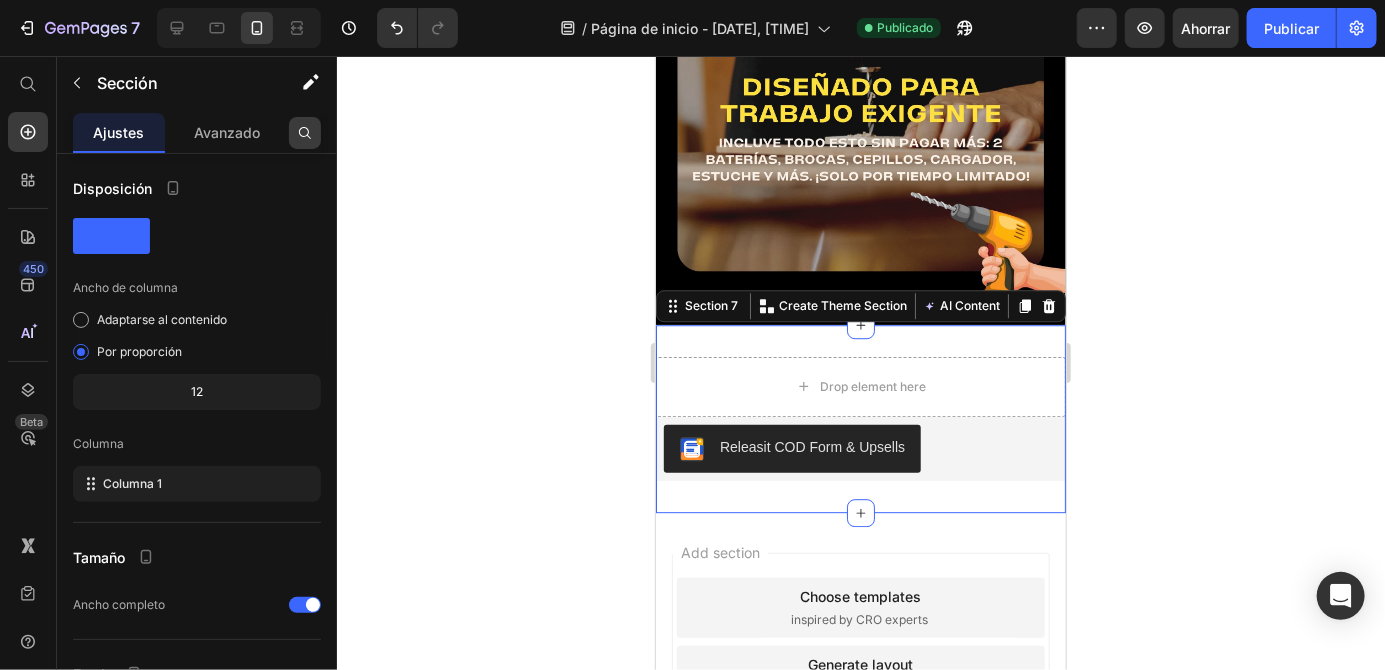 click 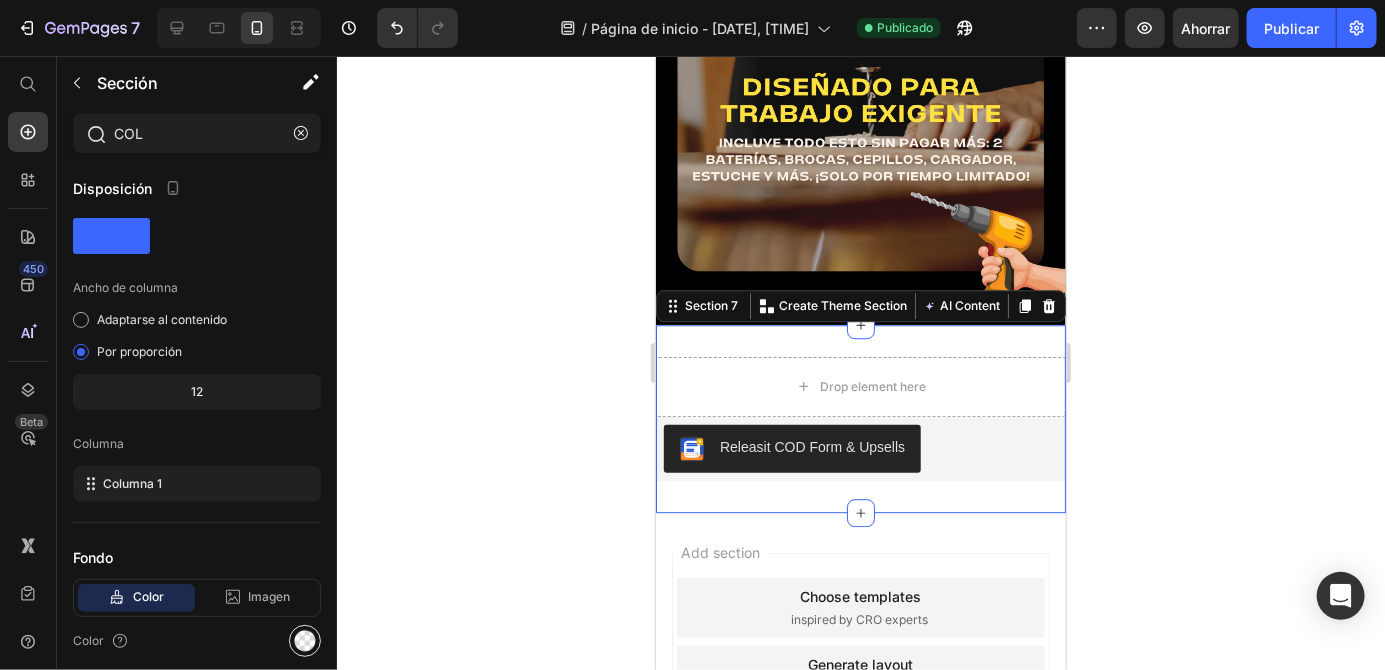 type on "COL" 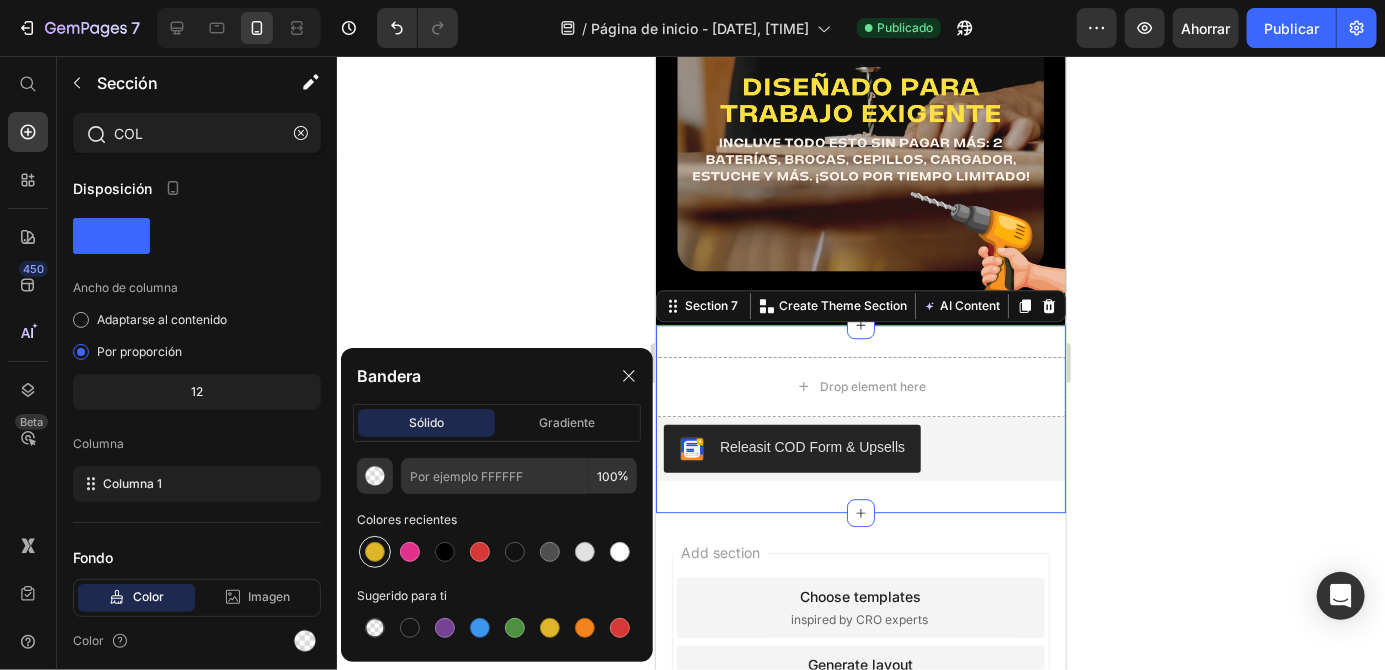 click at bounding box center (375, 552) 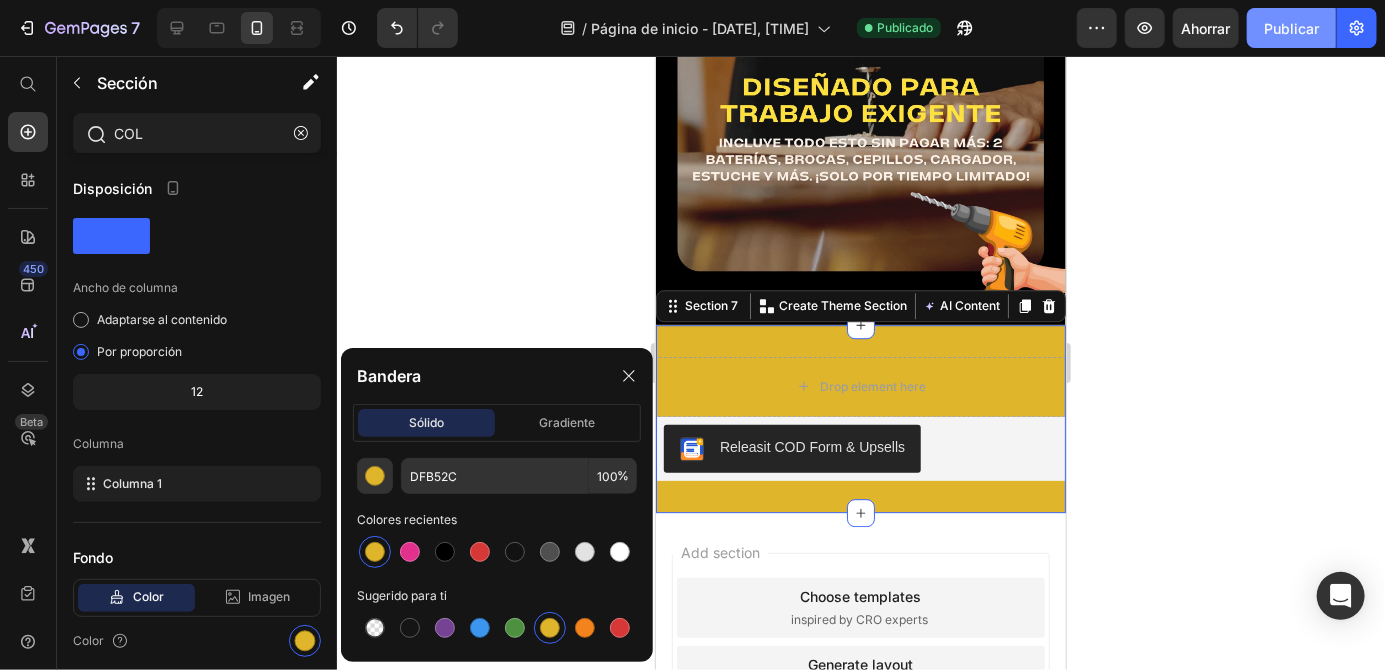 click on "Publicar" at bounding box center (1291, 28) 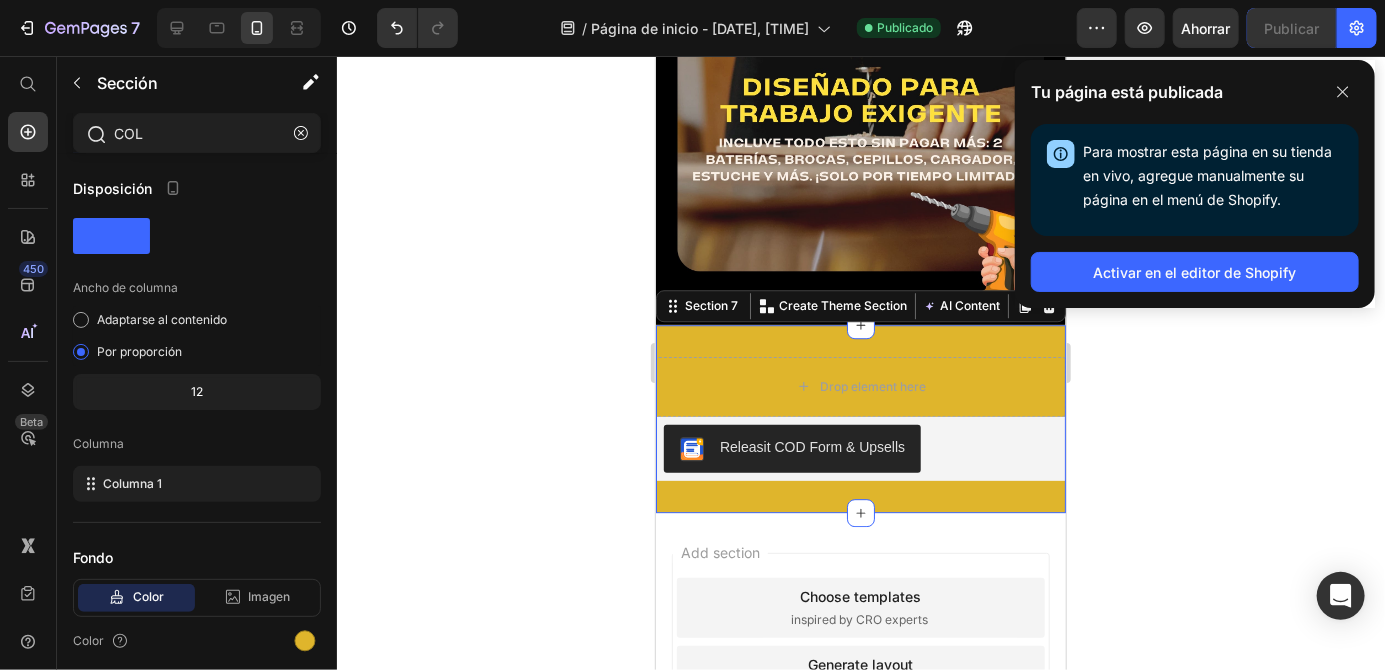 click 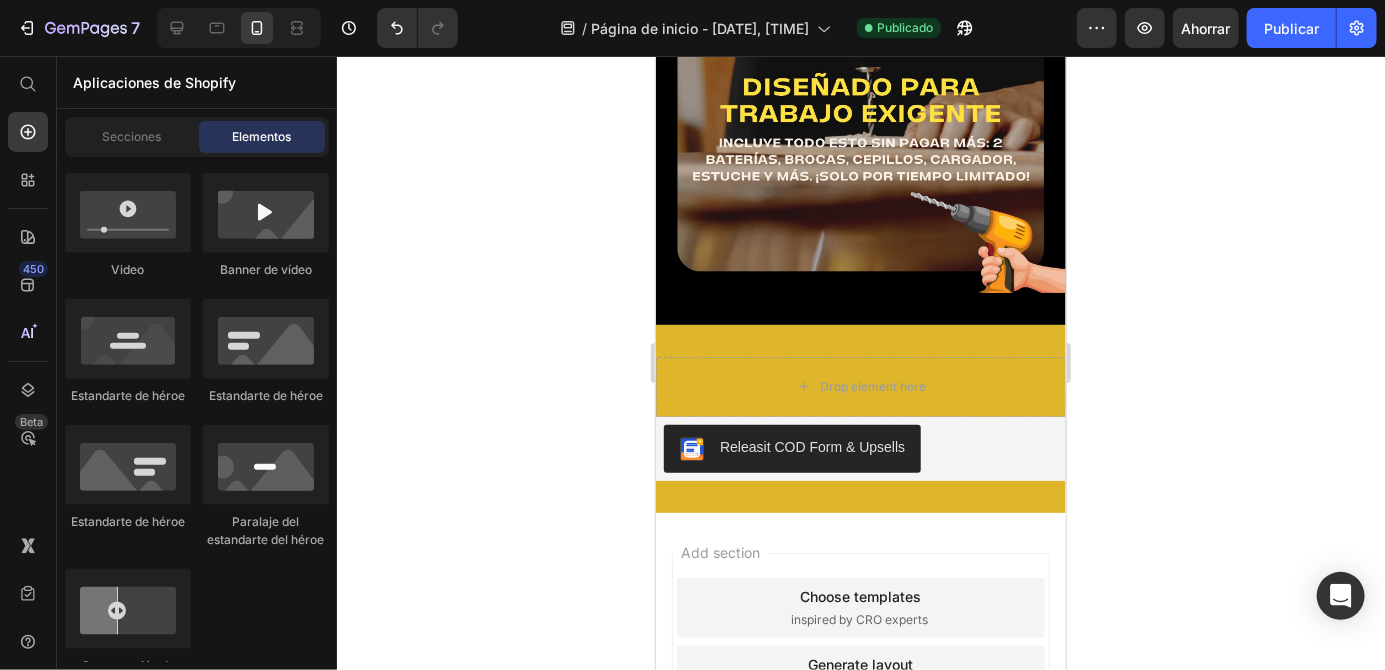 click 